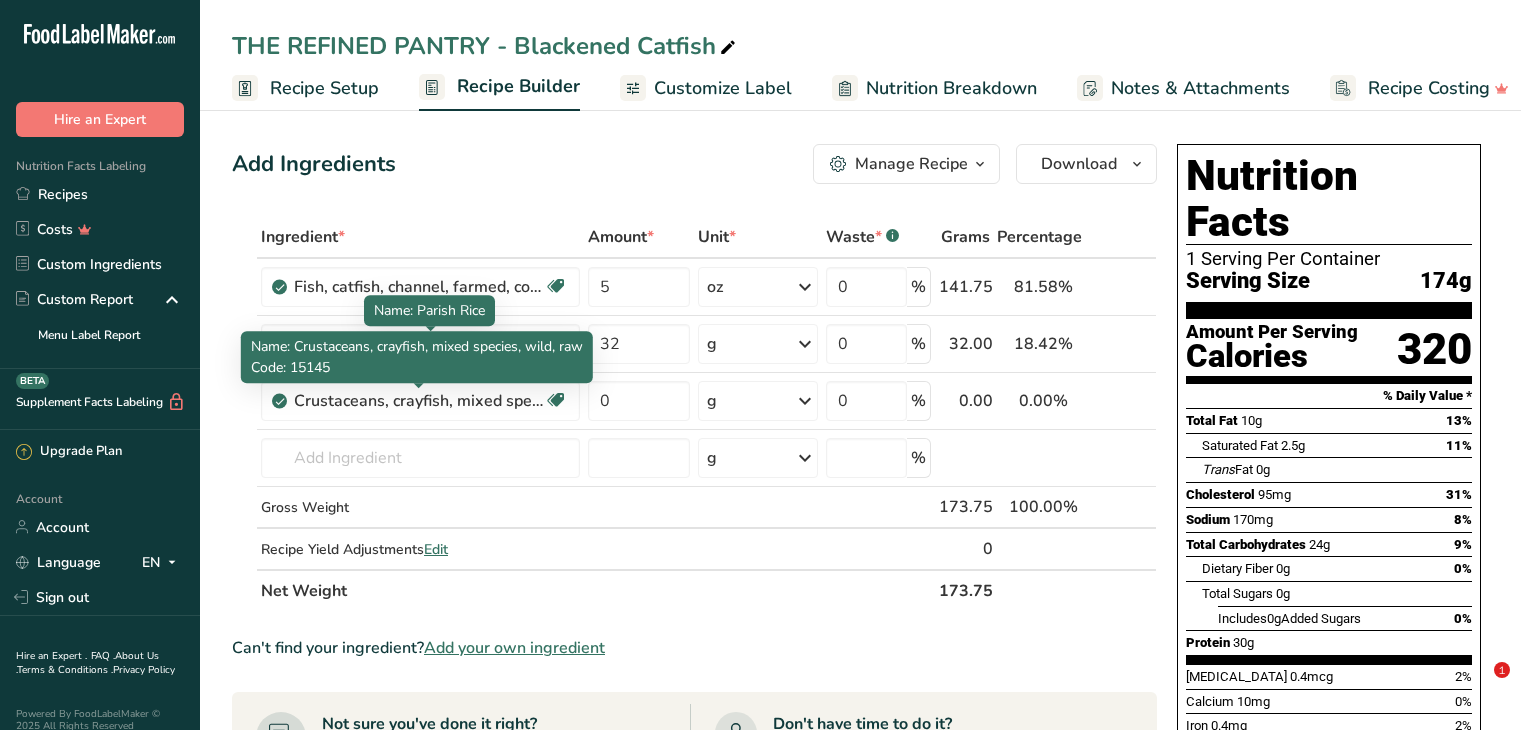 scroll, scrollTop: 0, scrollLeft: 0, axis: both 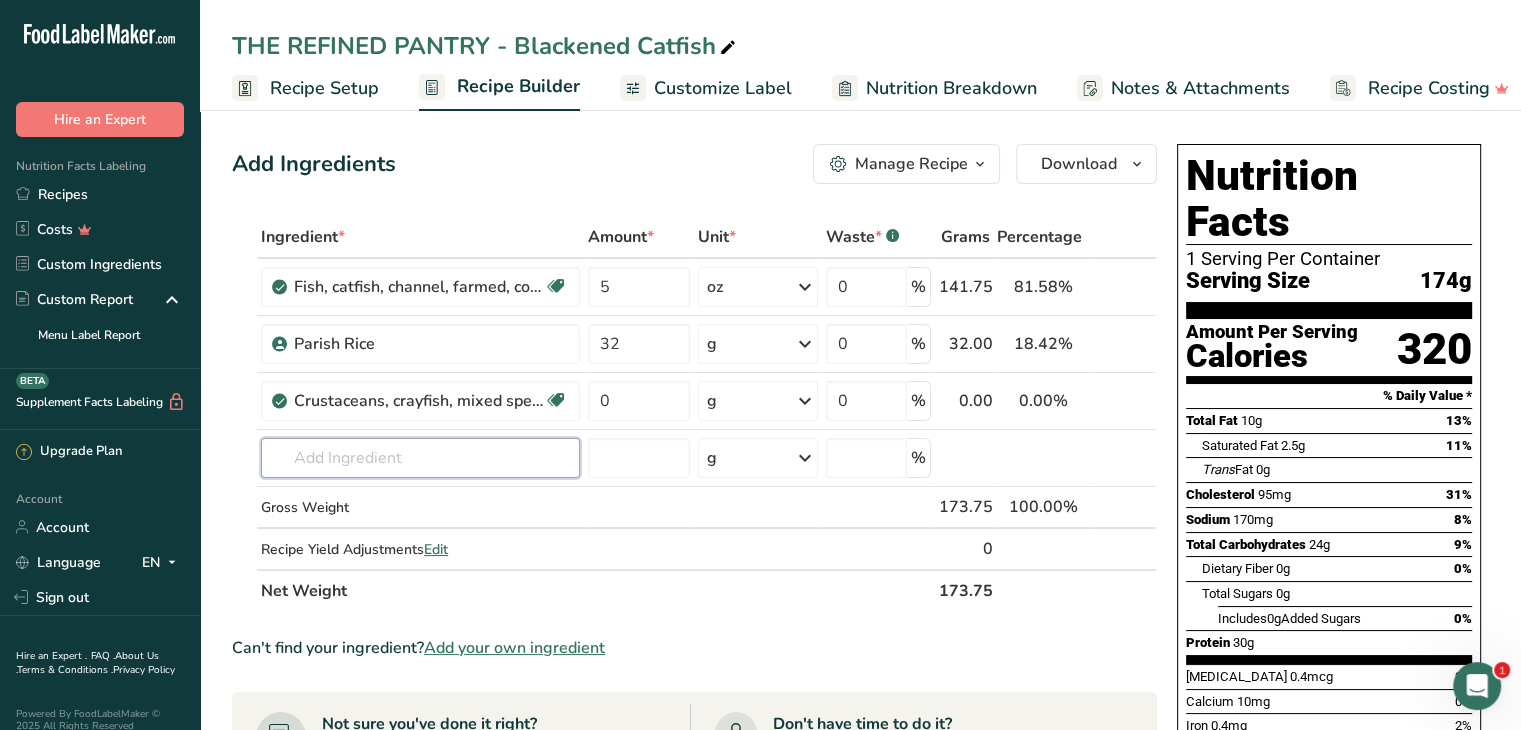 click at bounding box center [420, 458] 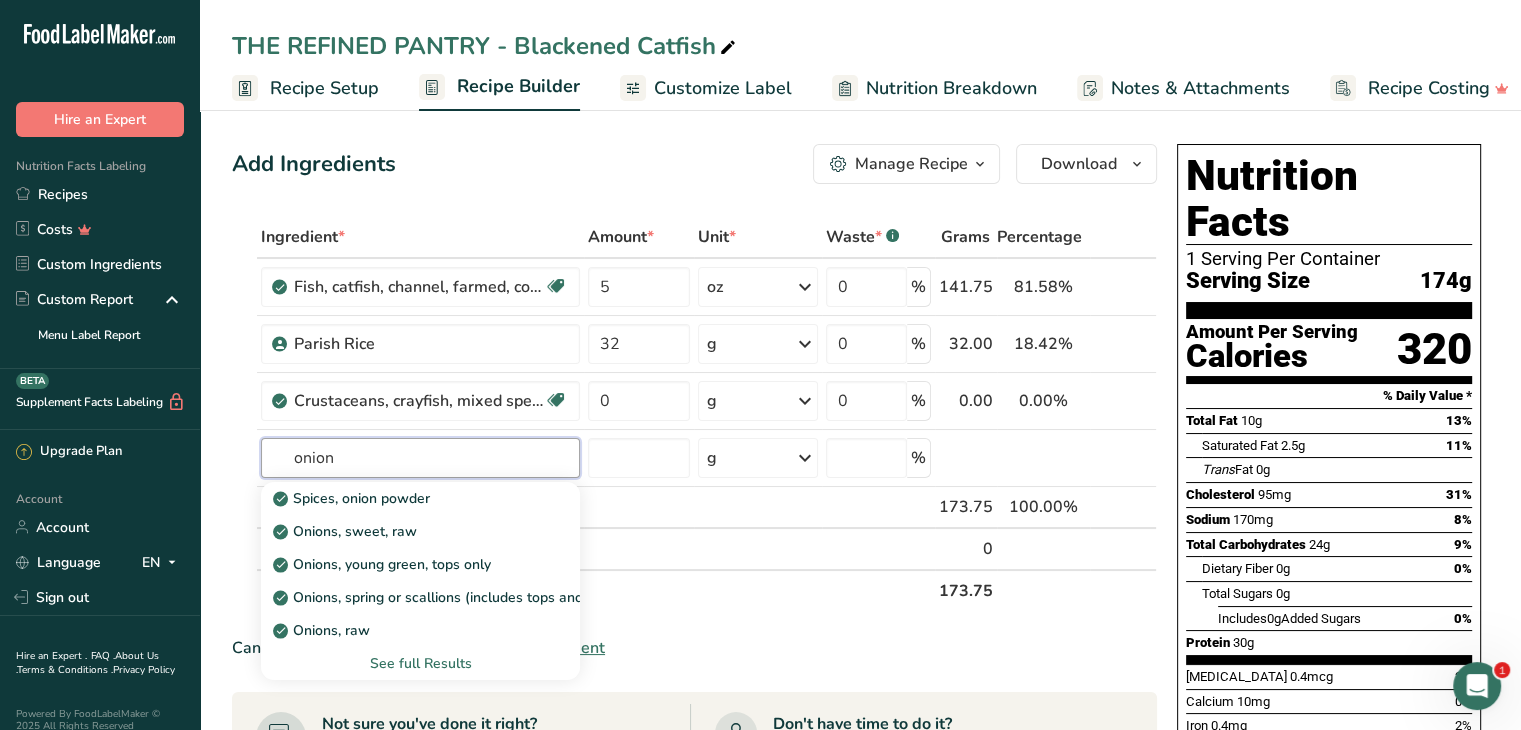 type on "onion" 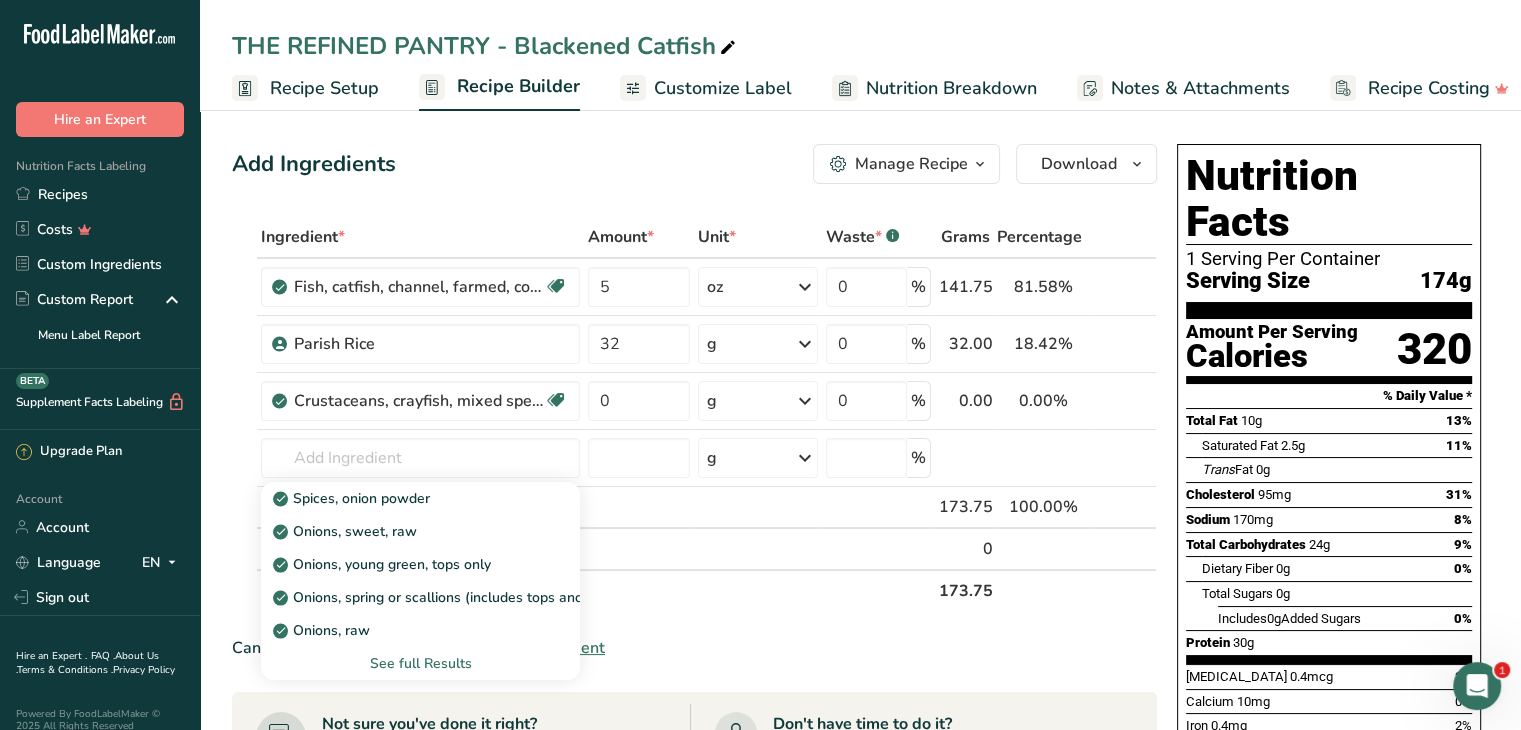 click on "Onions, sweet, raw" at bounding box center [347, 531] 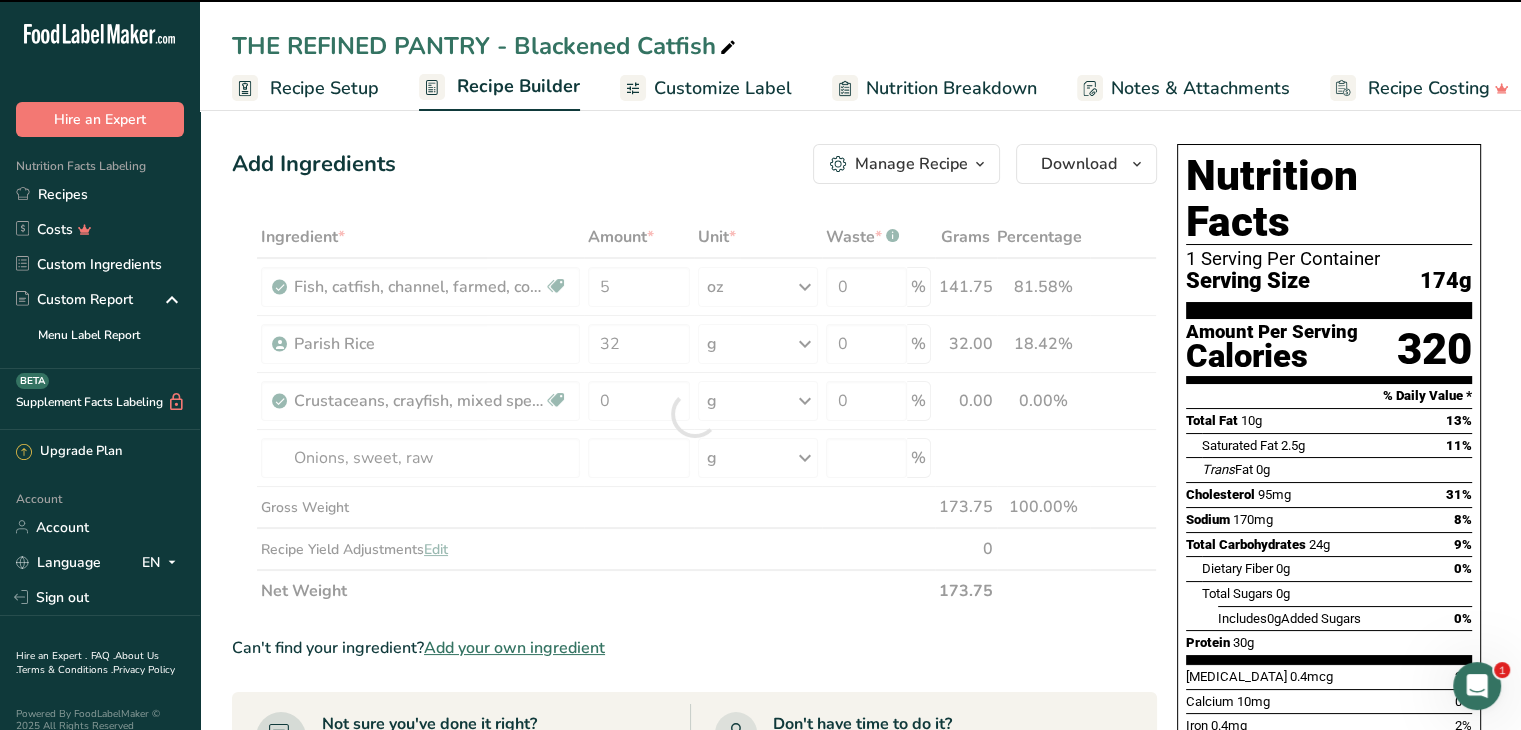type on "0" 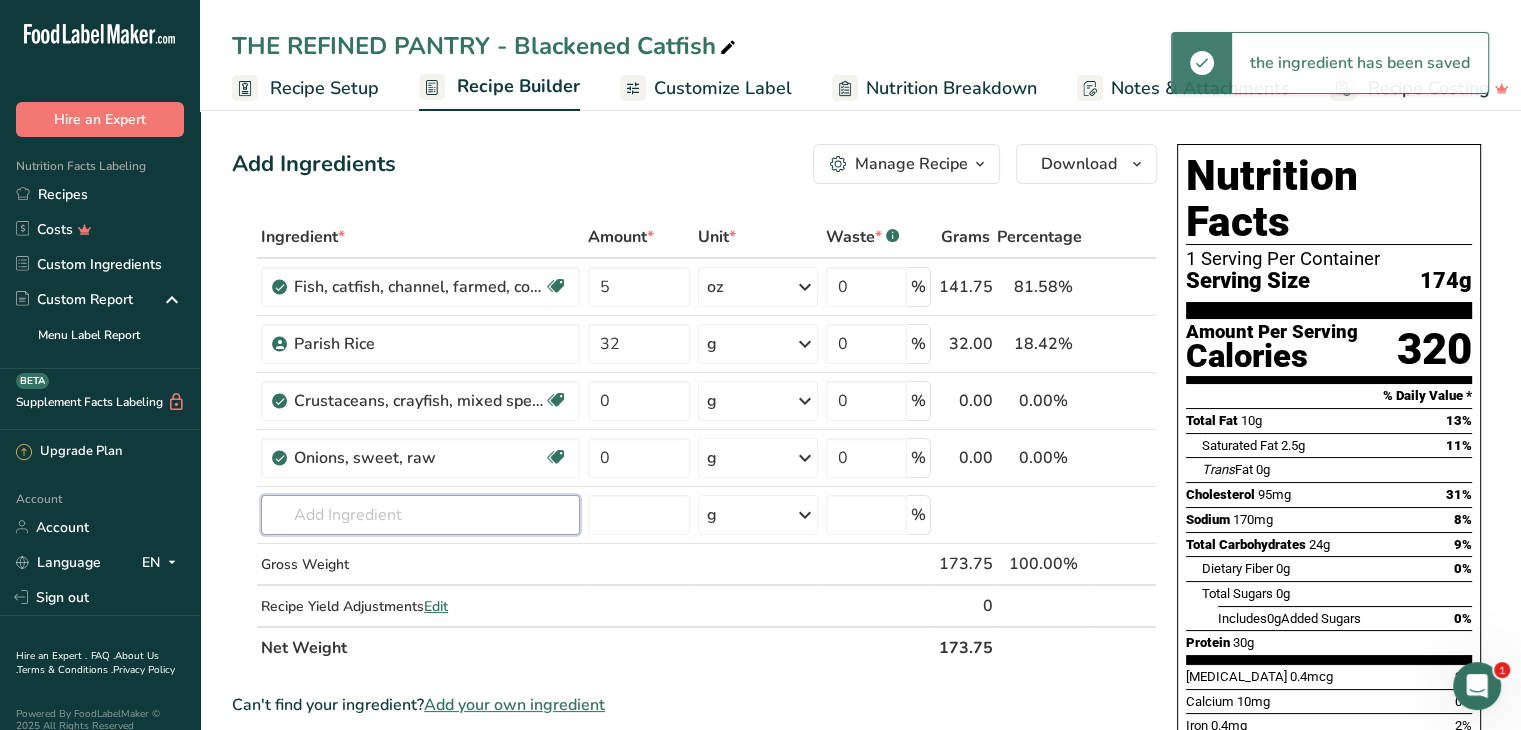 click at bounding box center [420, 515] 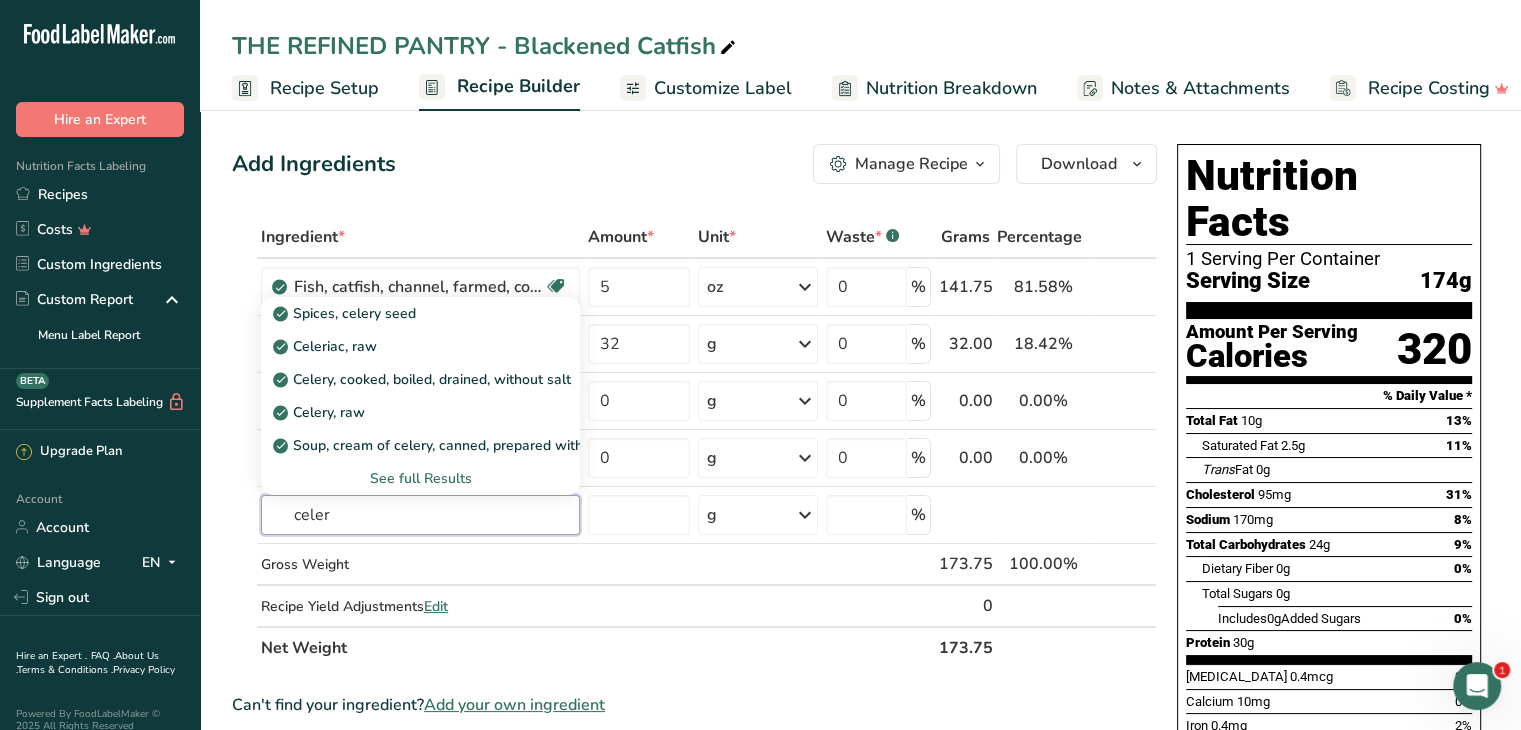 type on "celer" 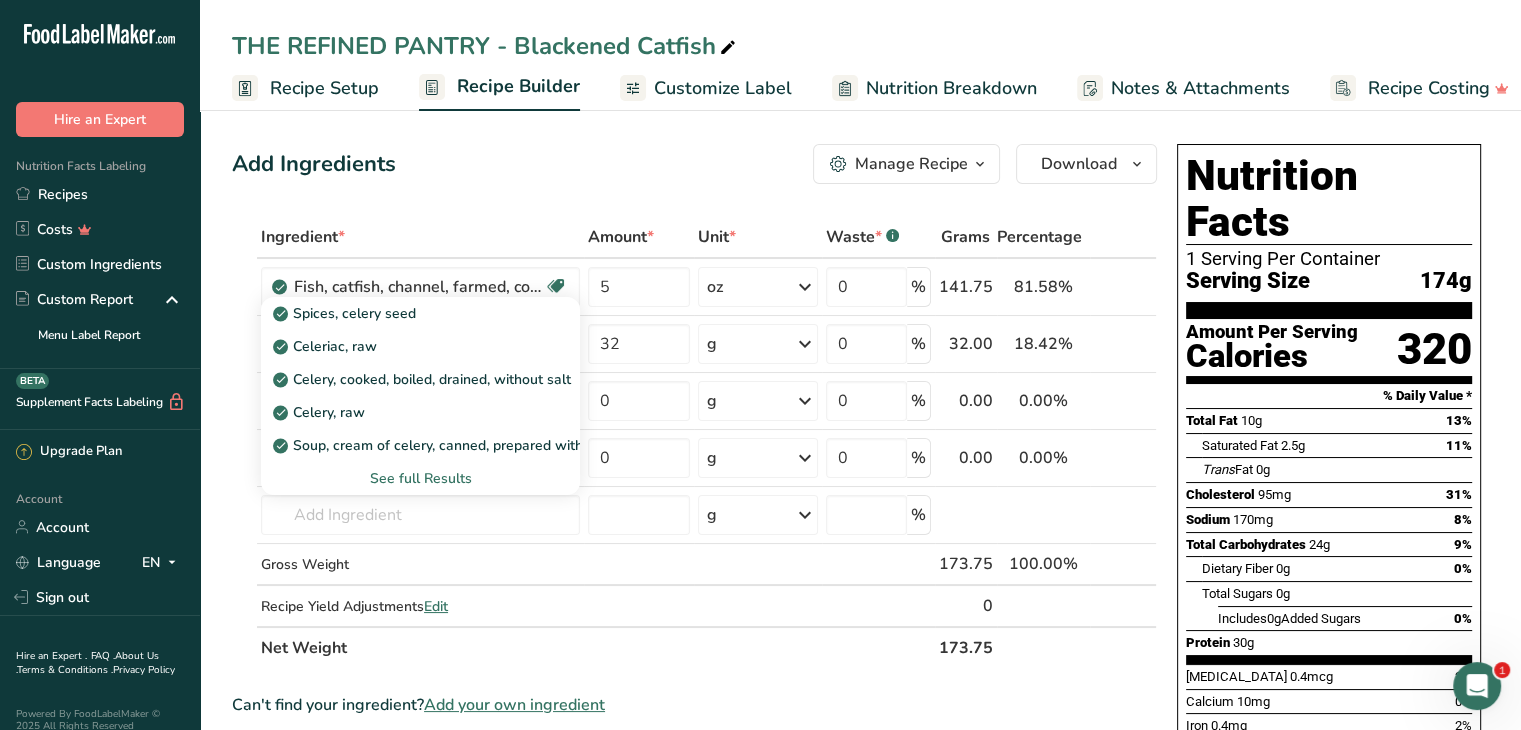 click on "Celery, raw" at bounding box center (404, 412) 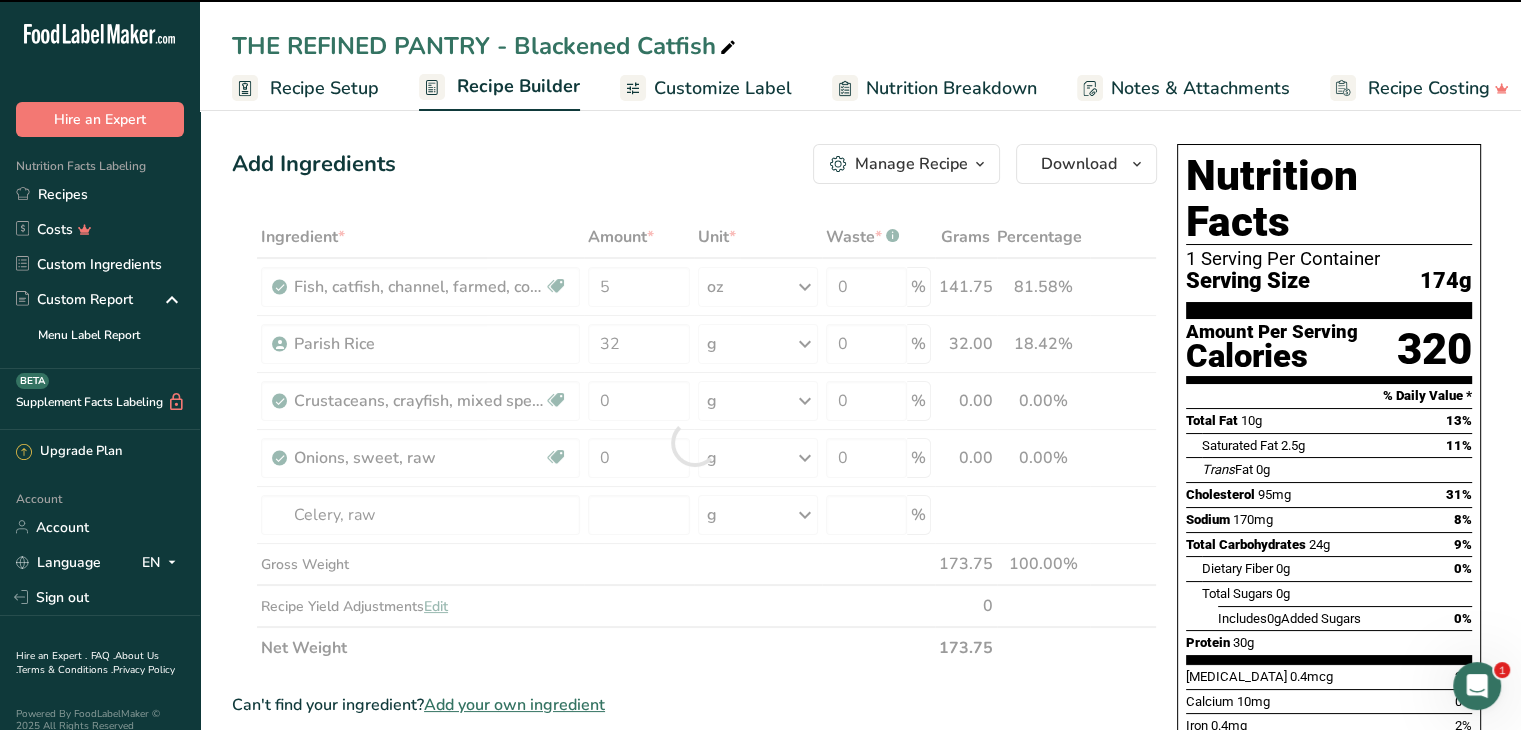 type on "0" 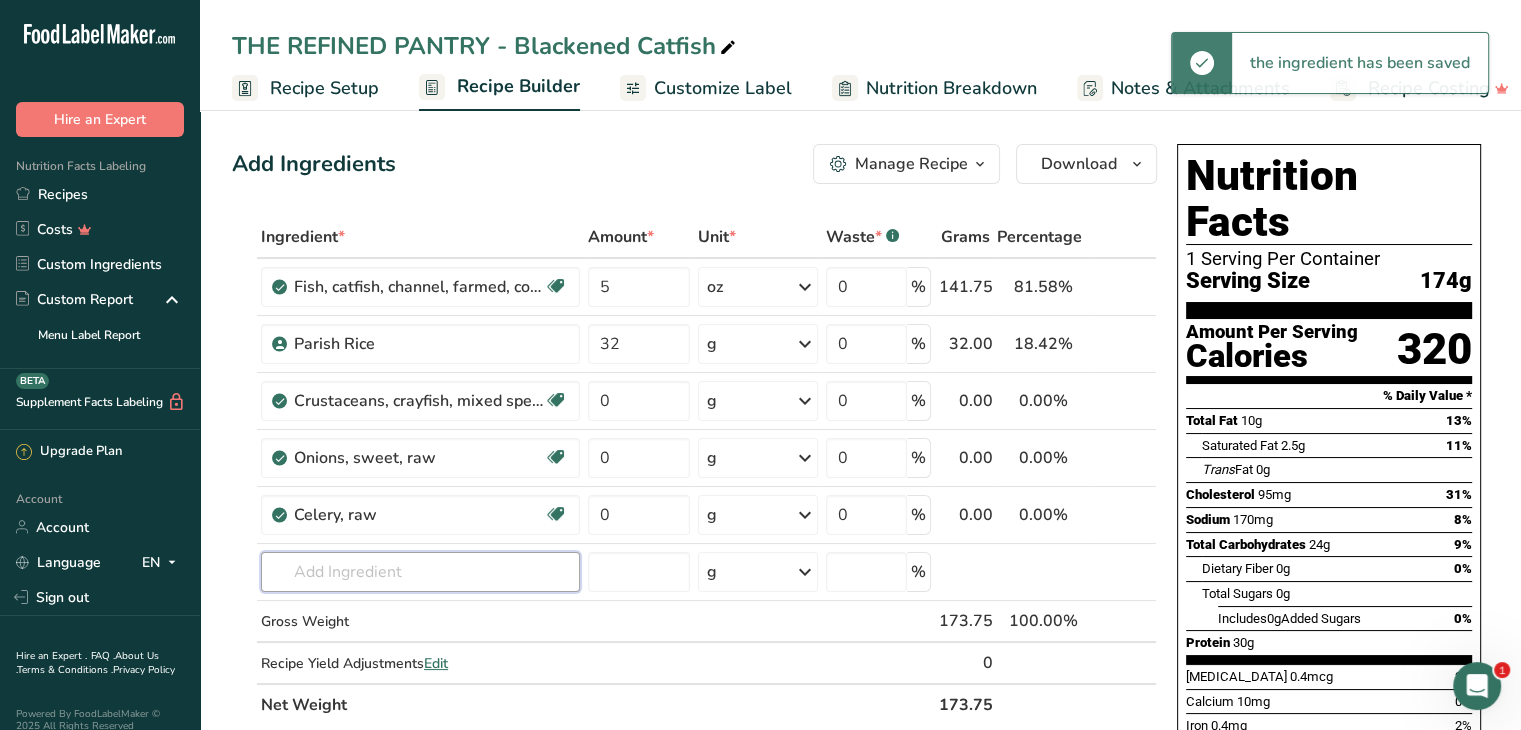 click at bounding box center (420, 572) 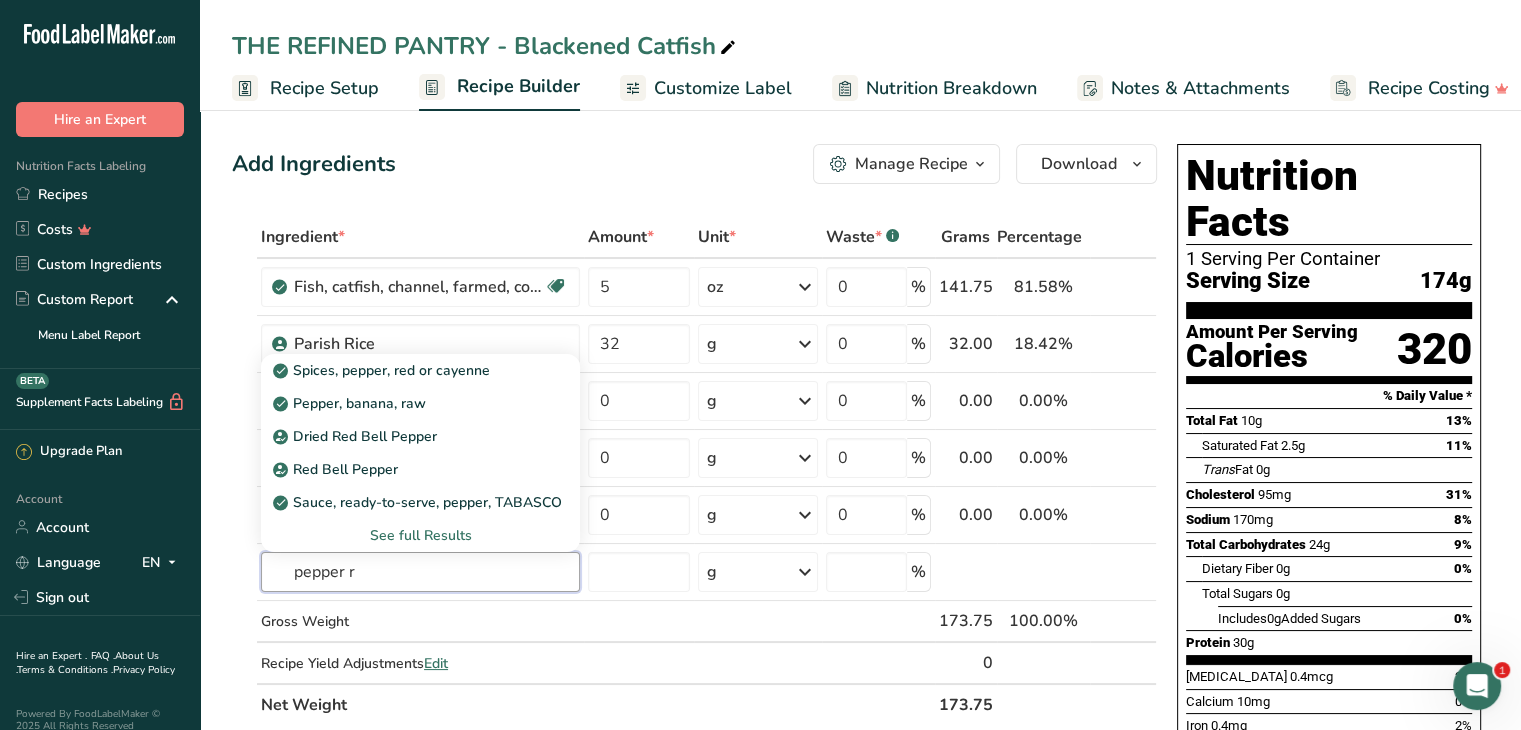 type on "pepper r" 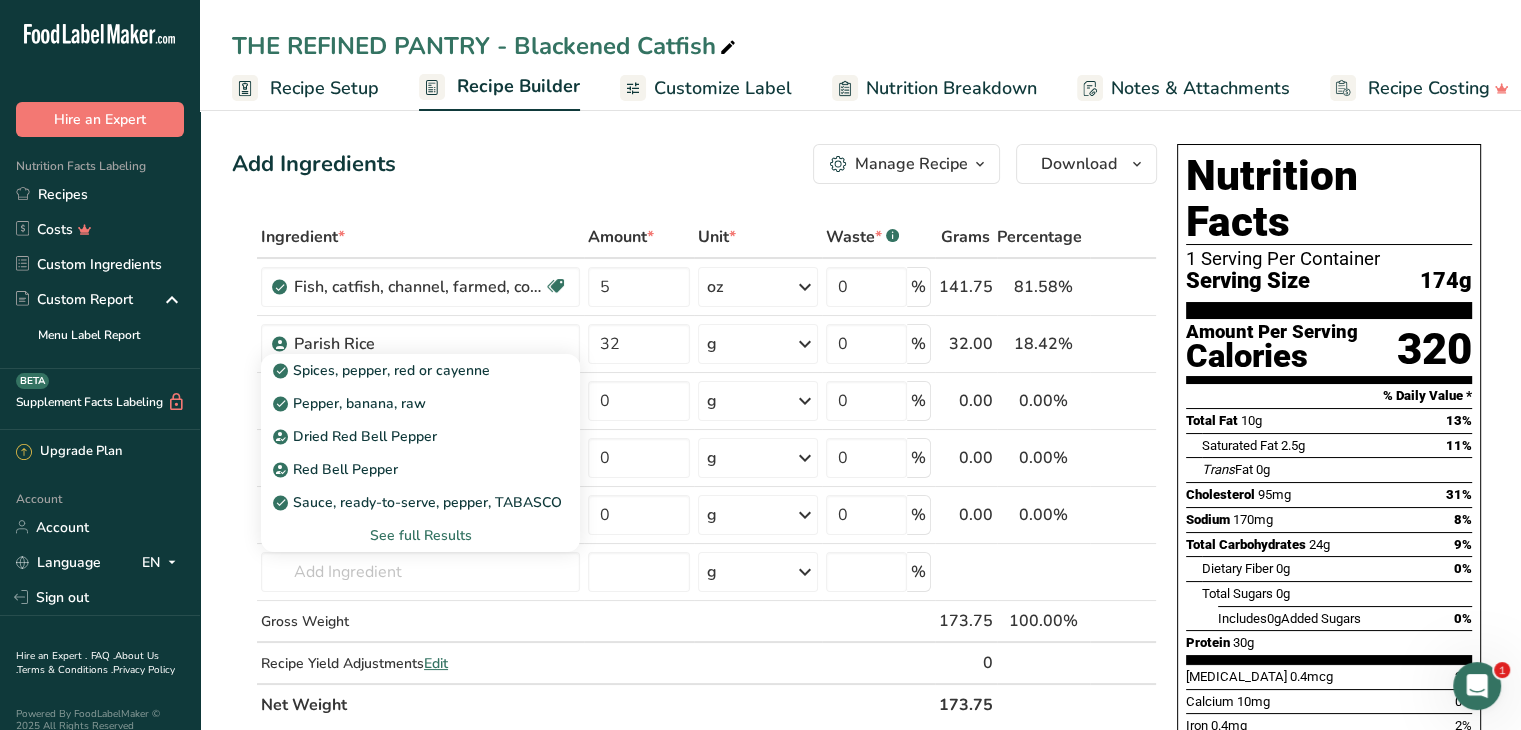 click on "Red Bell Pepper" at bounding box center [337, 469] 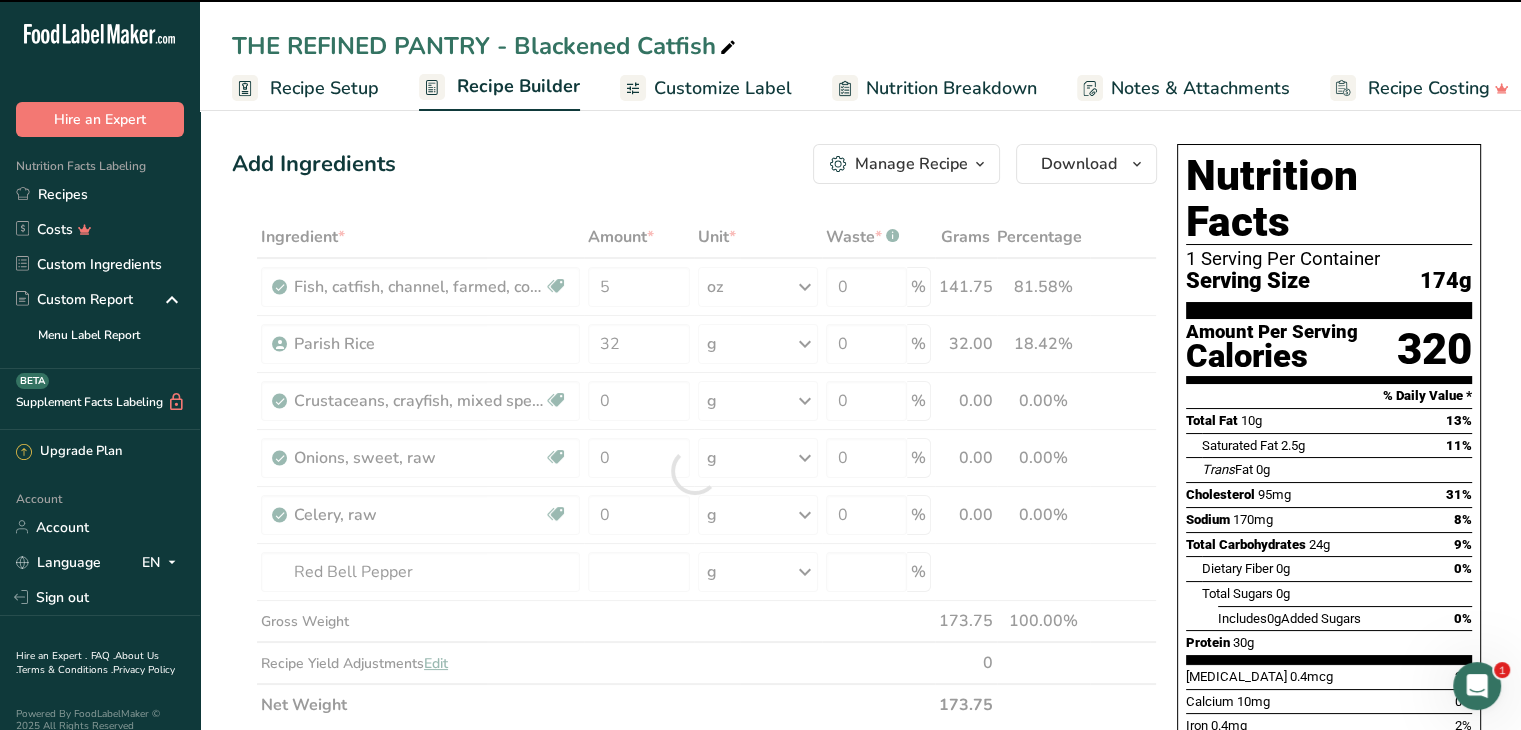 type on "0" 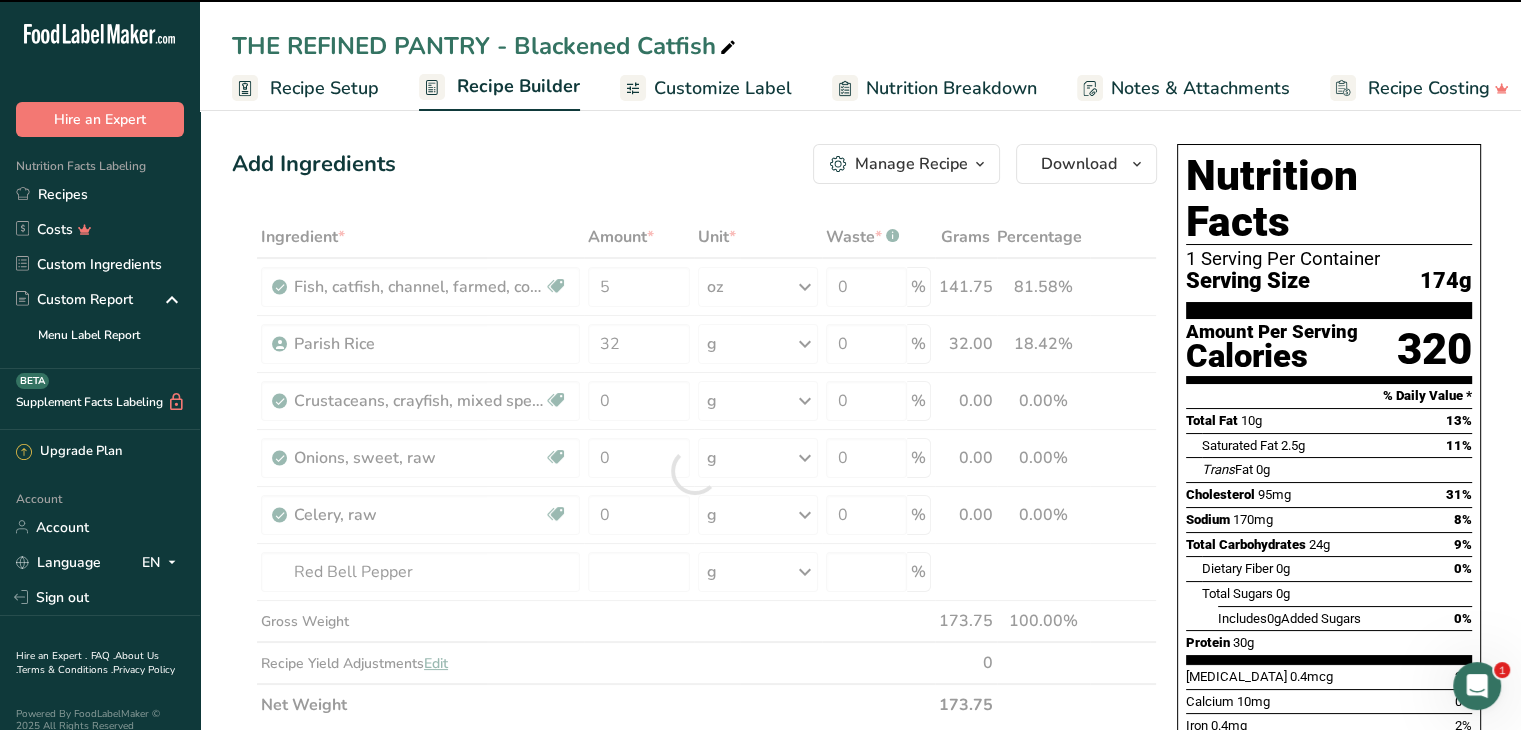 type on "0" 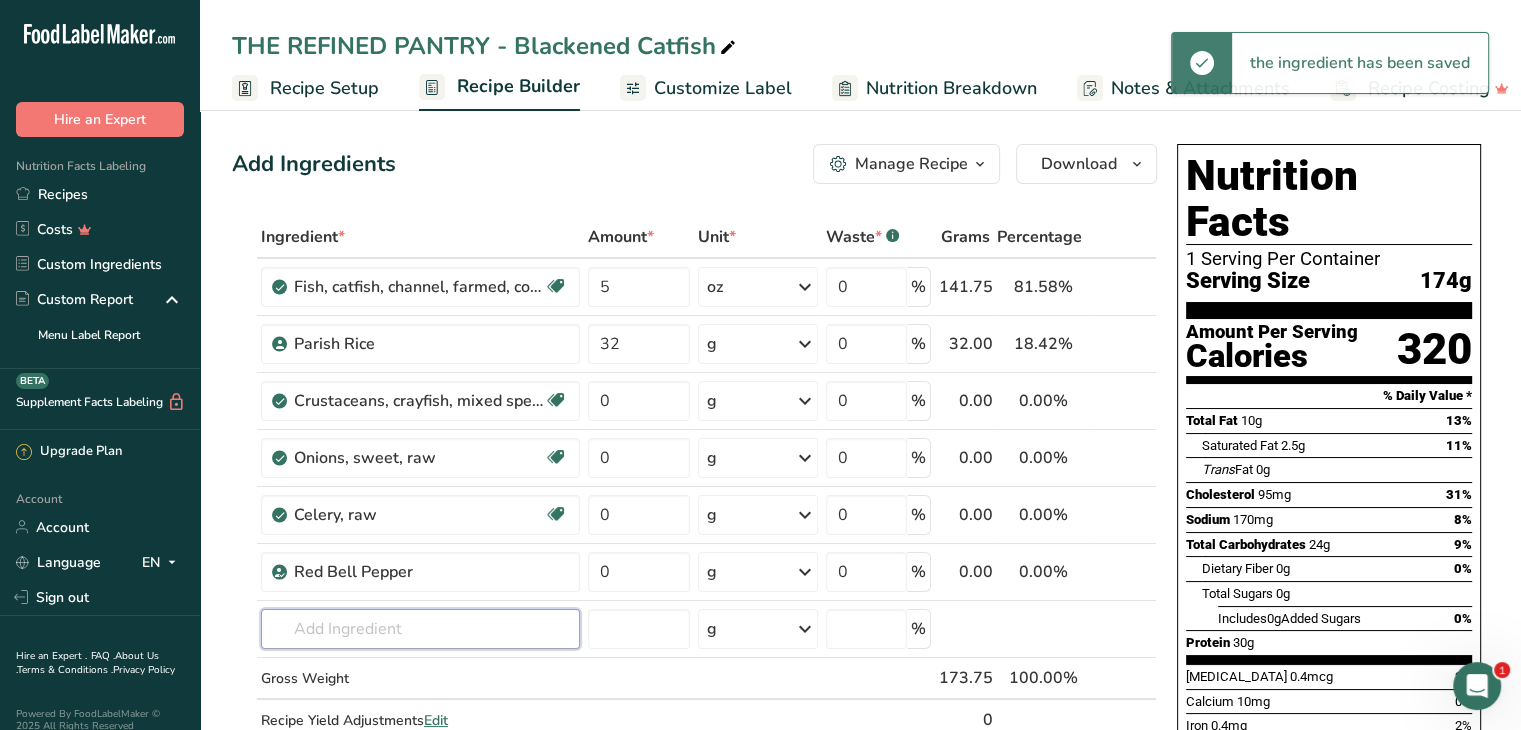 click at bounding box center (420, 629) 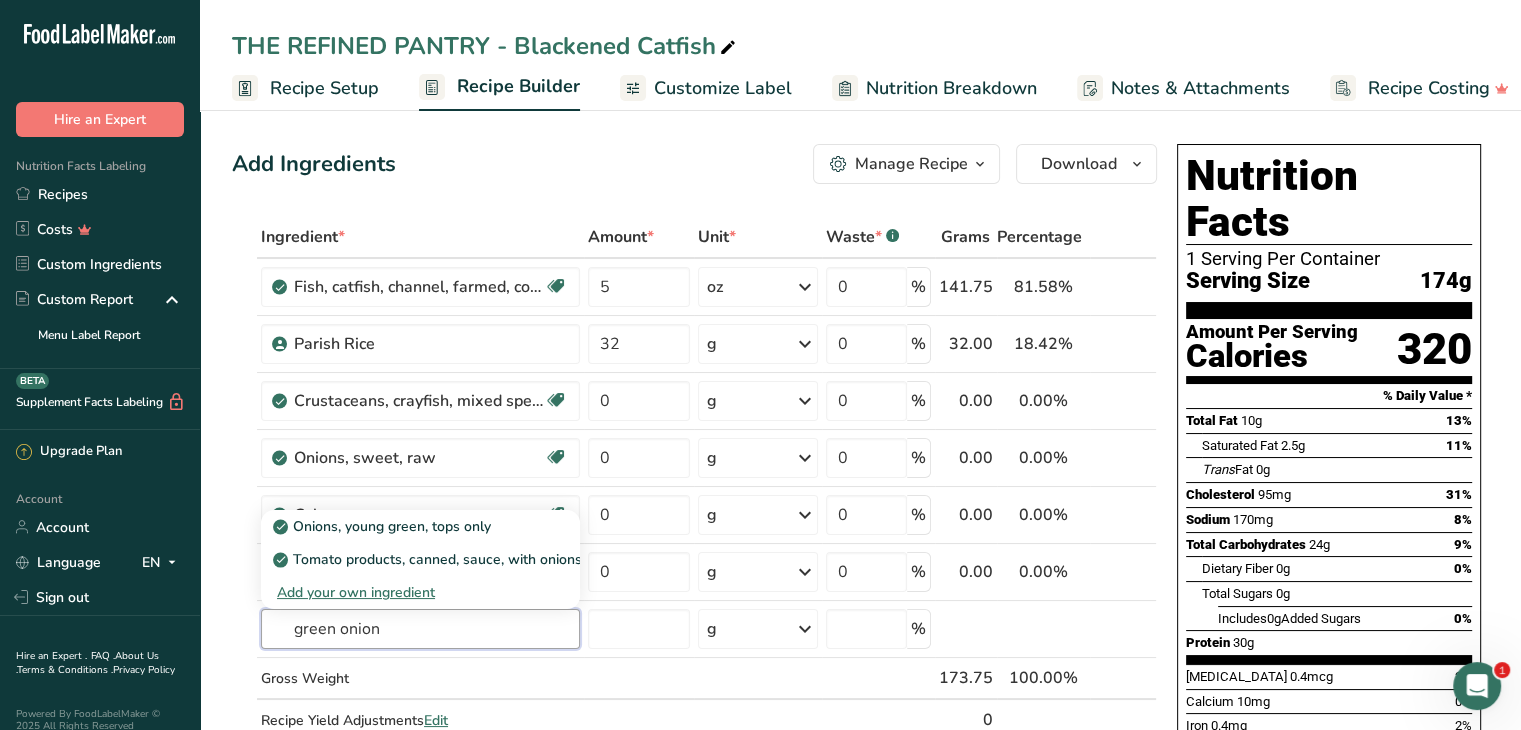 type on "green onion" 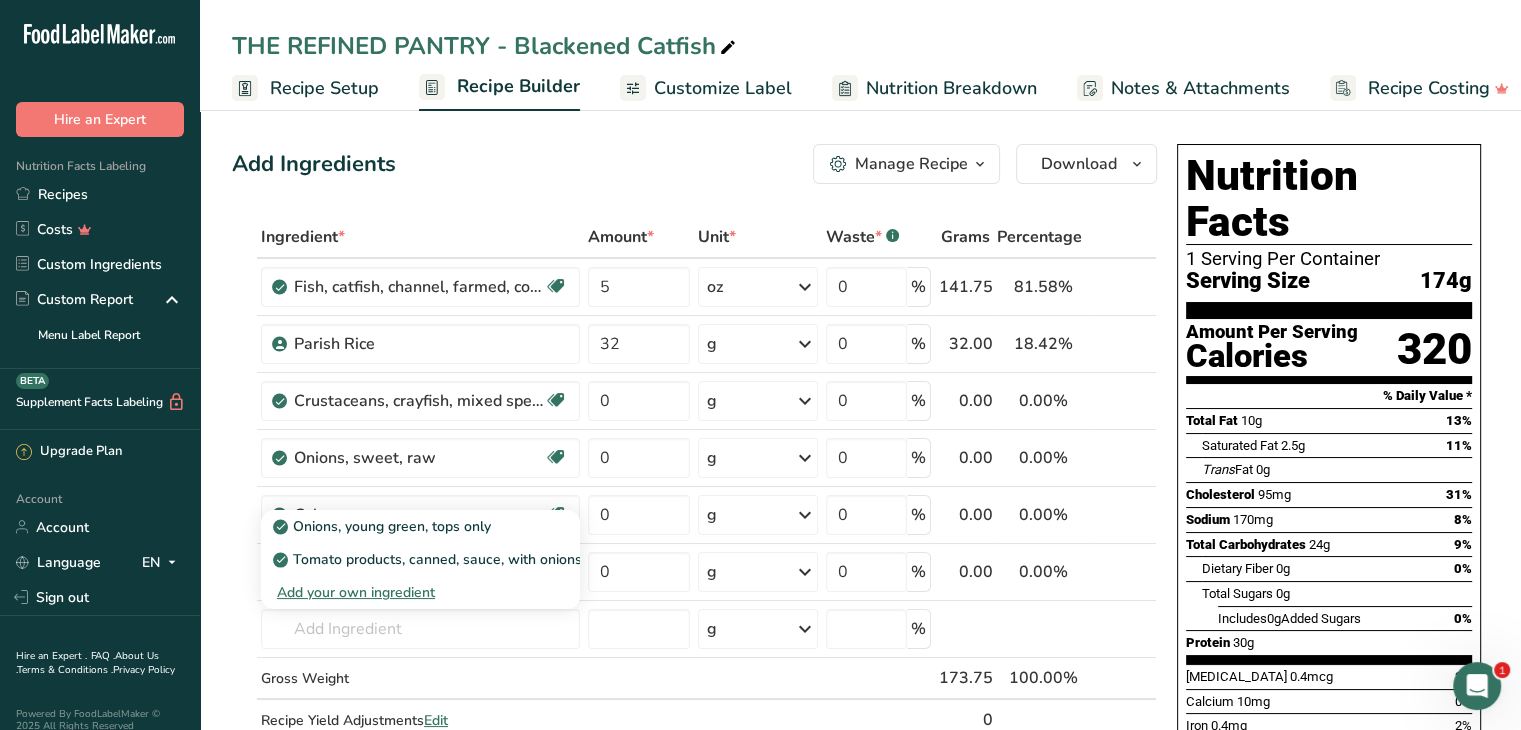 click on "Onions, young green, tops only" at bounding box center (384, 526) 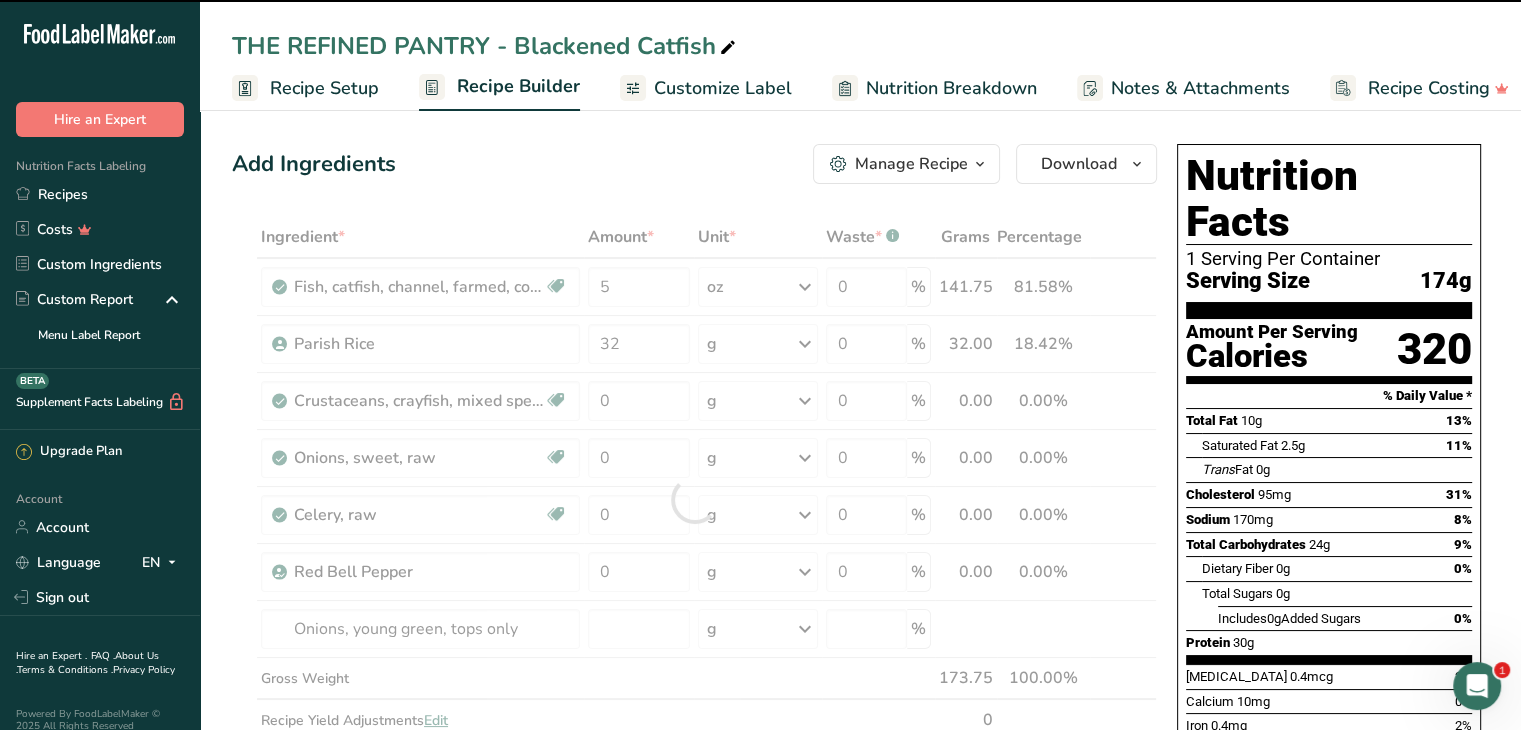 type on "0" 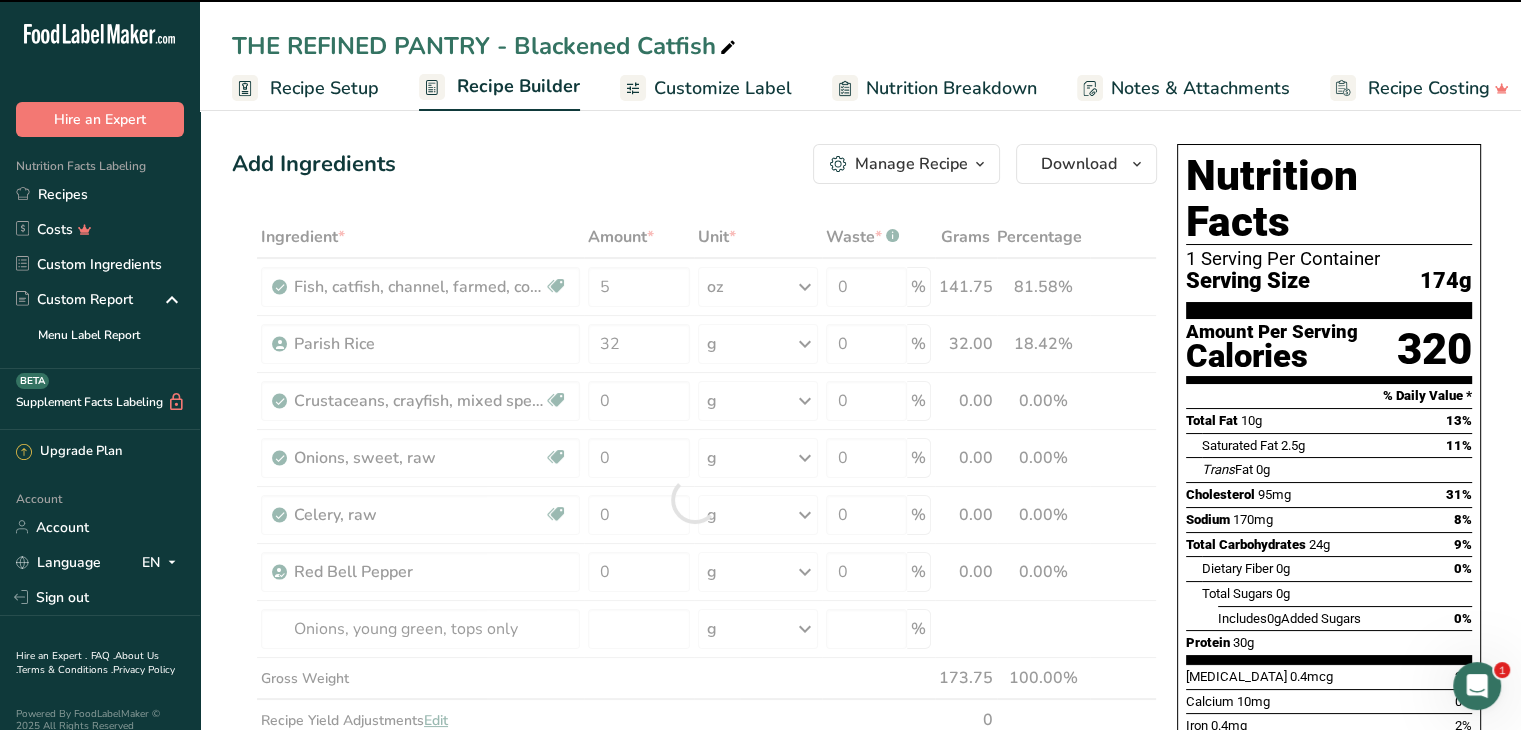 type on "0" 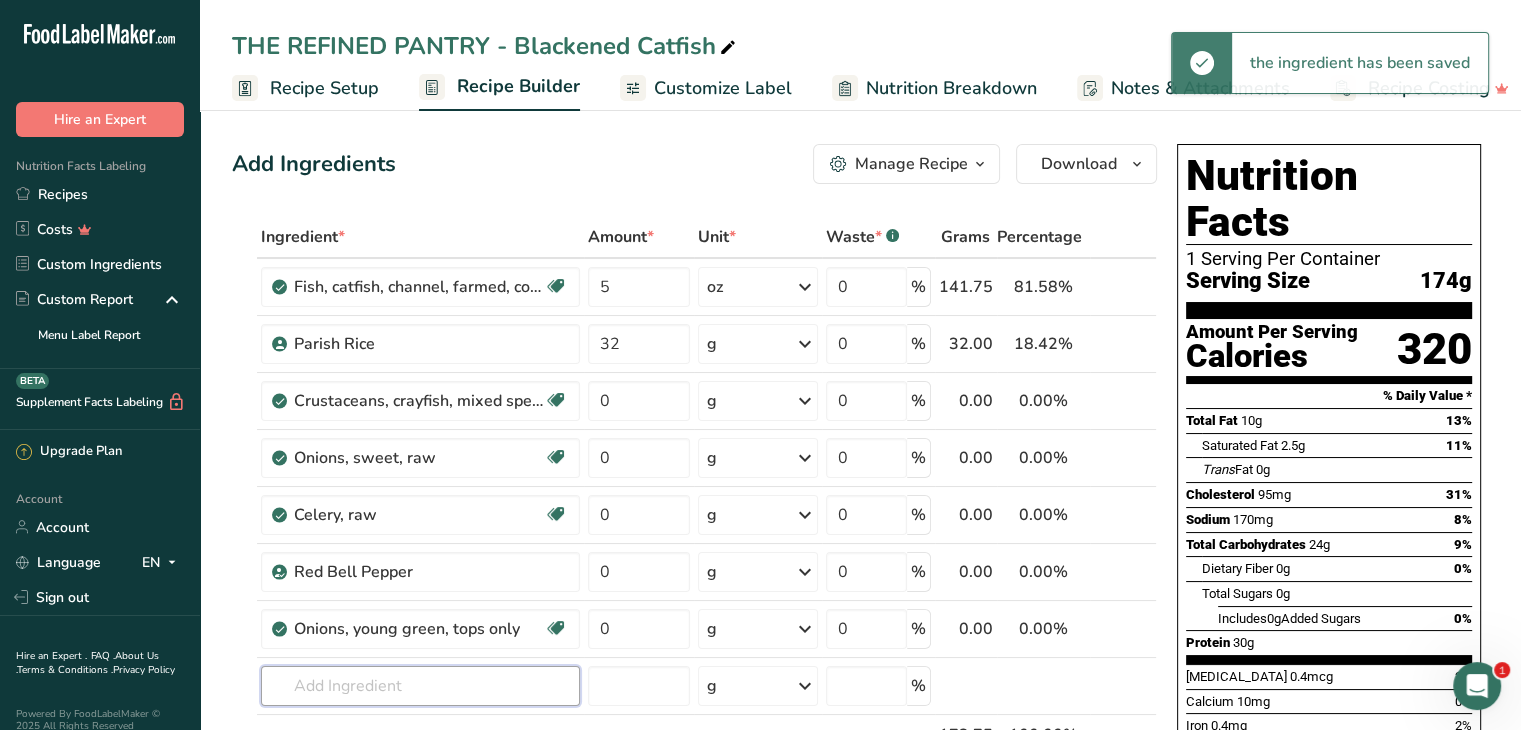 click at bounding box center (420, 686) 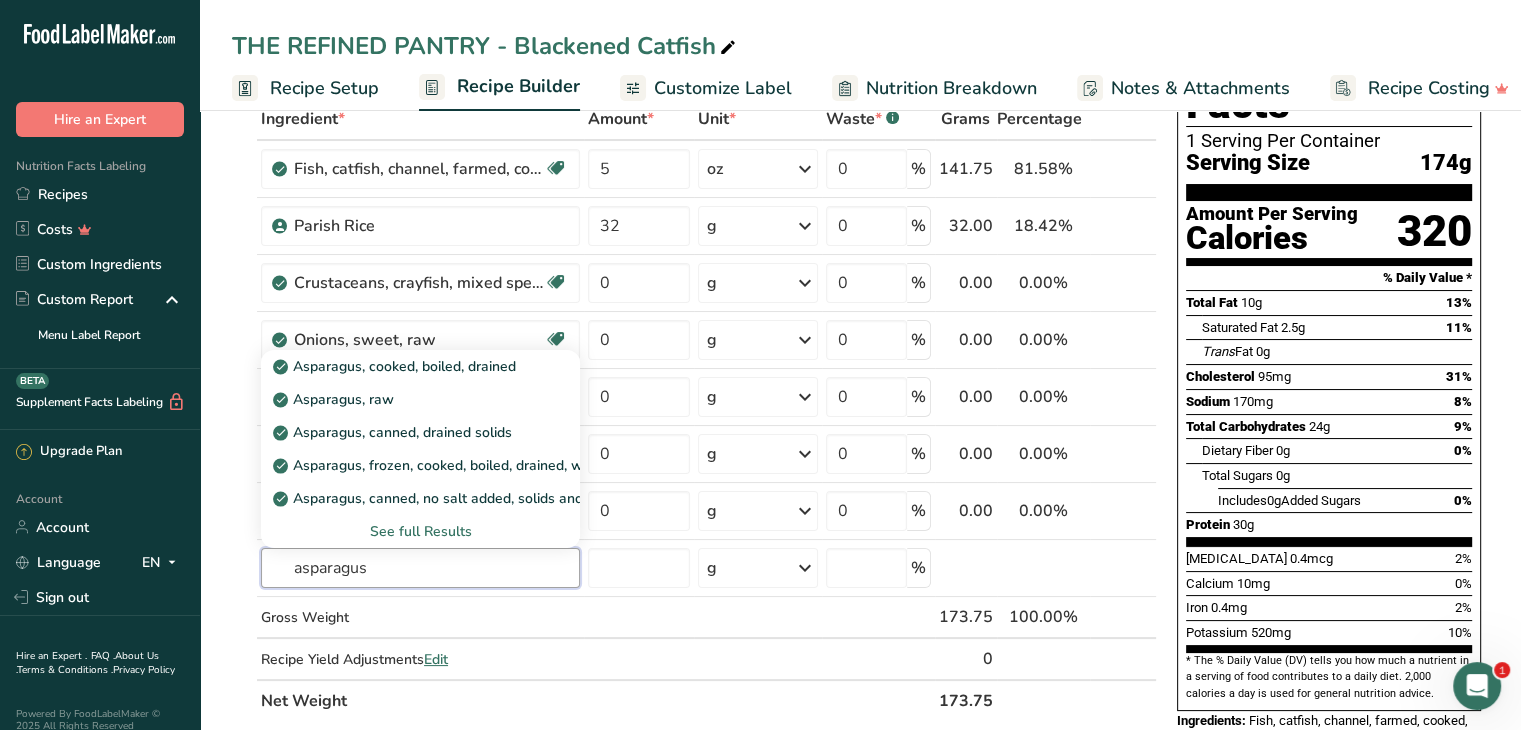 scroll, scrollTop: 142, scrollLeft: 0, axis: vertical 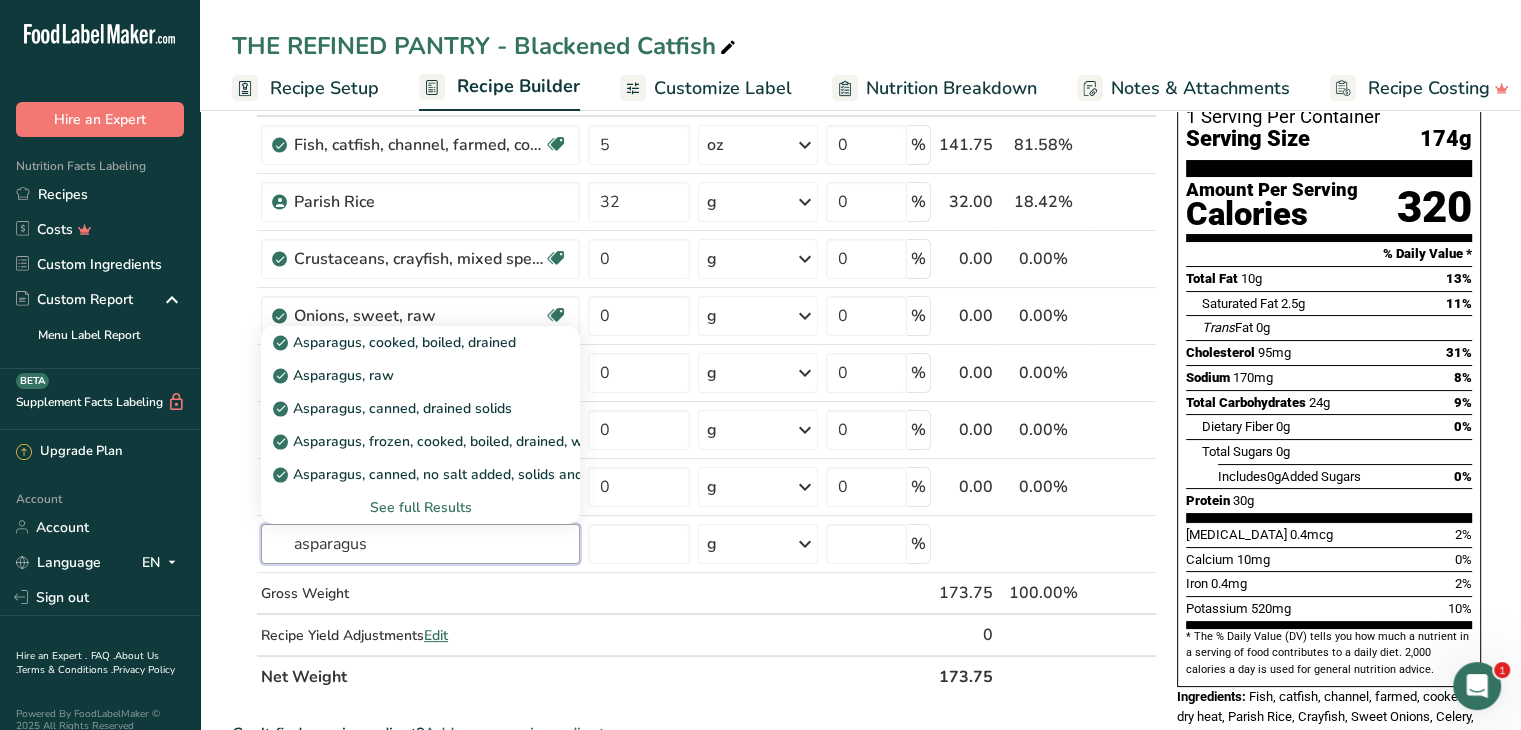 type on "asparagus" 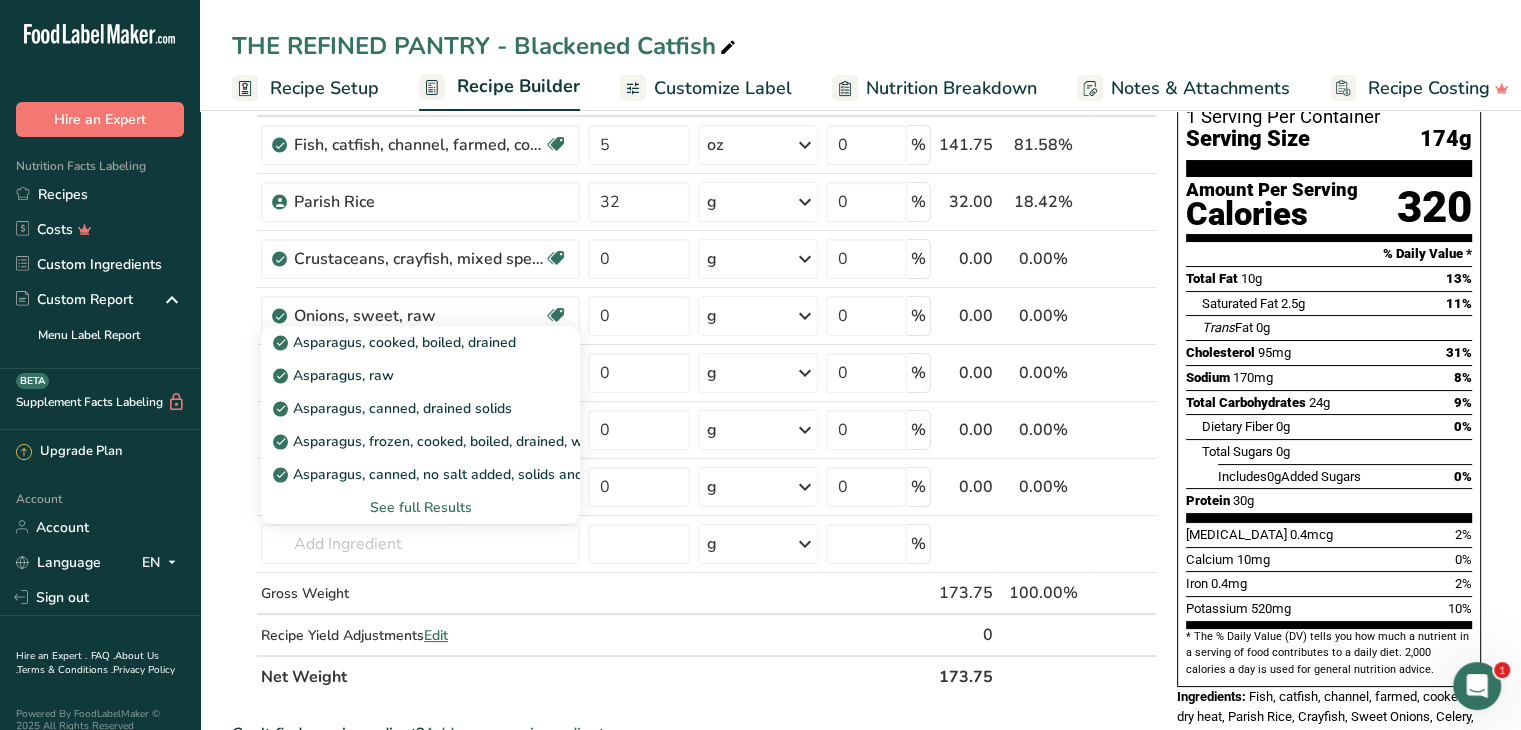 click on "Asparagus, raw" at bounding box center (335, 375) 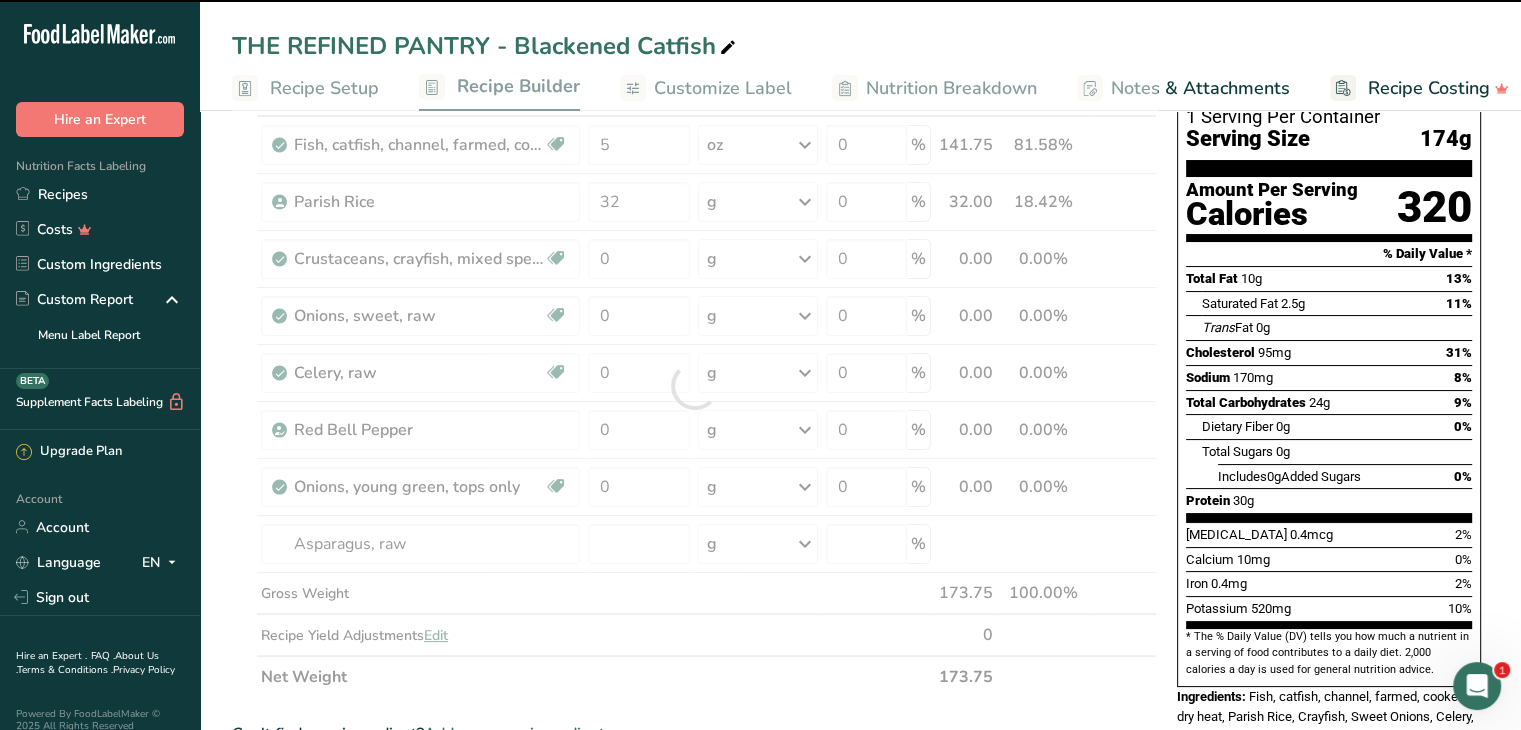 type on "0" 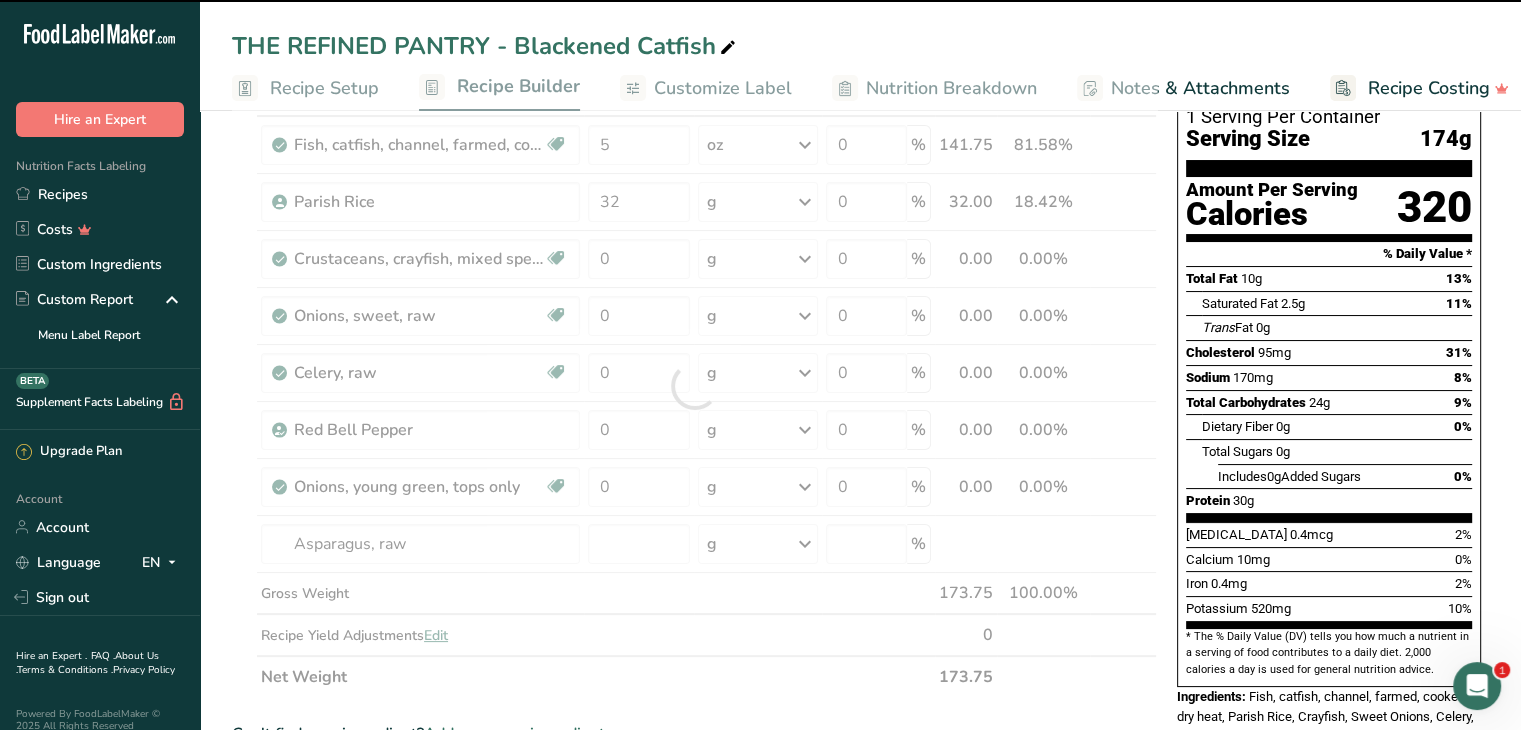 type on "0" 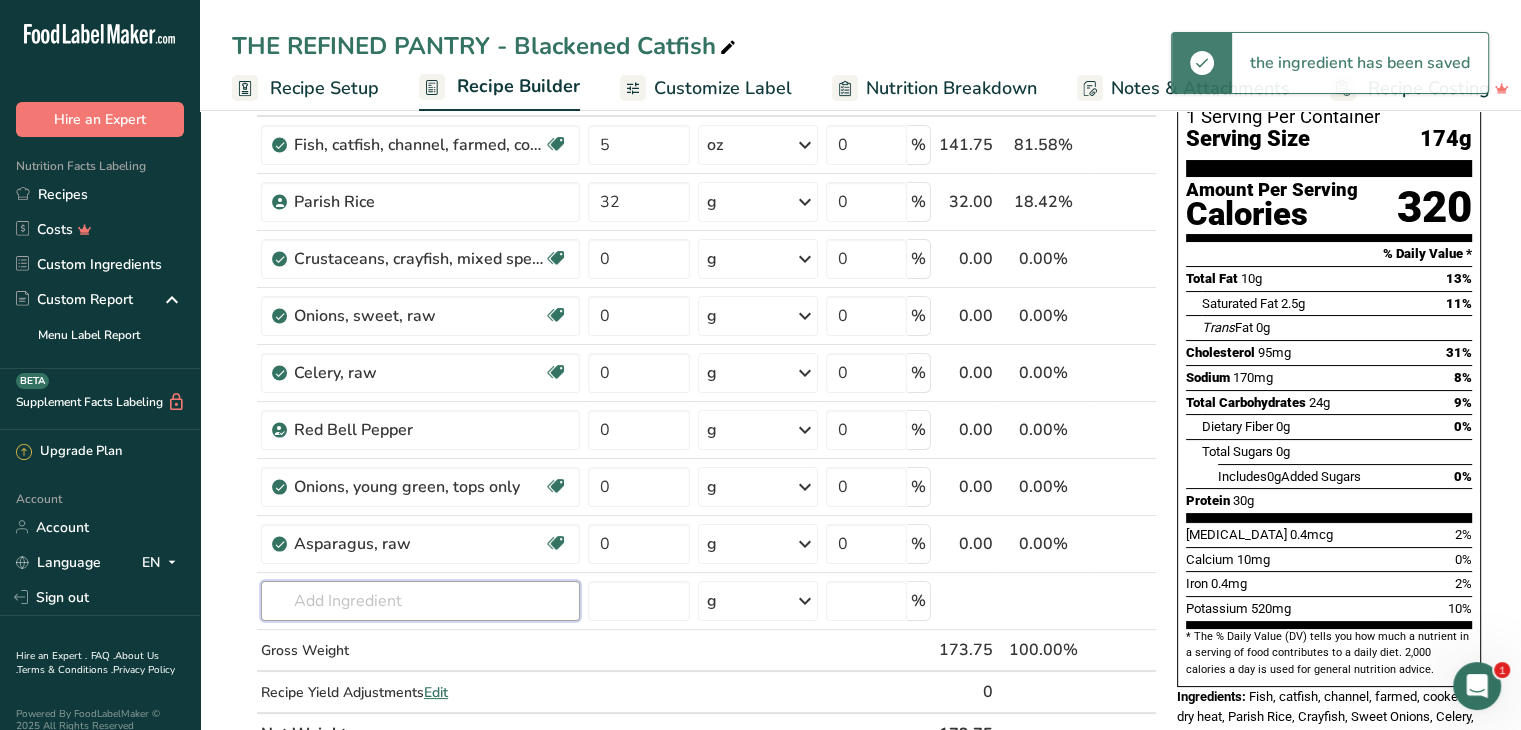 click at bounding box center (420, 601) 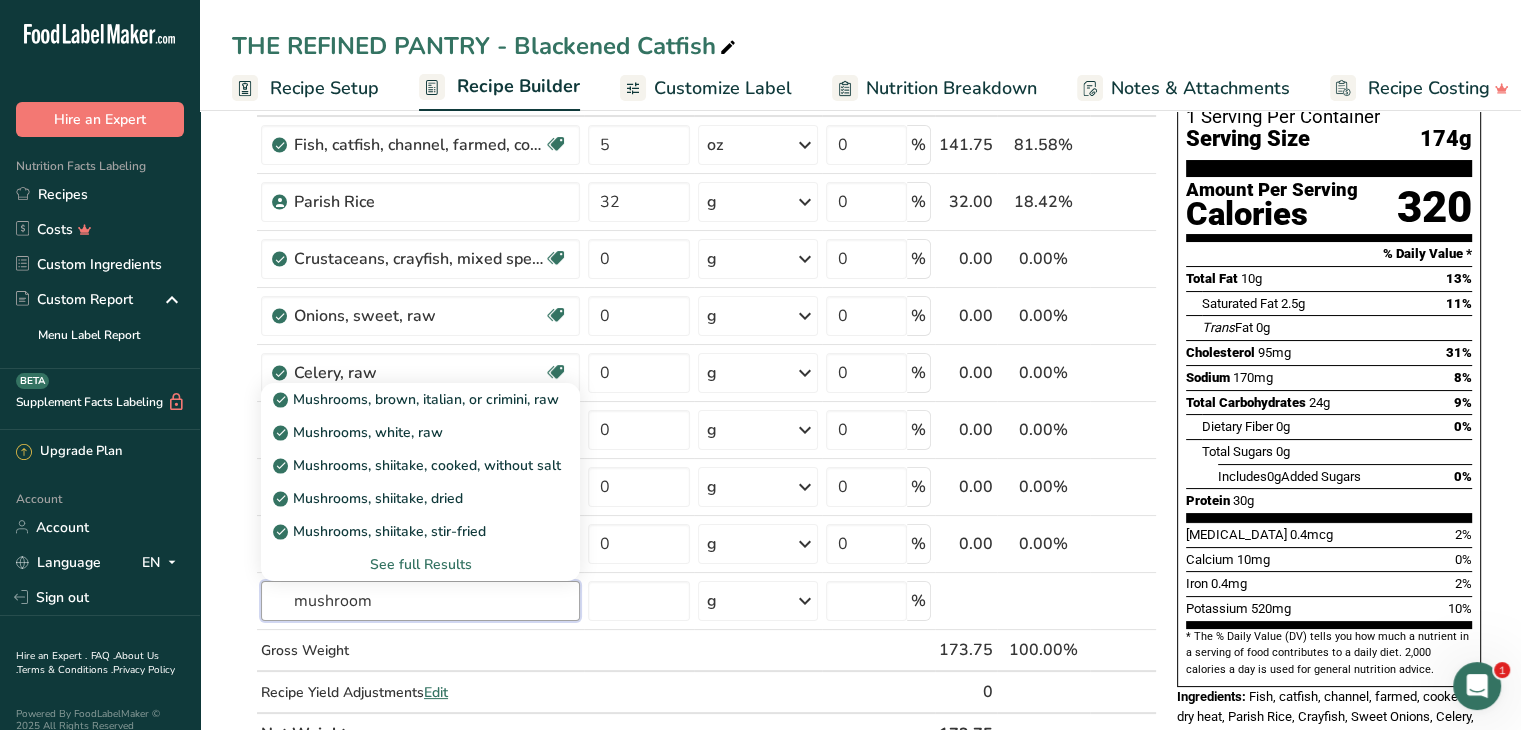 type on "mushroom" 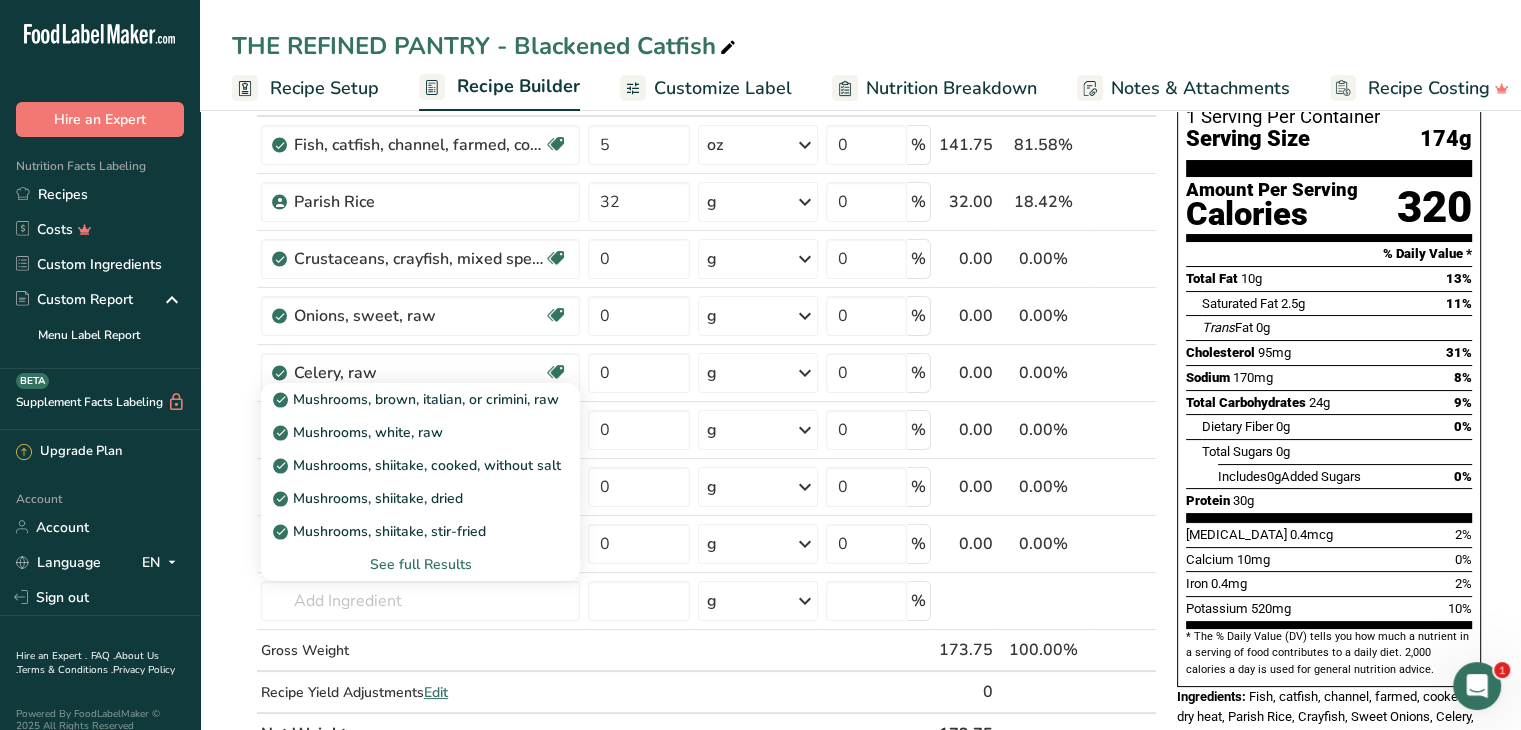 click on "Mushrooms, brown, italian, or crimini, raw" at bounding box center [418, 399] 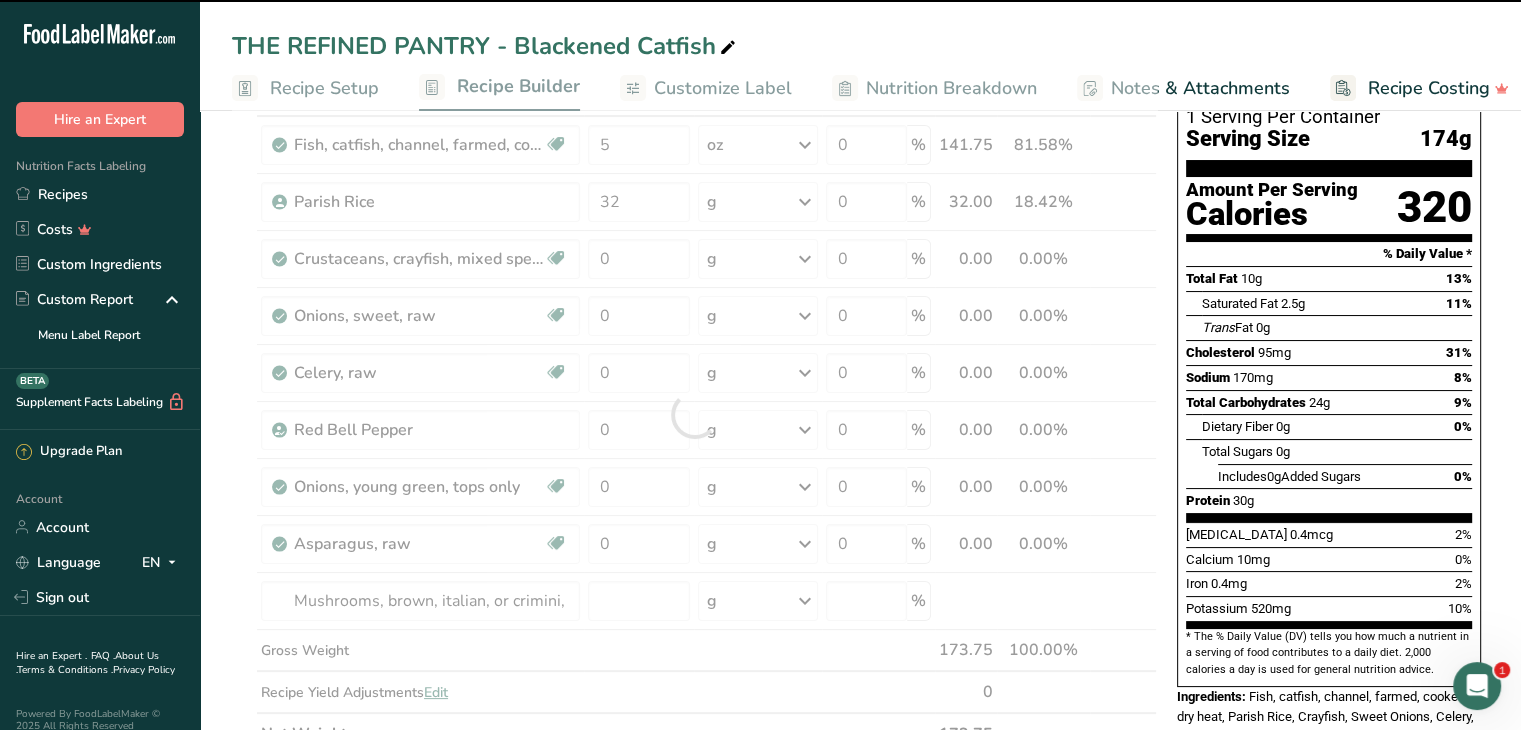 type on "0" 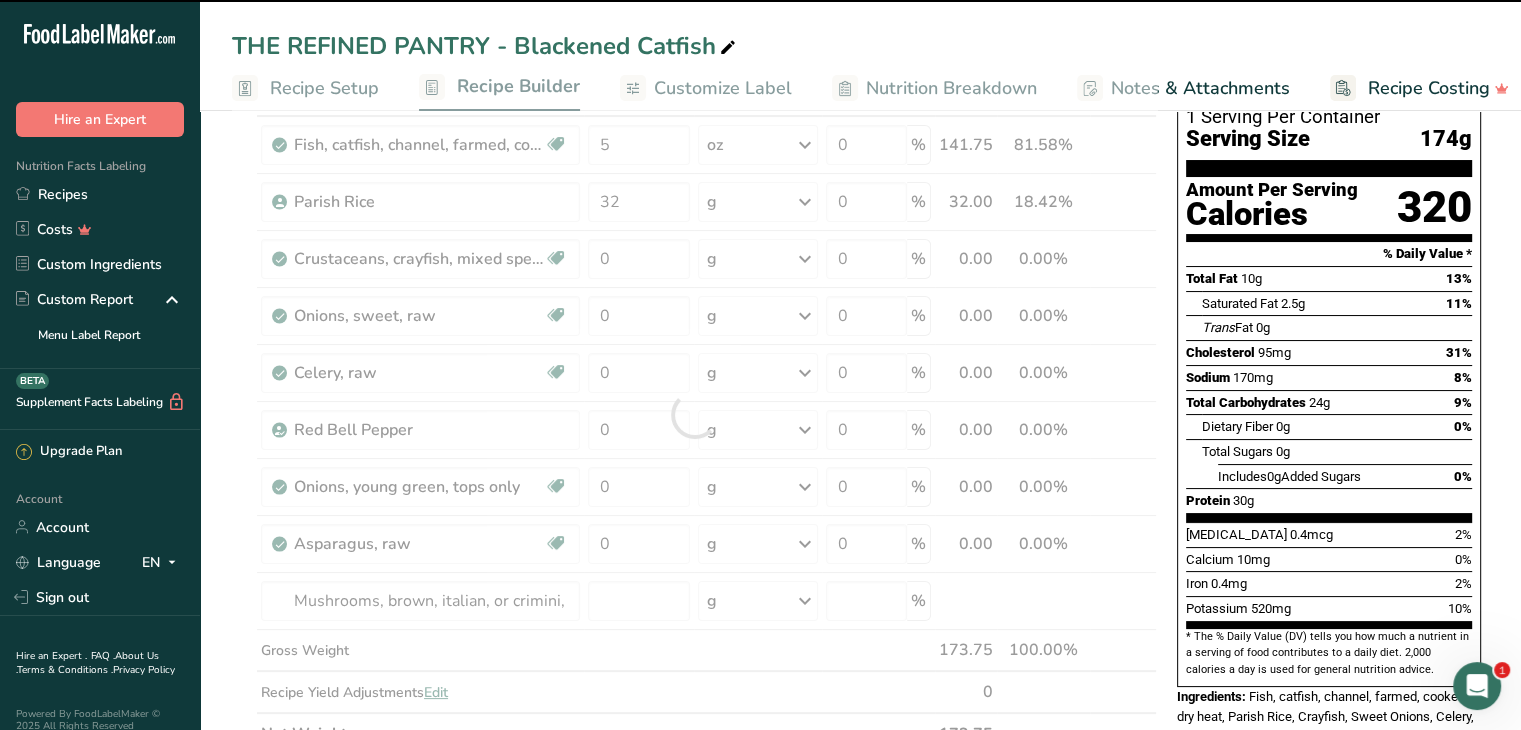type on "0" 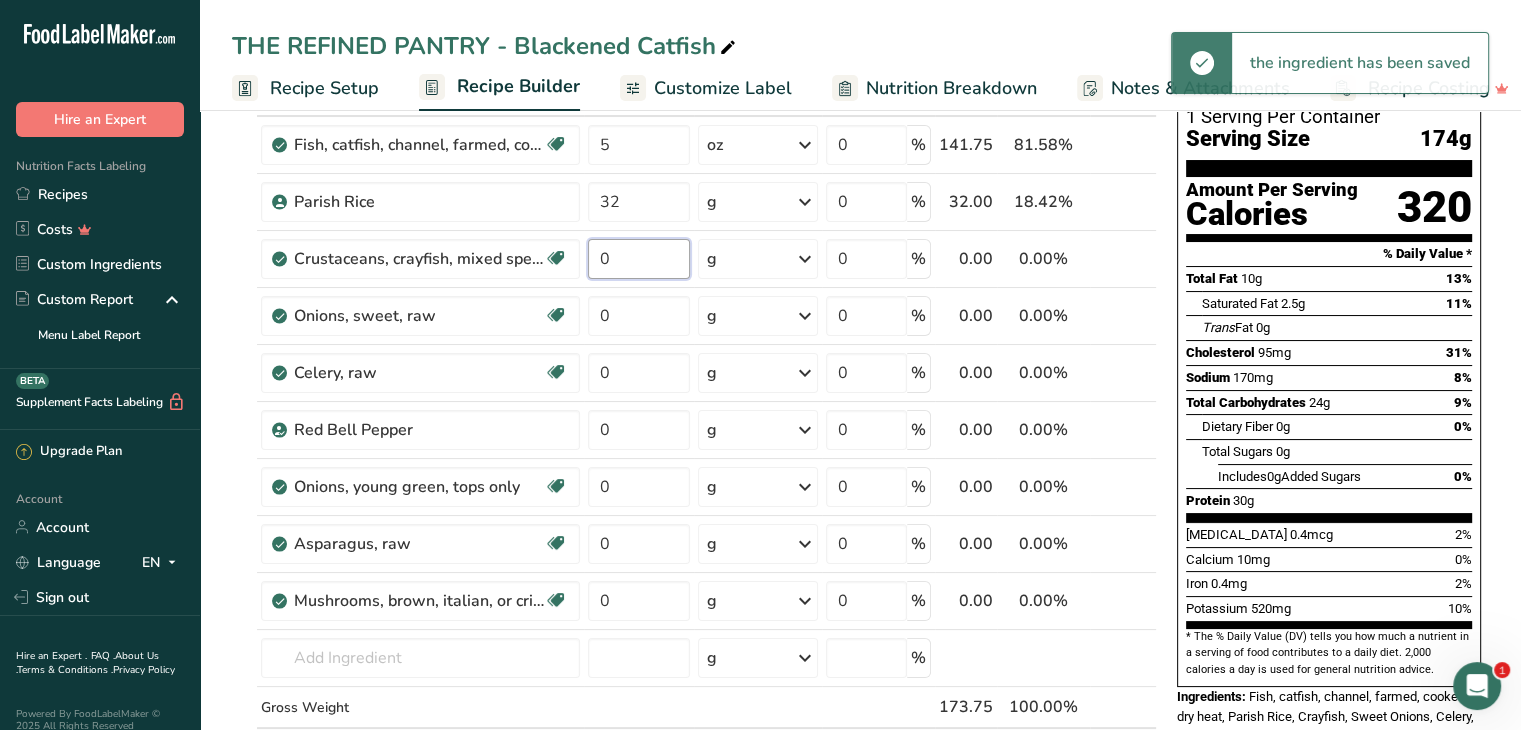 click on "0" at bounding box center [639, 259] 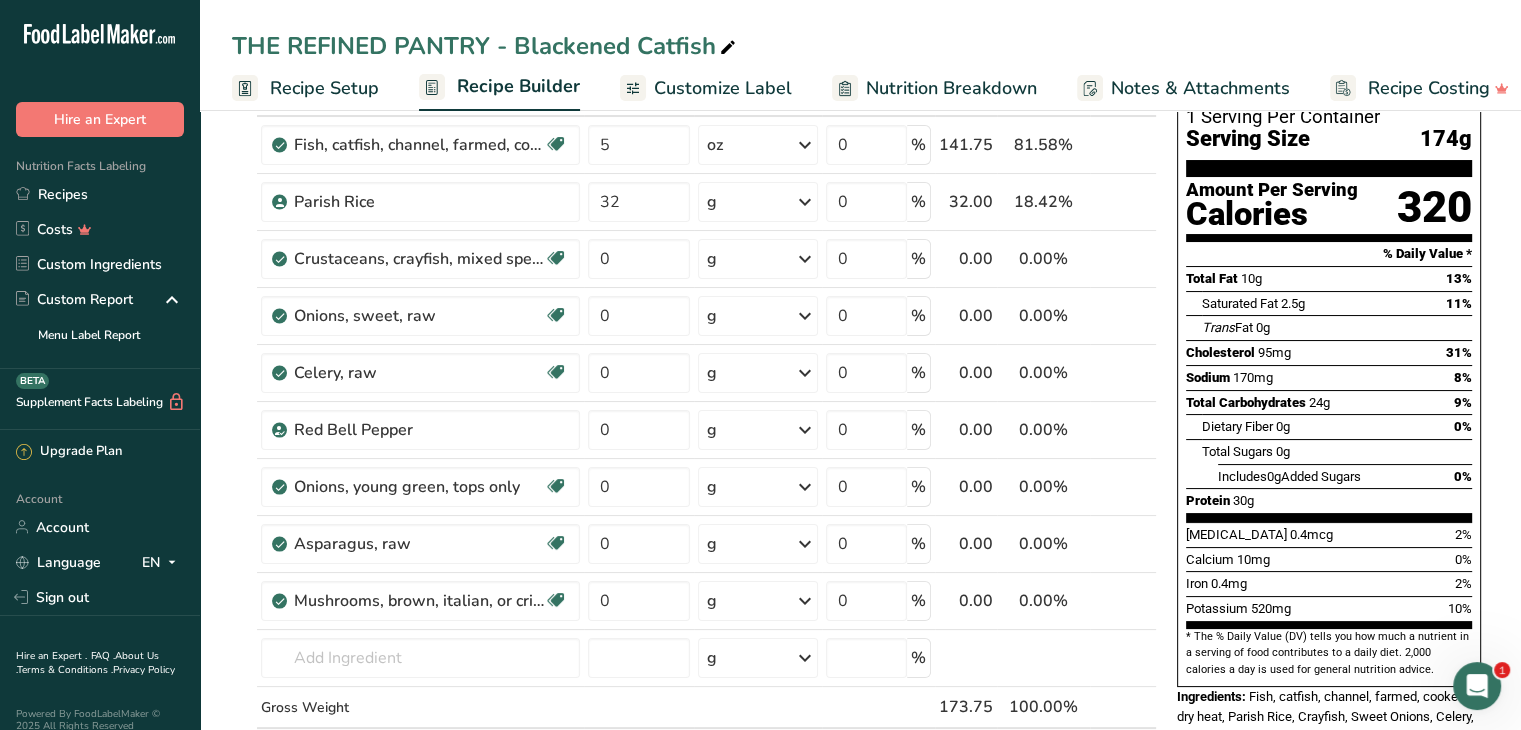 click on "Ingredient *
Amount *
Unit *
Waste *   .a-a{fill:#347362;}.b-a{fill:#fff;}          Grams
Percentage
Fish, catfish, channel, farmed, cooked, dry heat
Dairy free
Gluten free
Soy free
5
oz
Portions
1 fillet
3 oz
Weight Units
g
kg
mg
See more
Volume Units
l
Volume units require a density conversion. If you know your ingredient's density enter it below. Otherwise, click on "RIA" our AI Regulatory bot - she will be able to help you
lb/ft3
g/cm3
Confirm
mL
lb/ft3
fl oz" at bounding box center (694, 443) 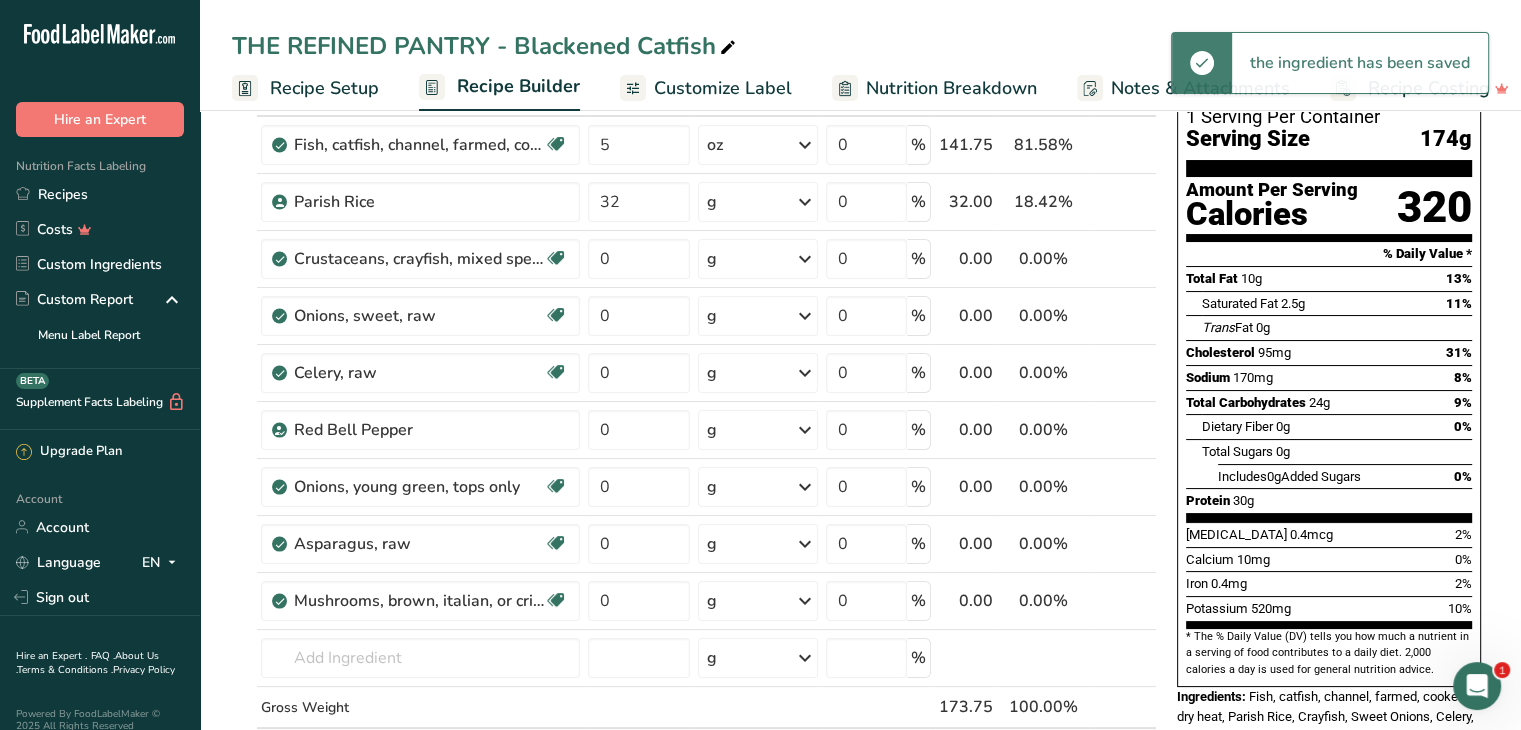 click on "g" at bounding box center (758, 259) 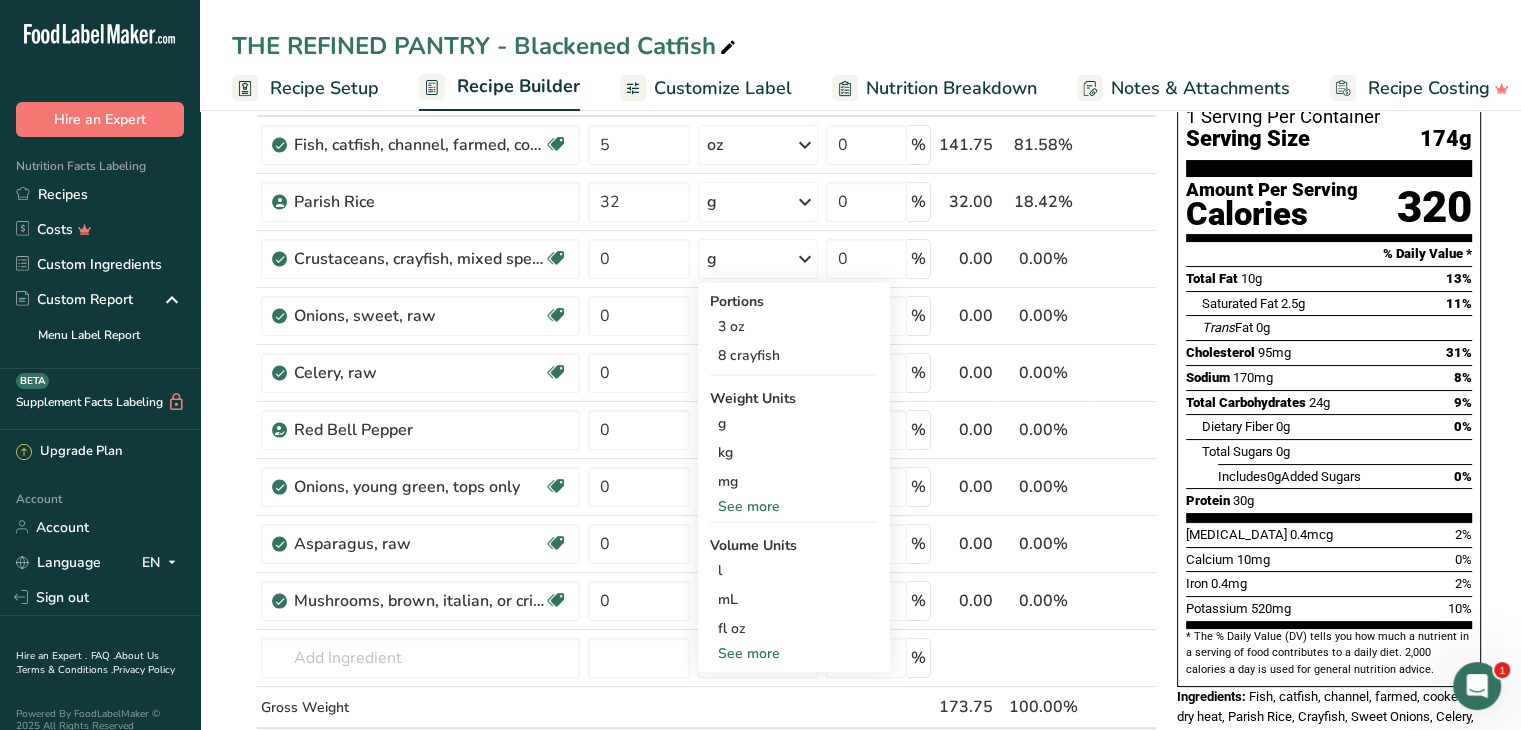 click on "g" at bounding box center [794, 423] 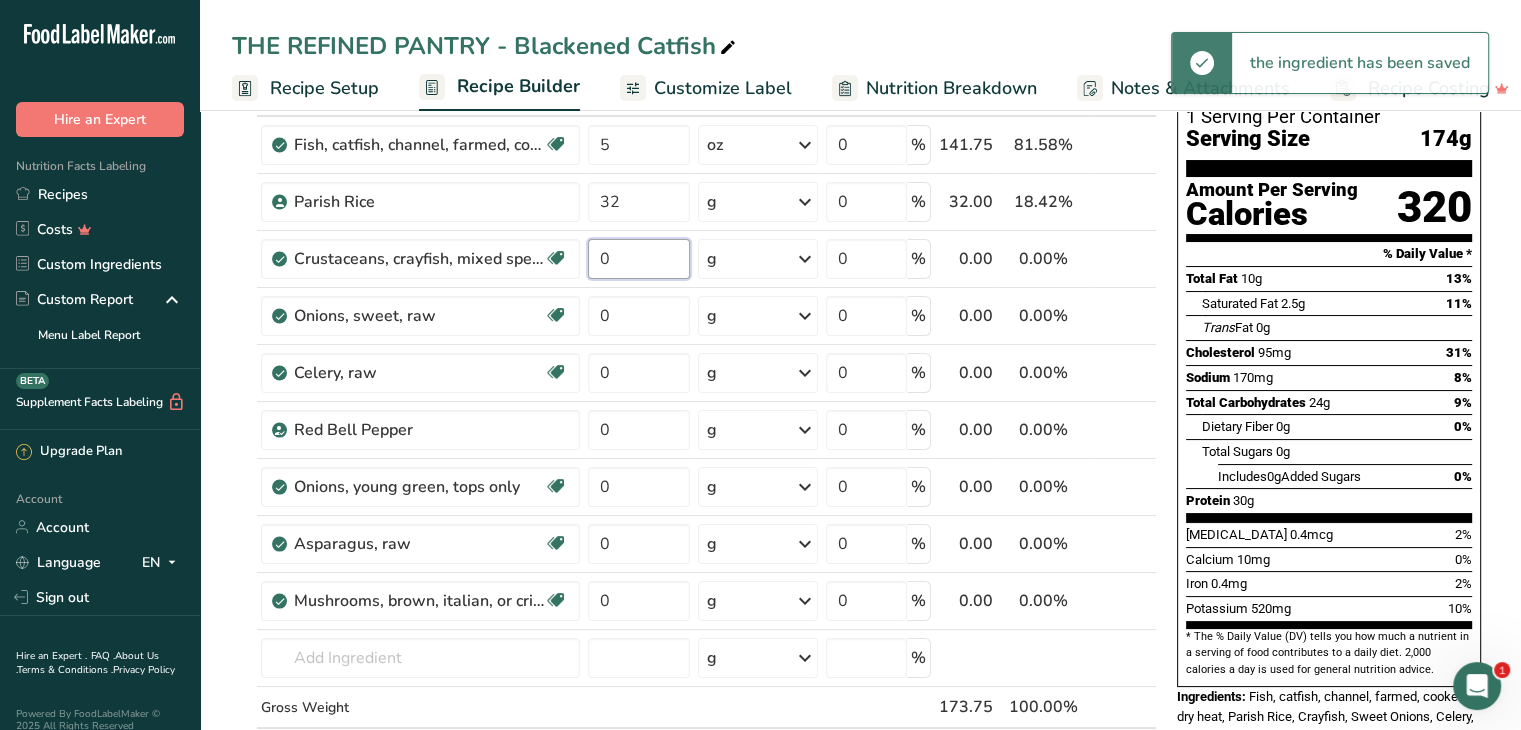 drag, startPoint x: 622, startPoint y: 265, endPoint x: 570, endPoint y: 265, distance: 52 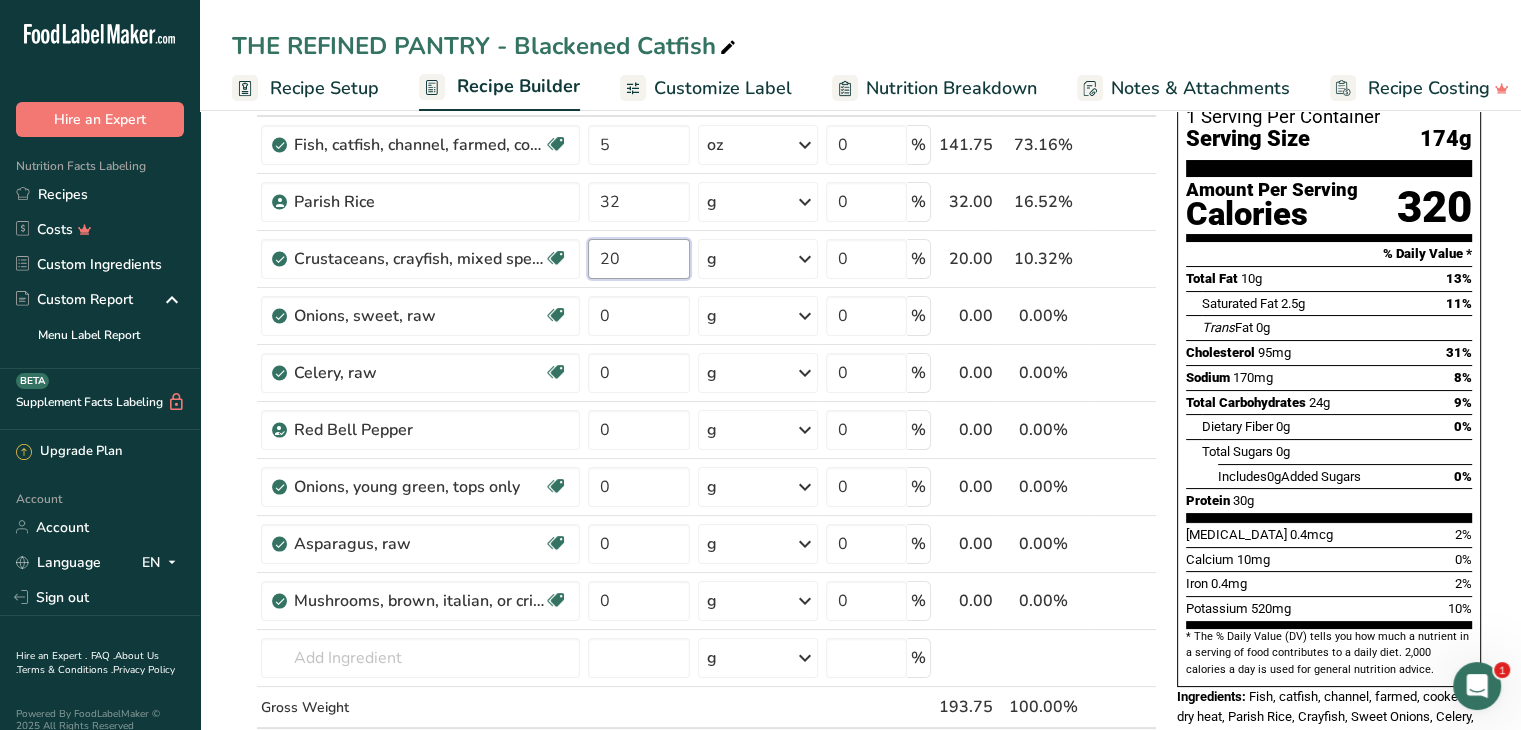 type on "20" 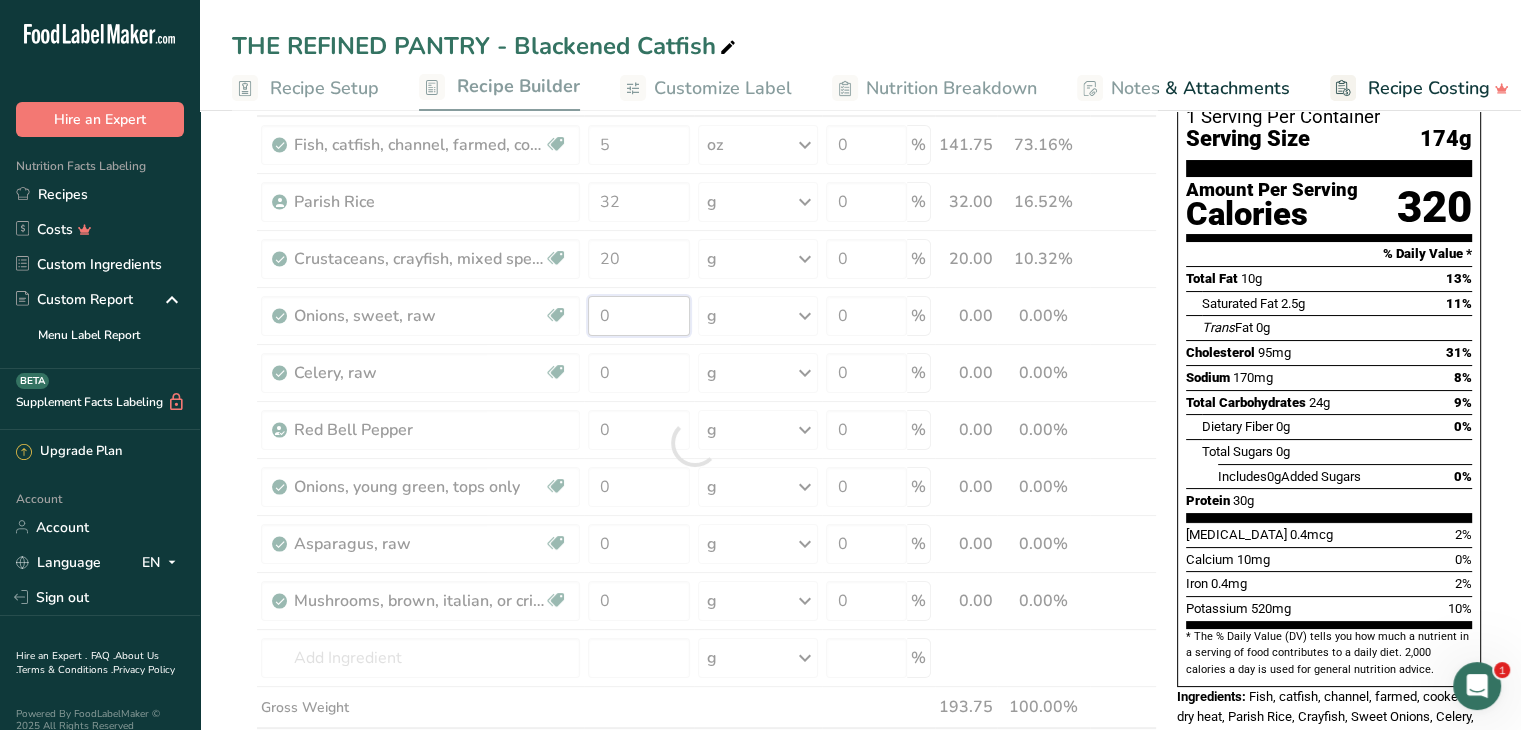click on "Ingredient *
Amount *
Unit *
Waste *   .a-a{fill:#347362;}.b-a{fill:#fff;}          Grams
Percentage
Fish, catfish, channel, farmed, cooked, dry heat
Dairy free
Gluten free
Soy free
5
oz
Portions
1 fillet
3 oz
Weight Units
g
kg
mg
See more
Volume Units
l
Volume units require a density conversion. If you know your ingredient's density enter it below. Otherwise, click on "RIA" our AI Regulatory bot - she will be able to help you
lb/ft3
g/cm3
Confirm
mL
lb/ft3
fl oz" at bounding box center [694, 443] 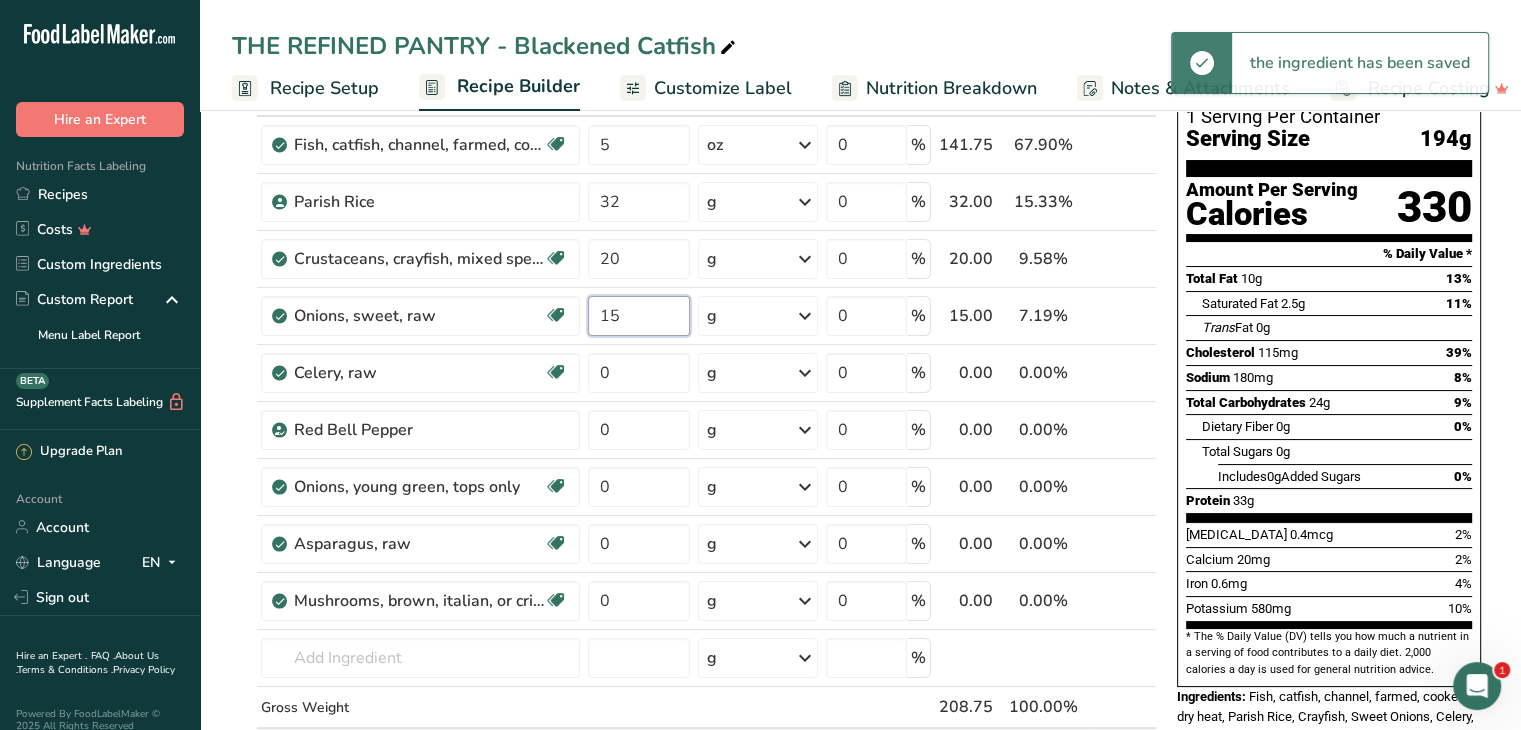 type on "15" 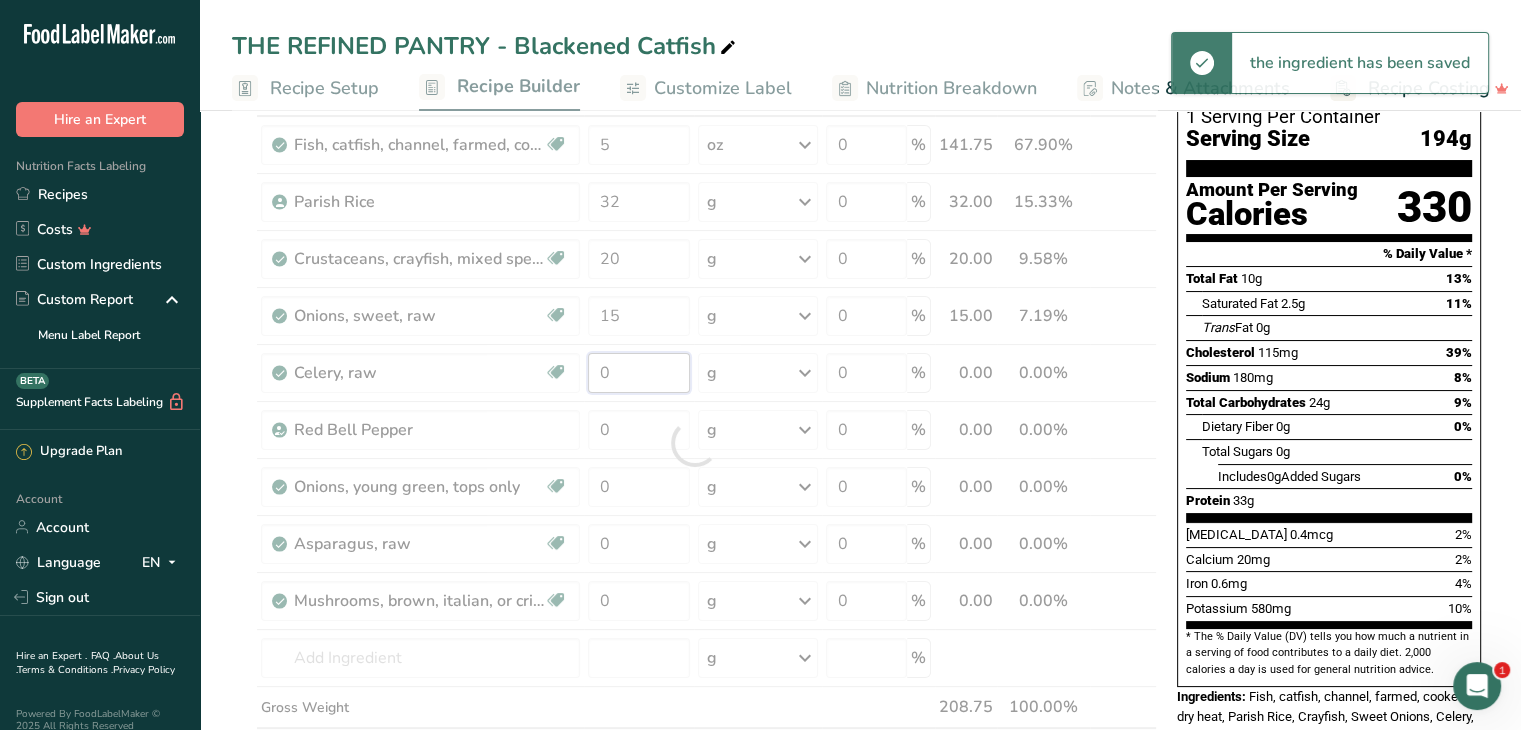 click on "Ingredient *
Amount *
Unit *
Waste *   .a-a{fill:#347362;}.b-a{fill:#fff;}          Grams
Percentage
Fish, catfish, channel, farmed, cooked, dry heat
Dairy free
Gluten free
Soy free
5
oz
Portions
1 fillet
3 oz
Weight Units
g
kg
mg
See more
Volume Units
l
Volume units require a density conversion. If you know your ingredient's density enter it below. Otherwise, click on "RIA" our AI Regulatory bot - she will be able to help you
lb/ft3
g/cm3
Confirm
mL
lb/ft3
fl oz" at bounding box center [694, 443] 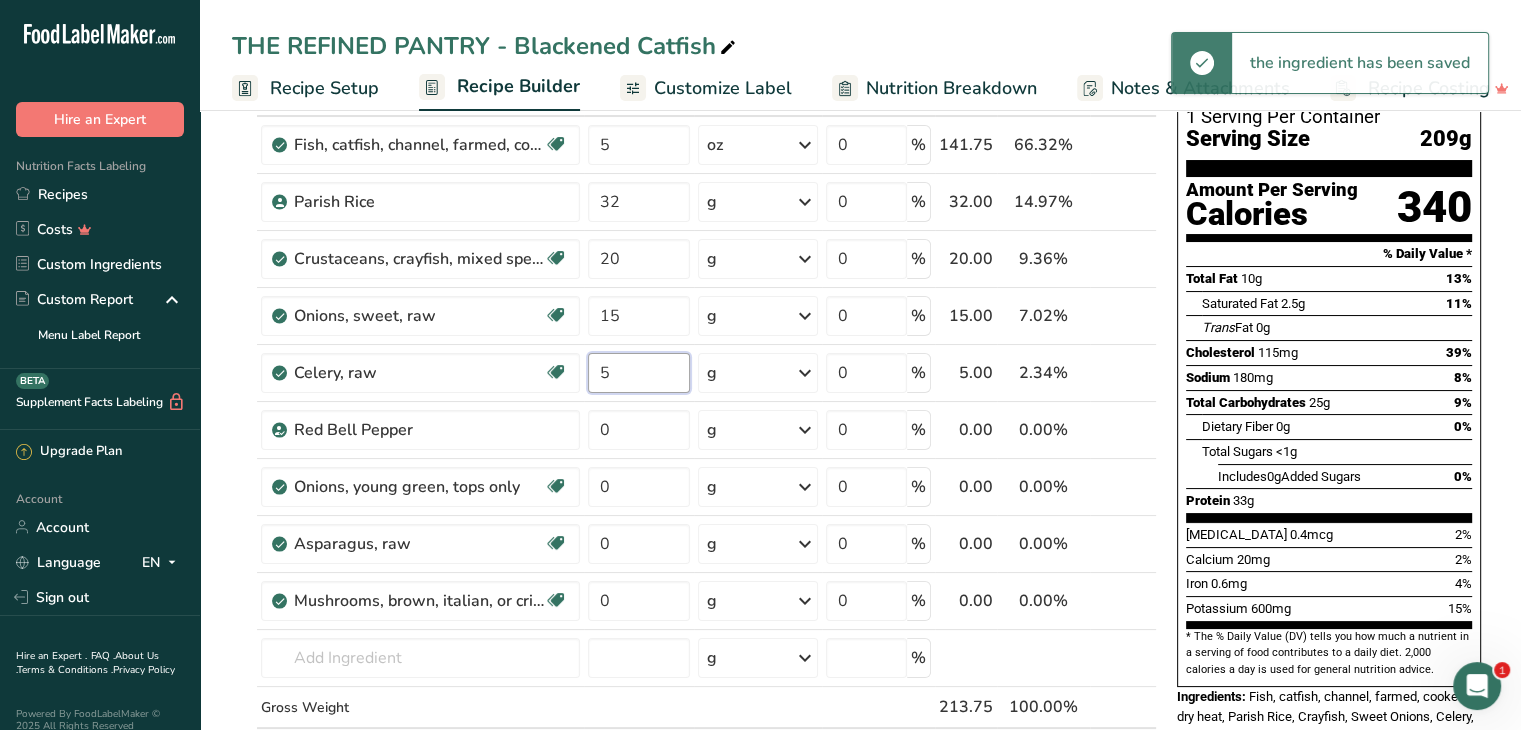 type on "5" 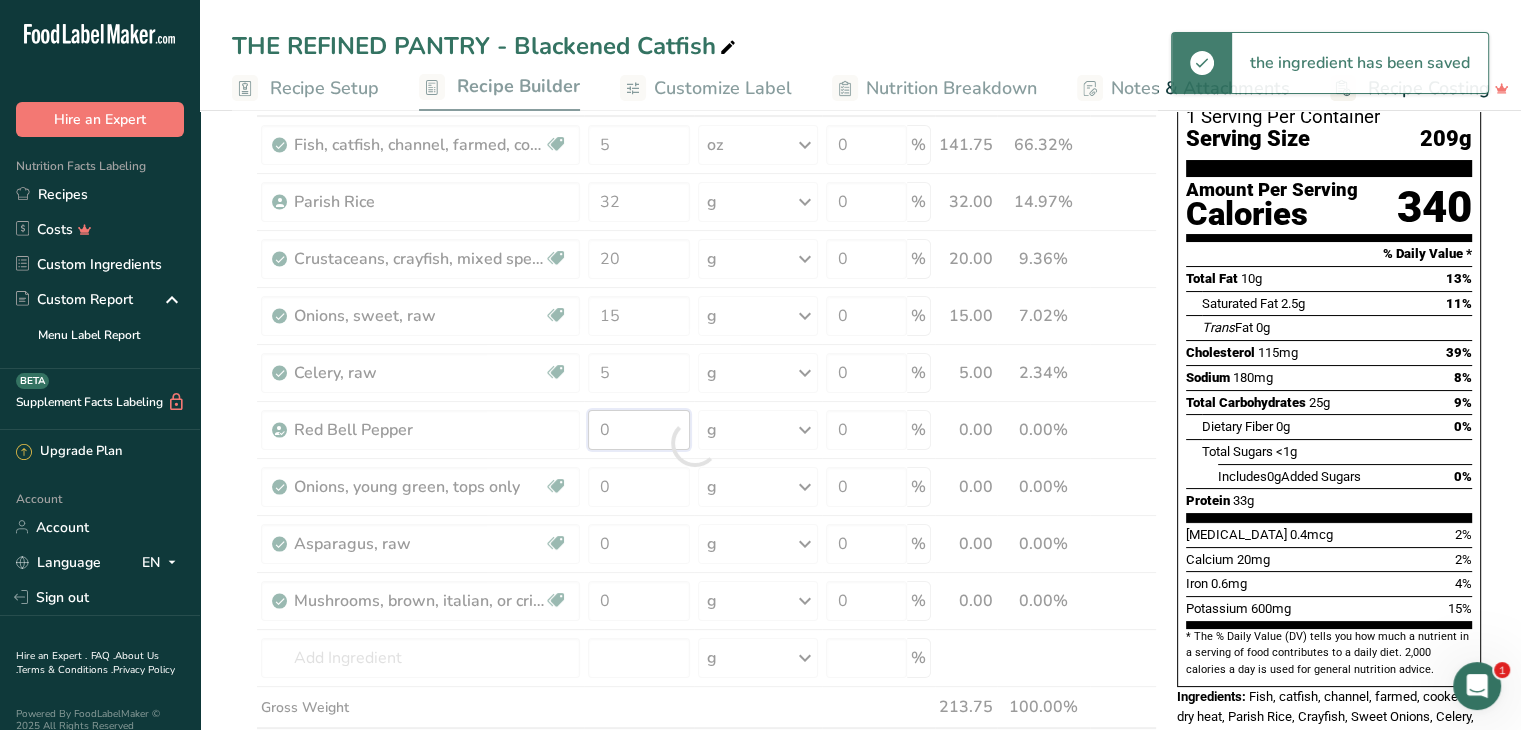 click on "Ingredient *
Amount *
Unit *
Waste *   .a-a{fill:#347362;}.b-a{fill:#fff;}          Grams
Percentage
Fish, catfish, channel, farmed, cooked, dry heat
Dairy free
Gluten free
Soy free
5
oz
Portions
1 fillet
3 oz
Weight Units
g
kg
mg
See more
Volume Units
l
Volume units require a density conversion. If you know your ingredient's density enter it below. Otherwise, click on "RIA" our AI Regulatory bot - she will be able to help you
lb/ft3
g/cm3
Confirm
mL
lb/ft3
fl oz" at bounding box center [694, 443] 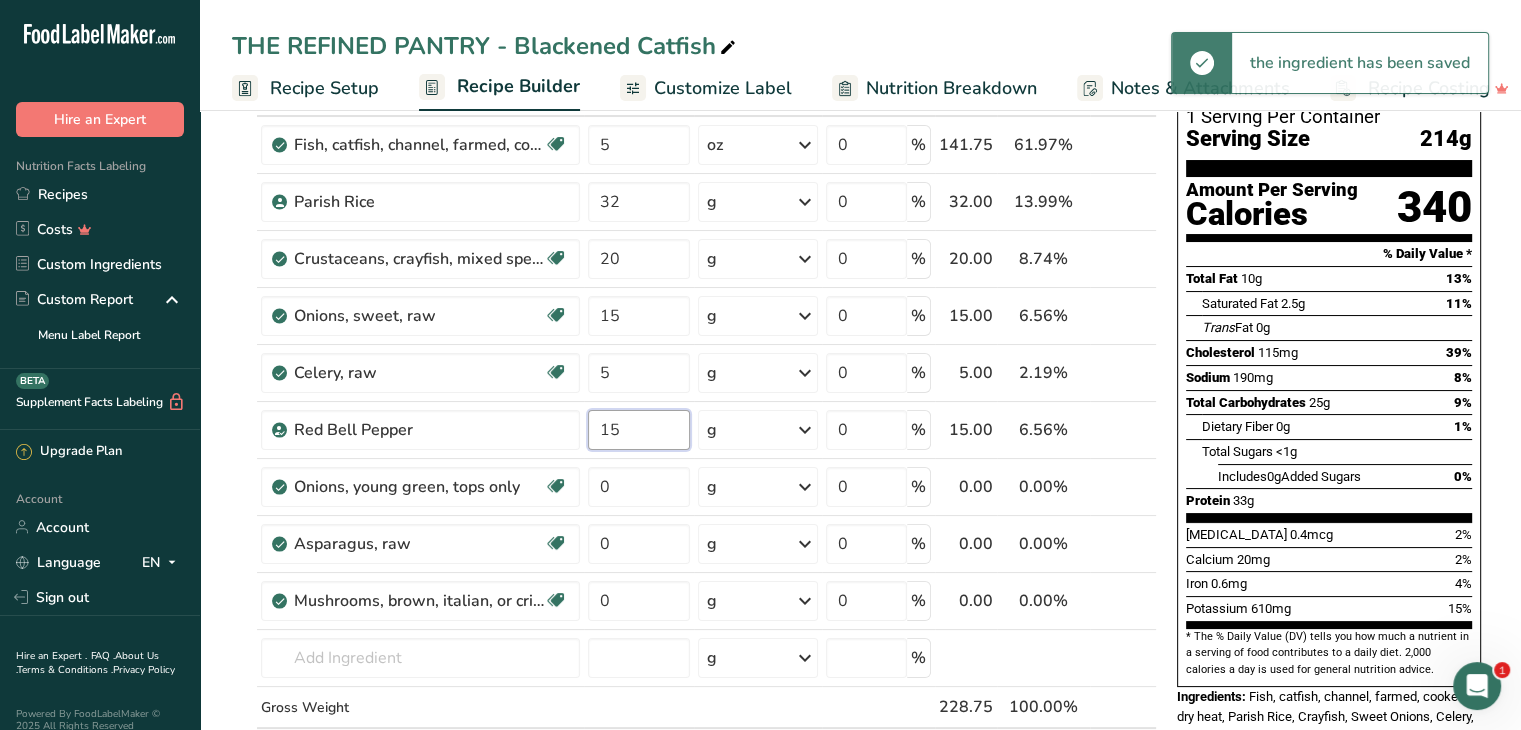 type on "15" 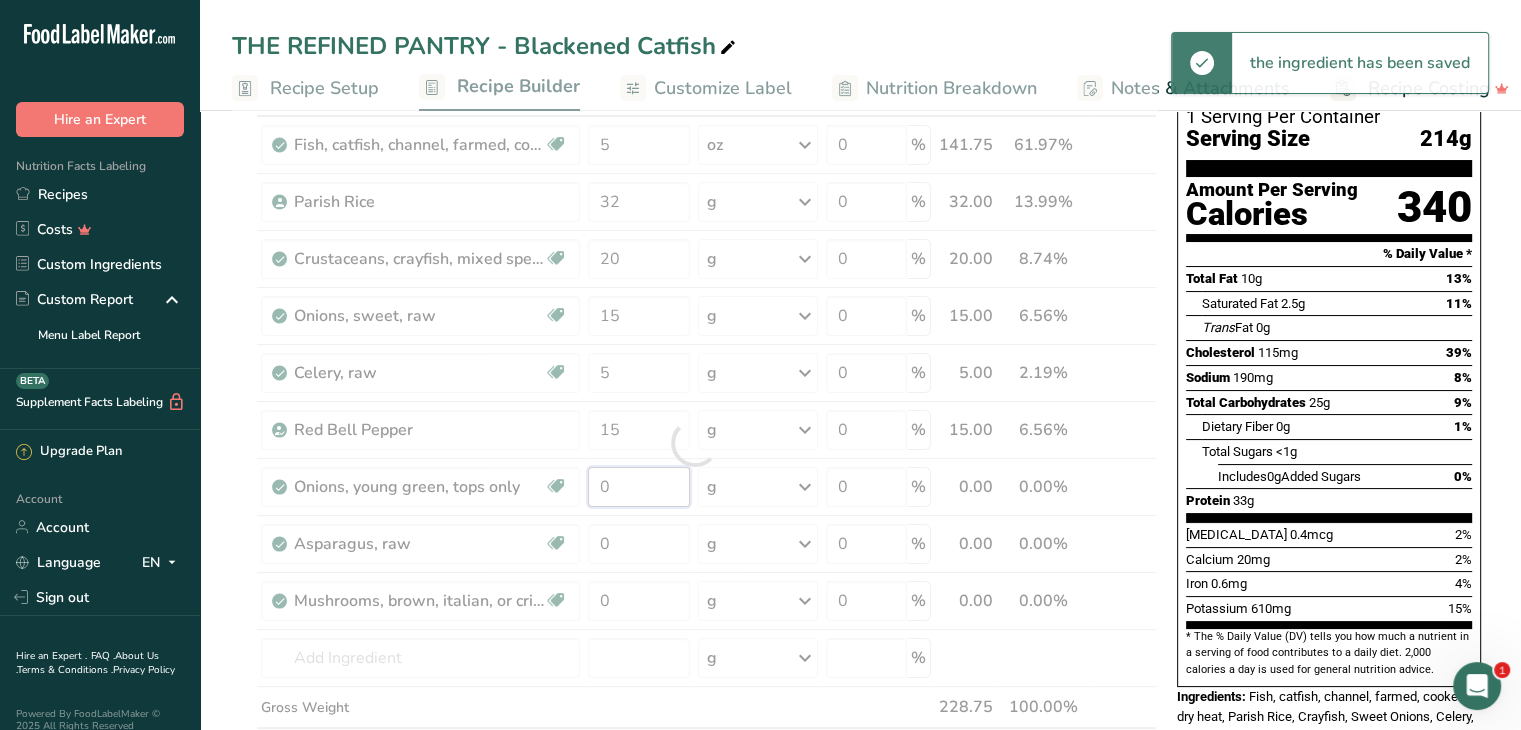 click on "Ingredient *
Amount *
Unit *
Waste *   .a-a{fill:#347362;}.b-a{fill:#fff;}          Grams
Percentage
Fish, catfish, channel, farmed, cooked, dry heat
Dairy free
Gluten free
Soy free
5
oz
Portions
1 fillet
3 oz
Weight Units
g
kg
mg
See more
Volume Units
l
Volume units require a density conversion. If you know your ingredient's density enter it below. Otherwise, click on "RIA" our AI Regulatory bot - she will be able to help you
lb/ft3
g/cm3
Confirm
mL
lb/ft3
fl oz" at bounding box center (694, 443) 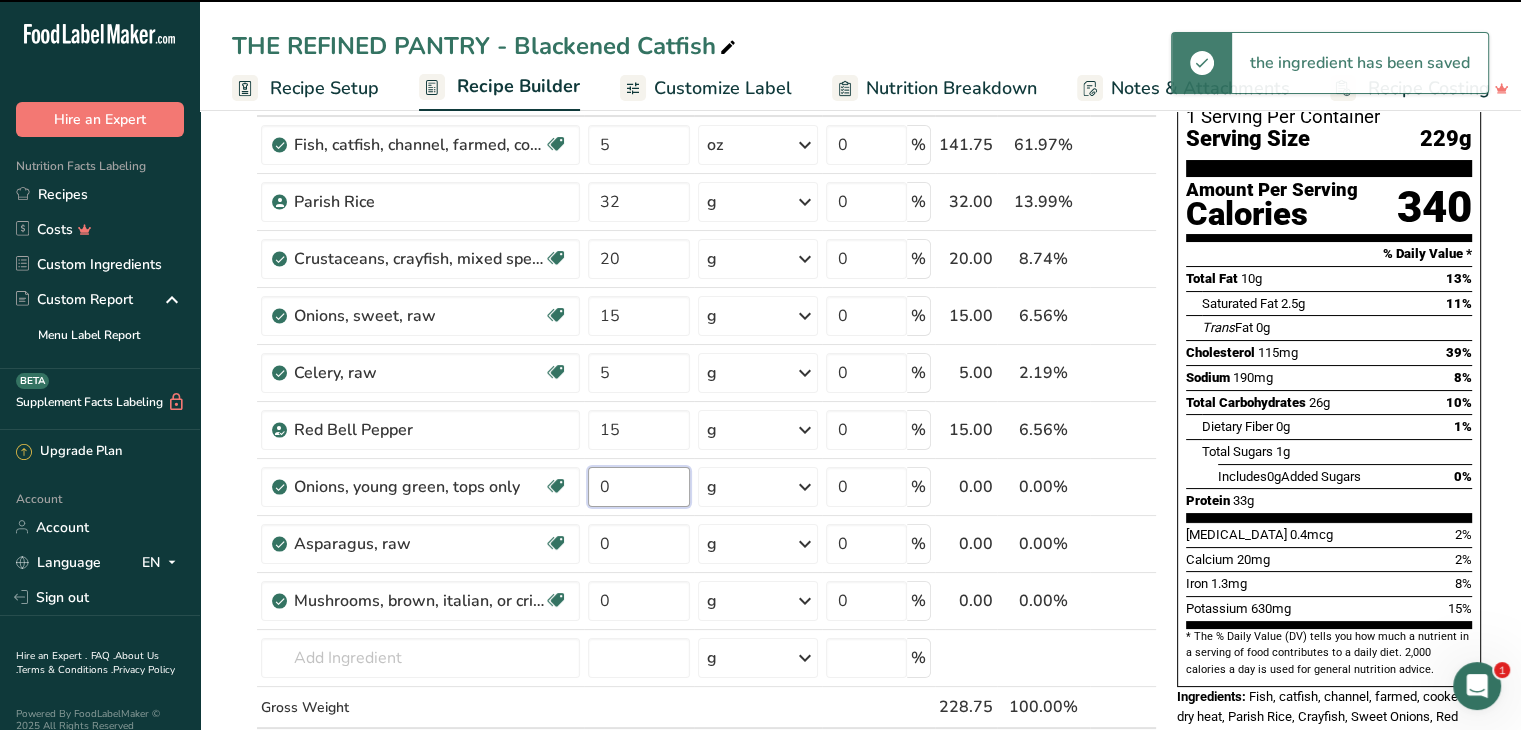 scroll, scrollTop: 83, scrollLeft: 0, axis: vertical 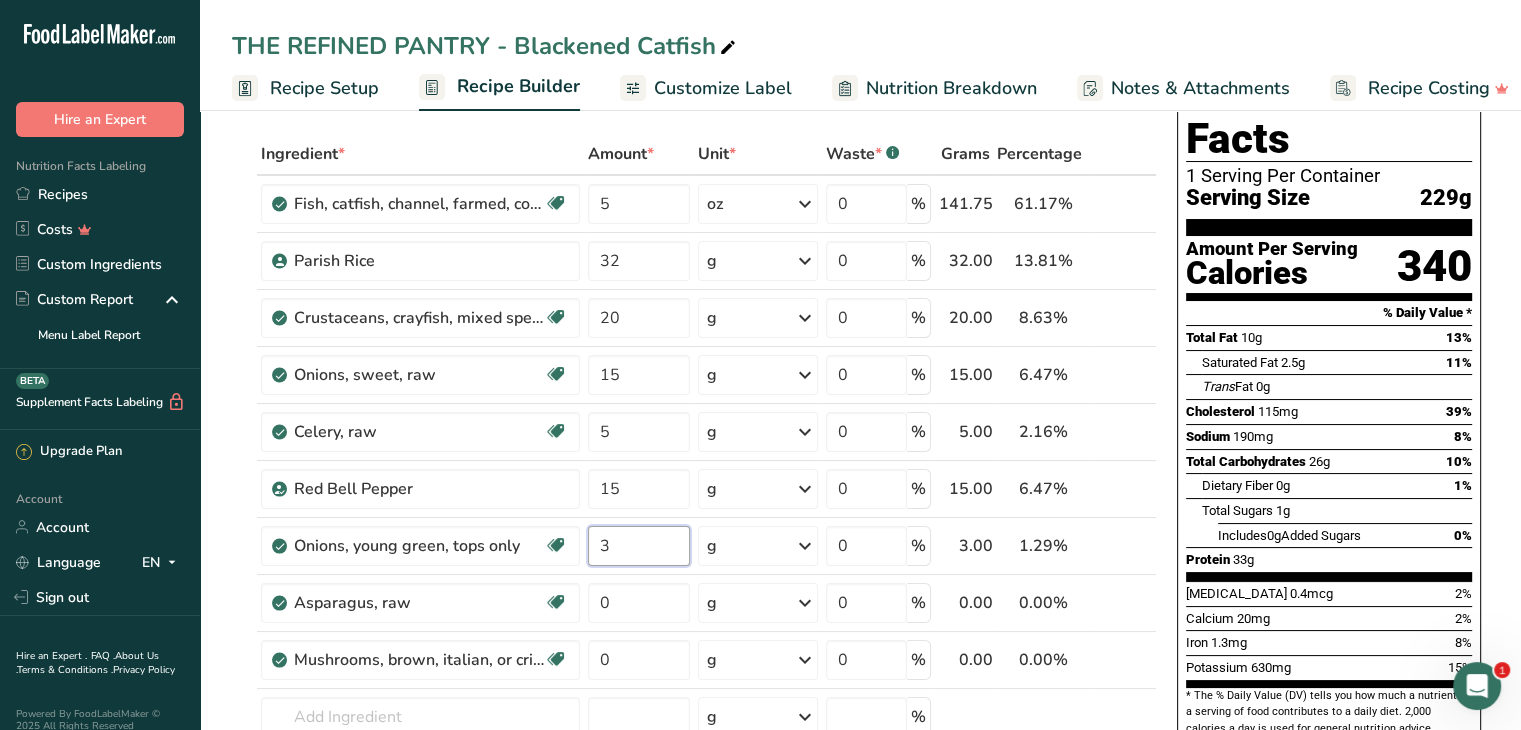 type on "3" 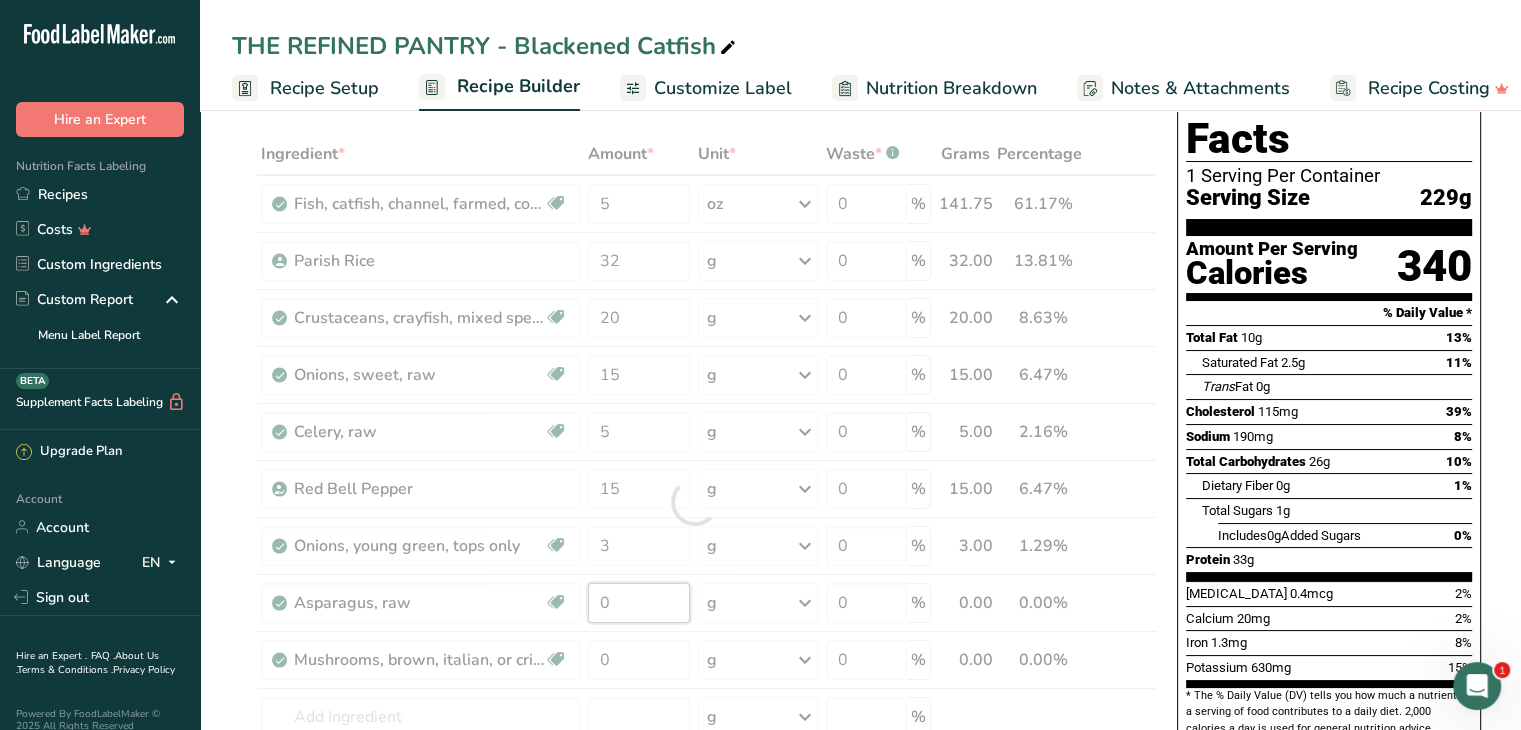 click on "Ingredient *
Amount *
Unit *
Waste *   .a-a{fill:#347362;}.b-a{fill:#fff;}          Grams
Percentage
Fish, catfish, channel, farmed, cooked, dry heat
Dairy free
Gluten free
Soy free
5
oz
Portions
1 fillet
3 oz
Weight Units
g
kg
mg
See more
Volume Units
l
Volume units require a density conversion. If you know your ingredient's density enter it below. Otherwise, click on "RIA" our AI Regulatory bot - she will be able to help you
lb/ft3
g/cm3
Confirm
mL
lb/ft3
fl oz" at bounding box center (694, 502) 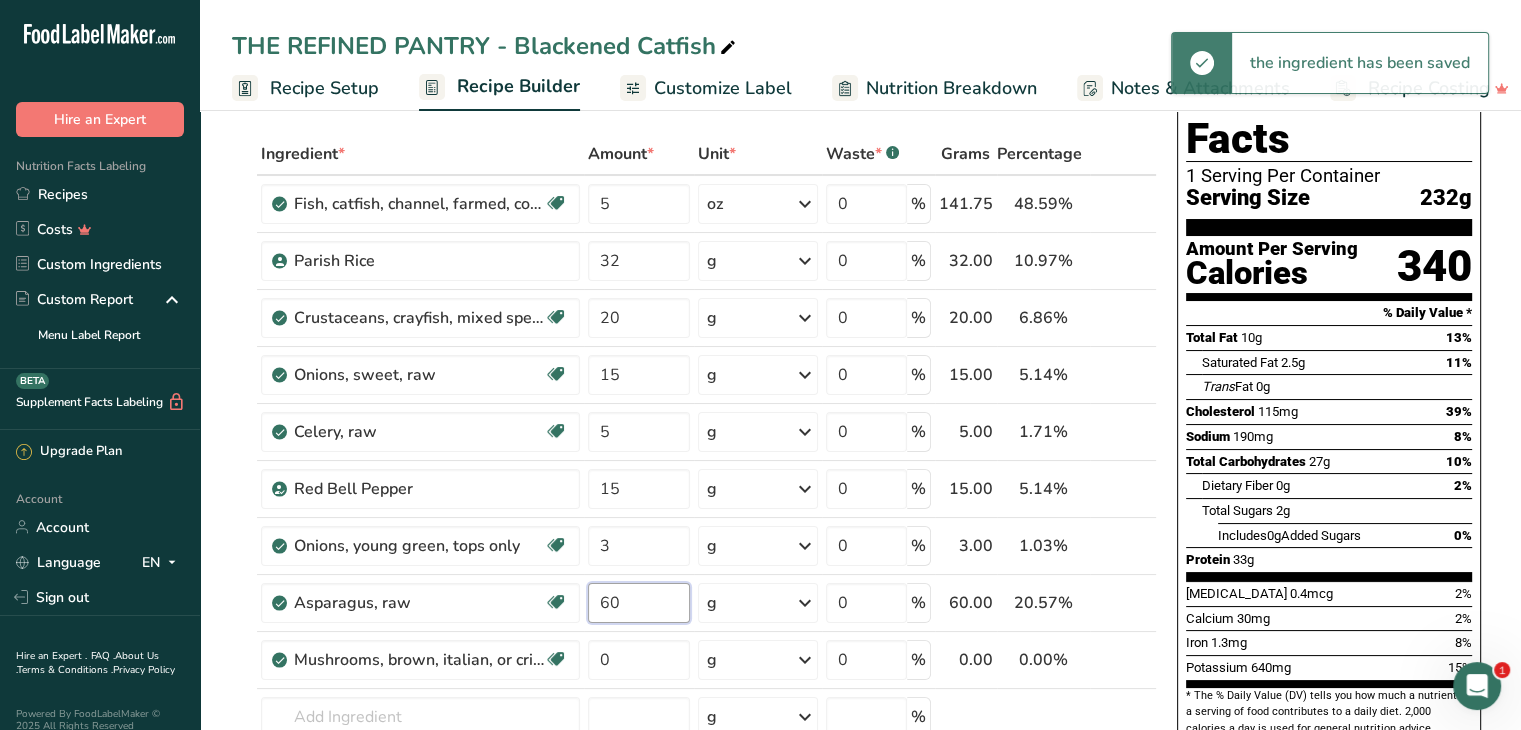 type on "60" 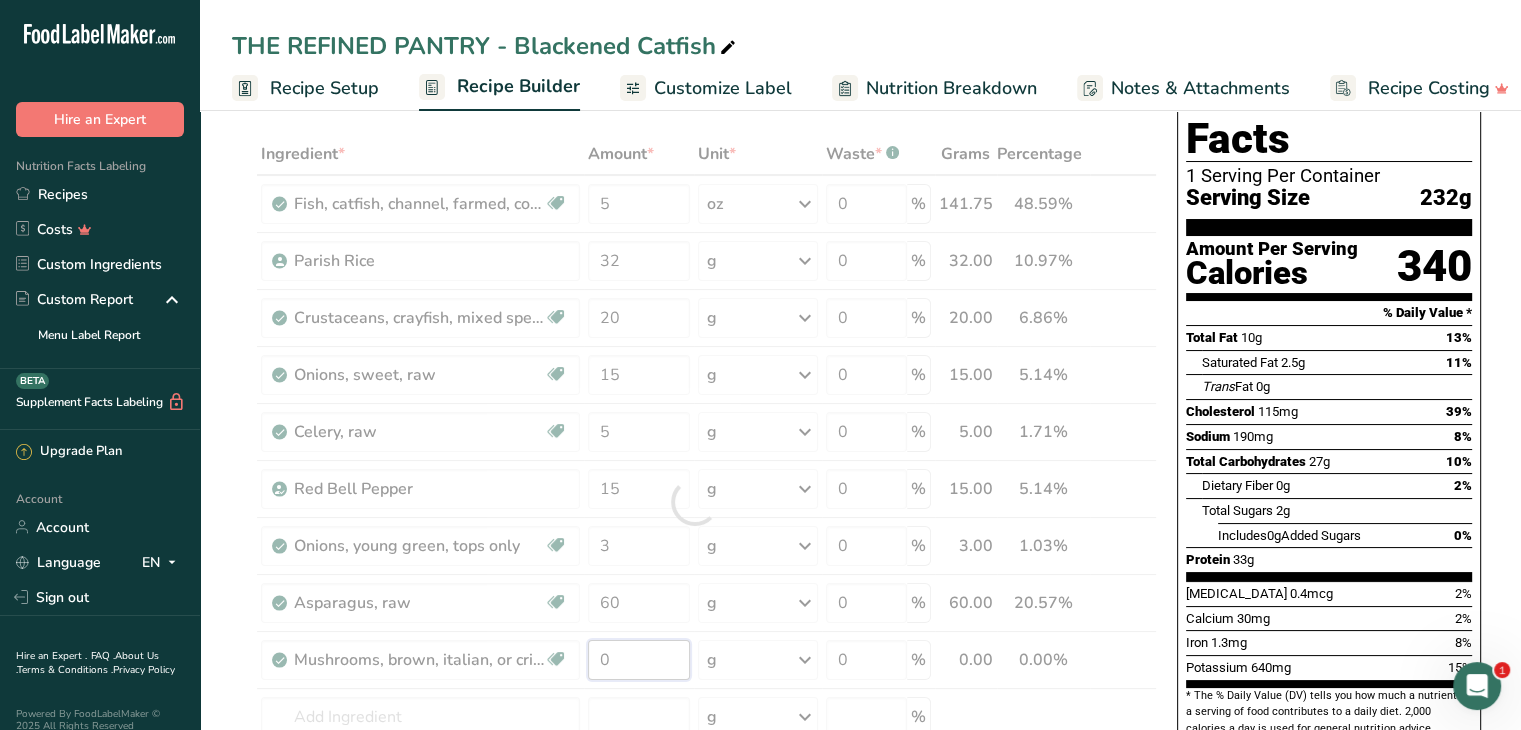 click on "Ingredient *
Amount *
Unit *
Waste *   .a-a{fill:#347362;}.b-a{fill:#fff;}          Grams
Percentage
Fish, catfish, channel, farmed, cooked, dry heat
Dairy free
Gluten free
Soy free
5
oz
Portions
1 fillet
3 oz
Weight Units
g
kg
mg
See more
Volume Units
l
Volume units require a density conversion. If you know your ingredient's density enter it below. Otherwise, click on "RIA" our AI Regulatory bot - she will be able to help you
lb/ft3
g/cm3
Confirm
mL
lb/ft3
fl oz" at bounding box center [694, 502] 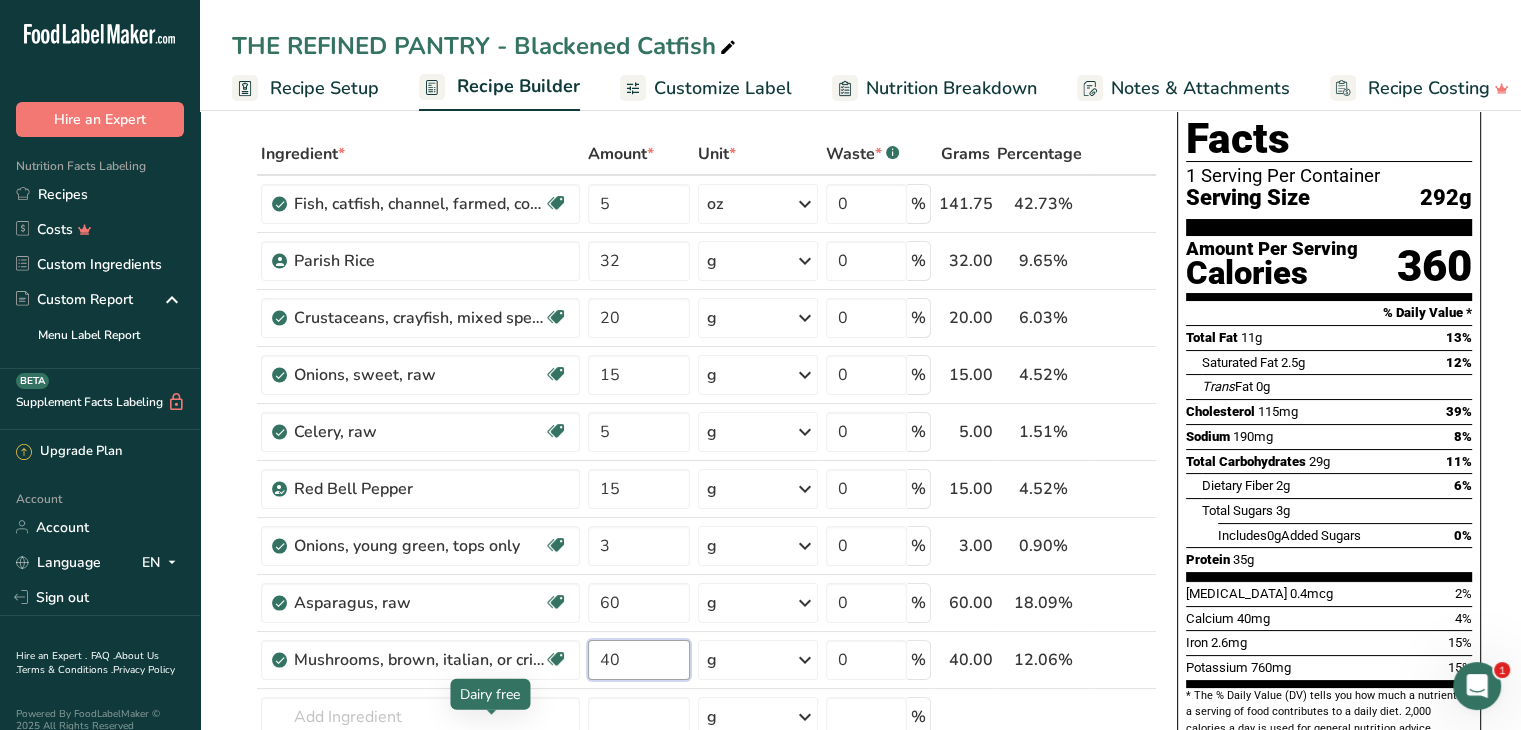 type on "40" 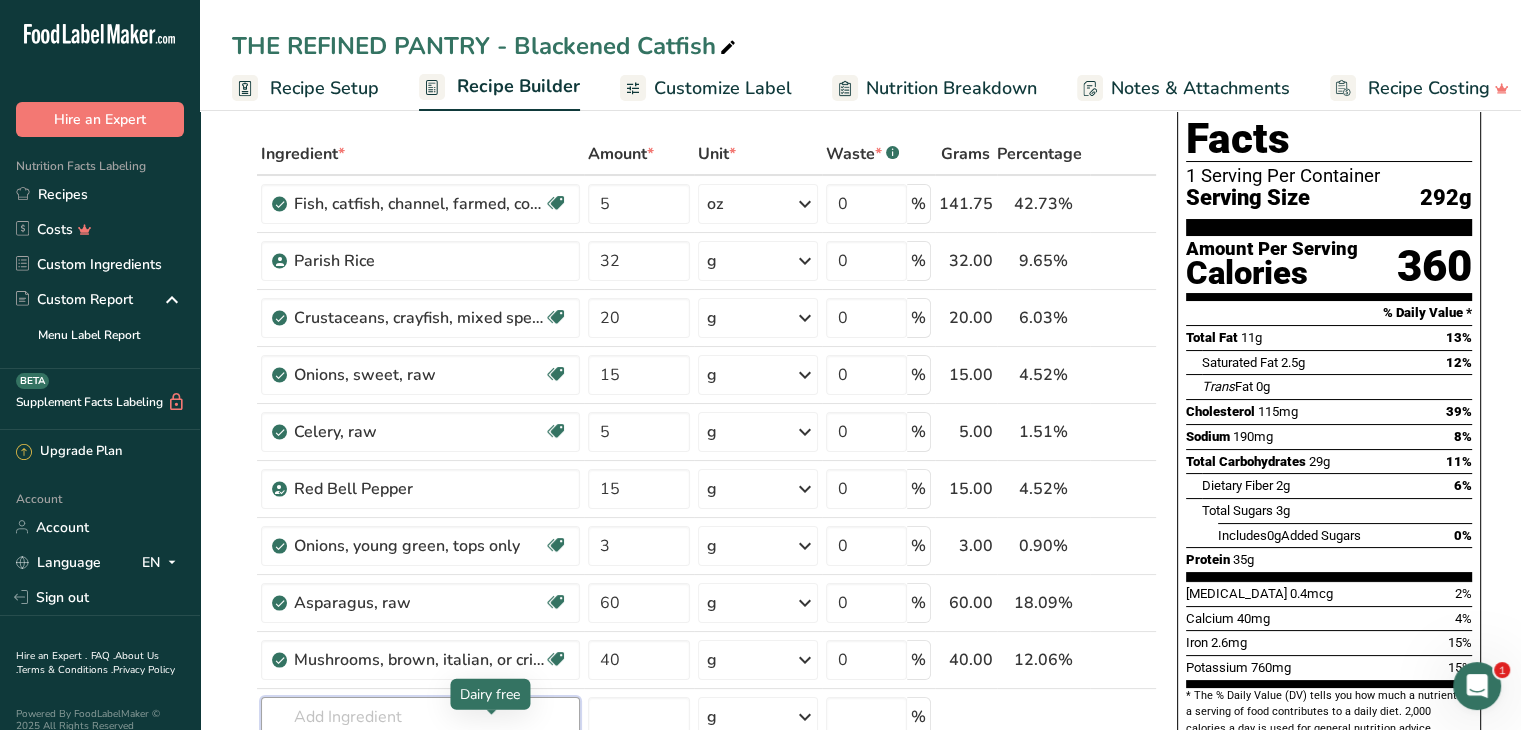 click on "Ingredient *
Amount *
Unit *
Waste *   .a-a{fill:#347362;}.b-a{fill:#fff;}          Grams
Percentage
Fish, catfish, channel, farmed, cooked, dry heat
Dairy free
Gluten free
Soy free
5
oz
Portions
1 fillet
3 oz
Weight Units
g
kg
mg
See more
Volume Units
l
Volume units require a density conversion. If you know your ingredient's density enter it below. Otherwise, click on "RIA" our AI Regulatory bot - she will be able to help you
lb/ft3
g/cm3
Confirm
mL
lb/ft3
fl oz" at bounding box center (694, 502) 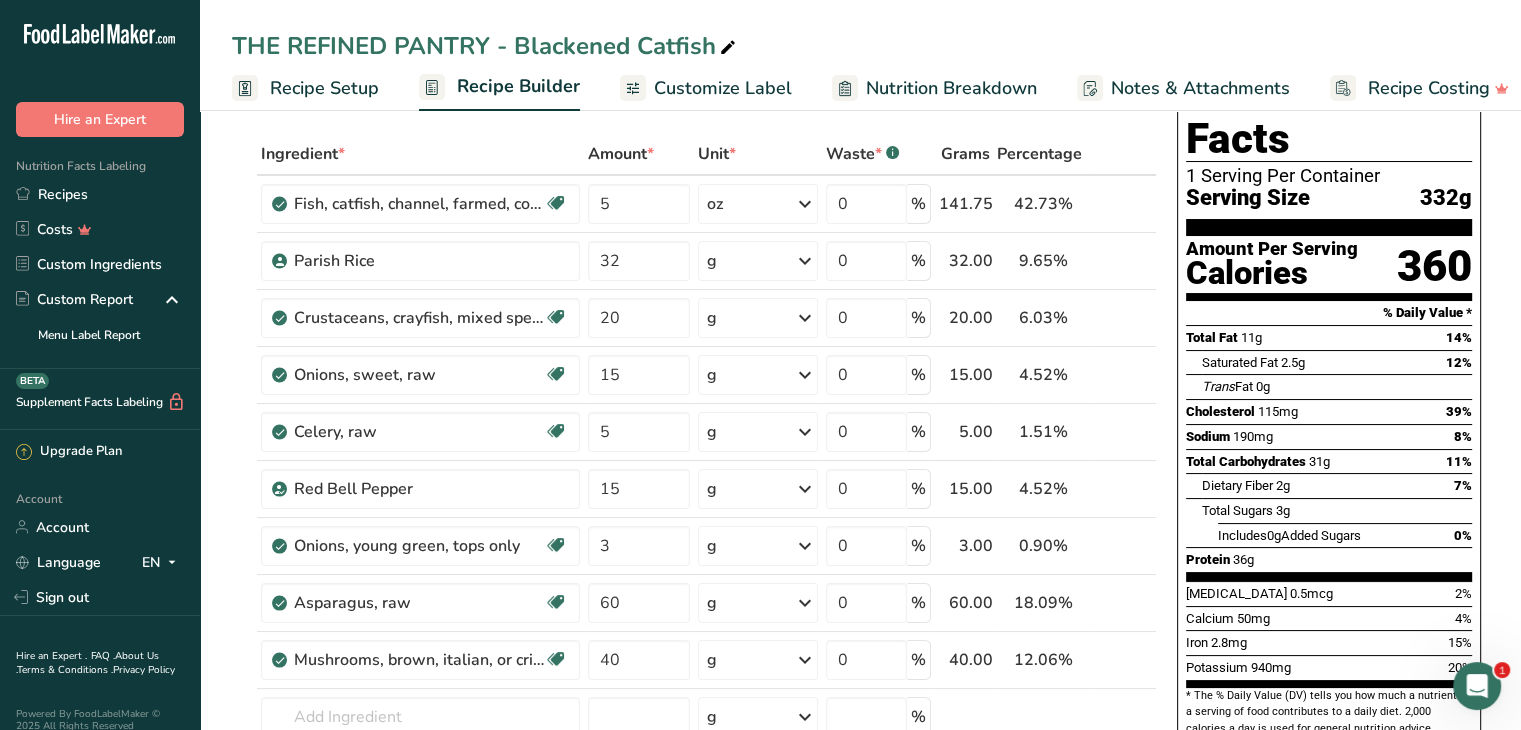 click on "Customize Label" at bounding box center [723, 88] 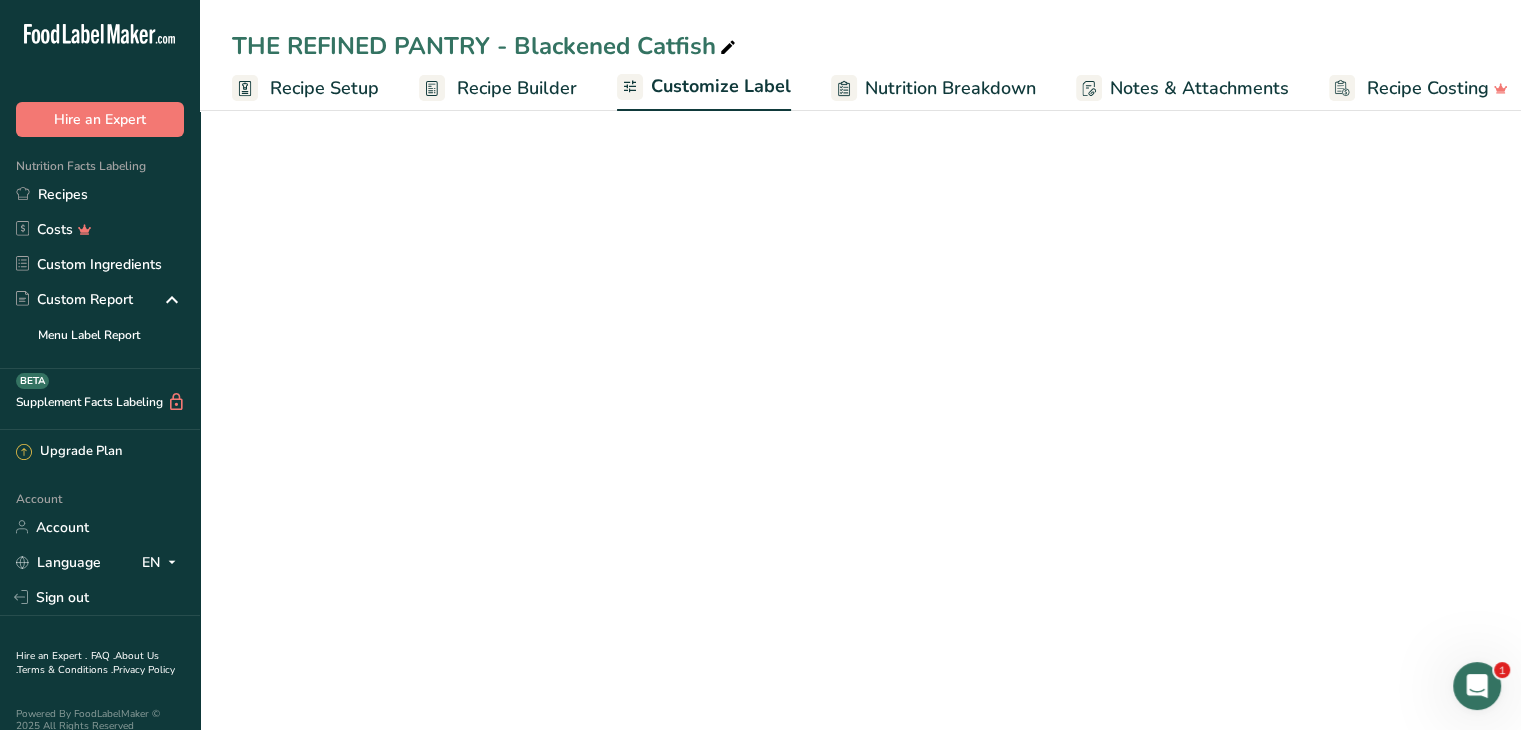scroll, scrollTop: 0, scrollLeft: 19, axis: horizontal 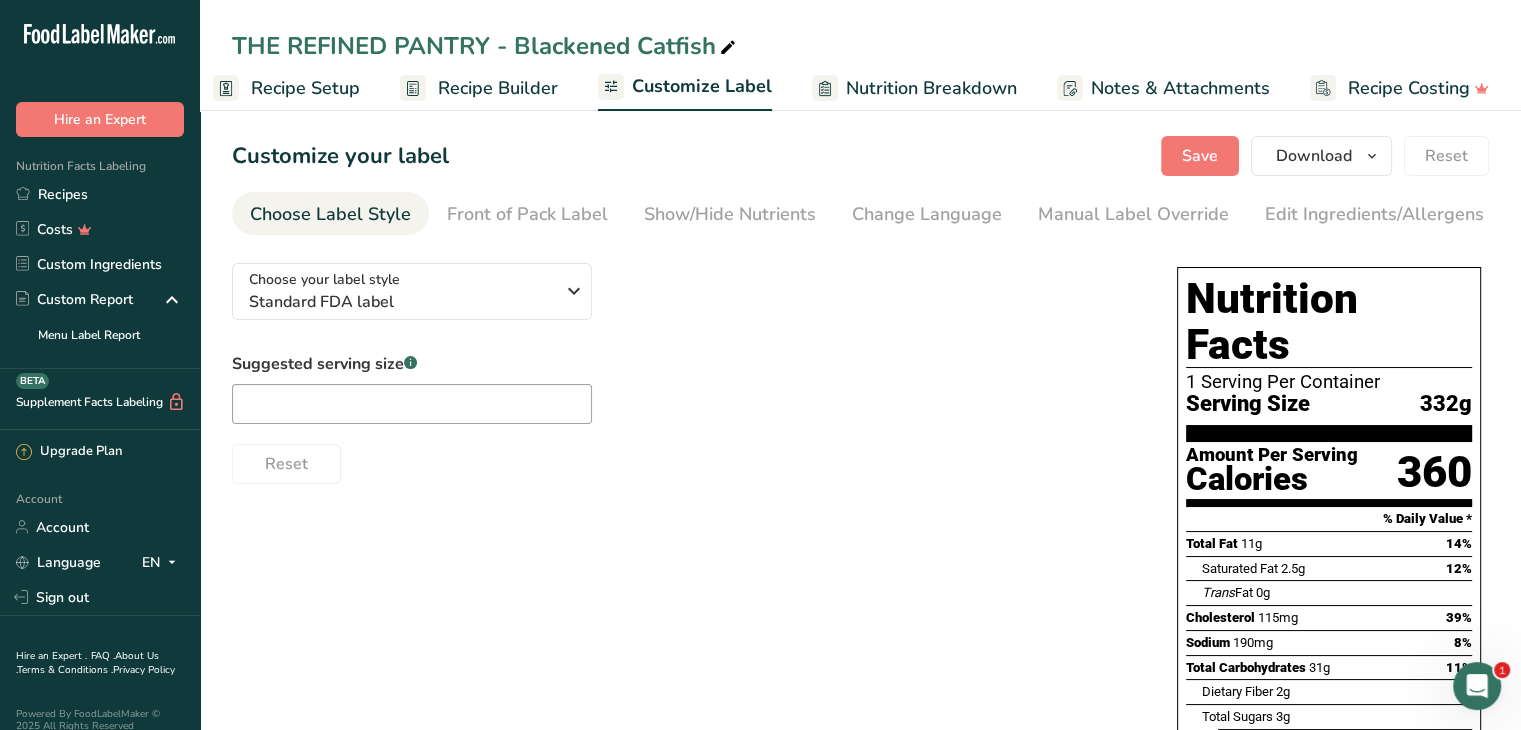 click on "Show/Hide Nutrients" at bounding box center [730, 214] 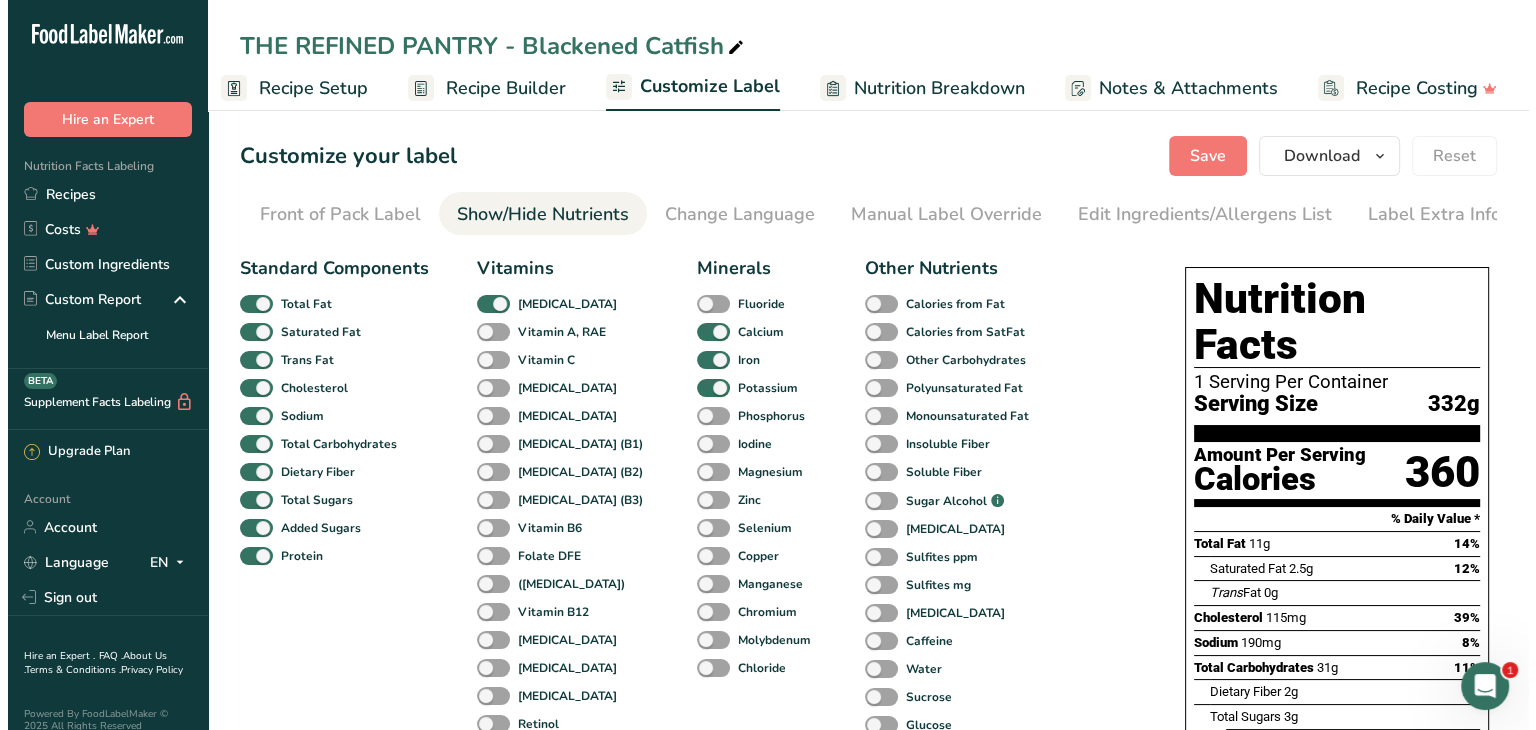 scroll, scrollTop: 0, scrollLeft: 196, axis: horizontal 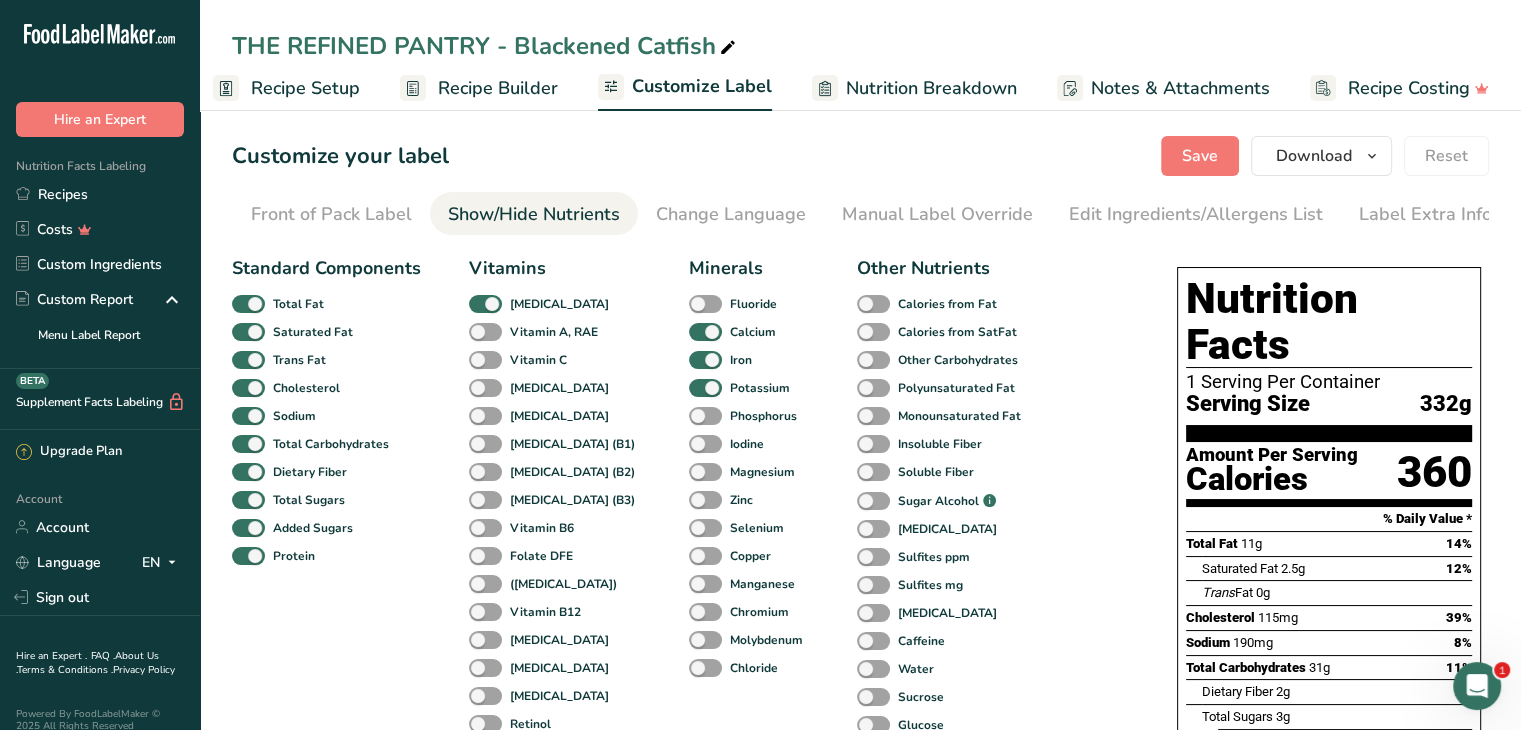 click at bounding box center (248, 332) 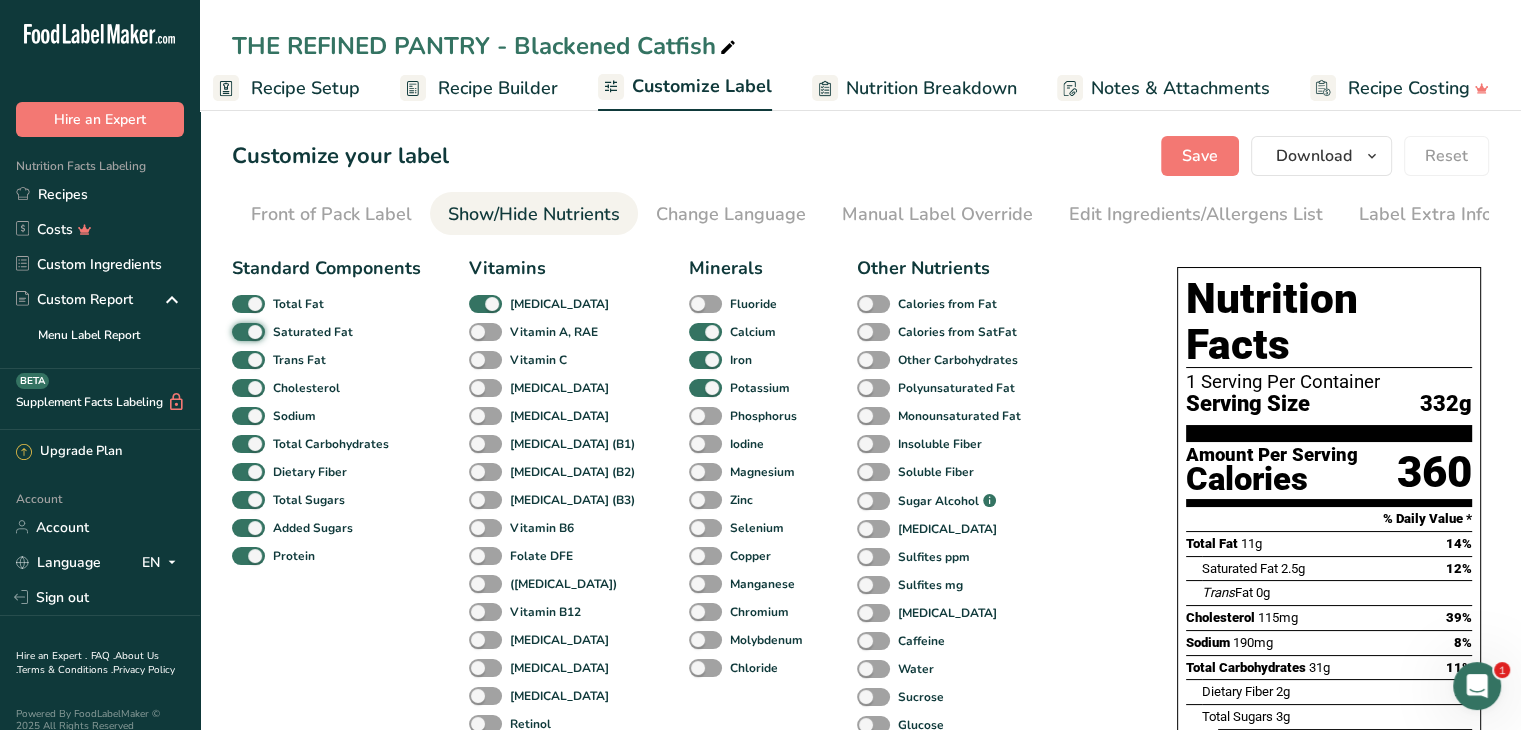 click on "Saturated Fat" at bounding box center (238, 331) 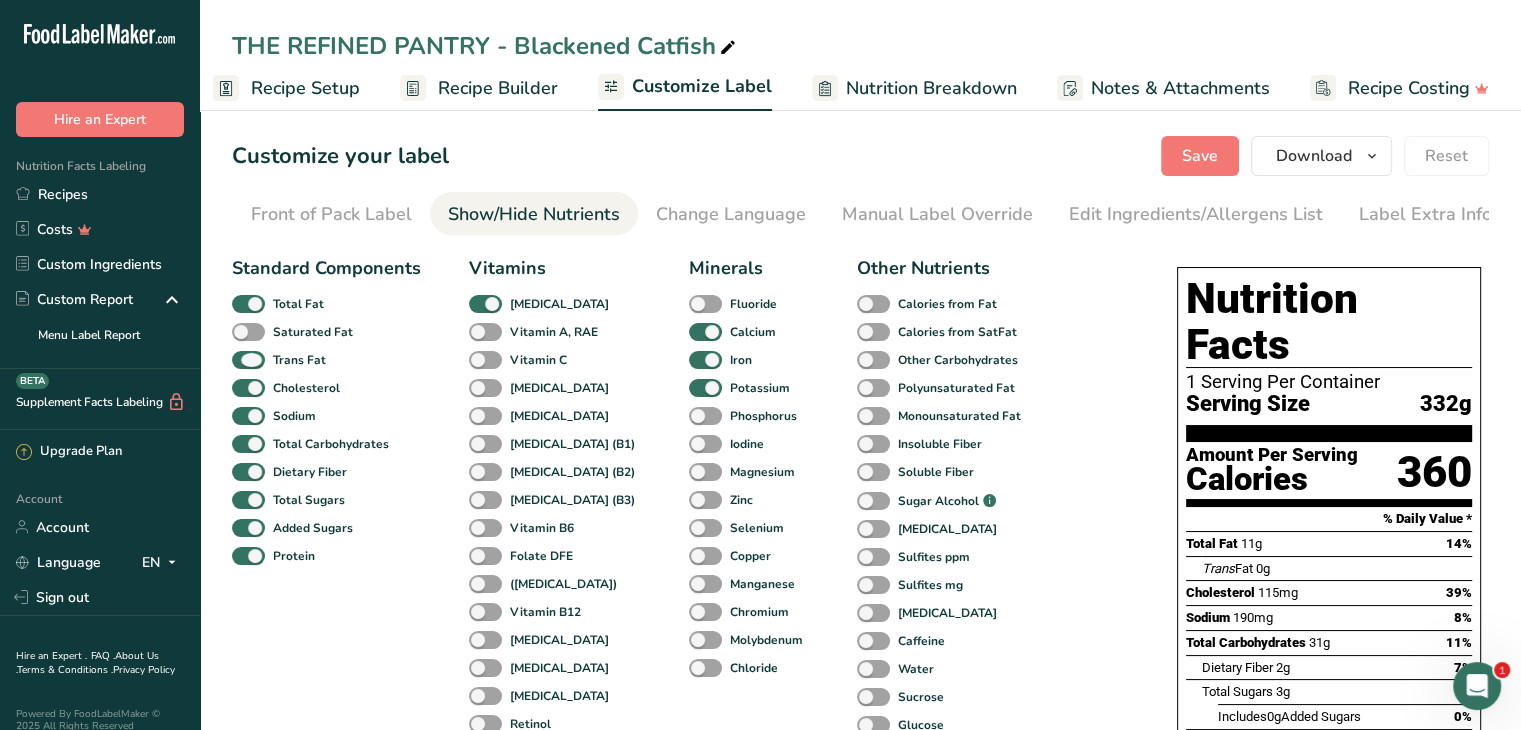 click at bounding box center (248, 360) 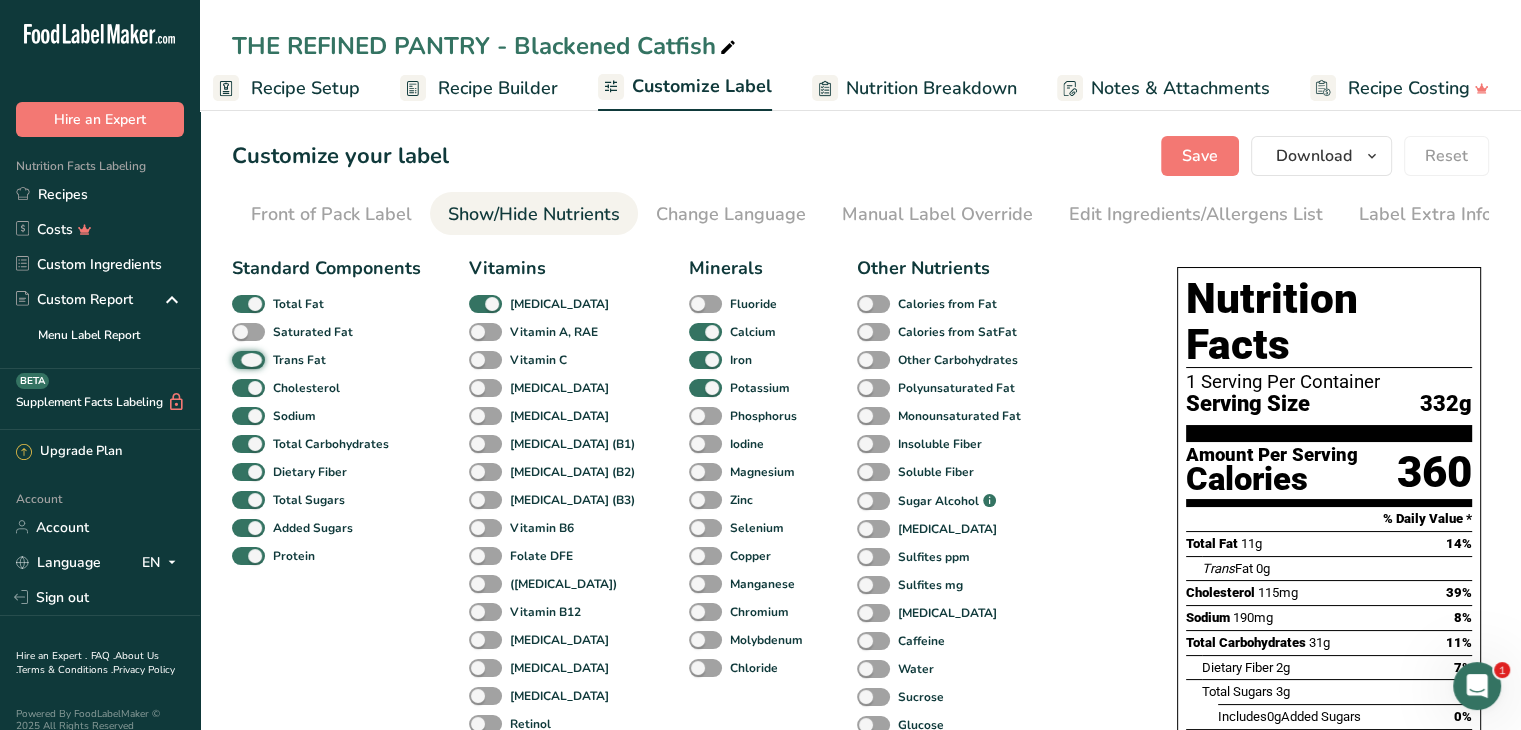 click on "Trans Fat" at bounding box center [238, 359] 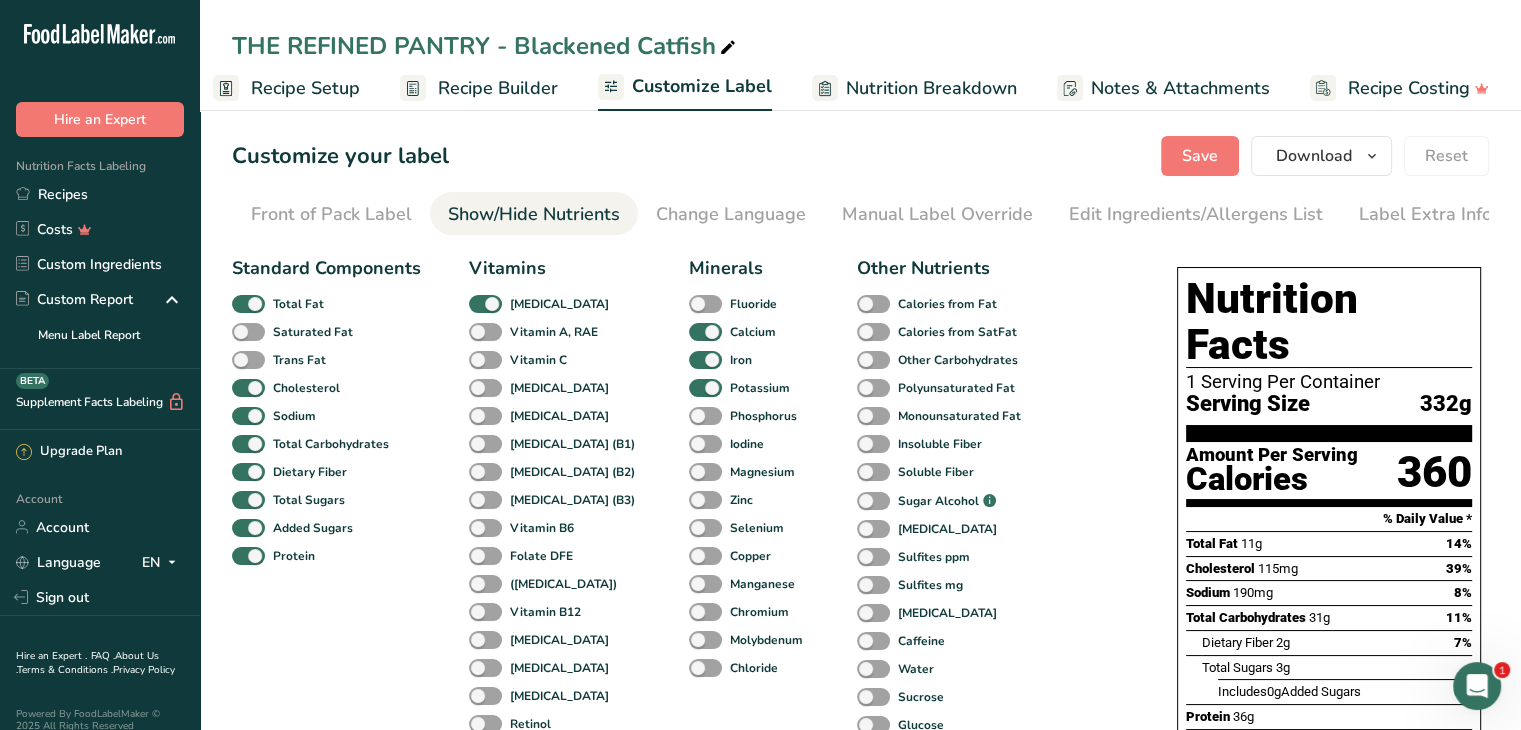 click at bounding box center [248, 388] 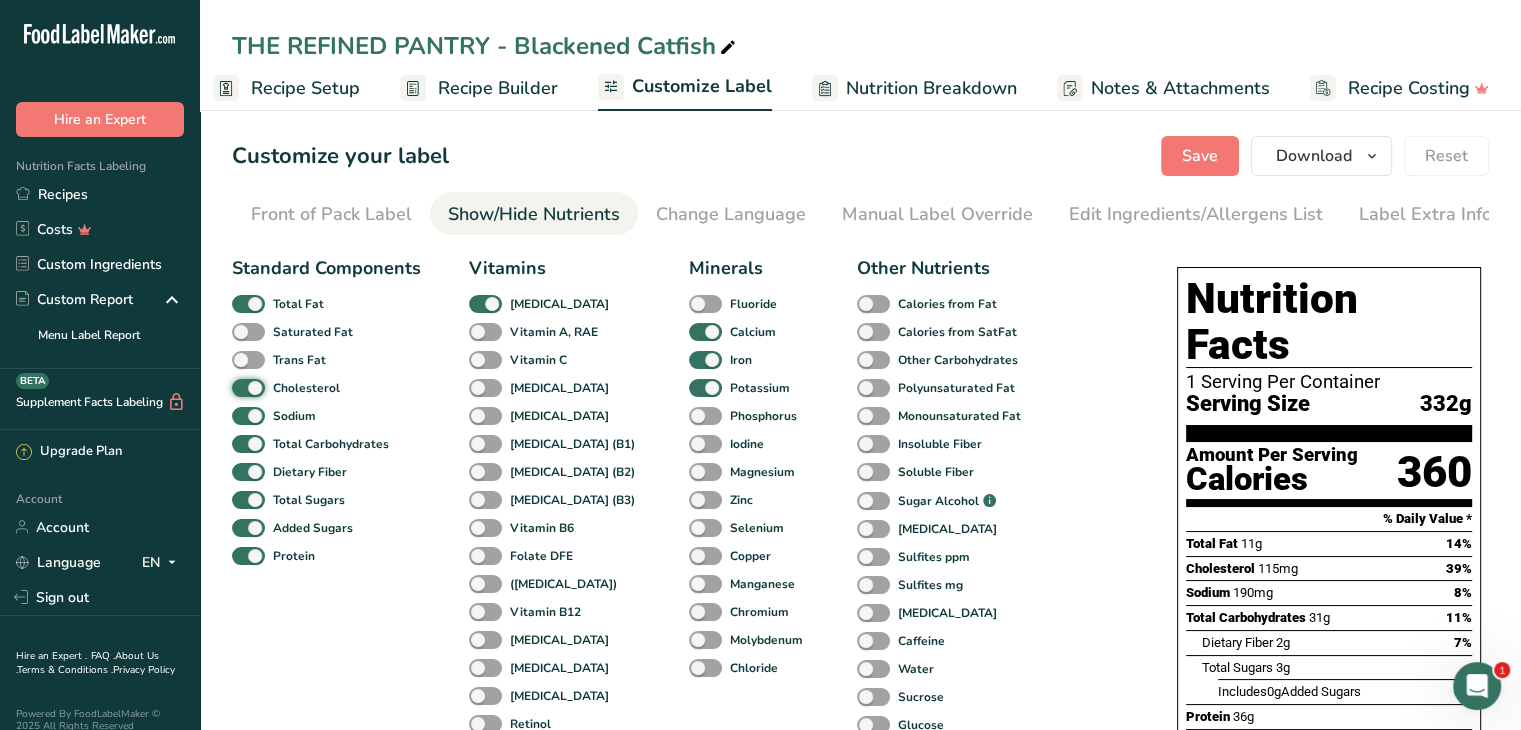 click on "Cholesterol" at bounding box center [238, 387] 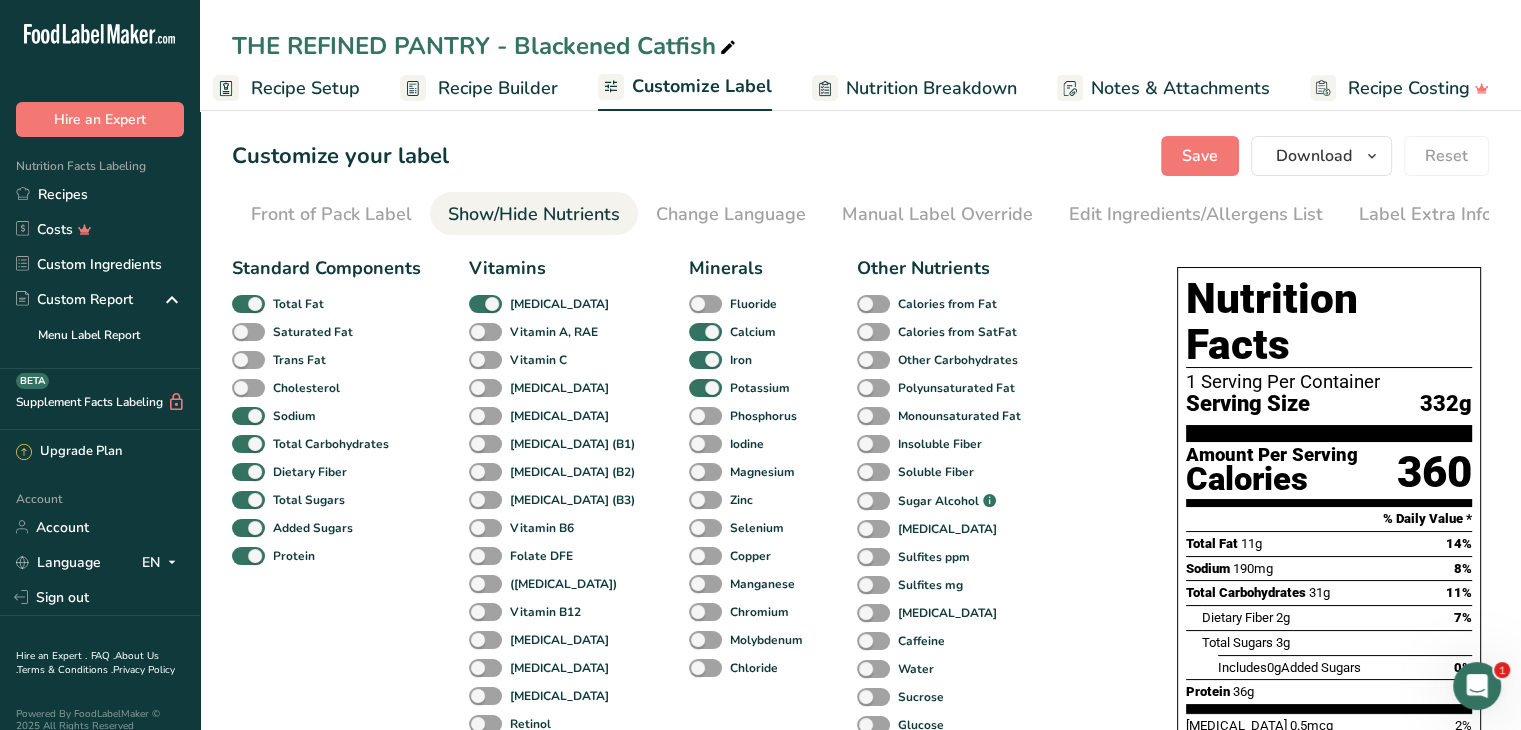 click at bounding box center [248, 416] 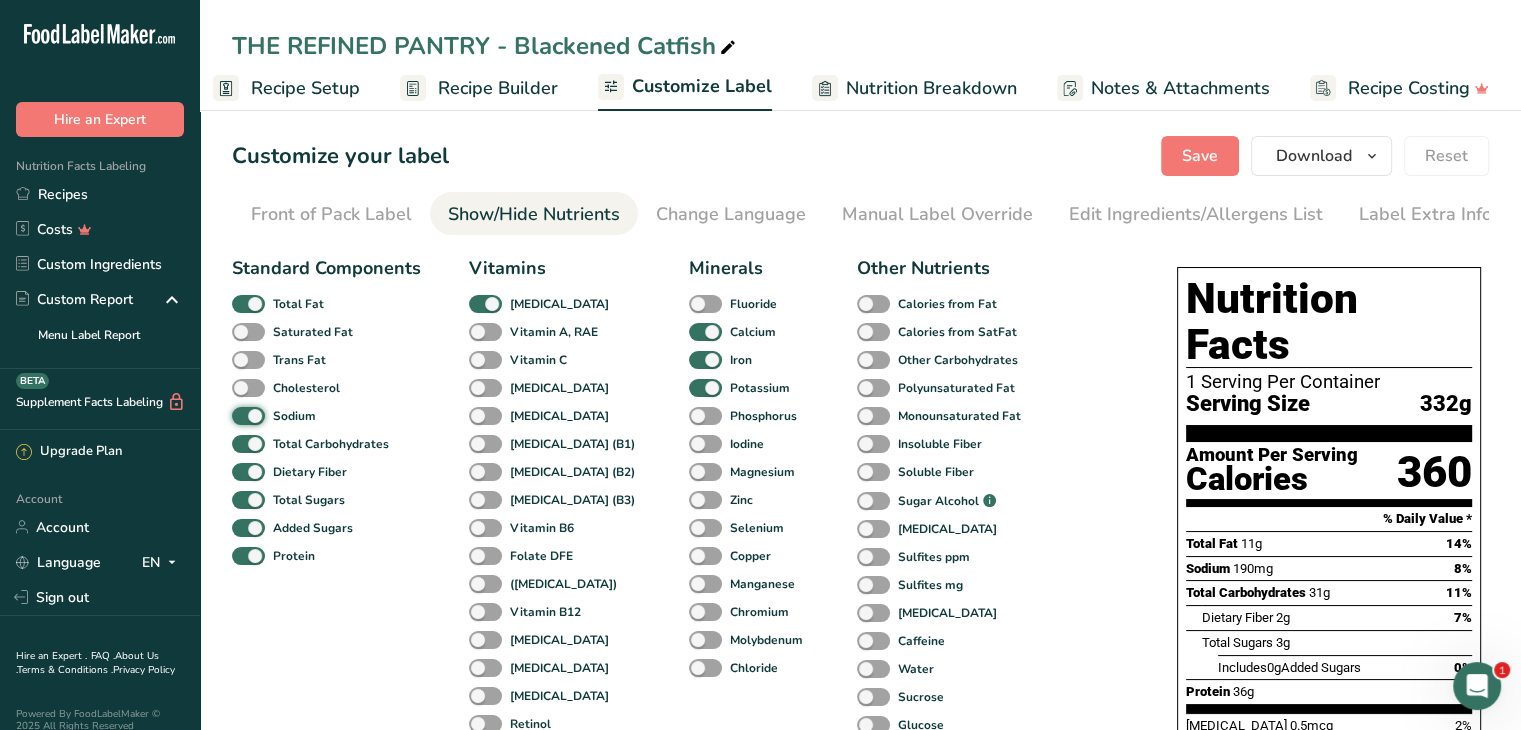 click on "Sodium" at bounding box center [238, 415] 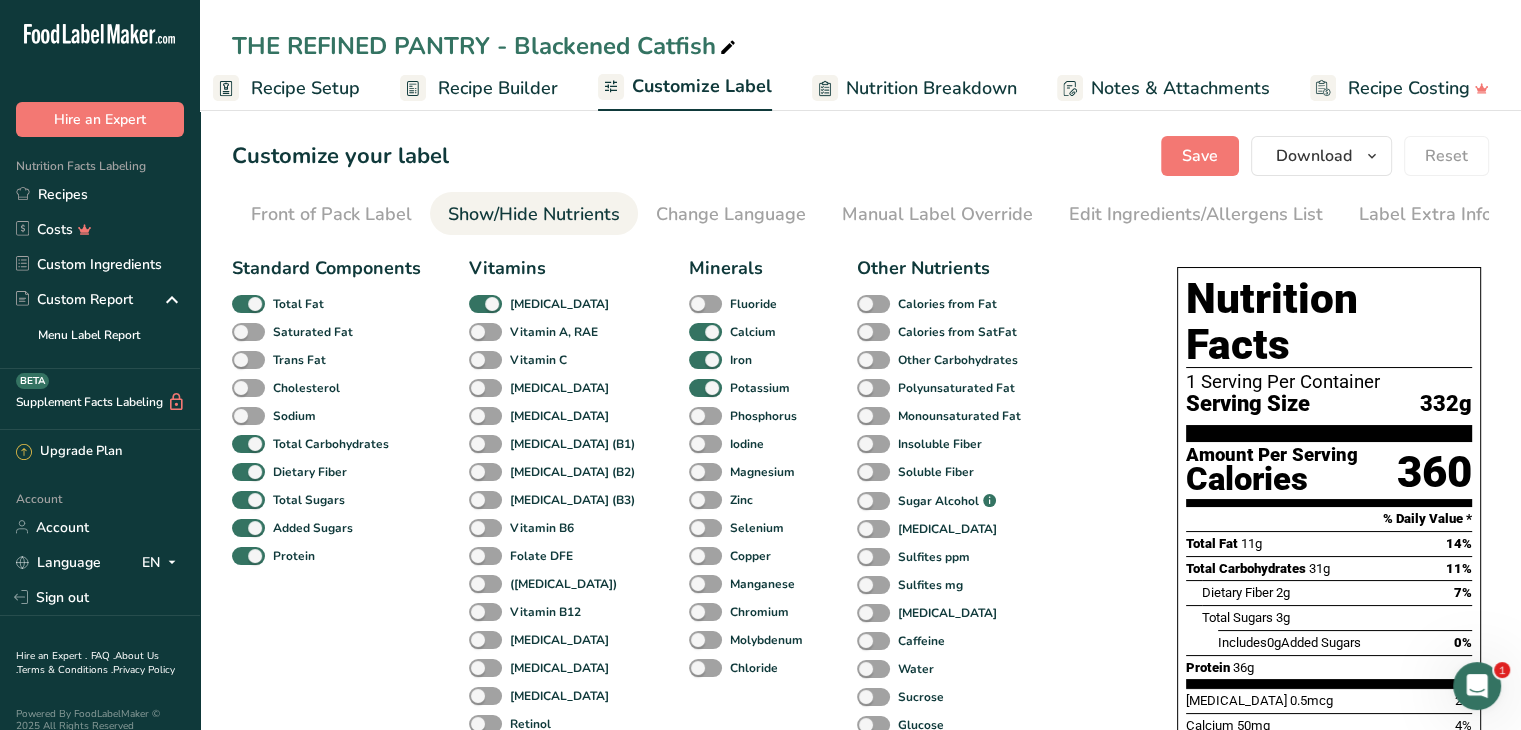 click at bounding box center [248, 500] 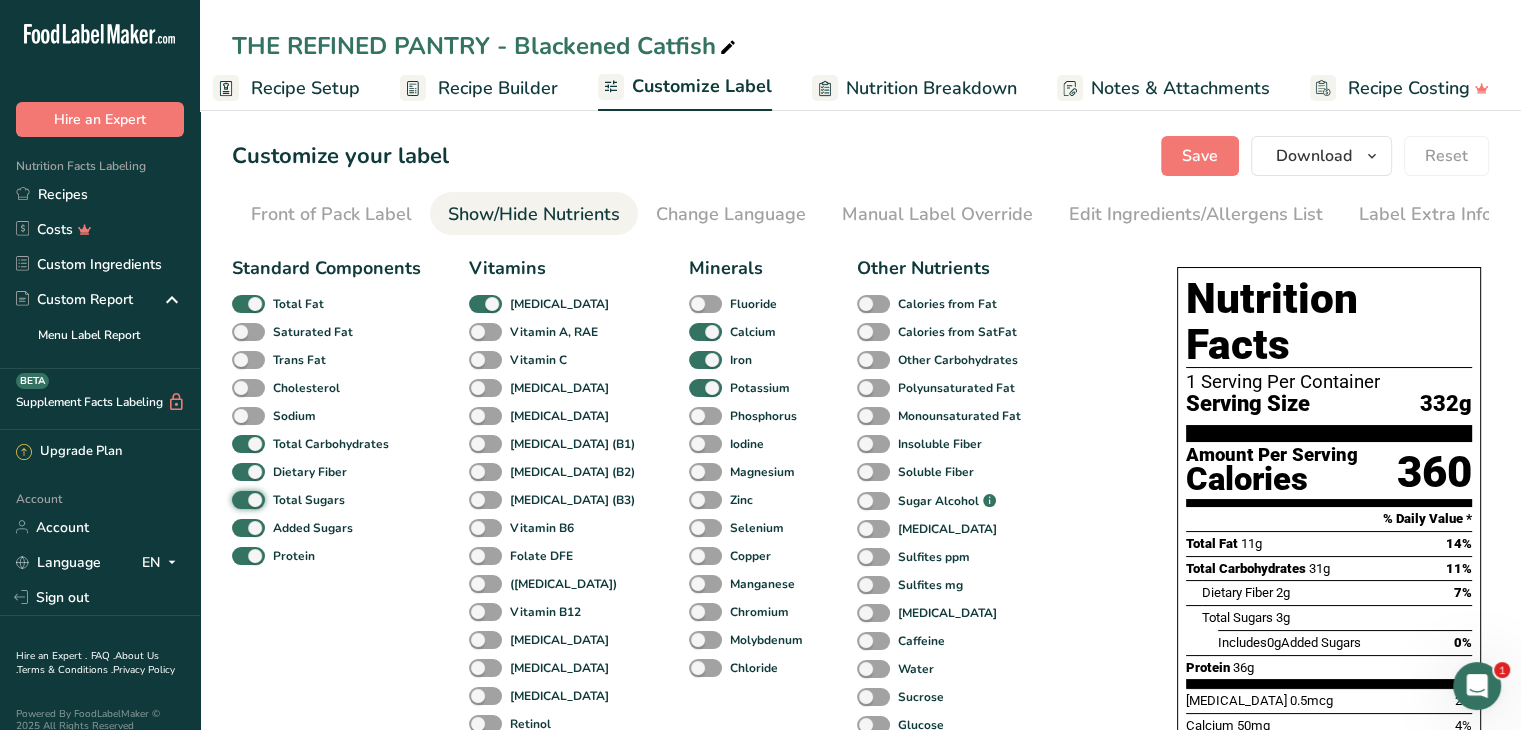 click on "Total Sugars" at bounding box center (238, 499) 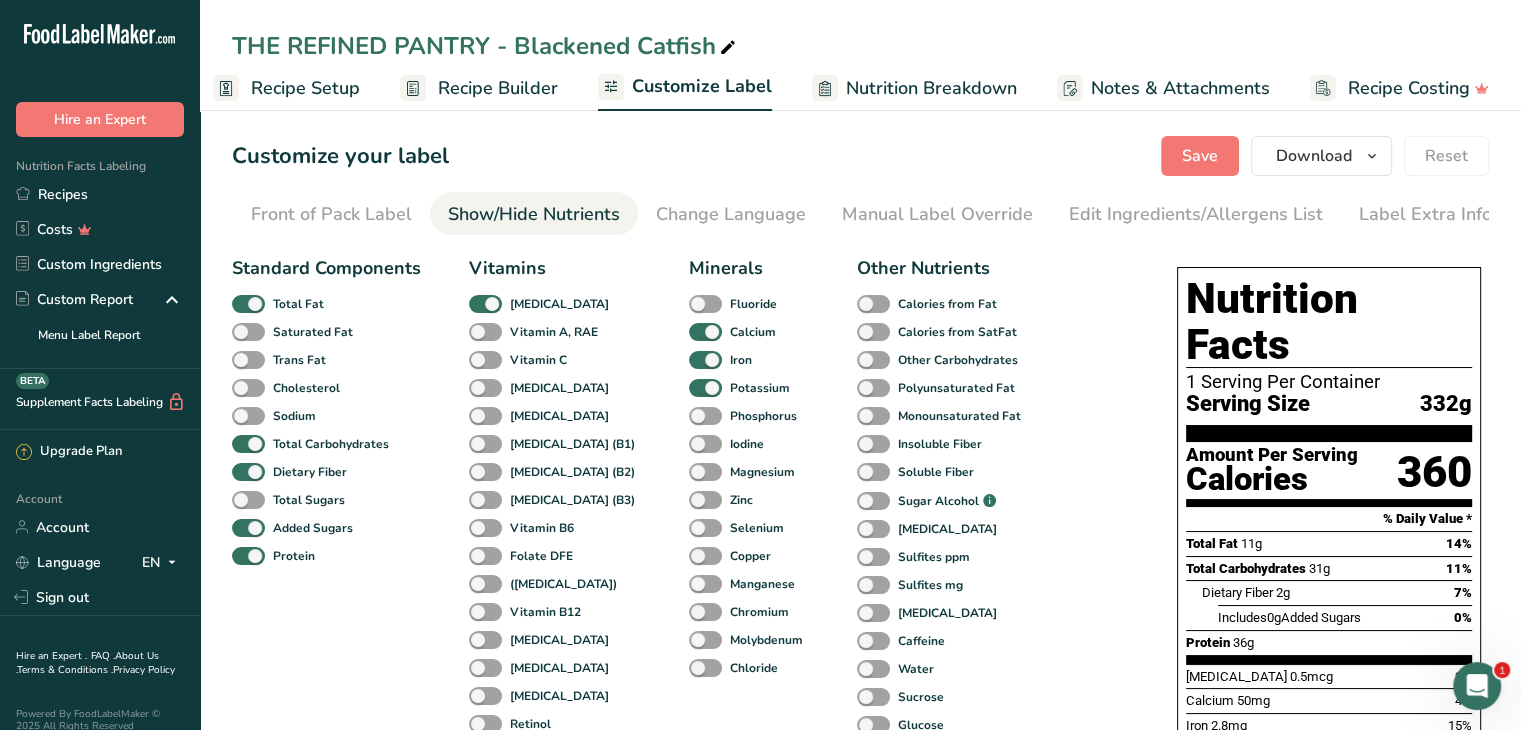 click at bounding box center [248, 528] 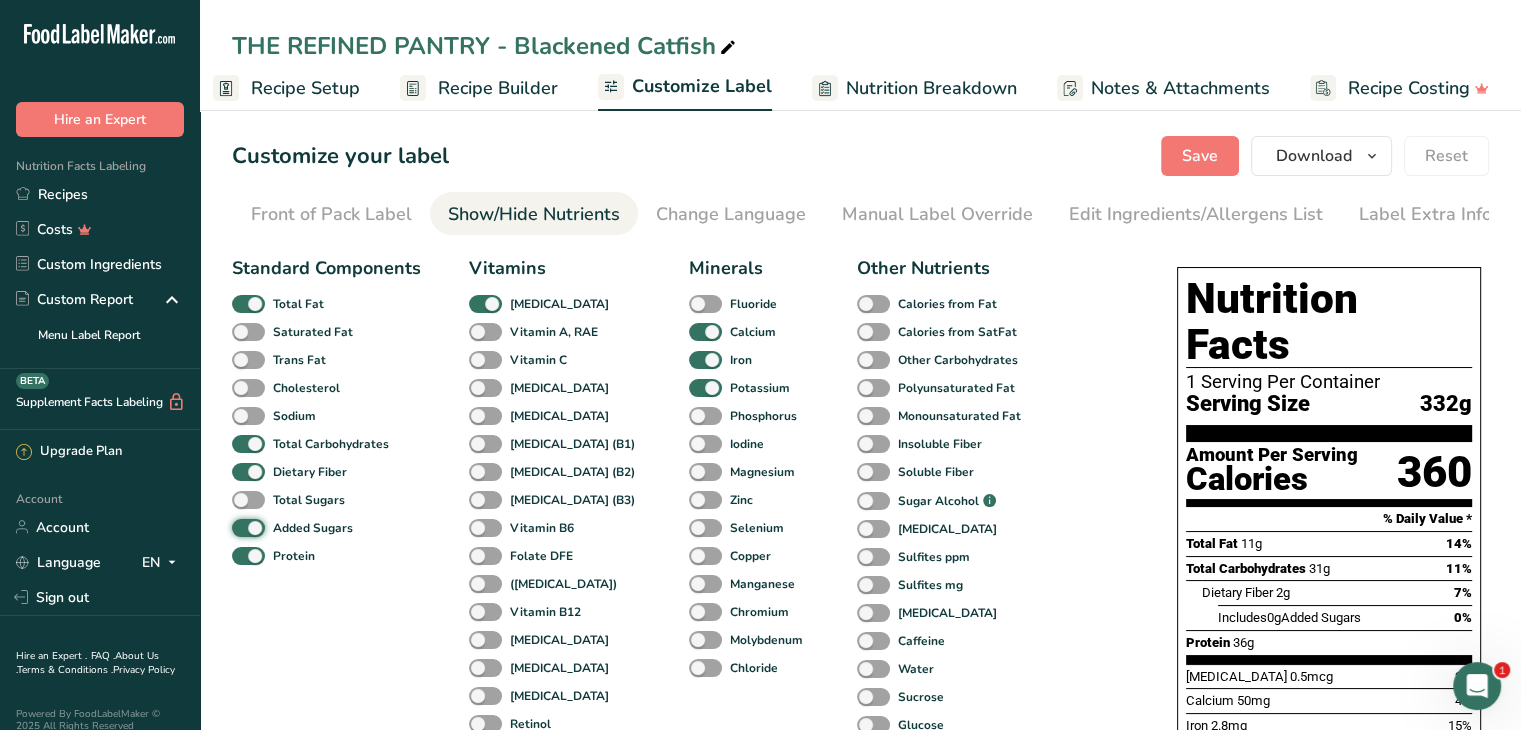 click on "Added Sugars" at bounding box center (238, 527) 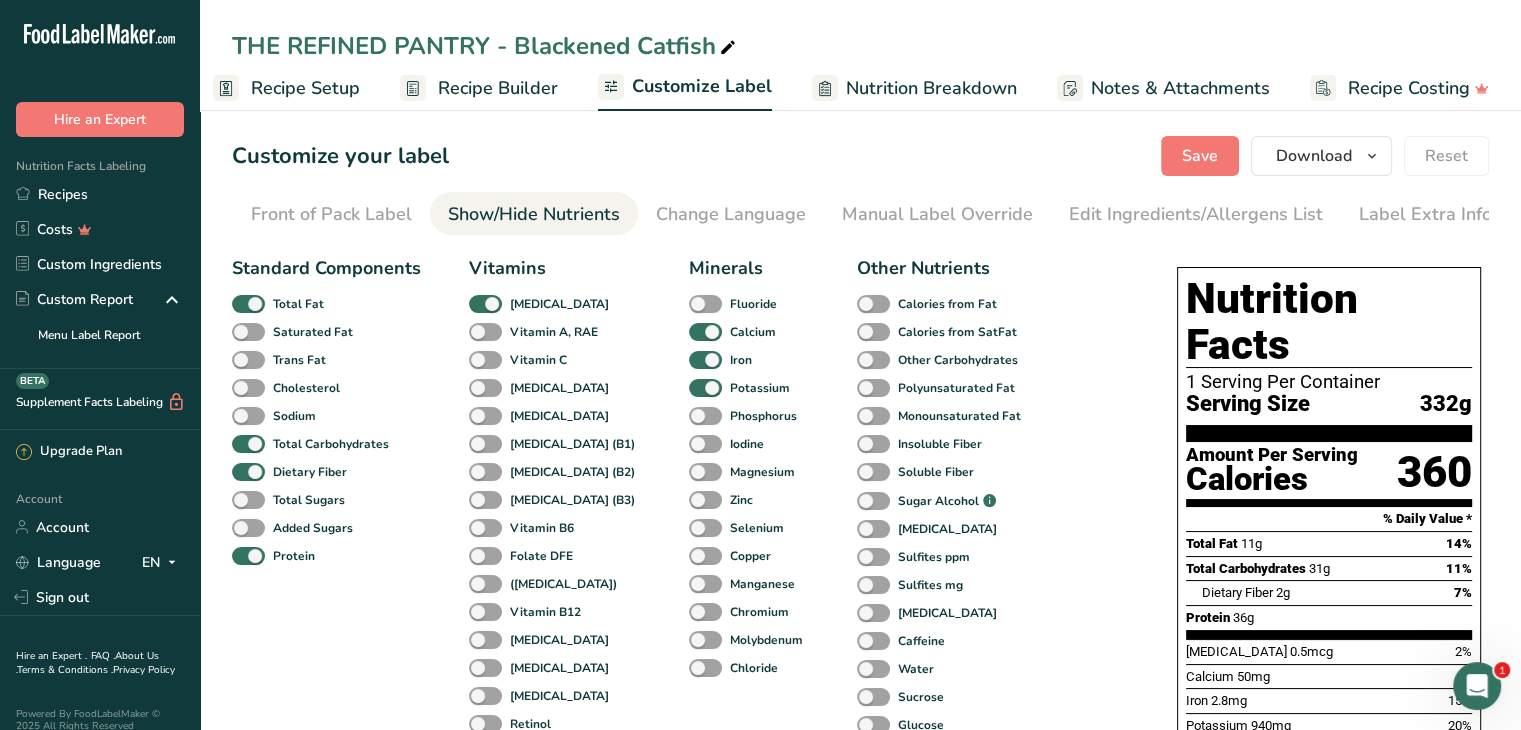 click at bounding box center [485, 304] 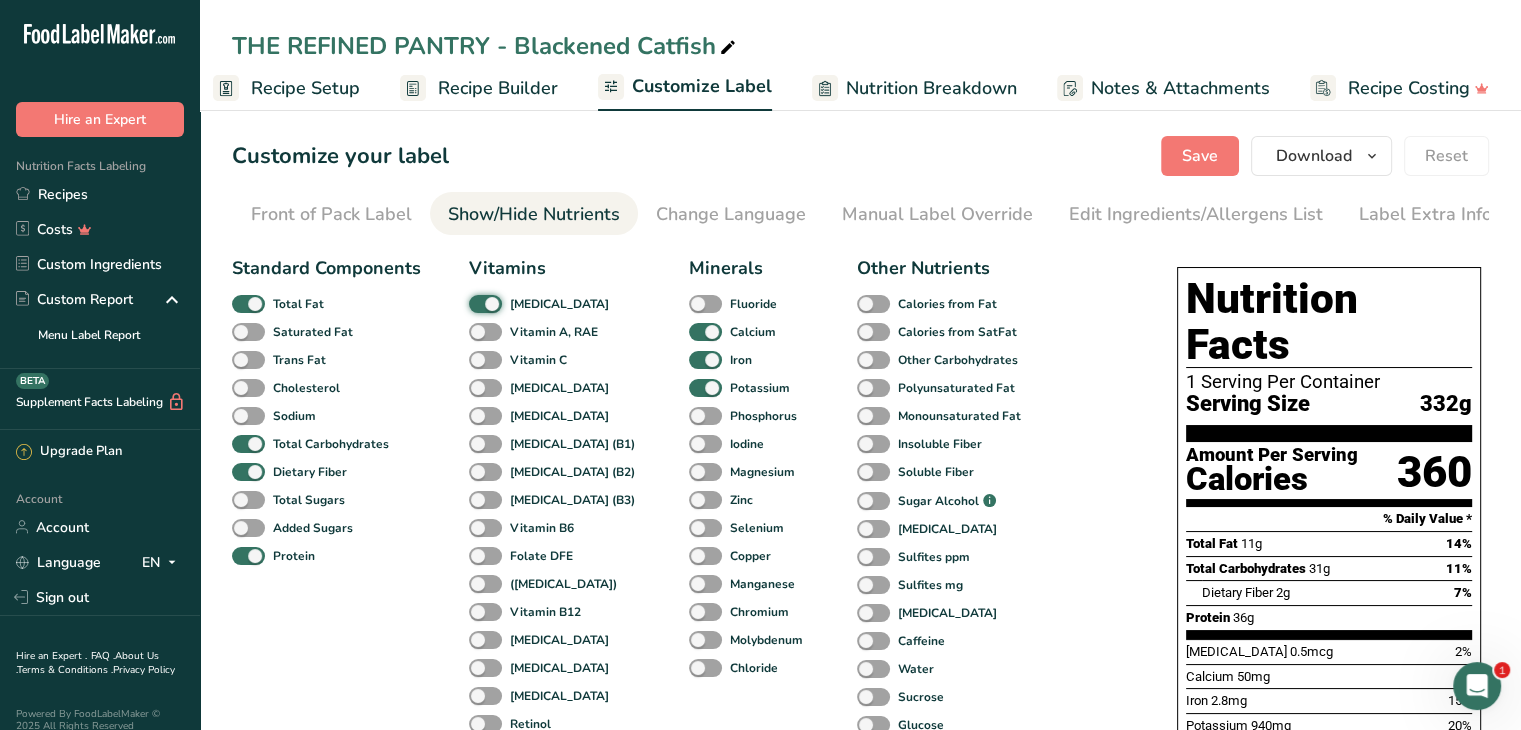 click on "[MEDICAL_DATA]" at bounding box center [475, 303] 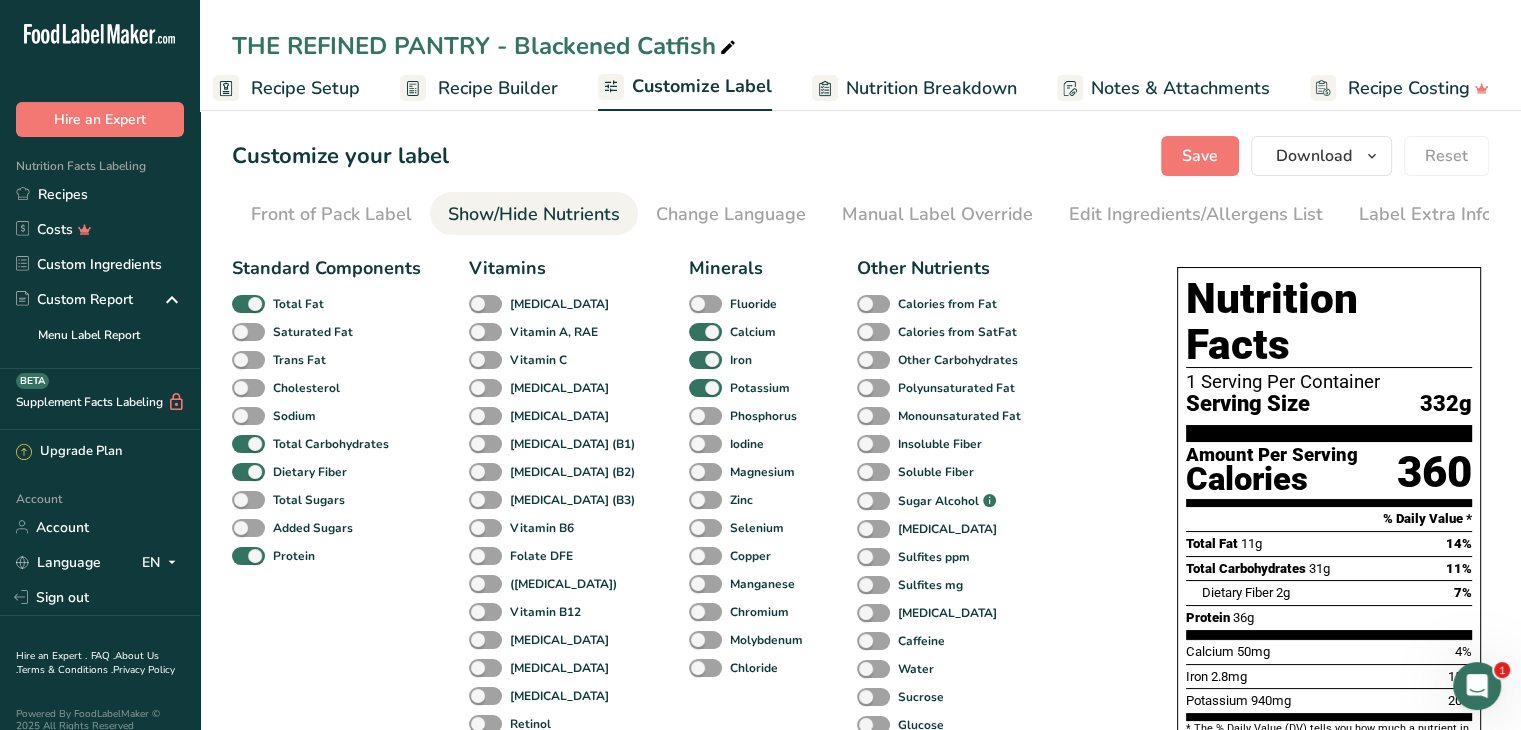 click at bounding box center (705, 332) 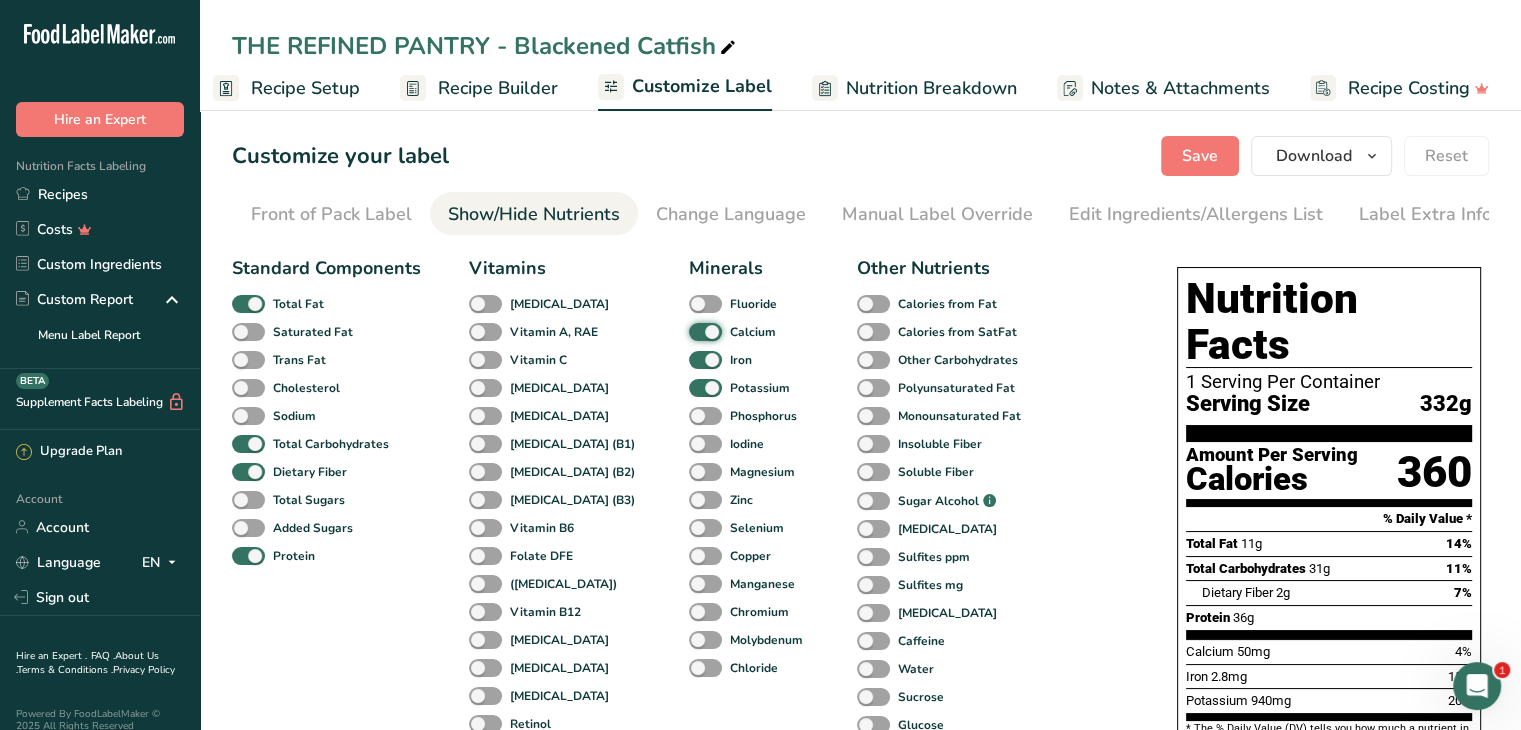 click on "Calcium" at bounding box center (695, 331) 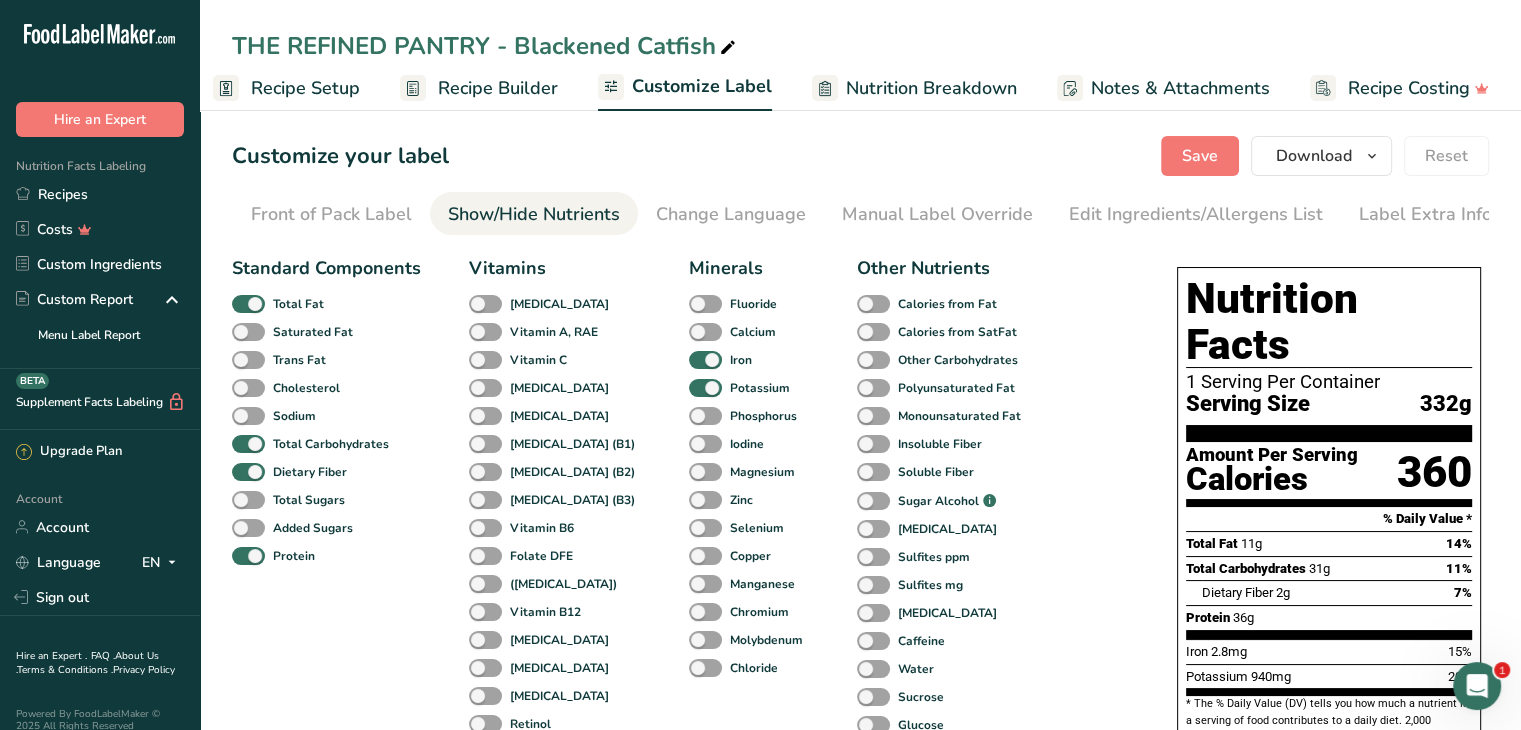 click at bounding box center (705, 360) 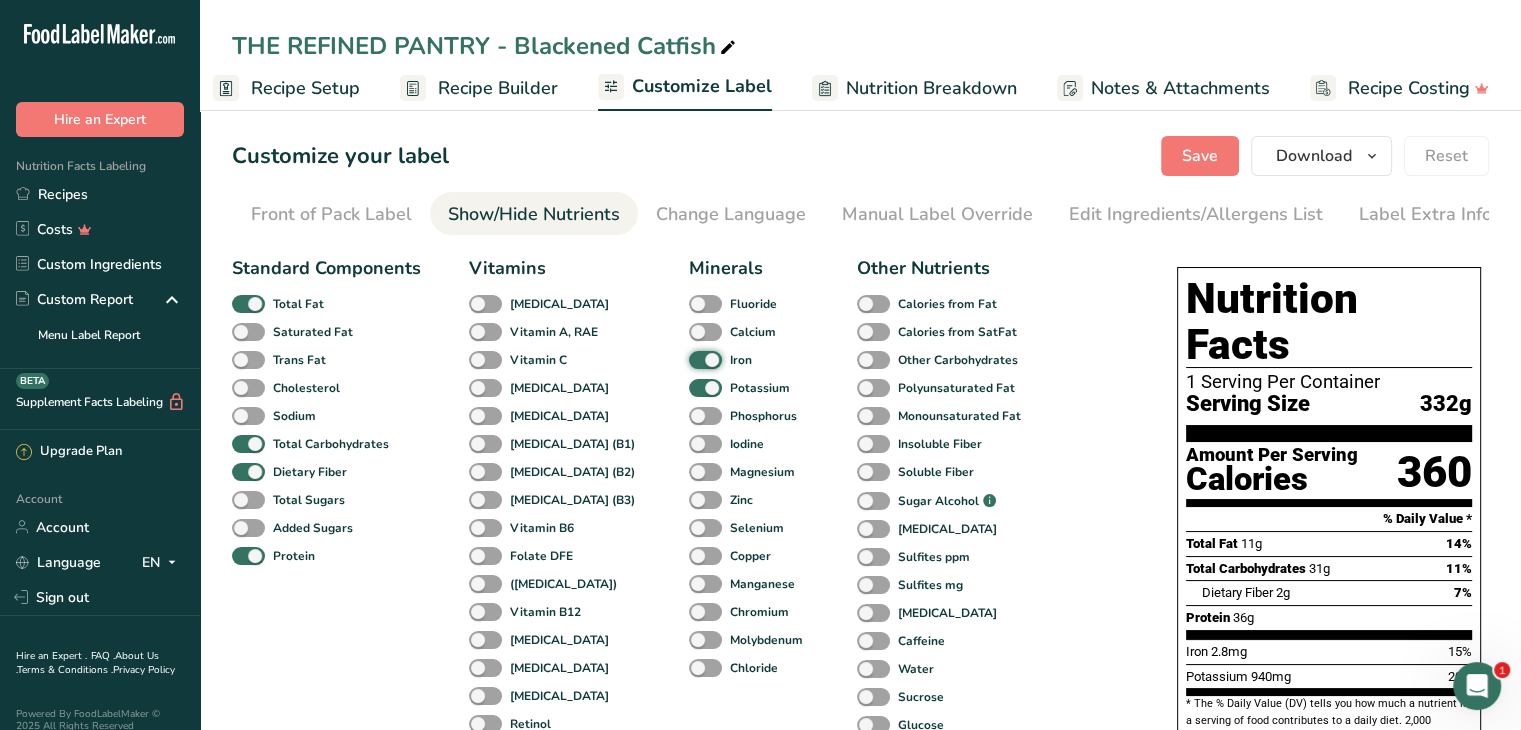 click on "Iron" at bounding box center [695, 359] 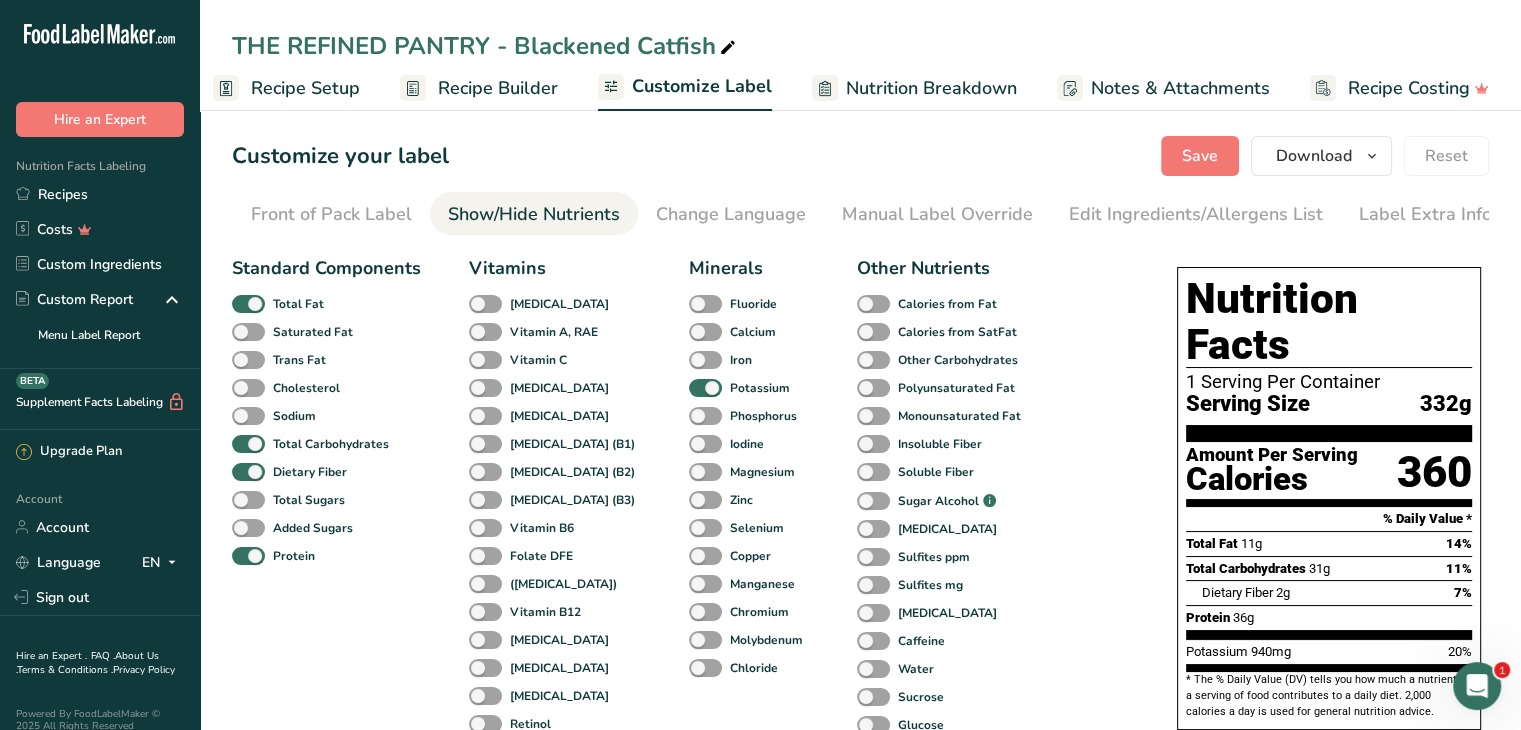 click at bounding box center [705, 388] 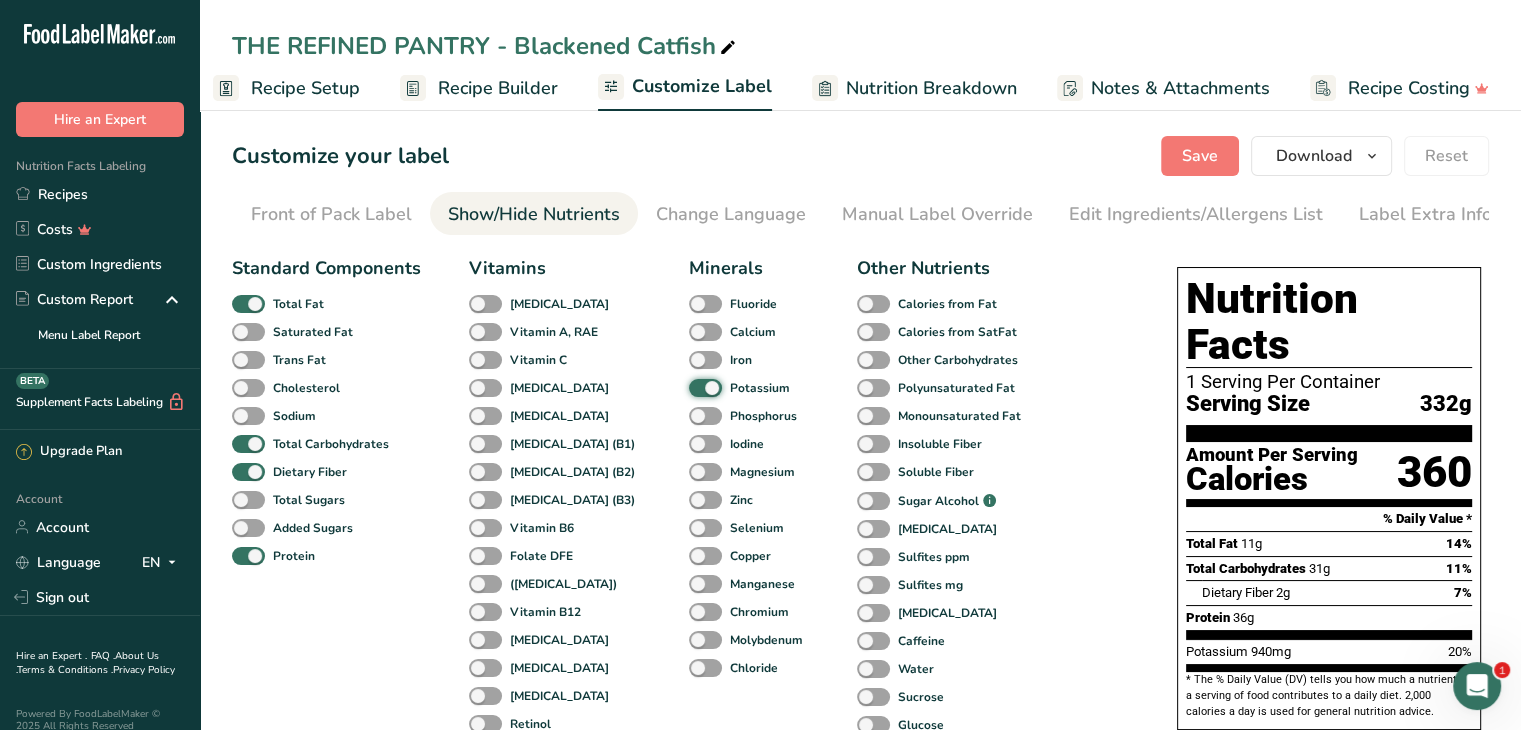 click on "Potassium" at bounding box center [695, 387] 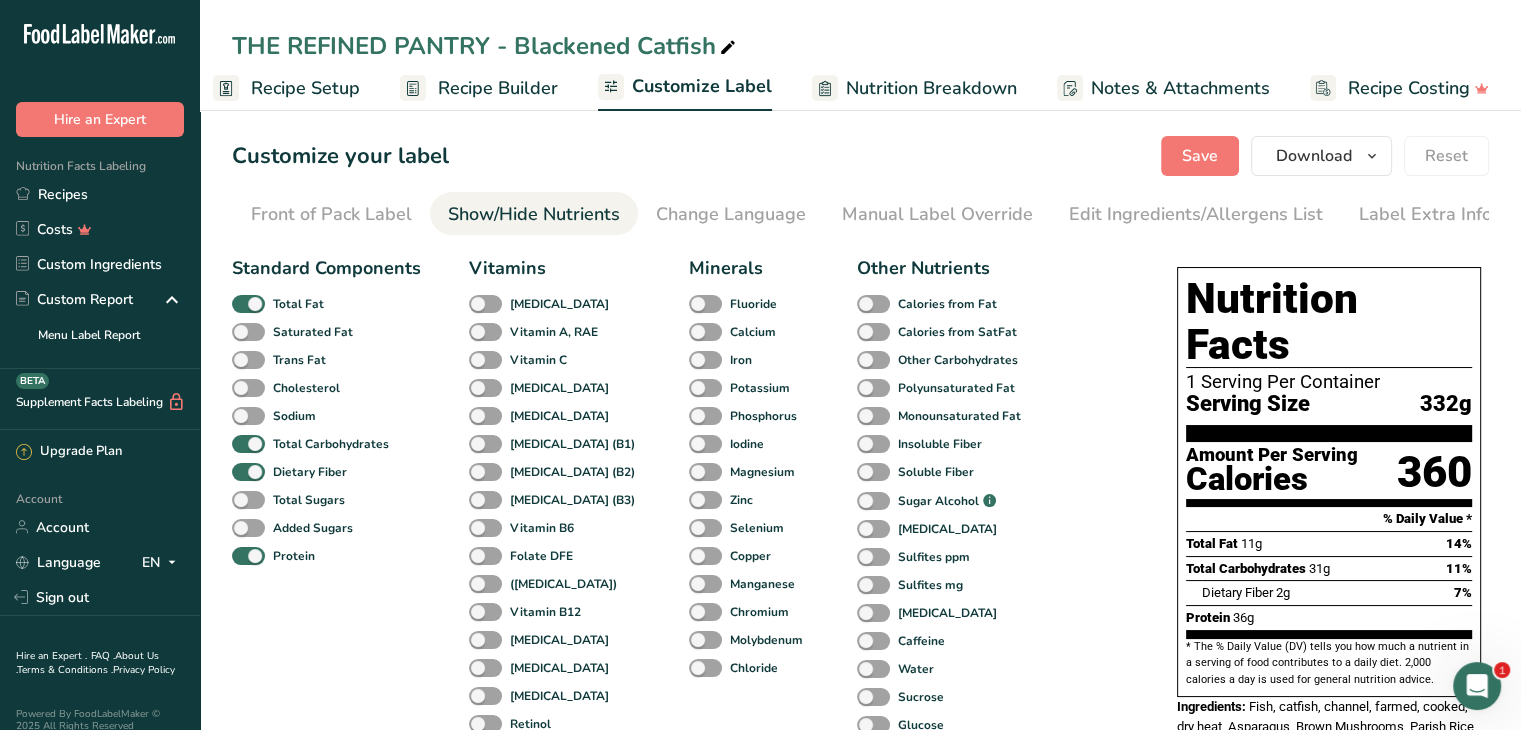 click on "Edit Ingredients/Allergens List" at bounding box center [1196, 214] 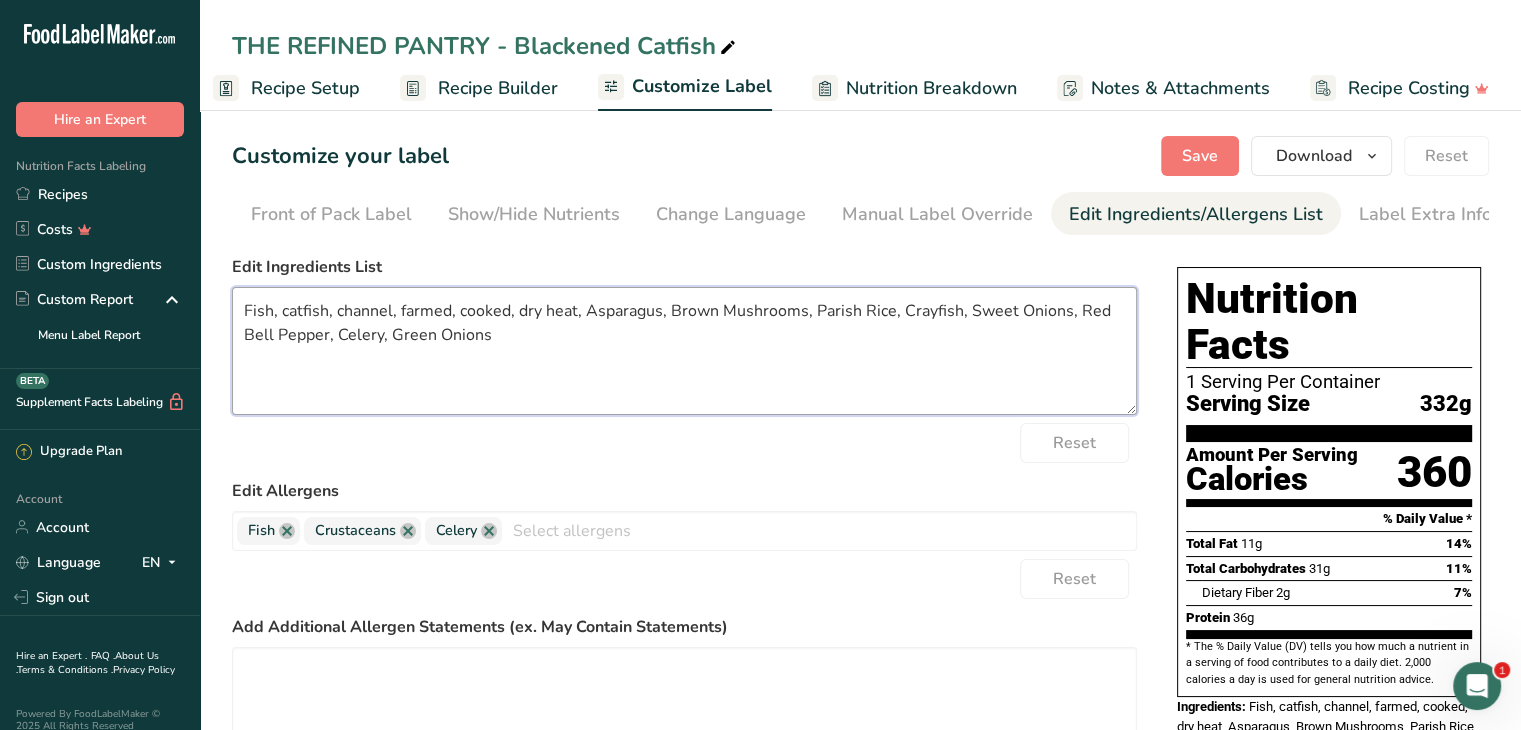 drag, startPoint x: 577, startPoint y: 317, endPoint x: 270, endPoint y: 313, distance: 307.02606 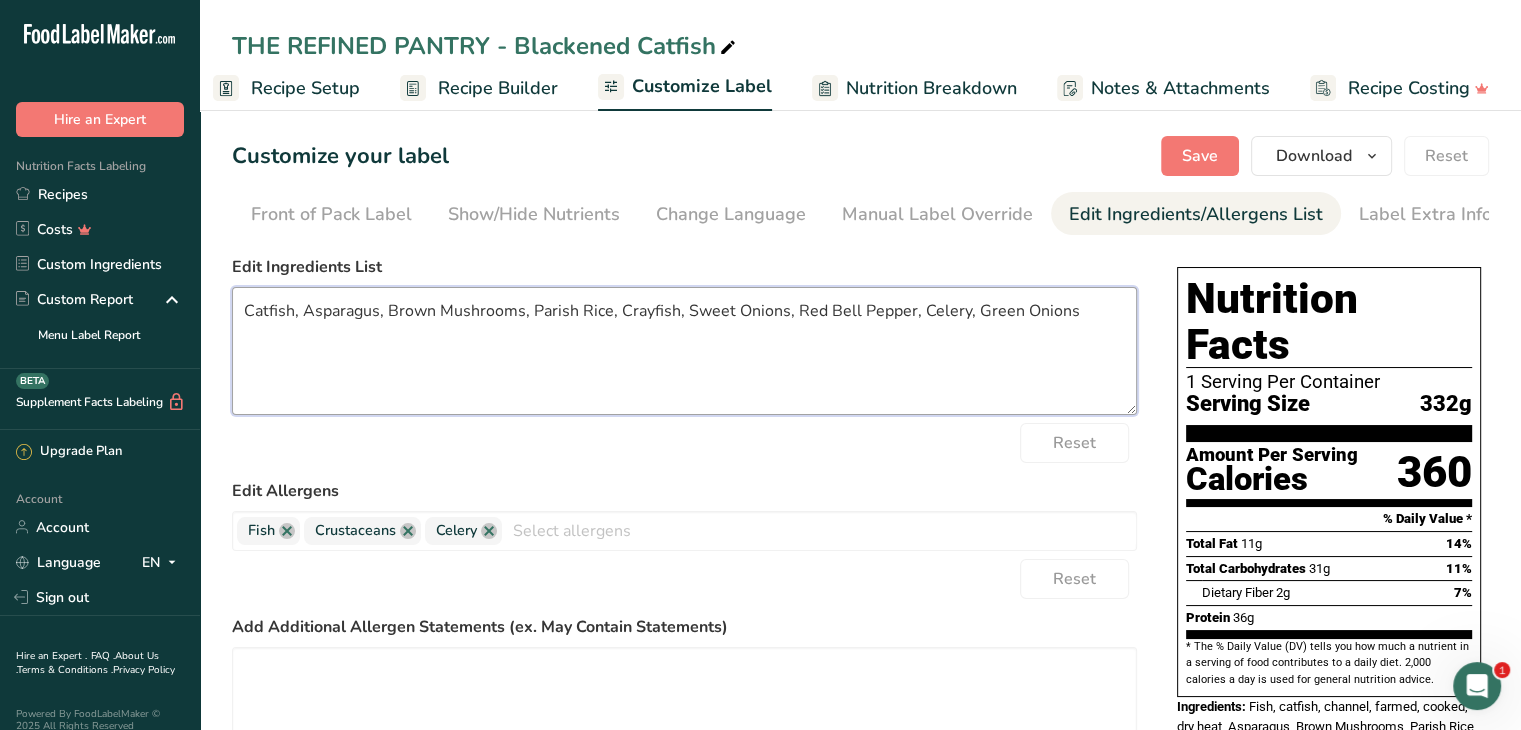 click on "Catfish, Asparagus, Brown Mushrooms, Parish Rice, Crayfish, Sweet Onions, Red Bell Pepper, Celery, Green Onions" at bounding box center [684, 351] 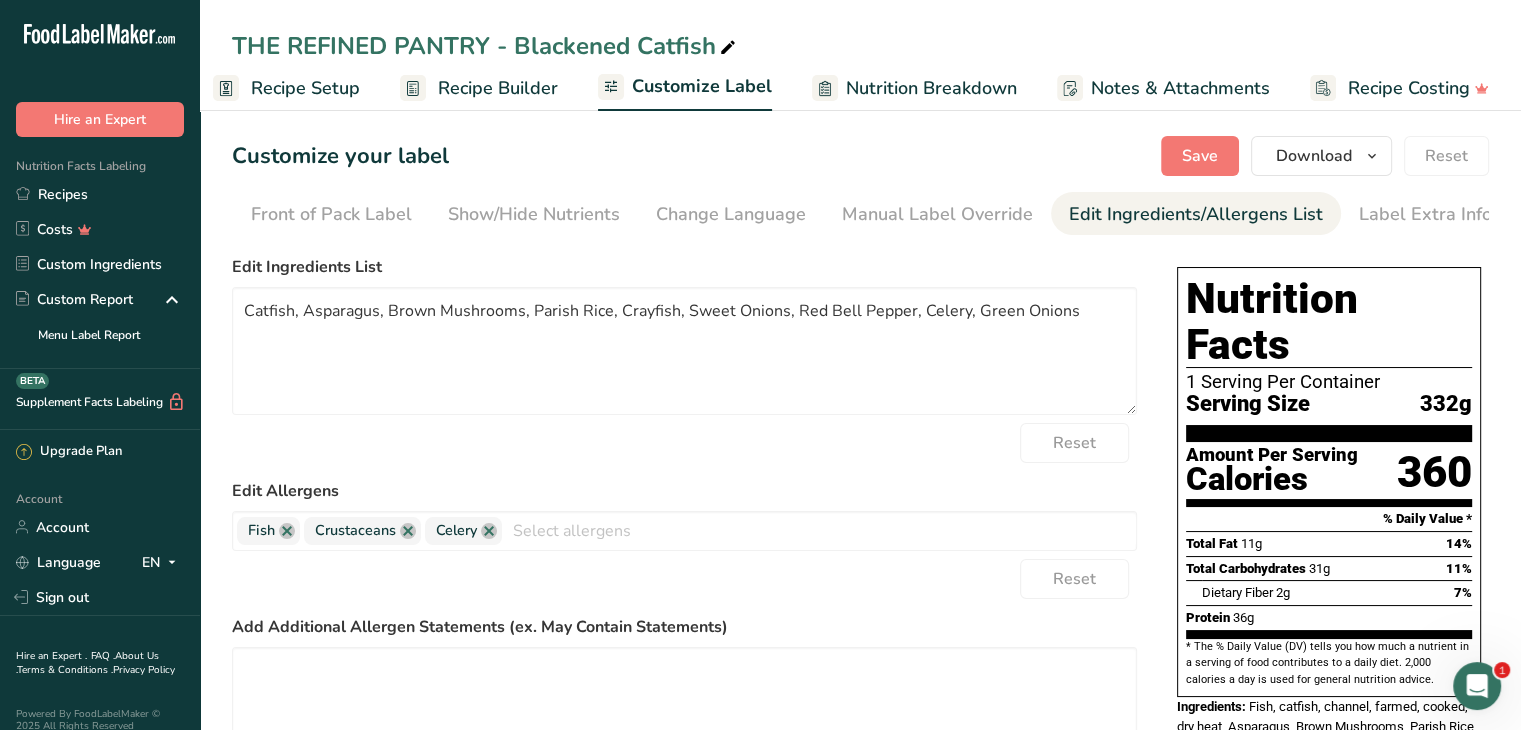 click on "Recipe Setup" at bounding box center [305, 88] 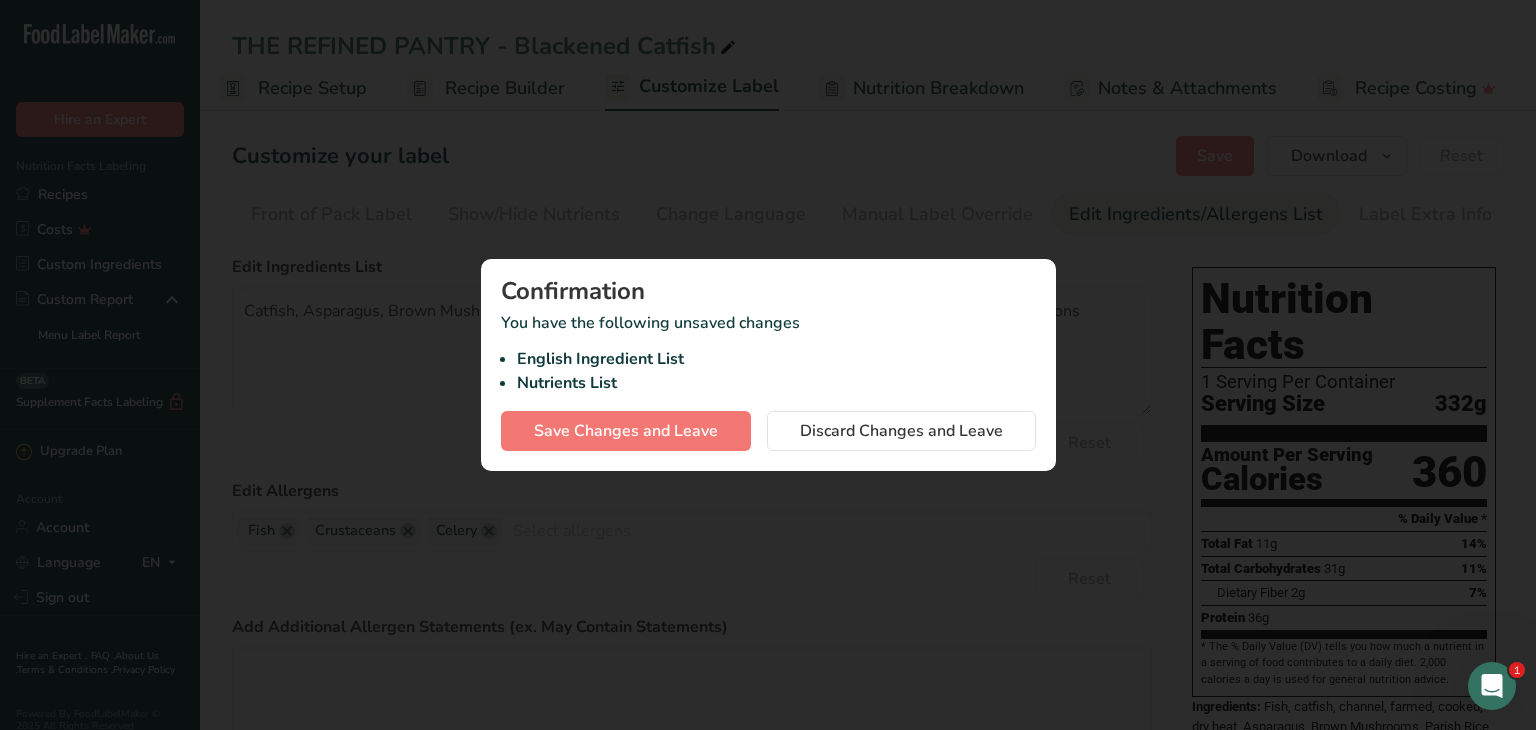 scroll, scrollTop: 0, scrollLeft: 180, axis: horizontal 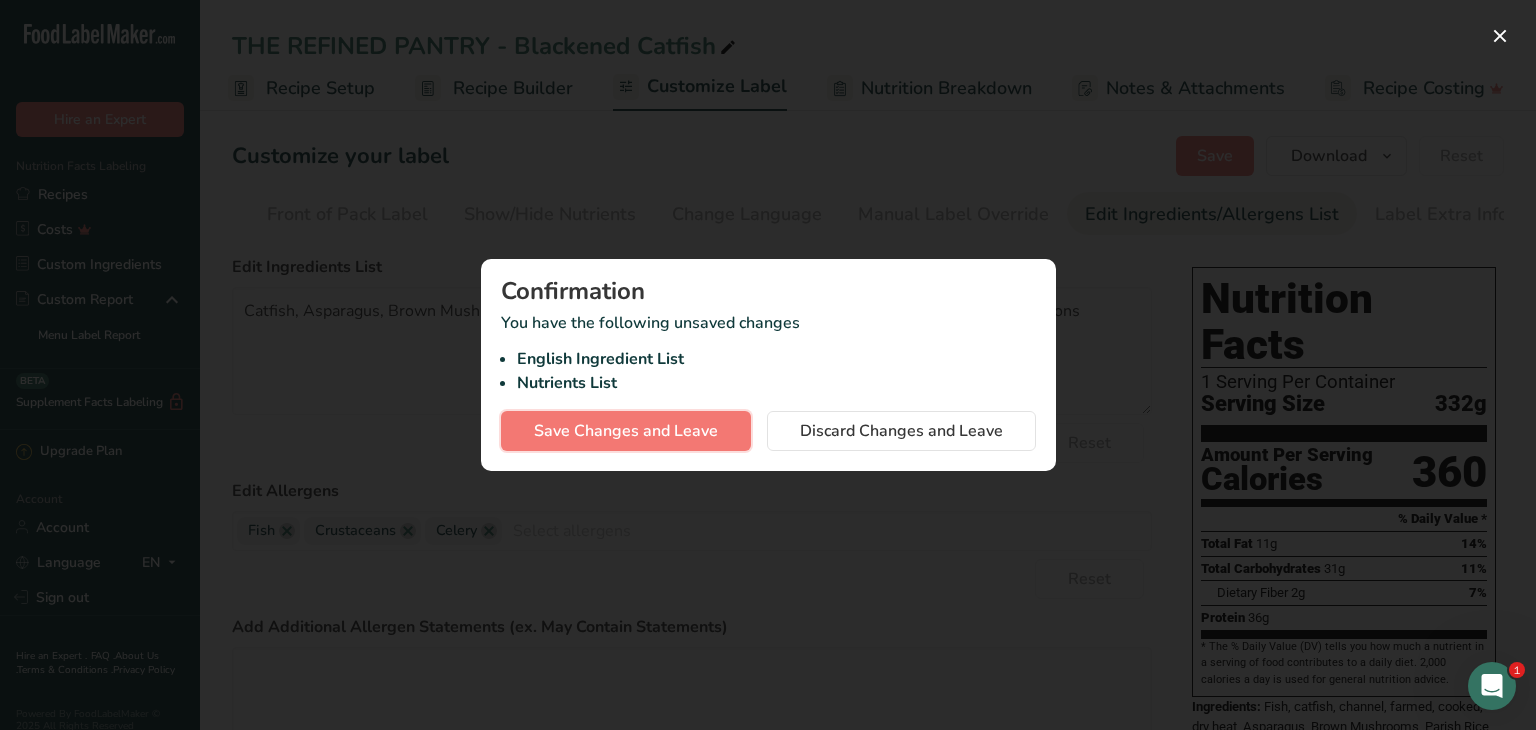 click on "Save Changes and Leave" at bounding box center (626, 431) 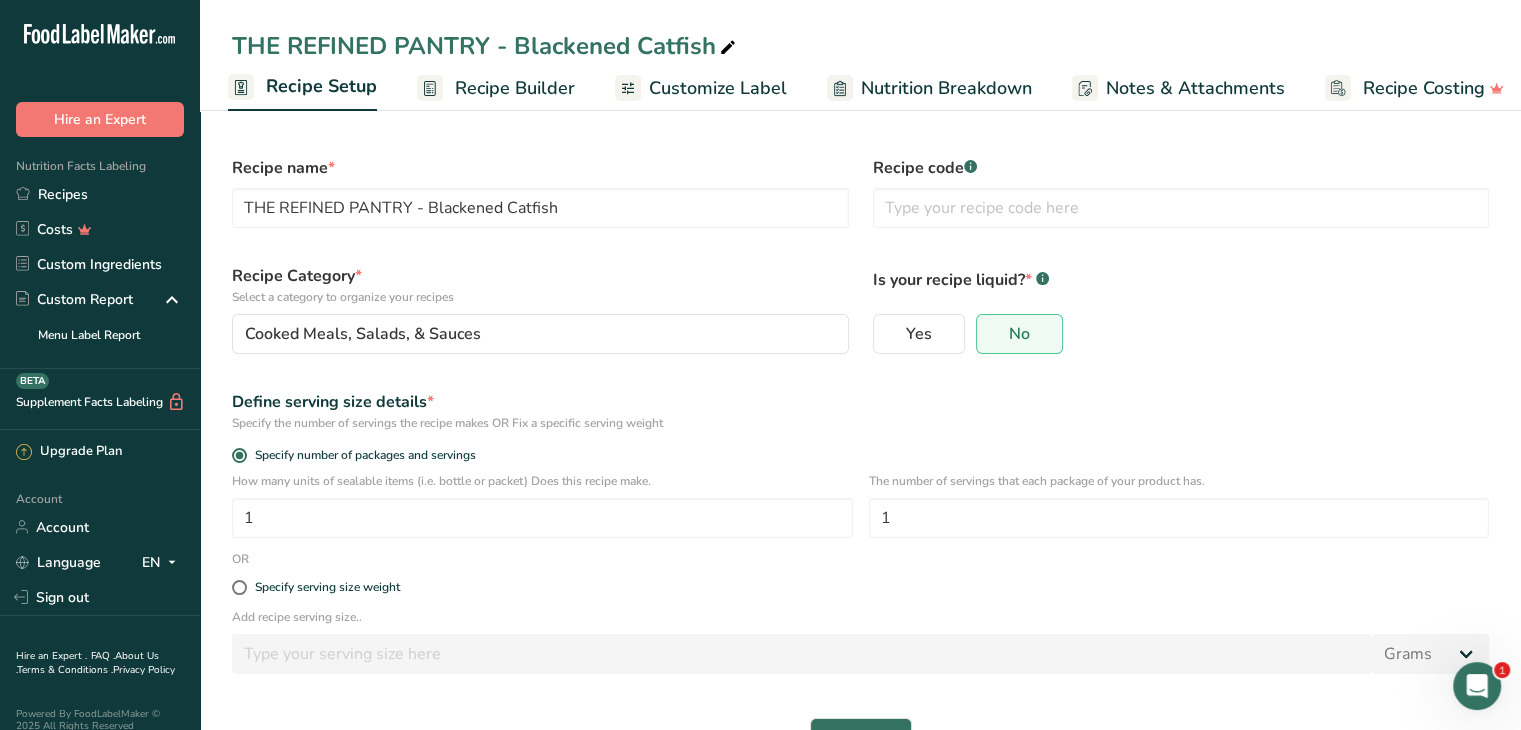 click on "Recipe Builder" at bounding box center [515, 88] 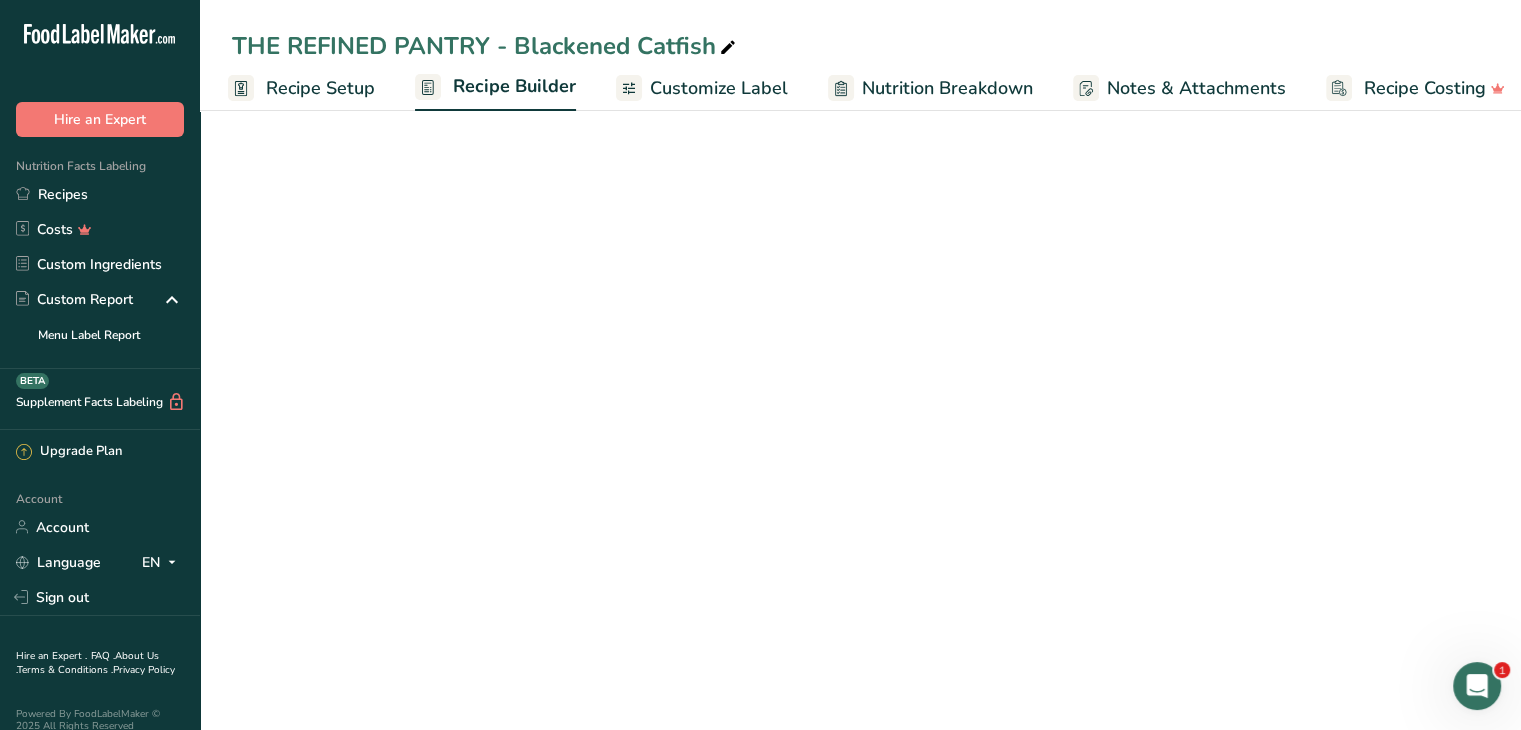 scroll, scrollTop: 0, scrollLeft: 19, axis: horizontal 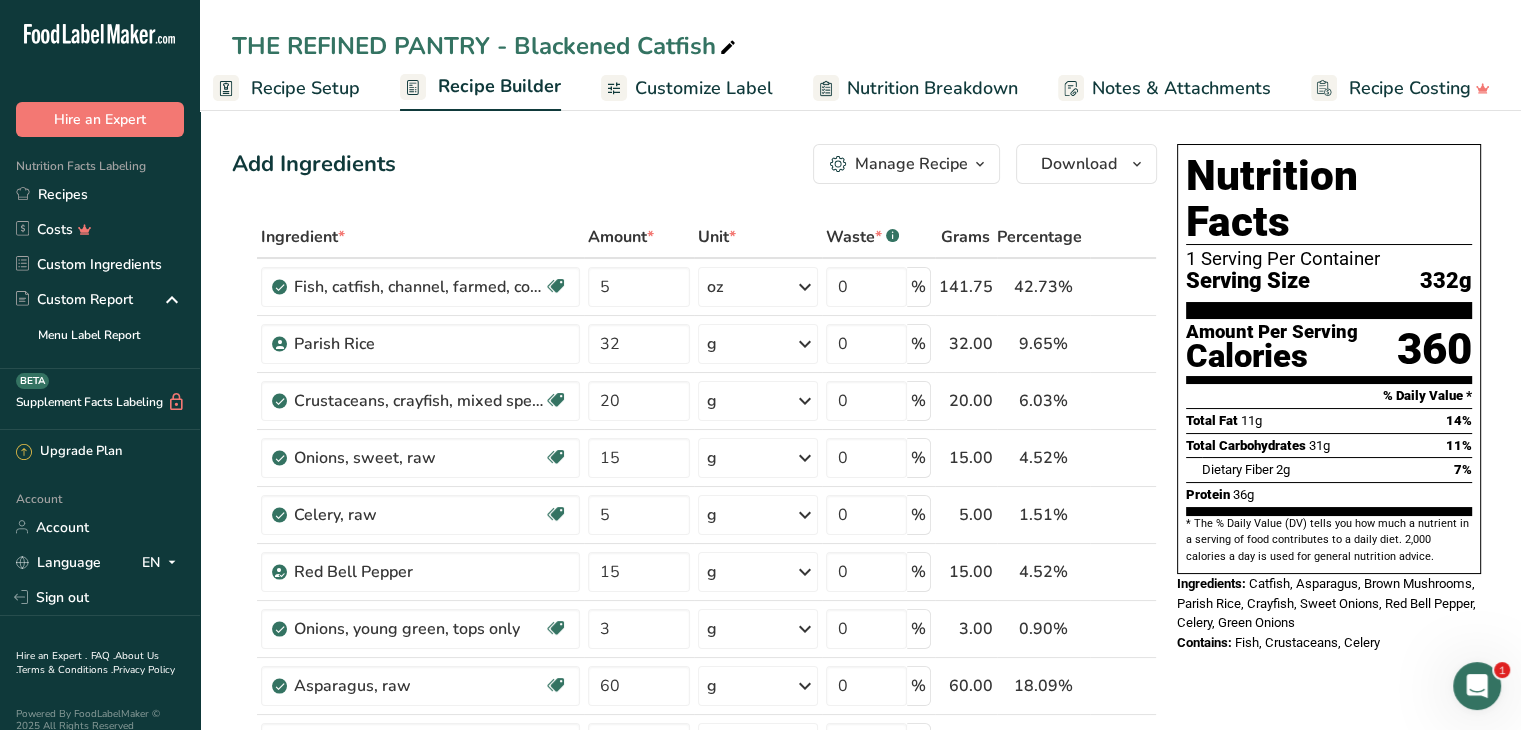drag, startPoint x: 1516, startPoint y: 227, endPoint x: 1535, endPoint y: 376, distance: 150.20653 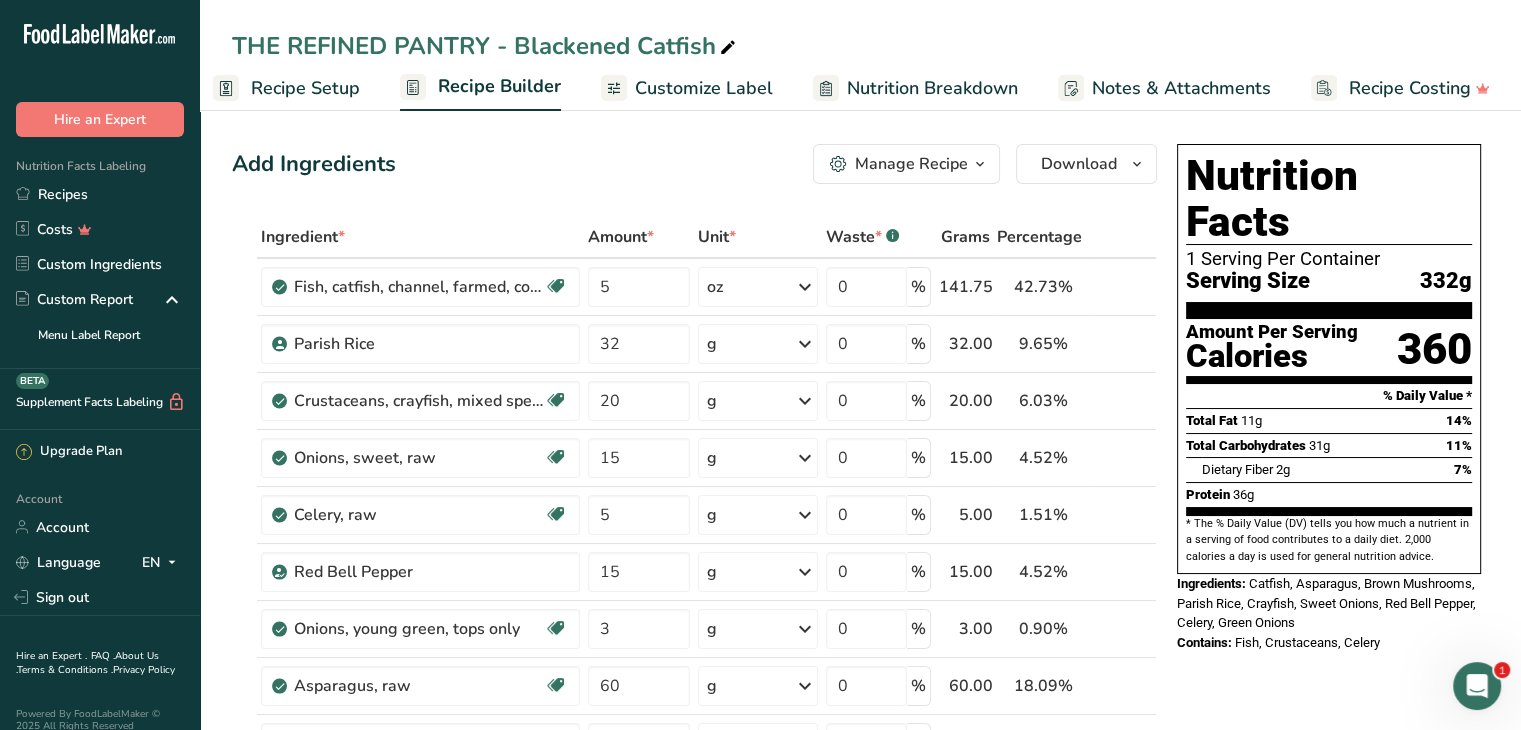 click on ".a-20{fill:#fff;}
Hire an Expert
Nutrition Facts Labeling
Recipes
Costs
Custom Ingredients
Custom Report
Menu Label Report
Supplement Facts Labeling
BETA
Upgrade Plan
Account
Account
Language
EN
English
Spanish
Sign out
Hire an Expert .
FAQ .
About Us .
Terms & Conditions .
Privacy Policy
Powered By FoodLabelMaker ©   2025 All Rights Reserved" at bounding box center (760, 859) 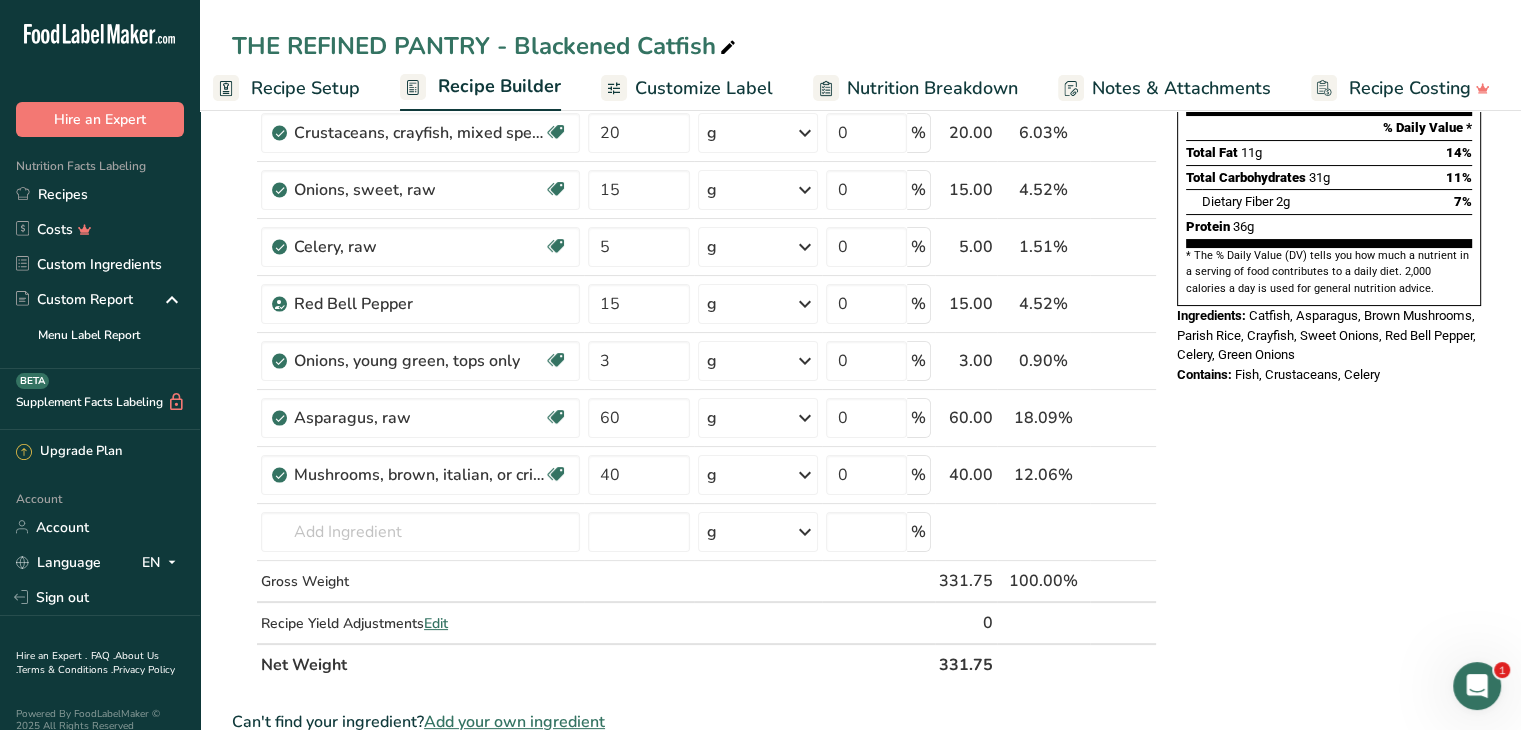 scroll, scrollTop: 272, scrollLeft: 0, axis: vertical 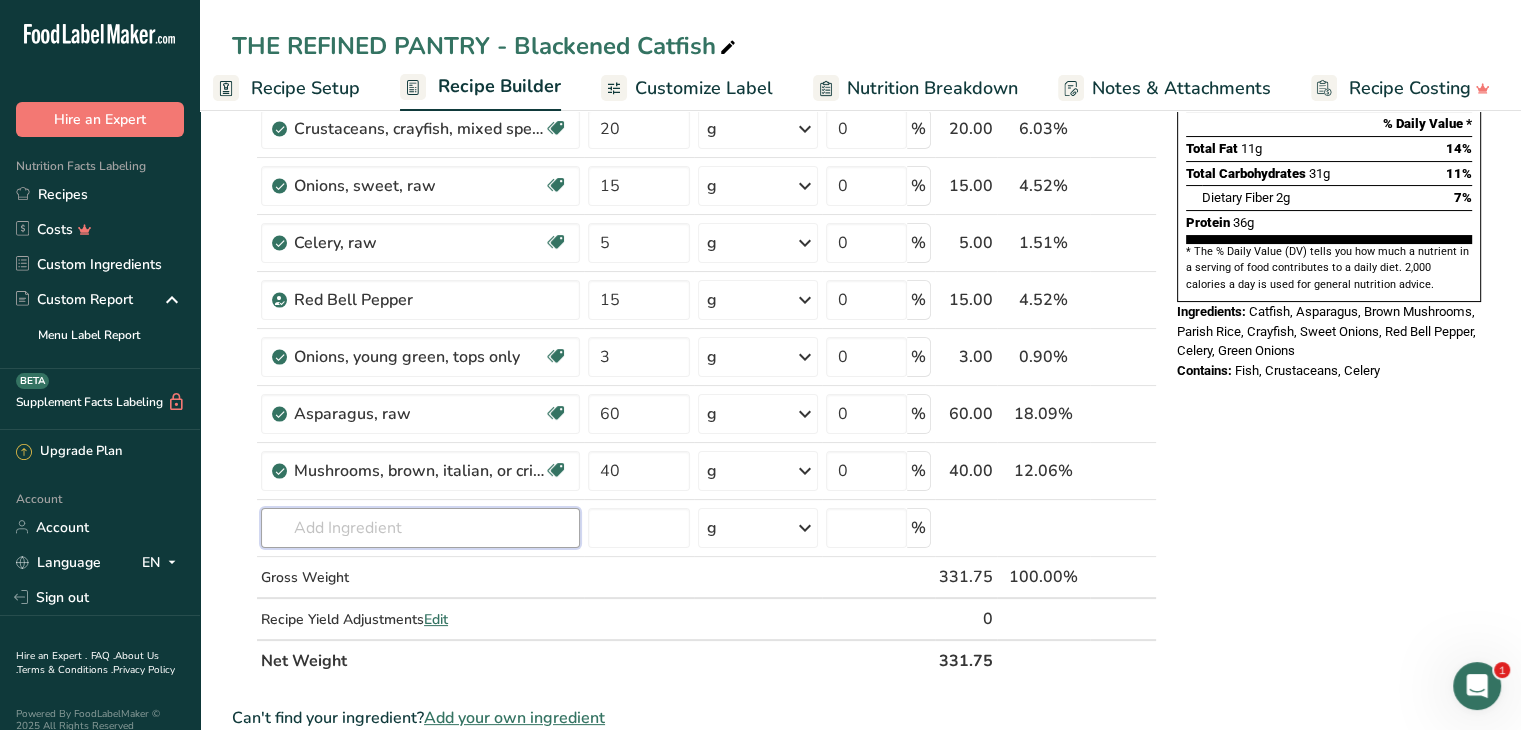 click at bounding box center [420, 528] 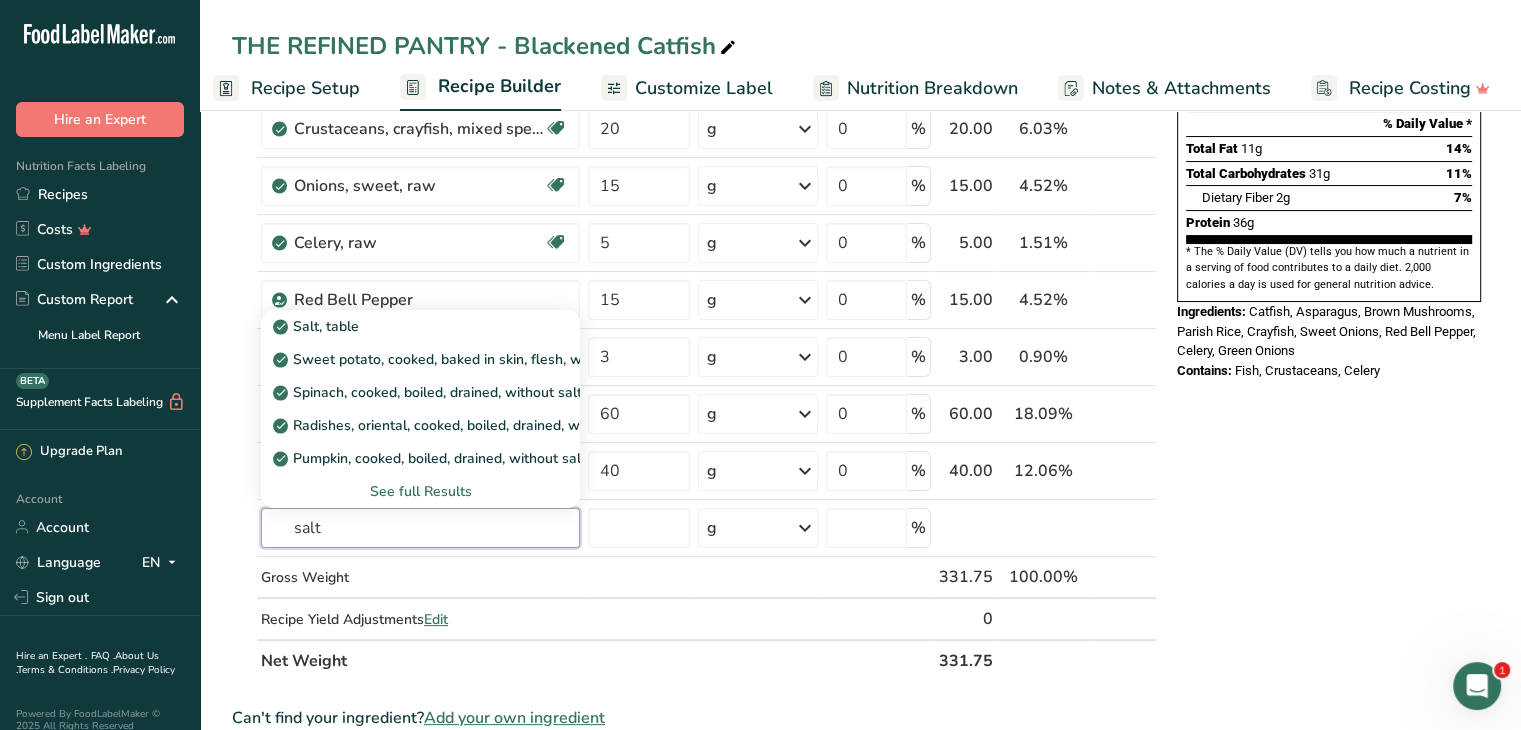 type on "salt" 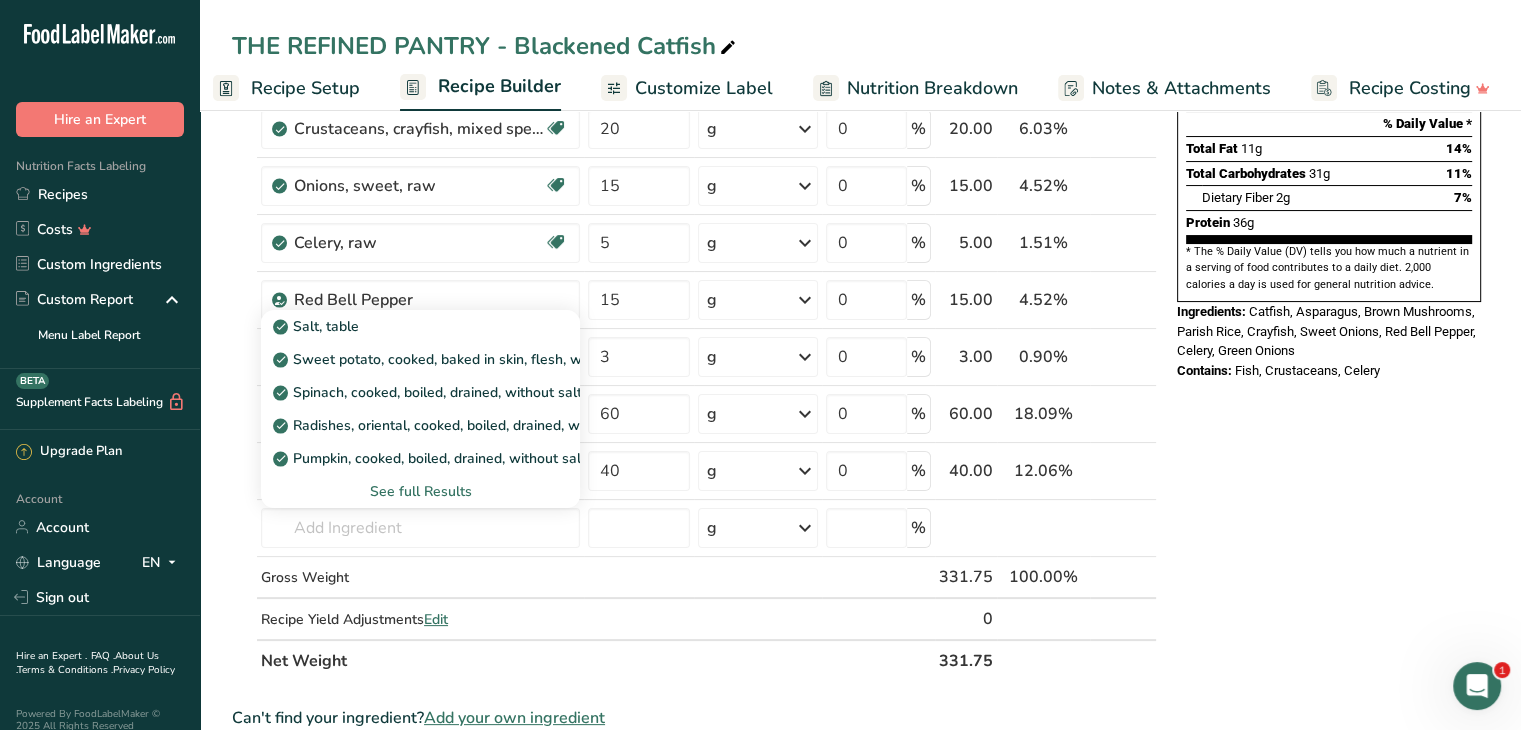click on "Salt, table" at bounding box center [420, 326] 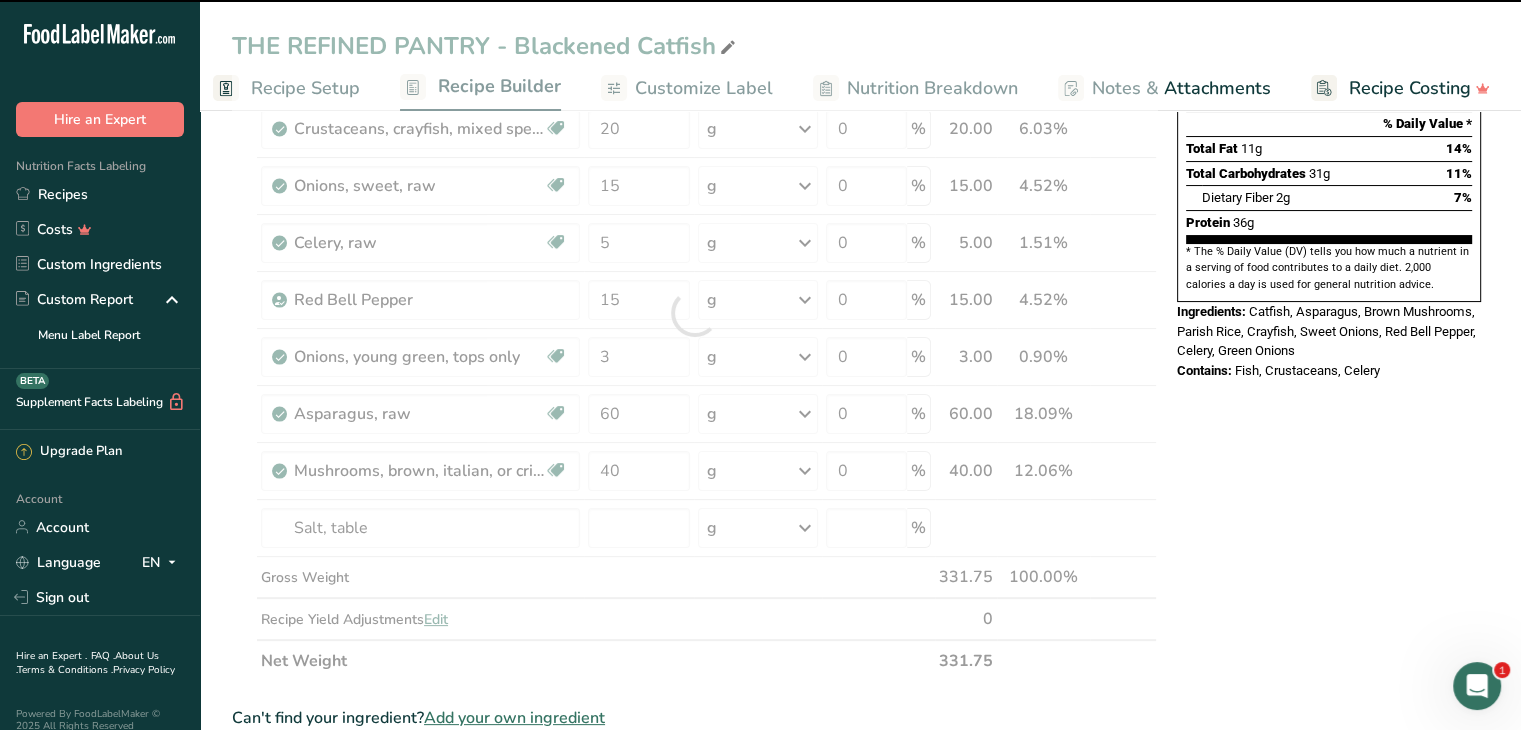 type on "0" 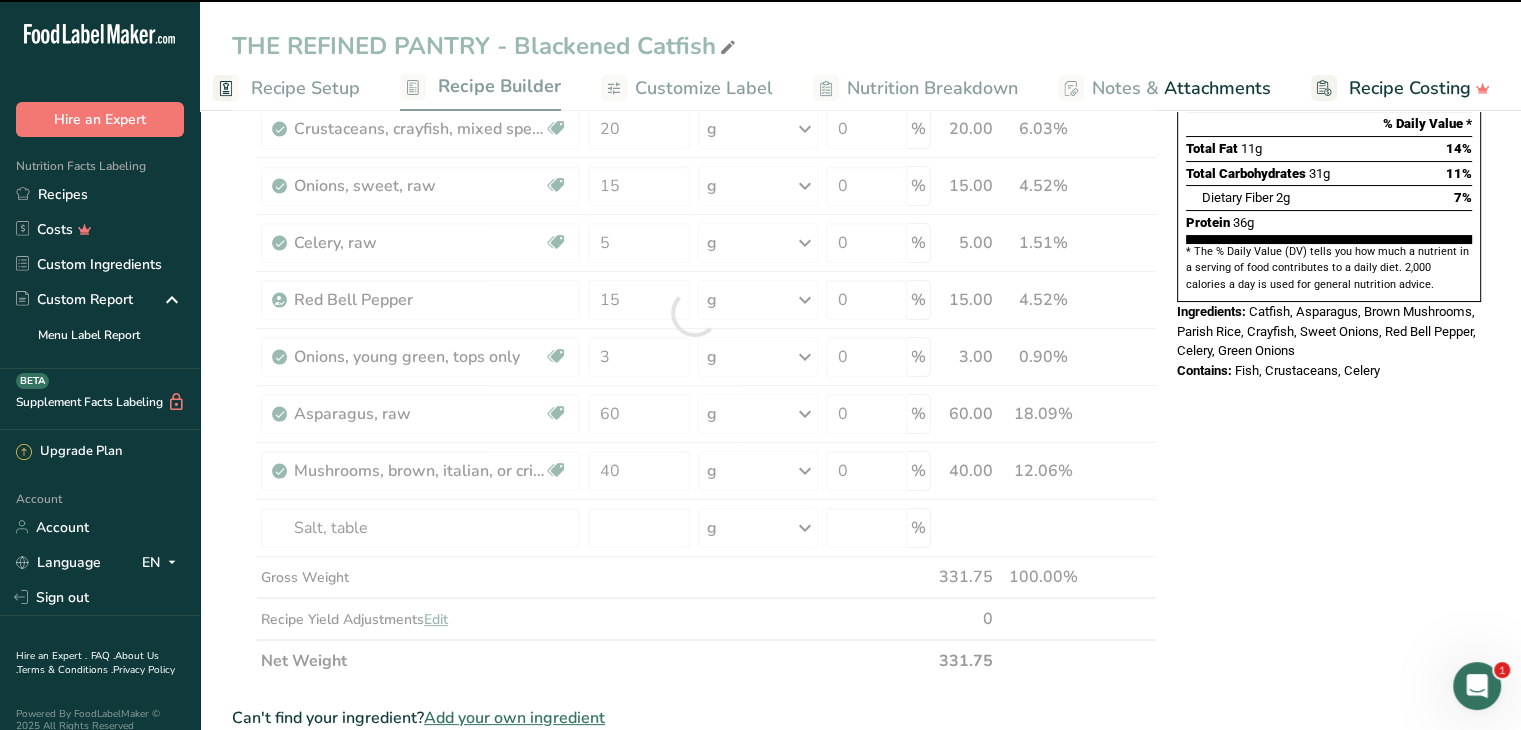 type on "0" 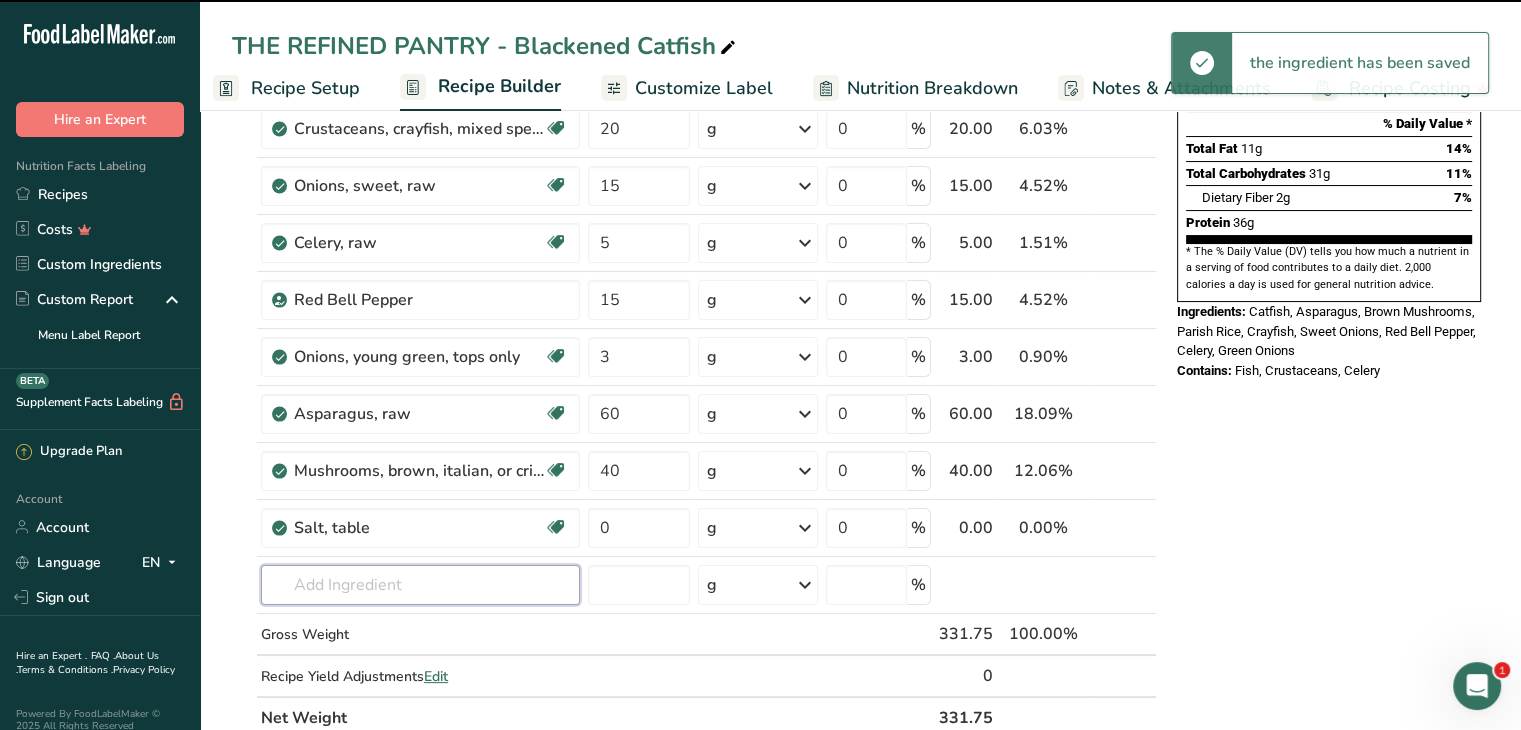 click at bounding box center (420, 585) 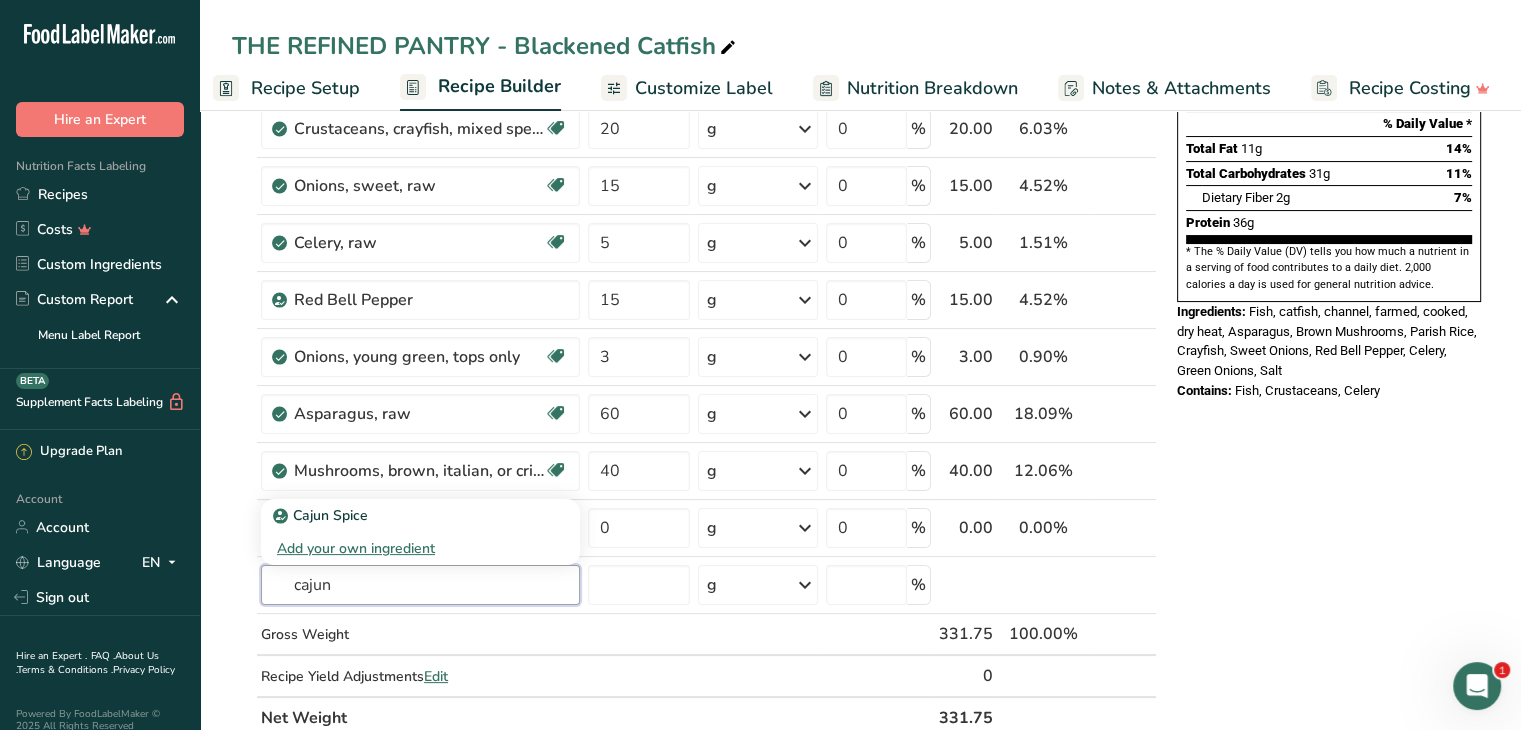 type on "cajun" 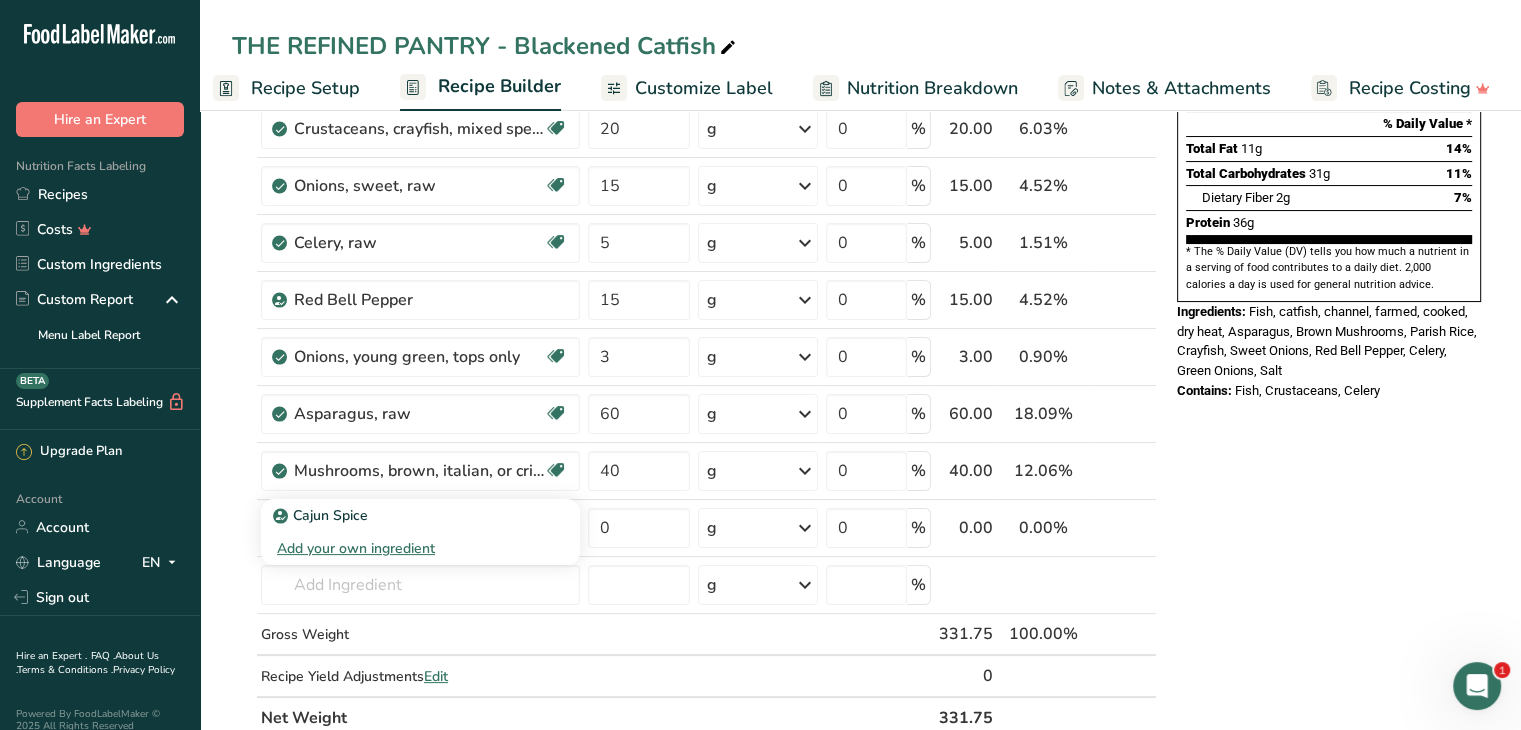 click on "Cajun Spice" at bounding box center (322, 515) 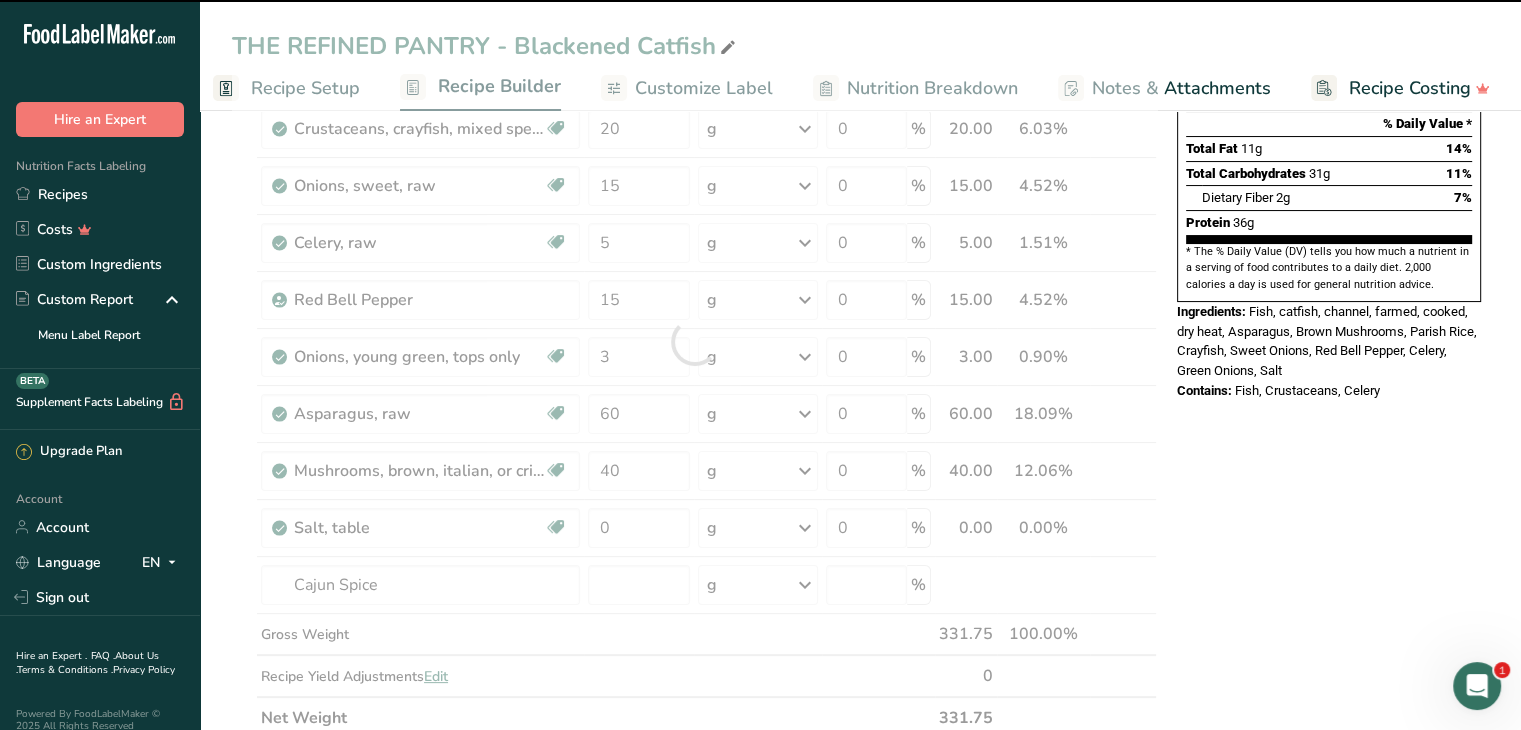 type on "0" 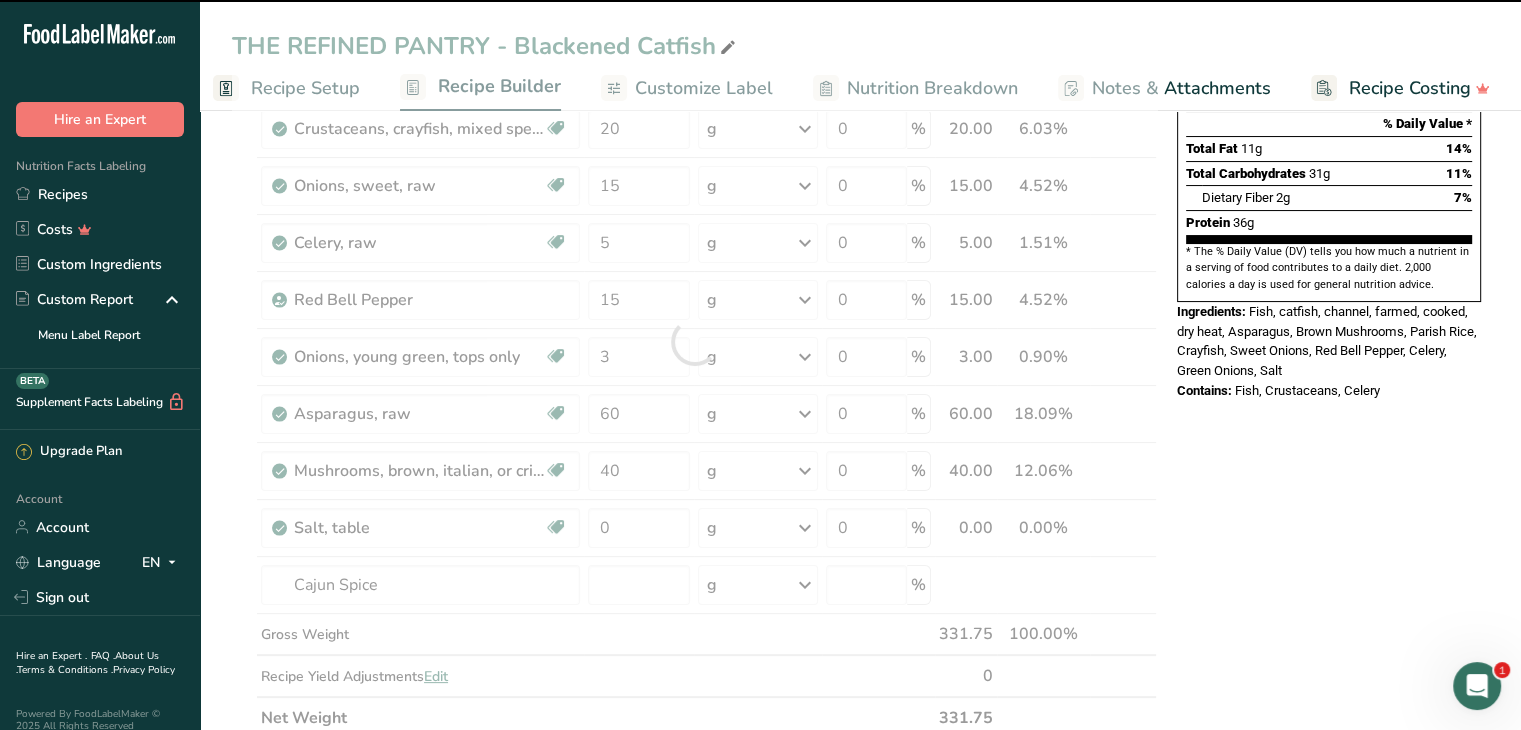 type on "0" 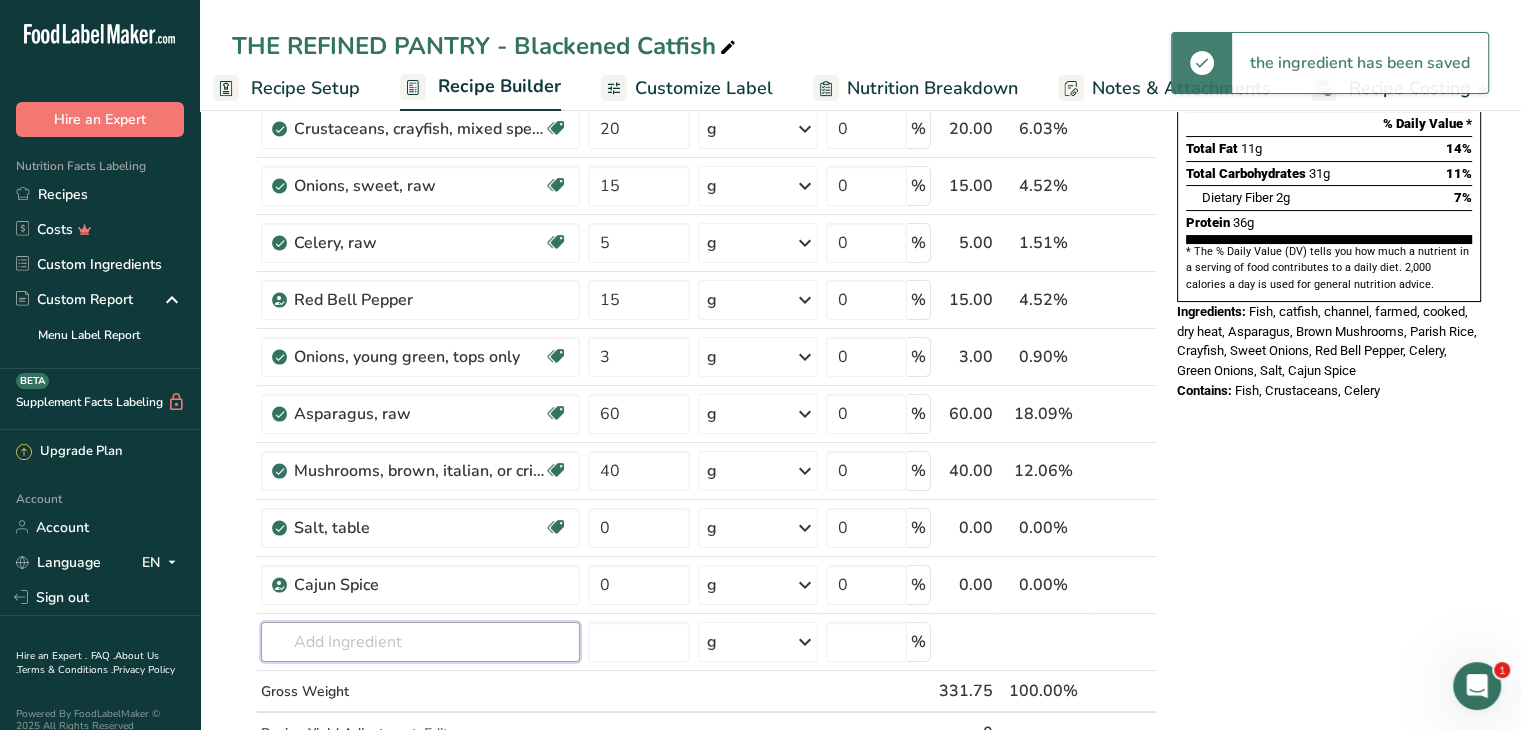 click at bounding box center [420, 642] 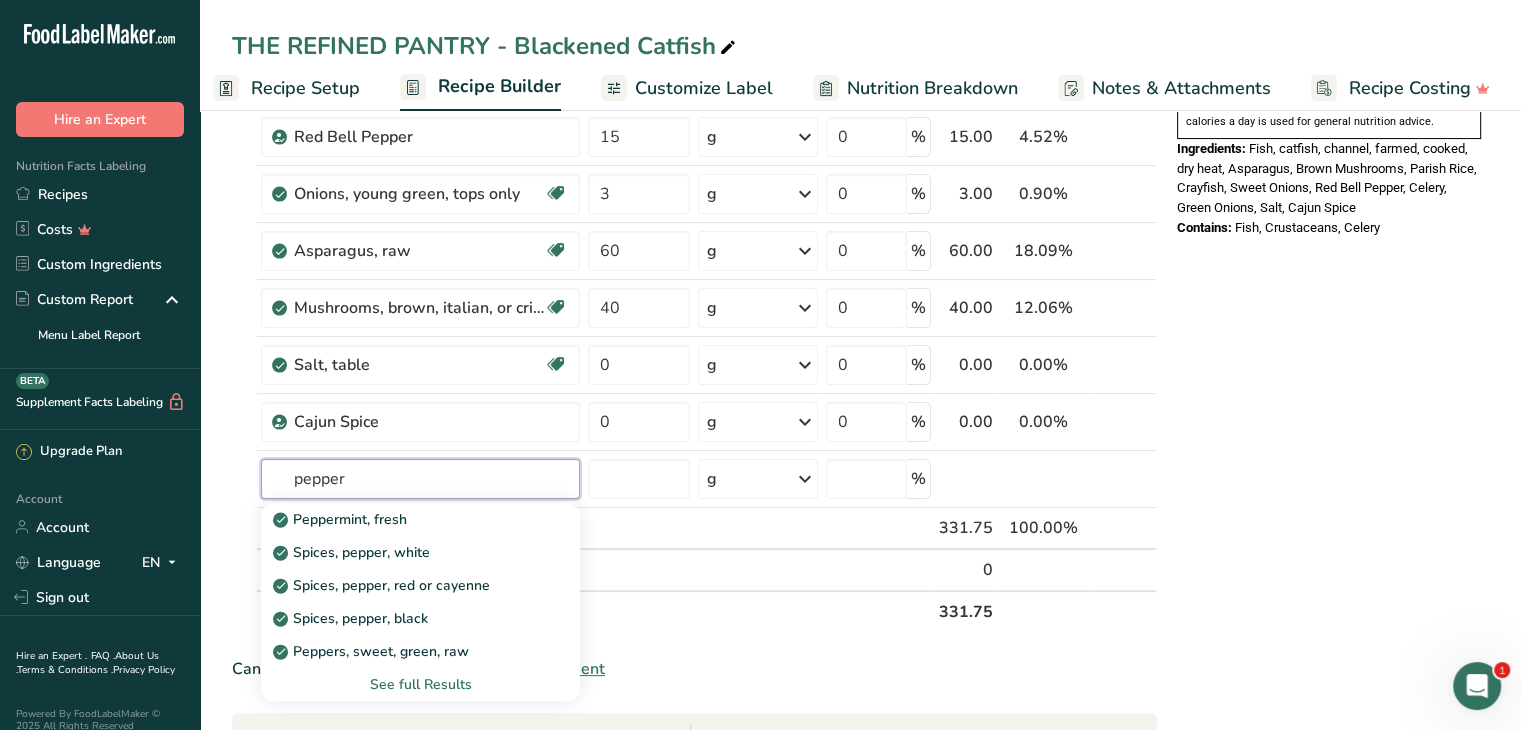 scroll, scrollTop: 436, scrollLeft: 0, axis: vertical 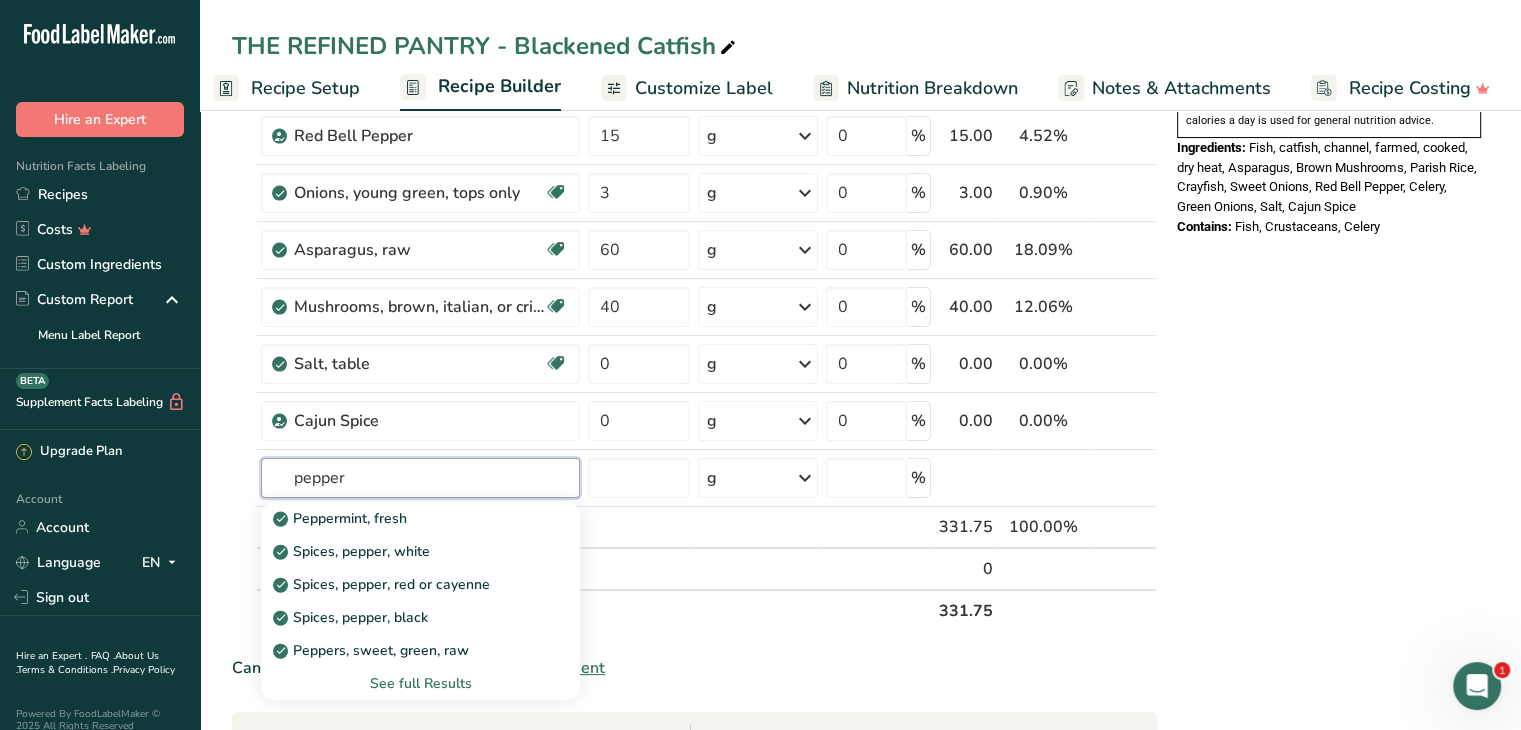 type on "pepper" 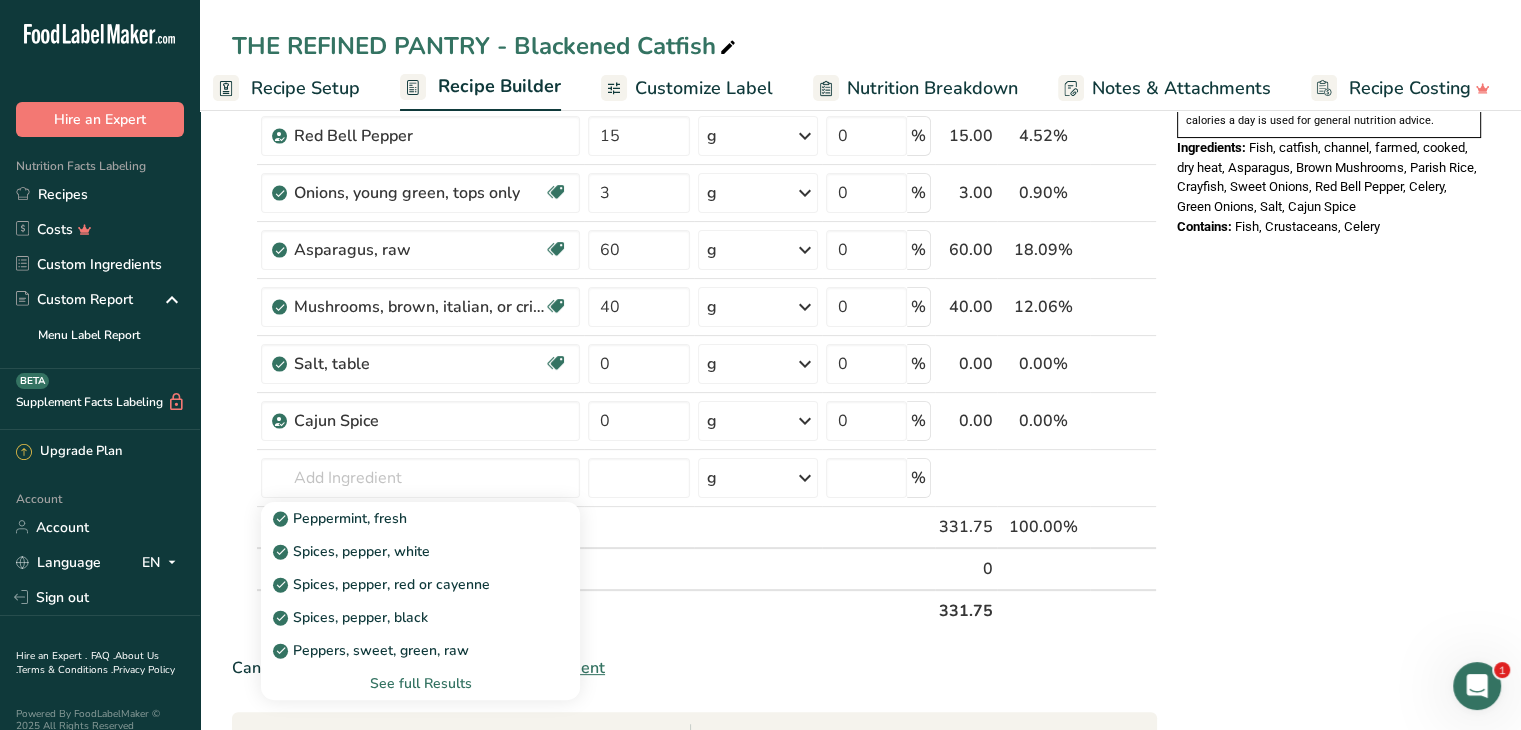 click on "Spices, pepper, black" at bounding box center [352, 617] 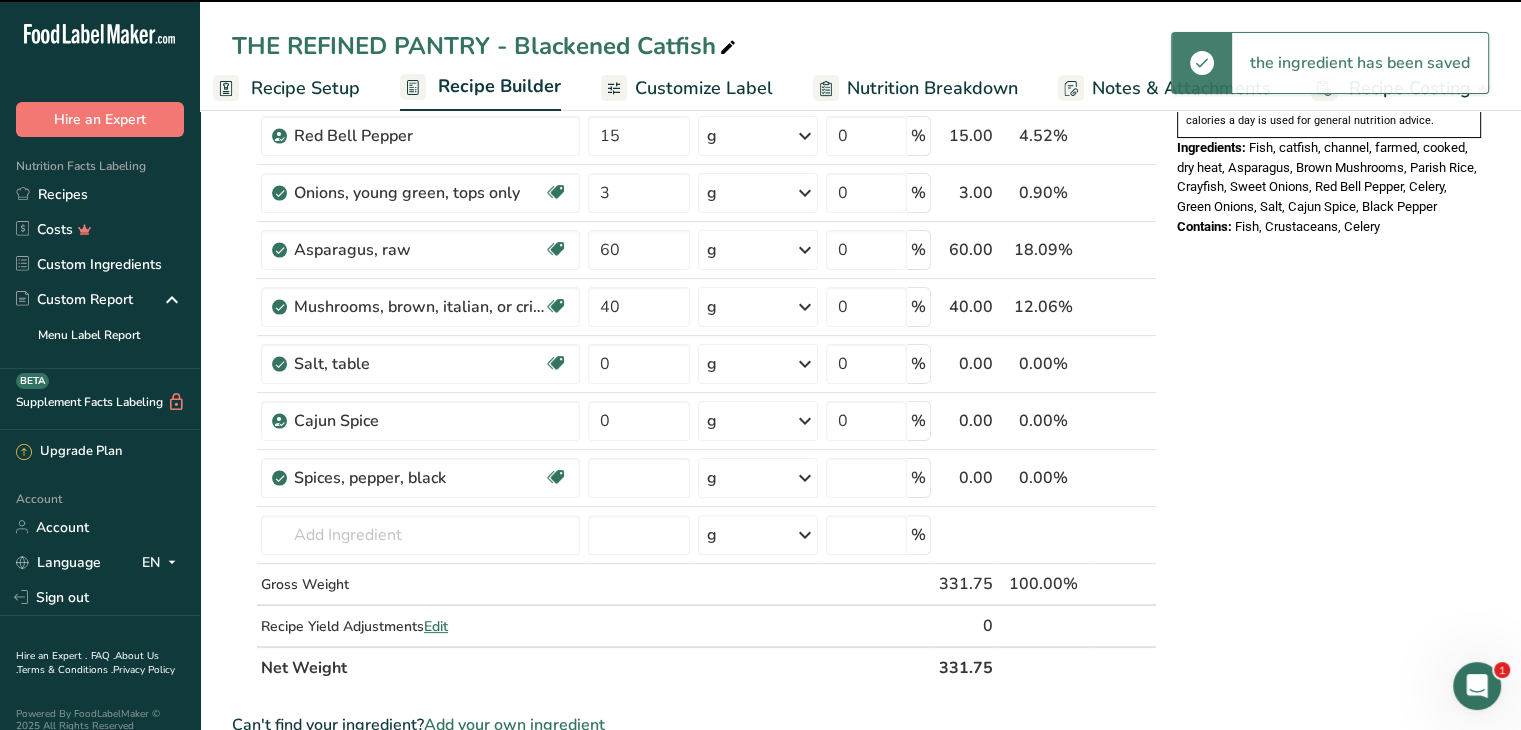 type on "0" 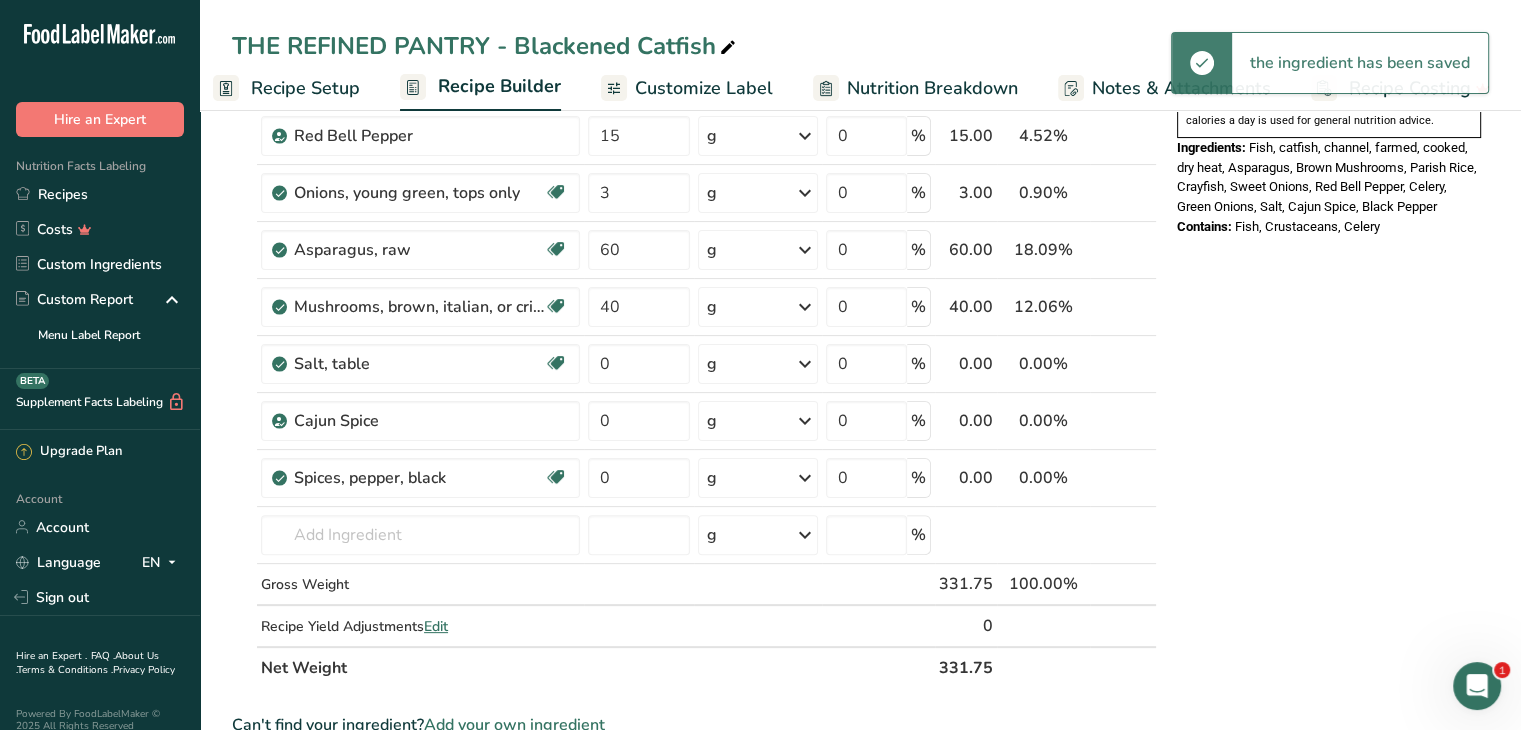 scroll, scrollTop: 0, scrollLeft: 0, axis: both 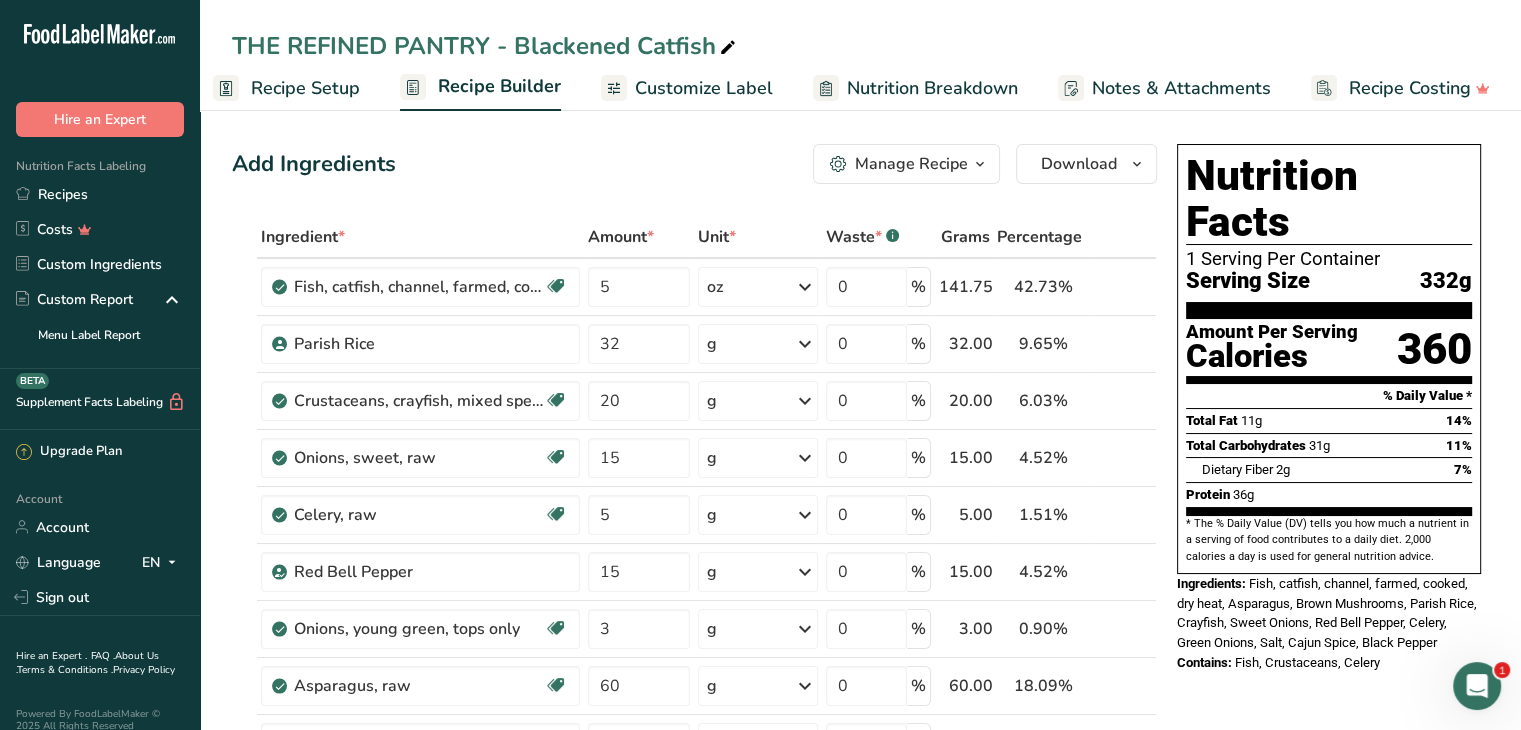 click on "Customize Label" at bounding box center (704, 88) 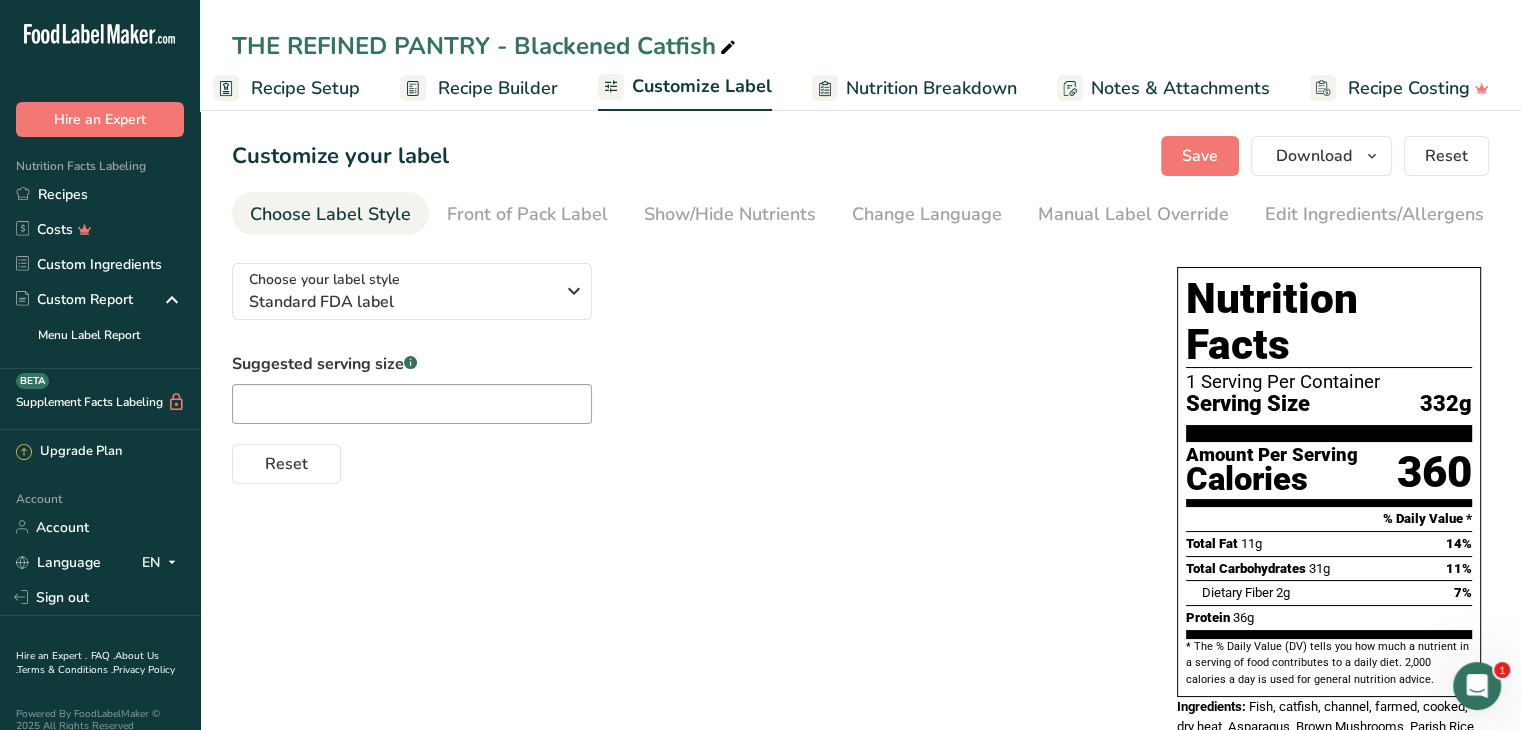 click on "Edit Ingredients/Allergens List" at bounding box center [1392, 214] 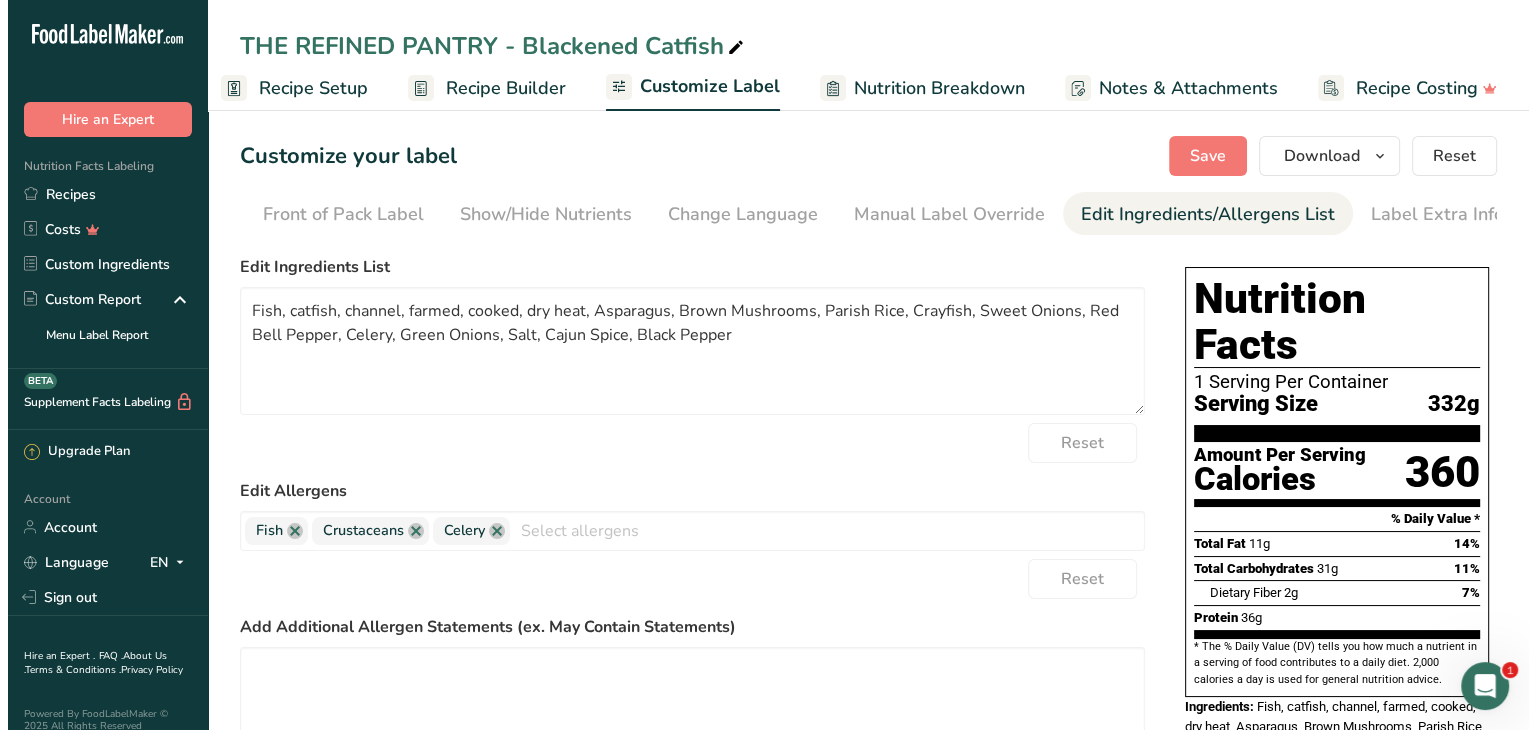 scroll, scrollTop: 0, scrollLeft: 196, axis: horizontal 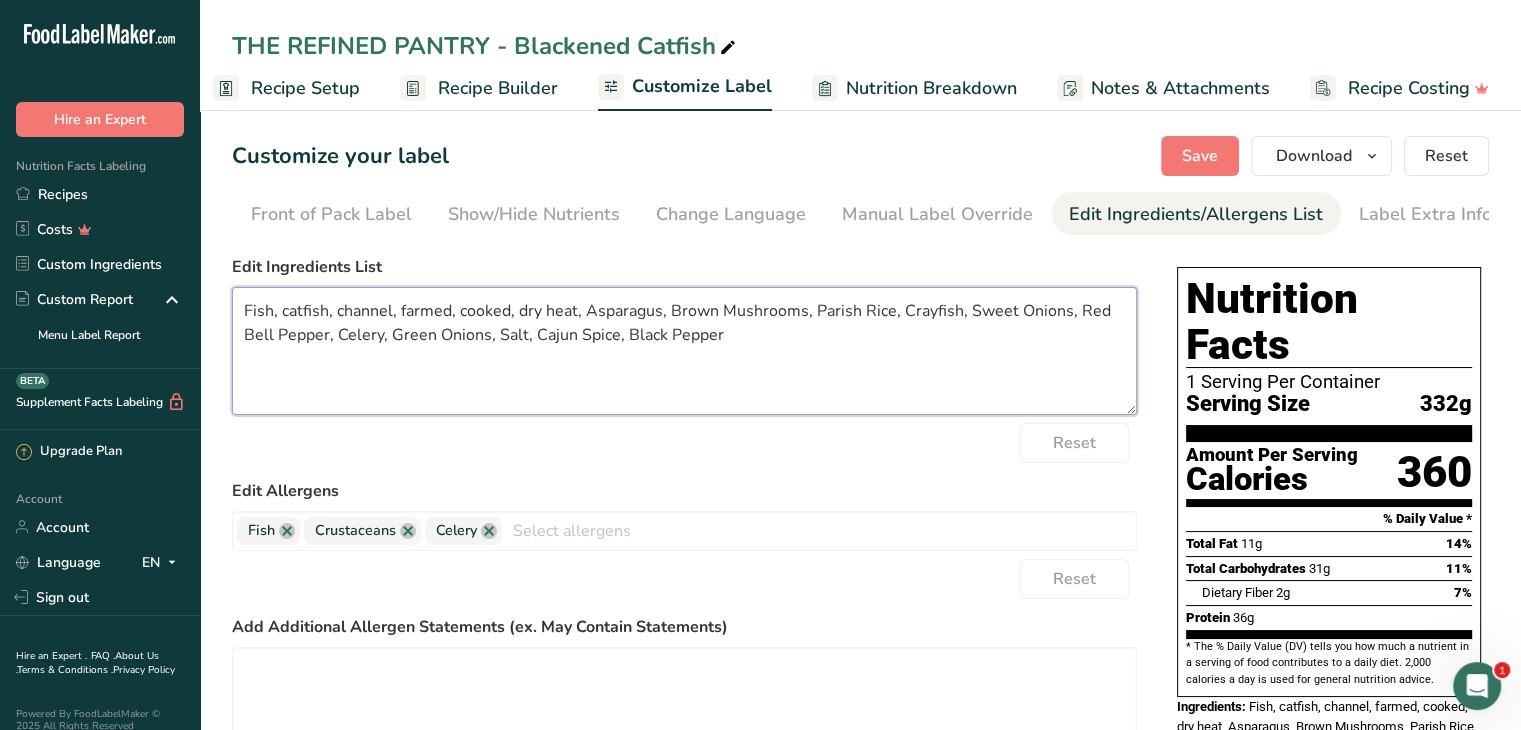 drag, startPoint x: 575, startPoint y: 313, endPoint x: 226, endPoint y: 316, distance: 349.0129 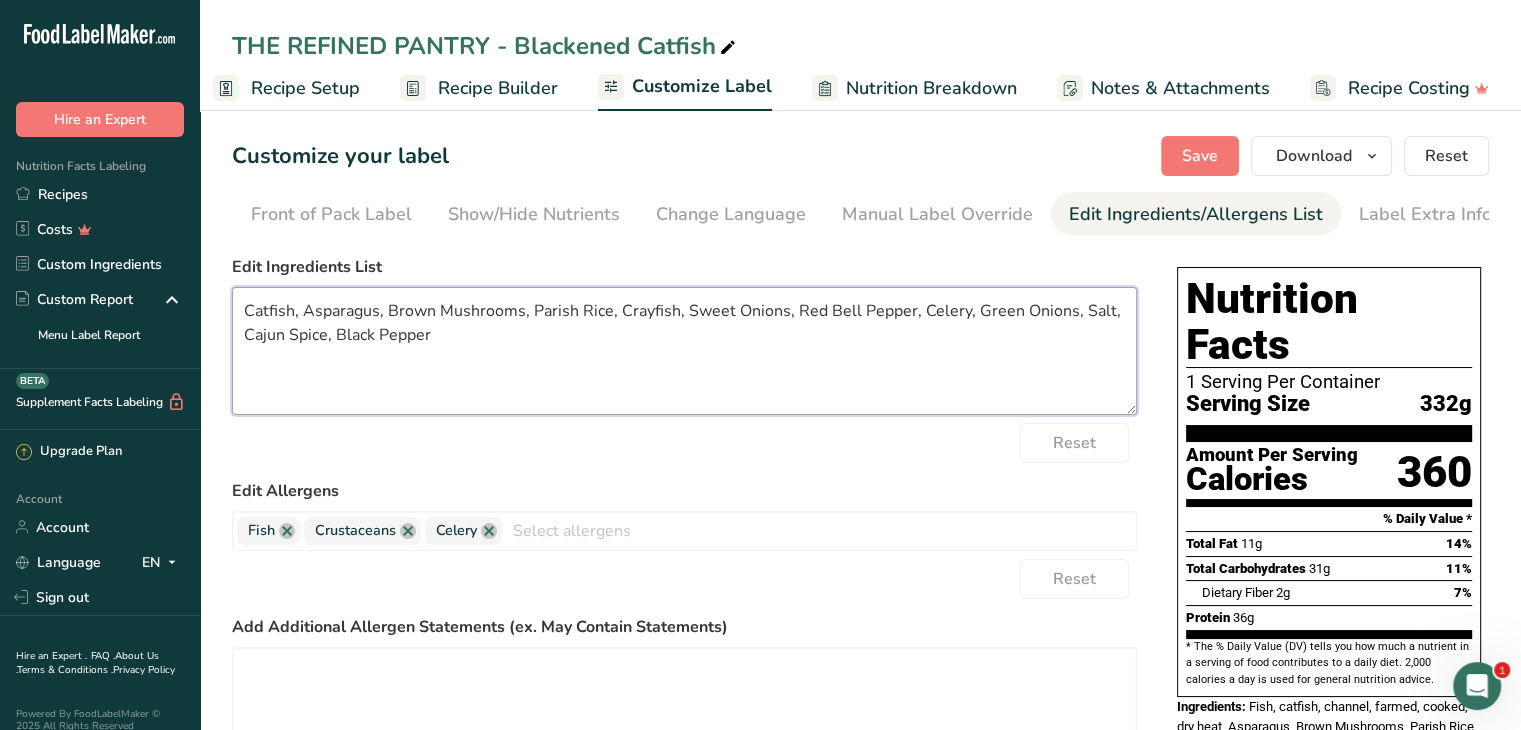 click on "Catfish, Asparagus, Brown Mushrooms, Parish Rice, Crayfish, Sweet Onions, Red Bell Pepper, Celery, Green Onions, Salt, Cajun Spice, Black Pepper" at bounding box center (684, 351) 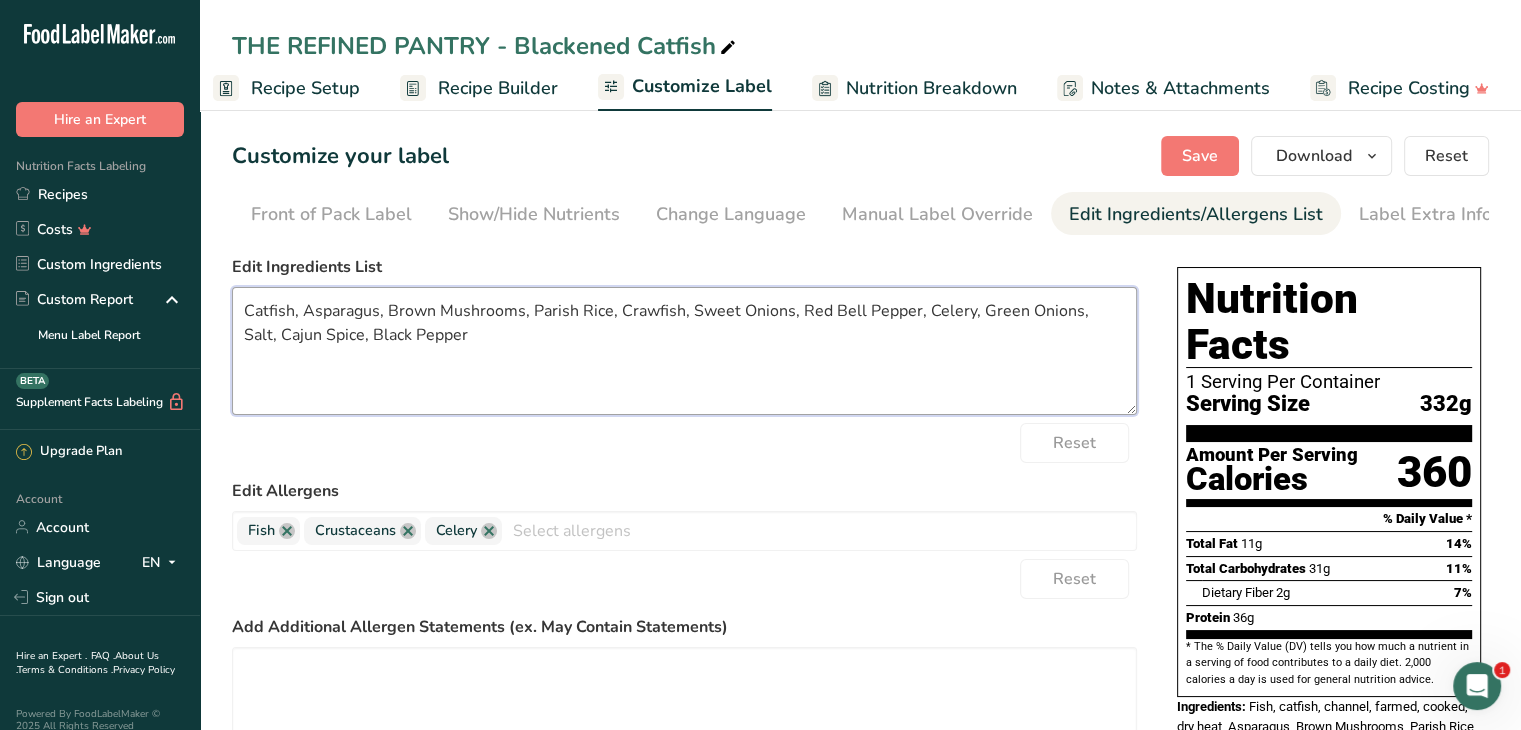 type on "Catfish, Asparagus, Brown Mushrooms, Parish Rice, Crawfish, Sweet Onions, Red Bell Pepper, Celery, Green Onions, Salt, Cajun Spice, Black Pepper" 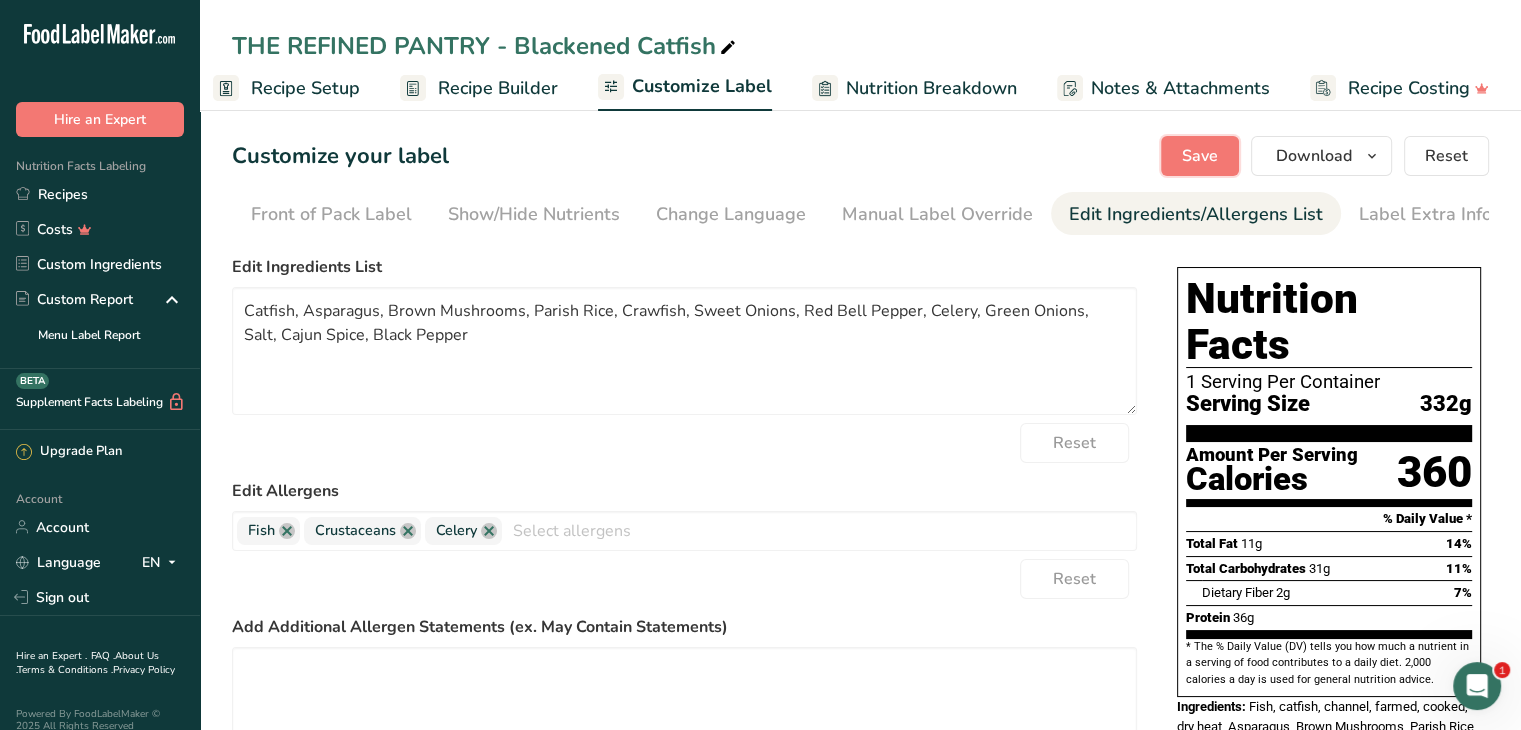 click on "Save" at bounding box center [1200, 156] 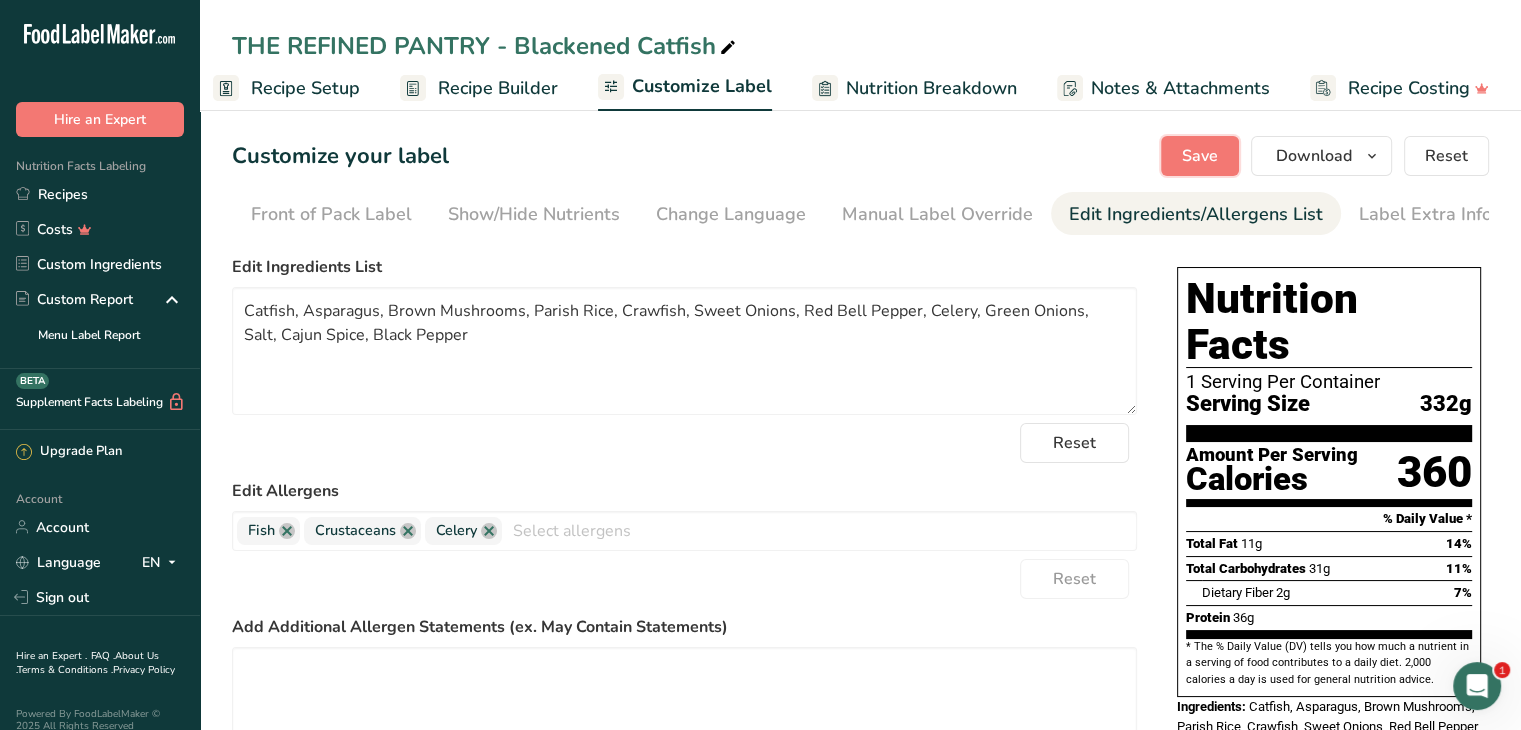 click on "Save" at bounding box center (1200, 156) 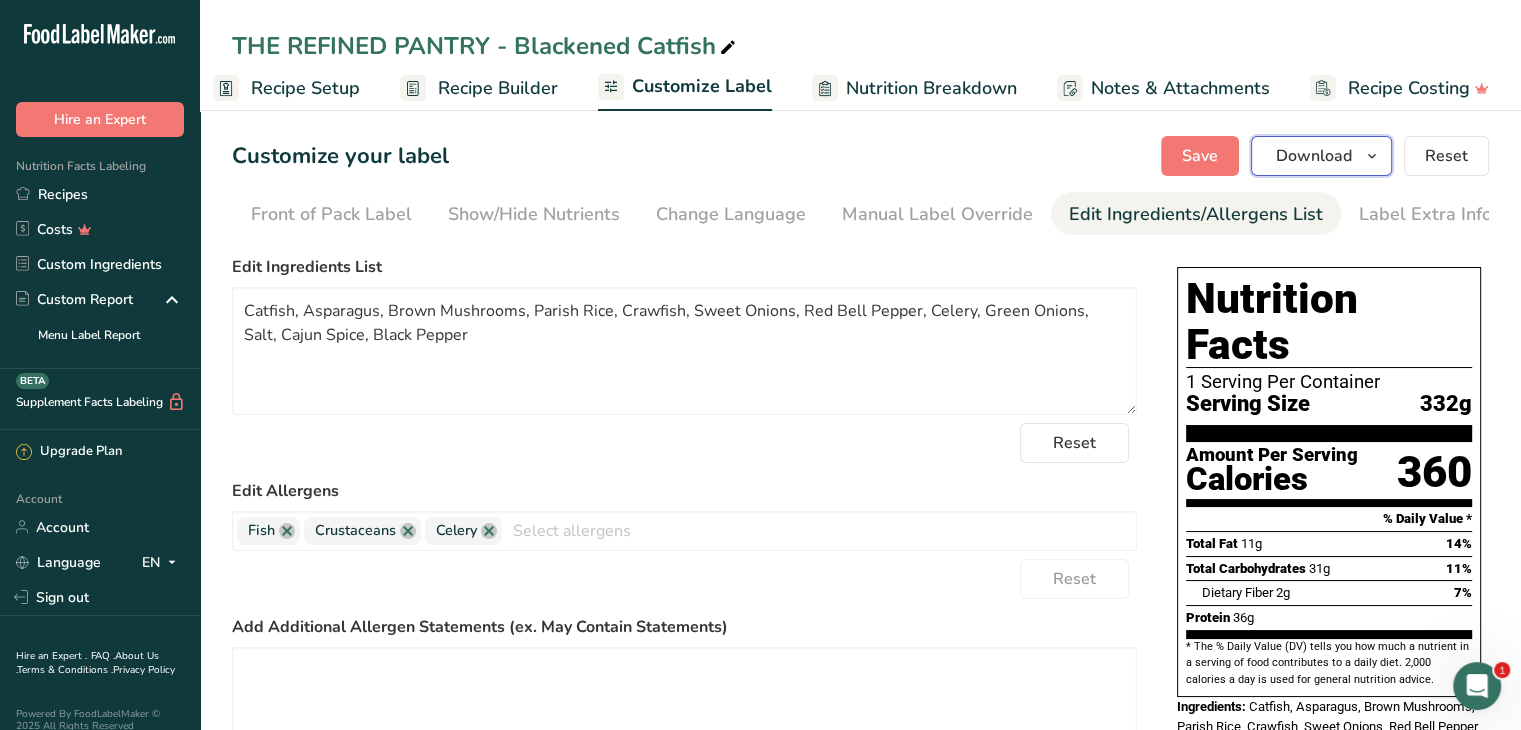 click on "Download" at bounding box center (1314, 156) 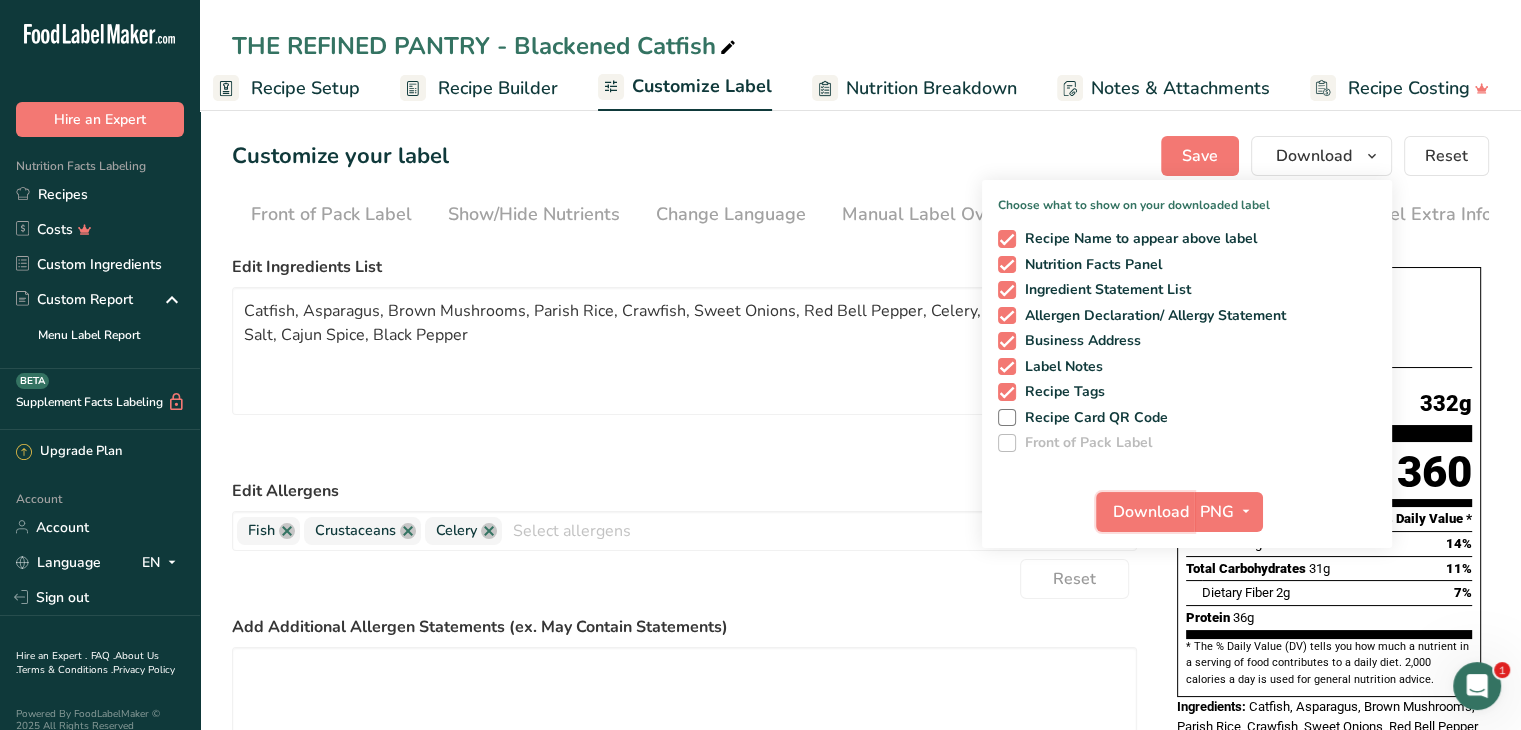 click on "Download" at bounding box center (1151, 512) 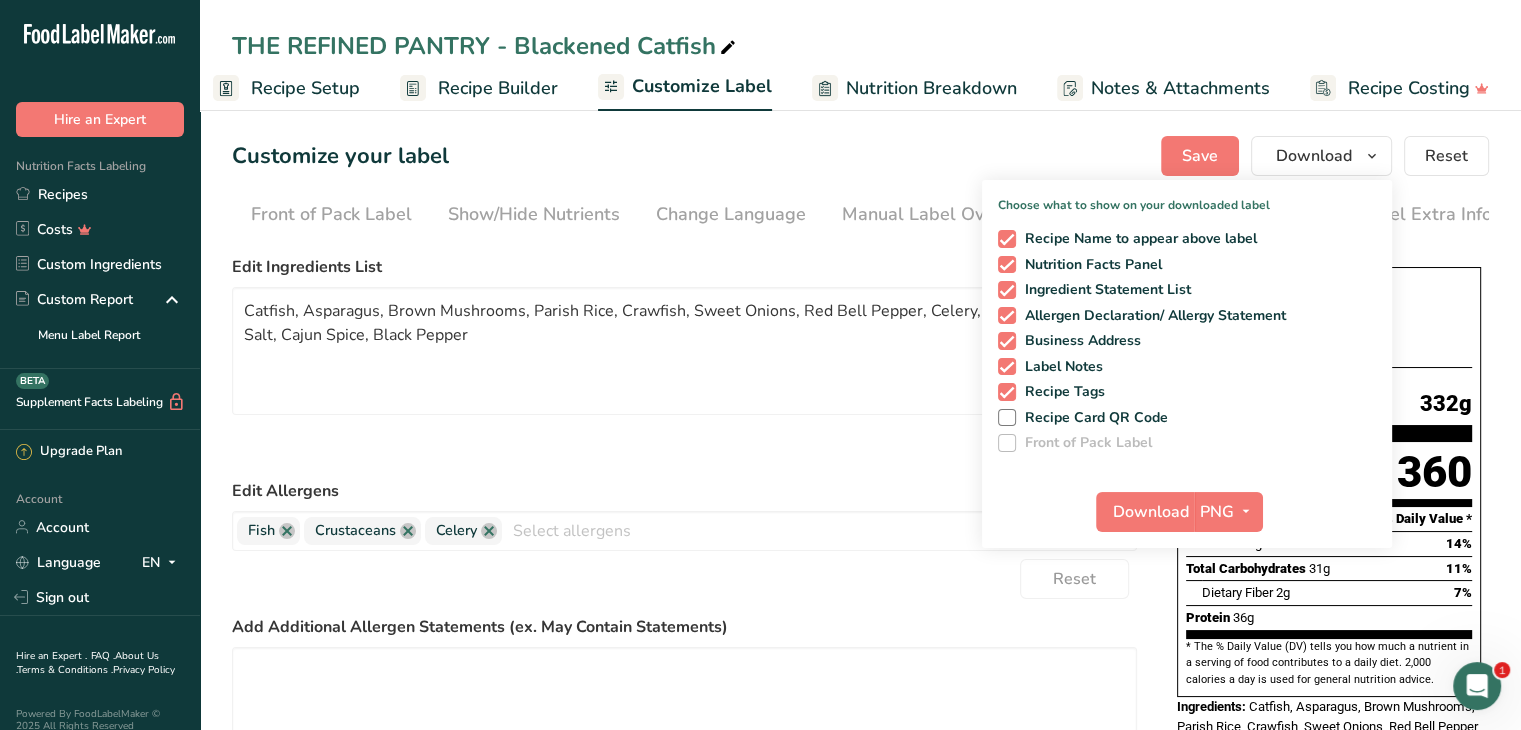 click on "Recipes" at bounding box center [100, 194] 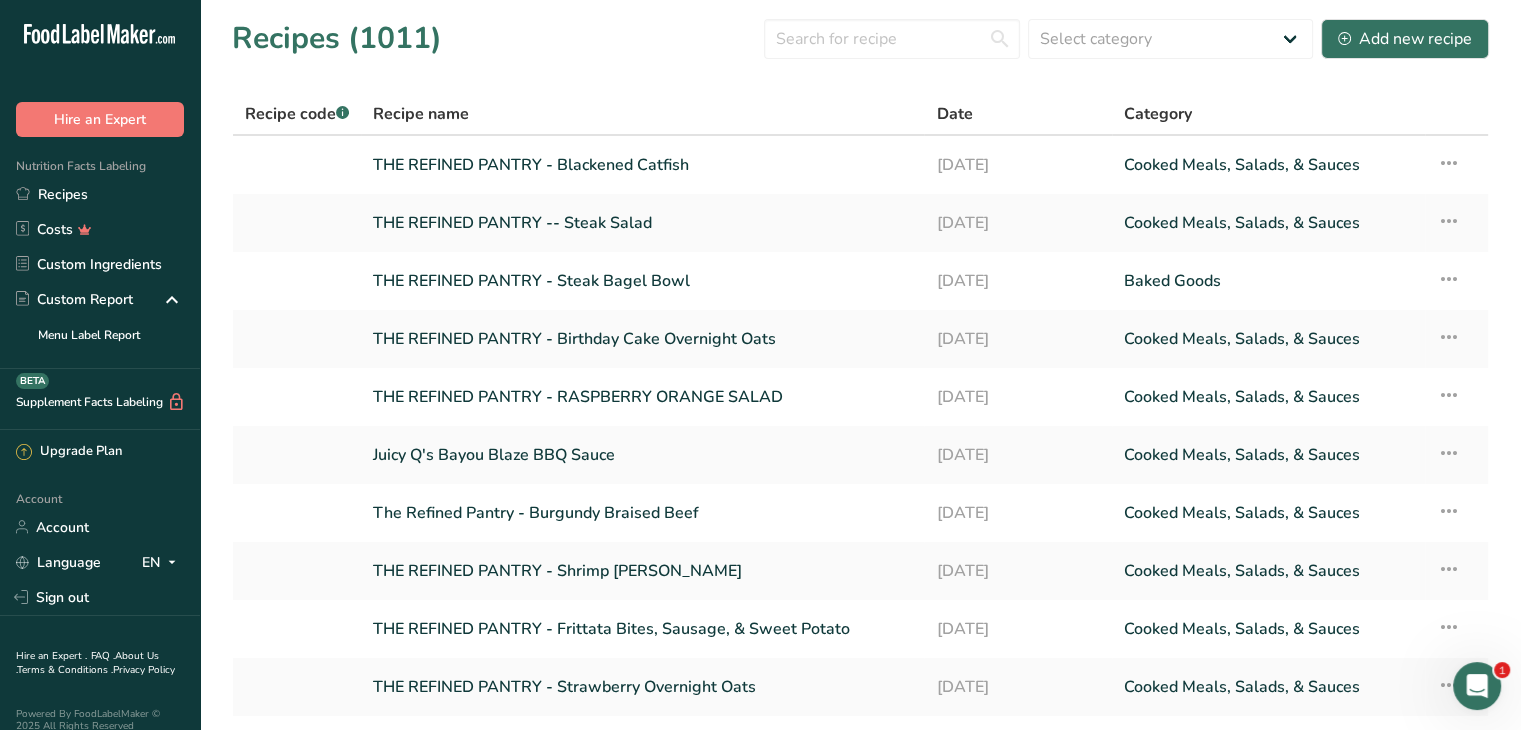 click on "Recipes (1011)
Select category
All
Baked Goods
[GEOGRAPHIC_DATA]
Confectionery
Cooked Meals, Salads, & Sauces
[GEOGRAPHIC_DATA]
Snacks
Add new recipe" at bounding box center [860, 38] 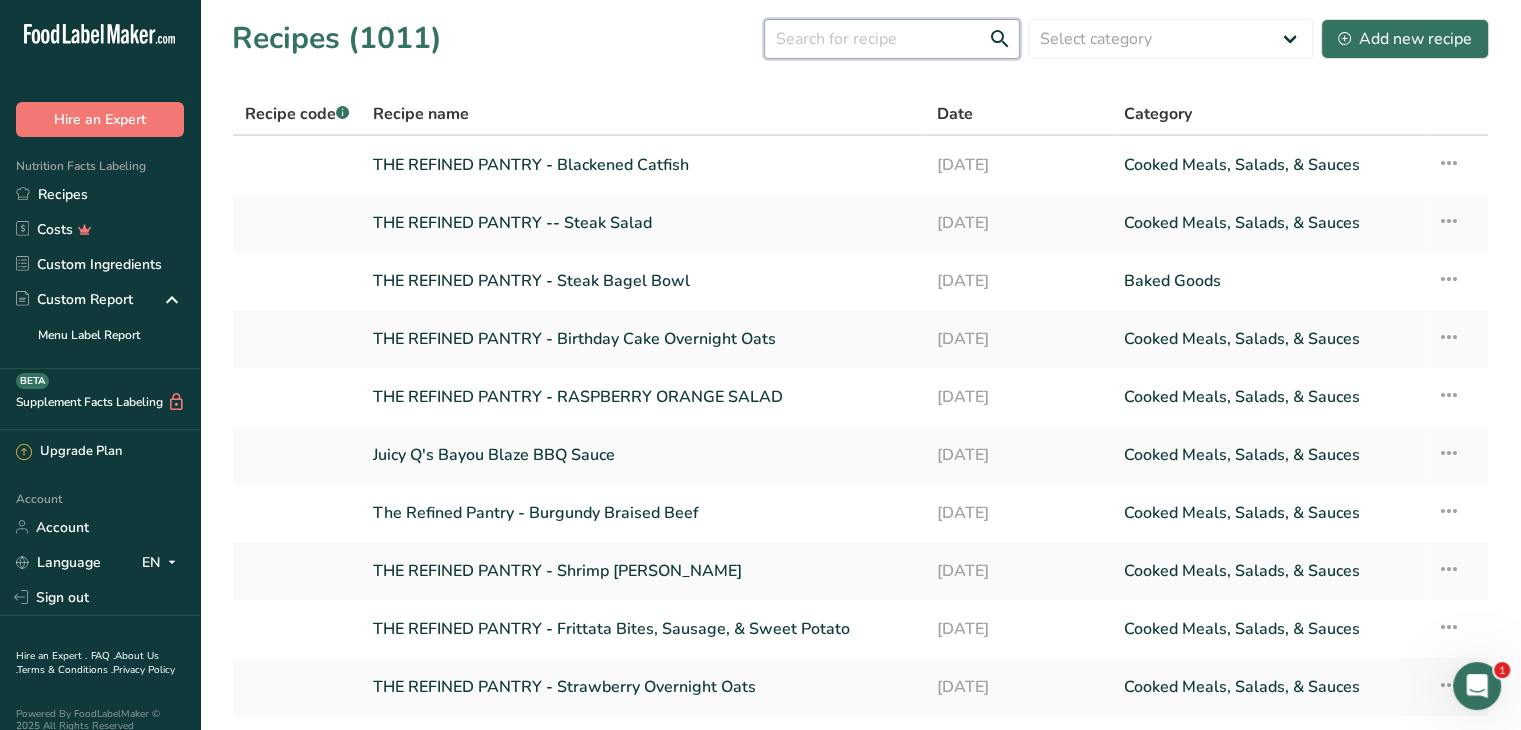 click at bounding box center (892, 39) 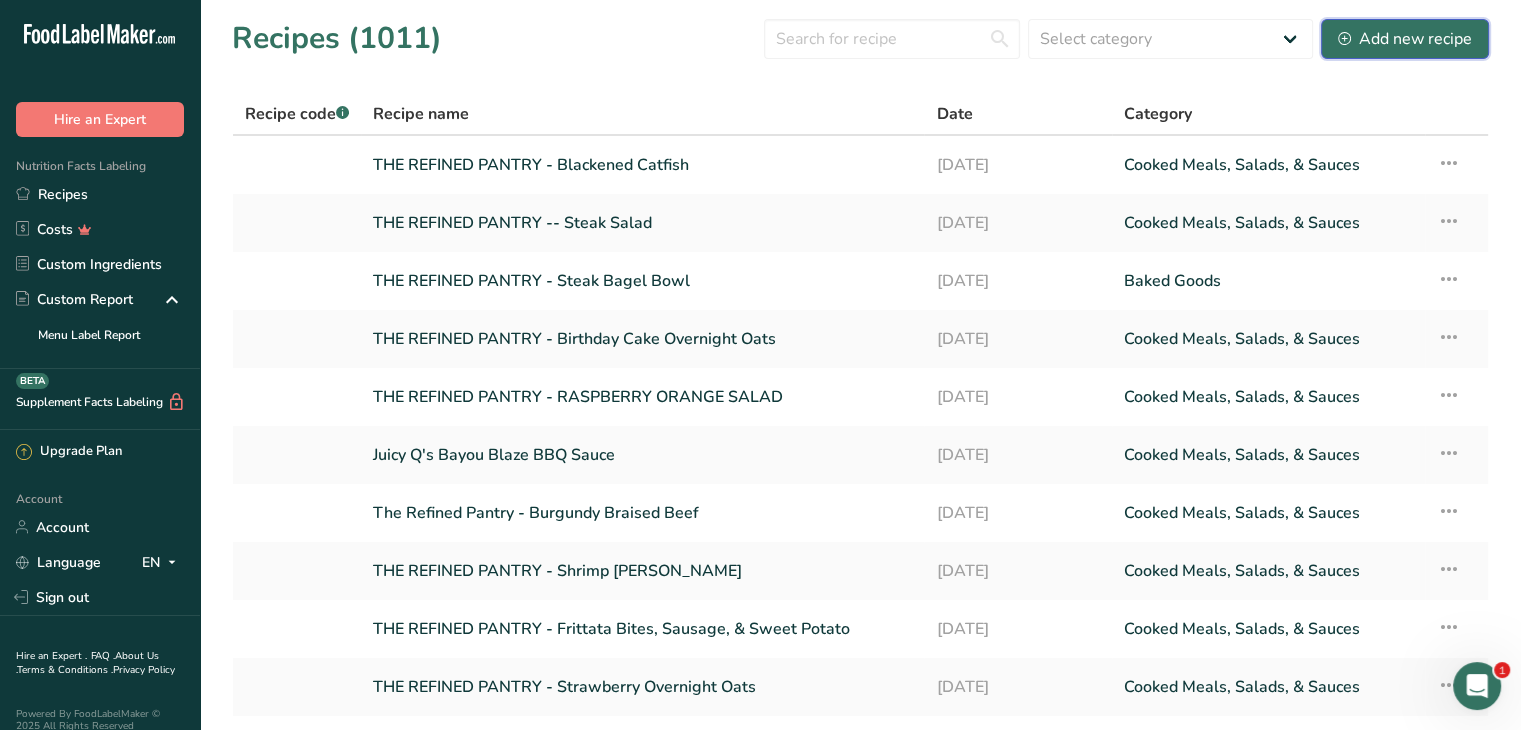 click on "Add new recipe" at bounding box center [1405, 39] 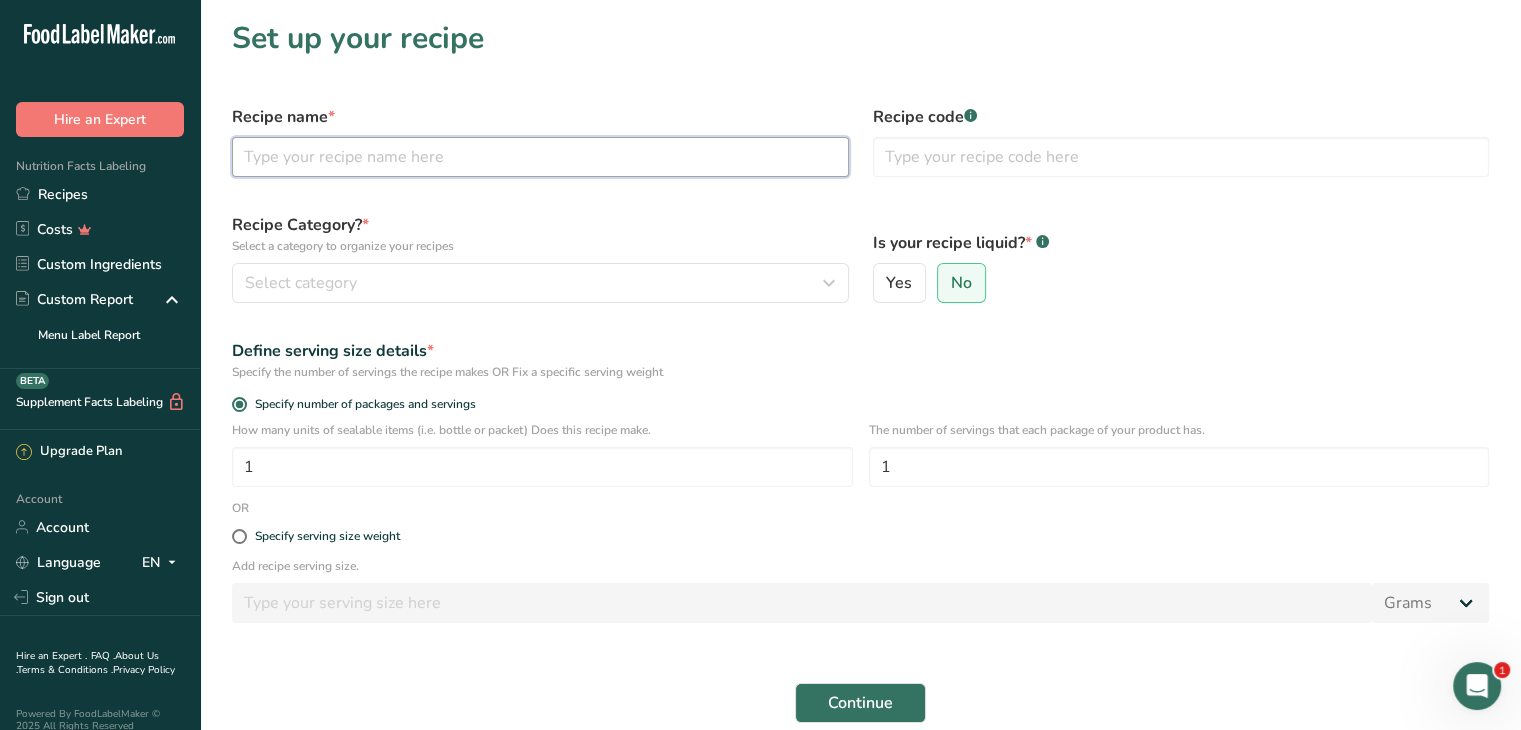 click at bounding box center [540, 157] 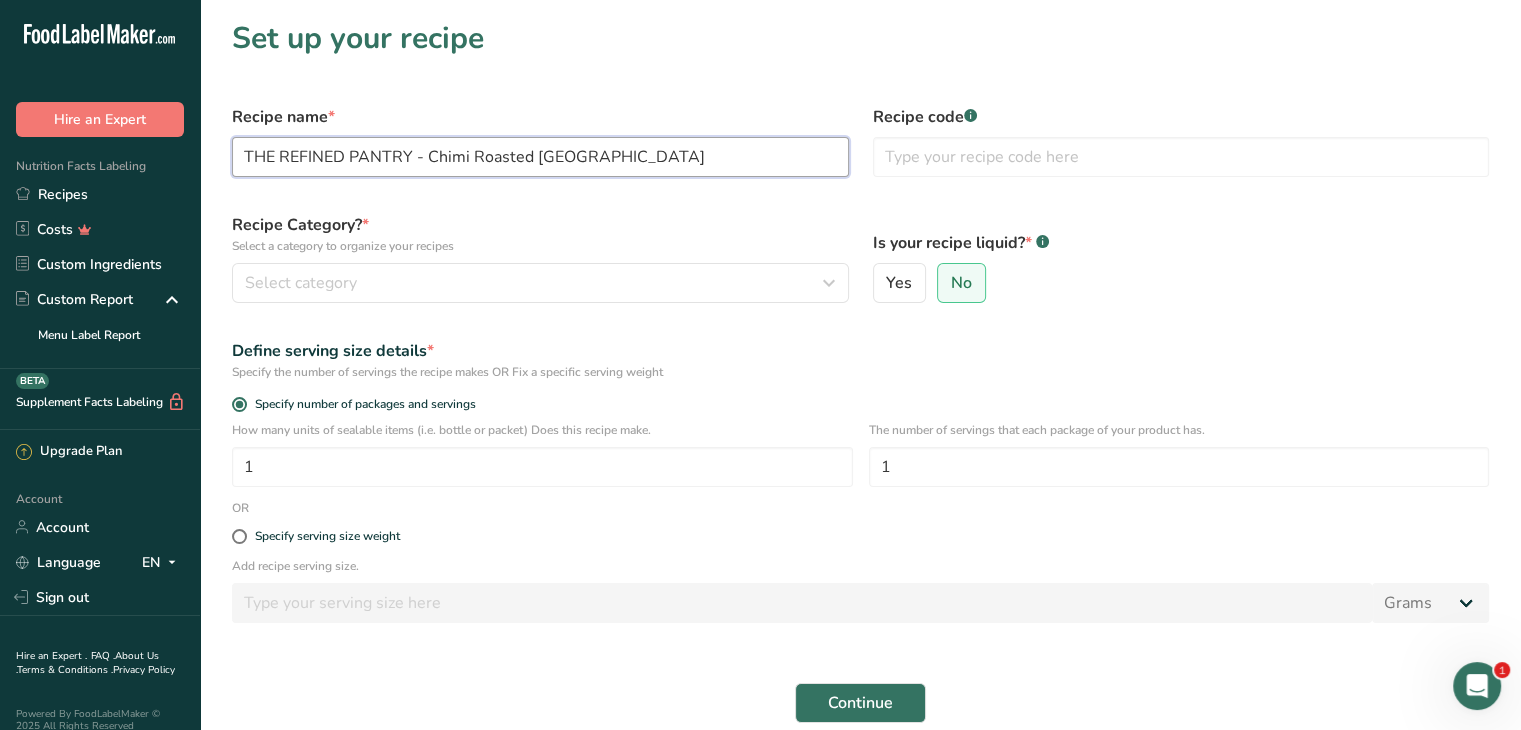 type on "THE REFINED PANTRY - Chimi Roasted [GEOGRAPHIC_DATA]" 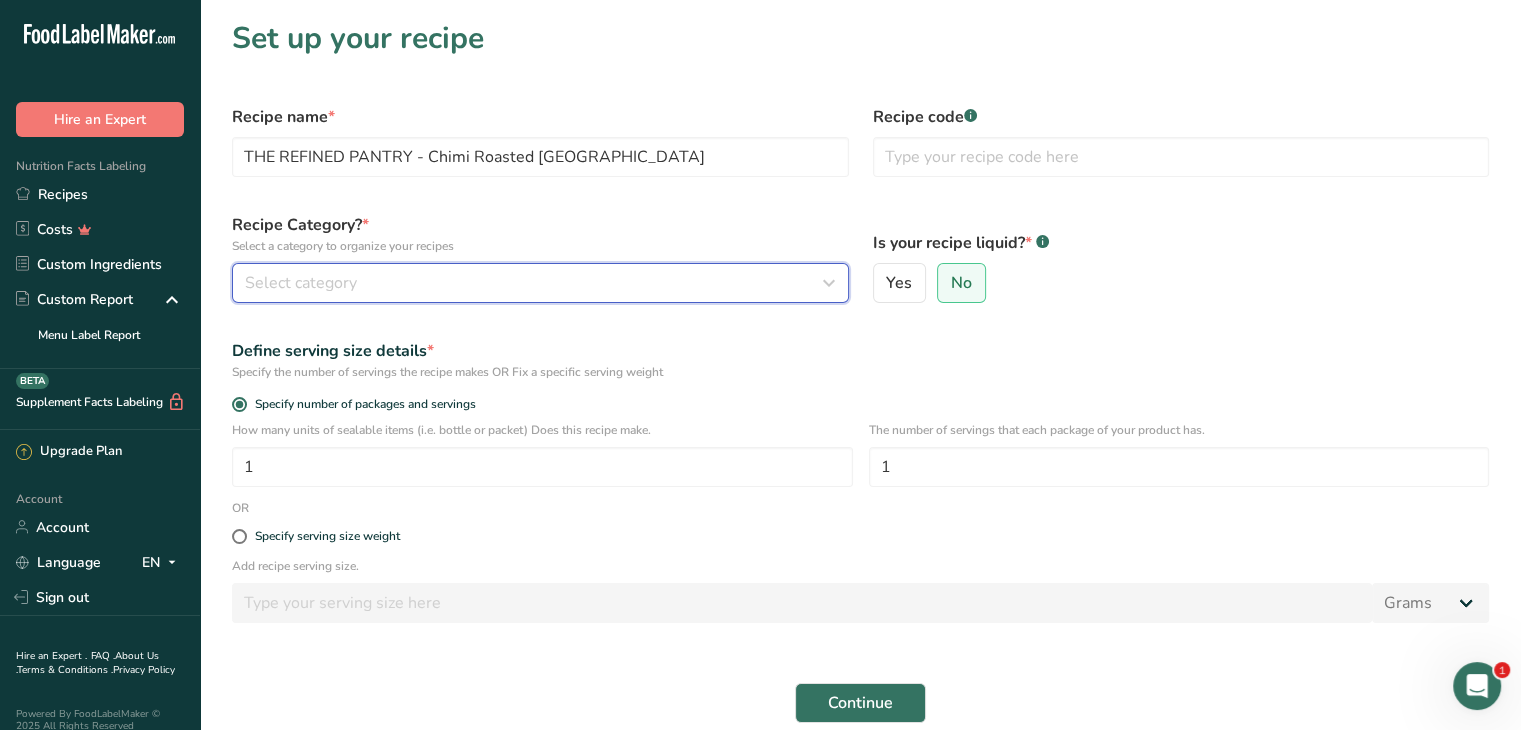 click on "Select category" at bounding box center [534, 283] 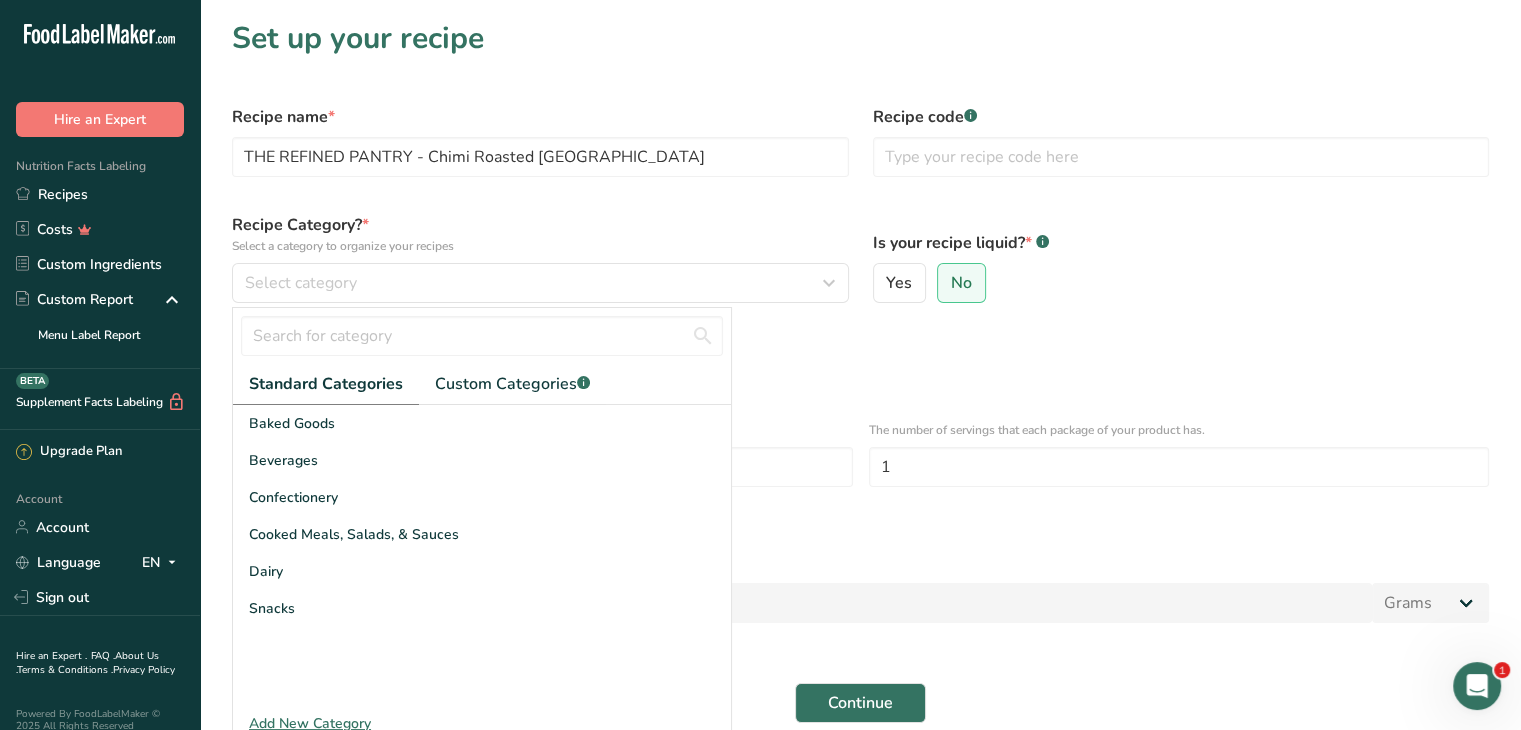 click on "Cooked Meals, Salads, & Sauces" at bounding box center (354, 534) 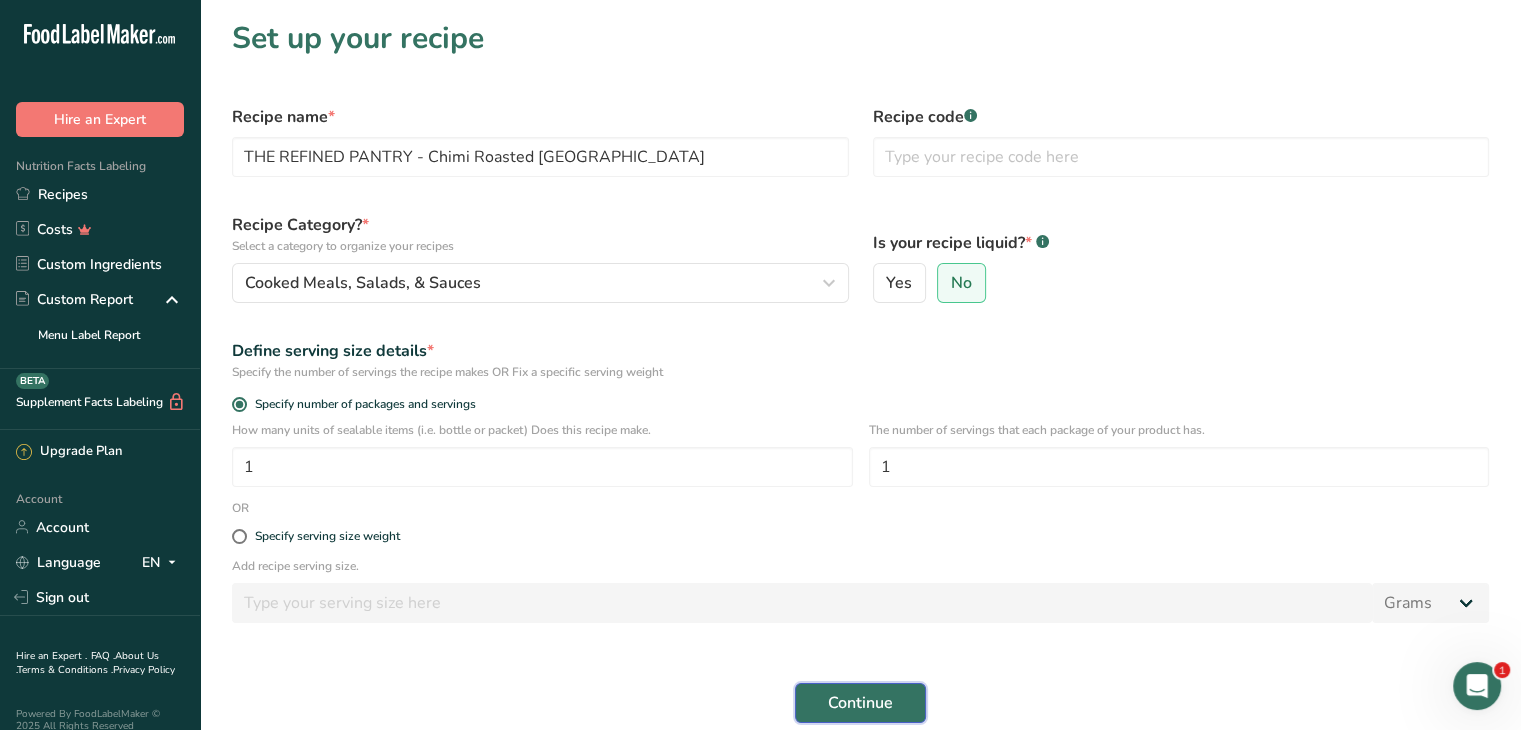 click on "Continue" at bounding box center [860, 703] 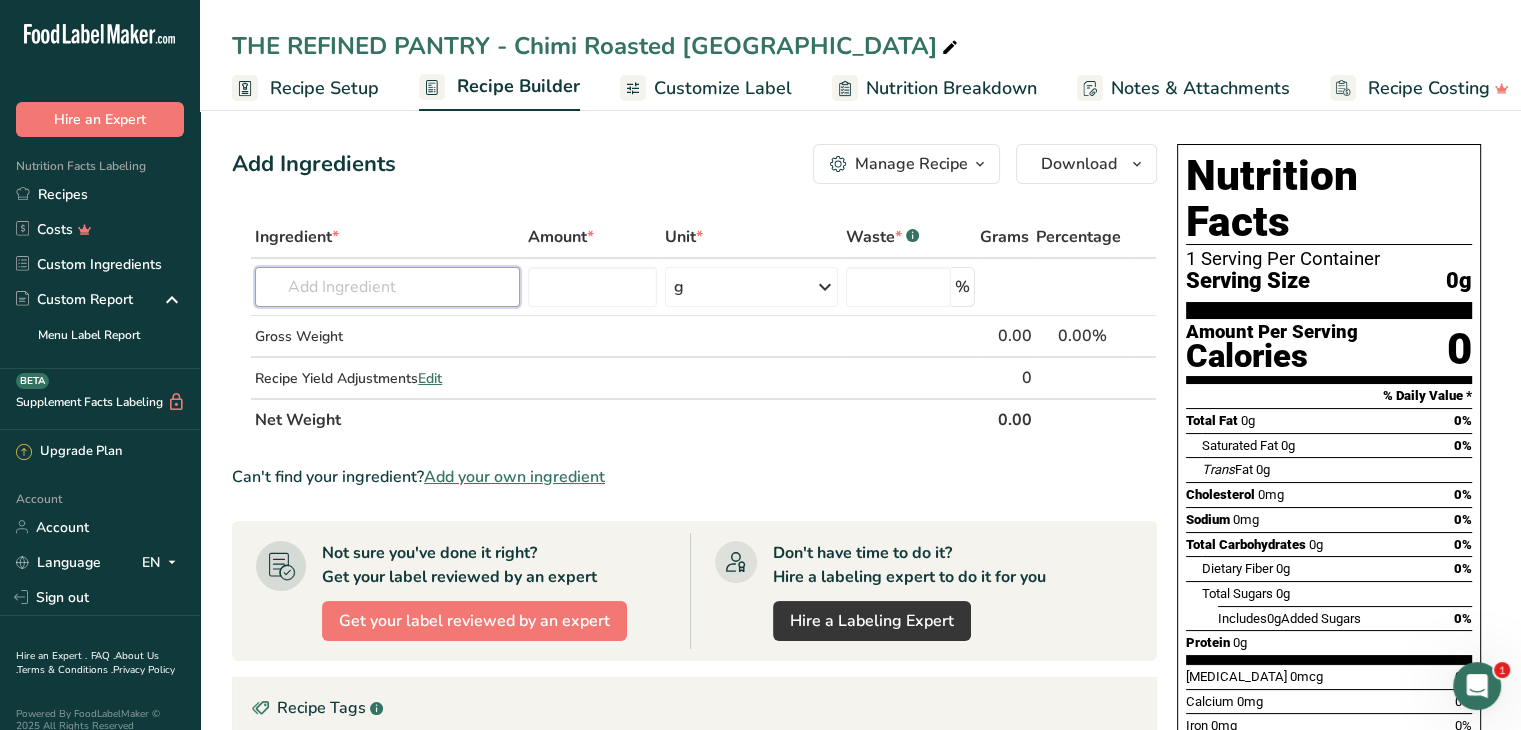 click at bounding box center [387, 287] 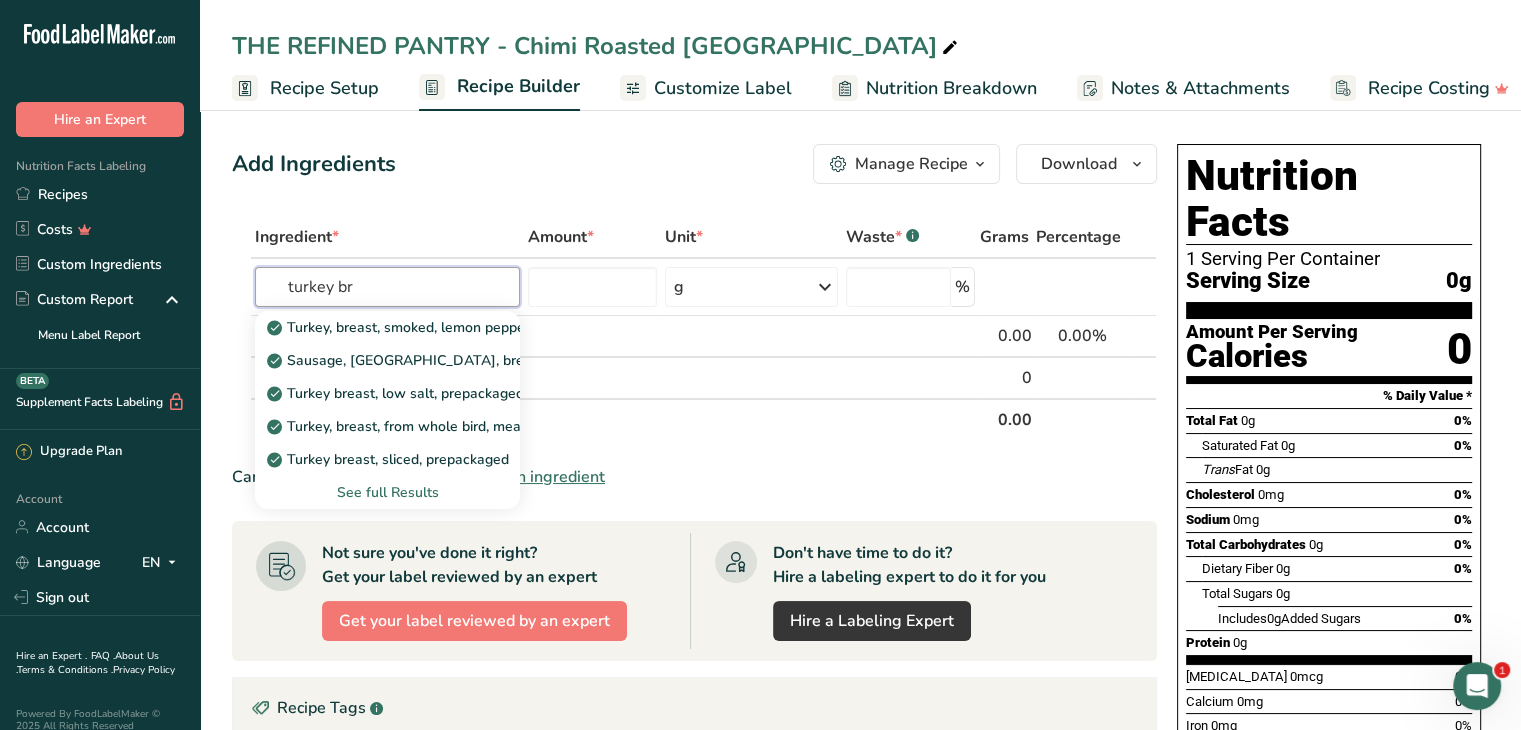 type on "turkey br" 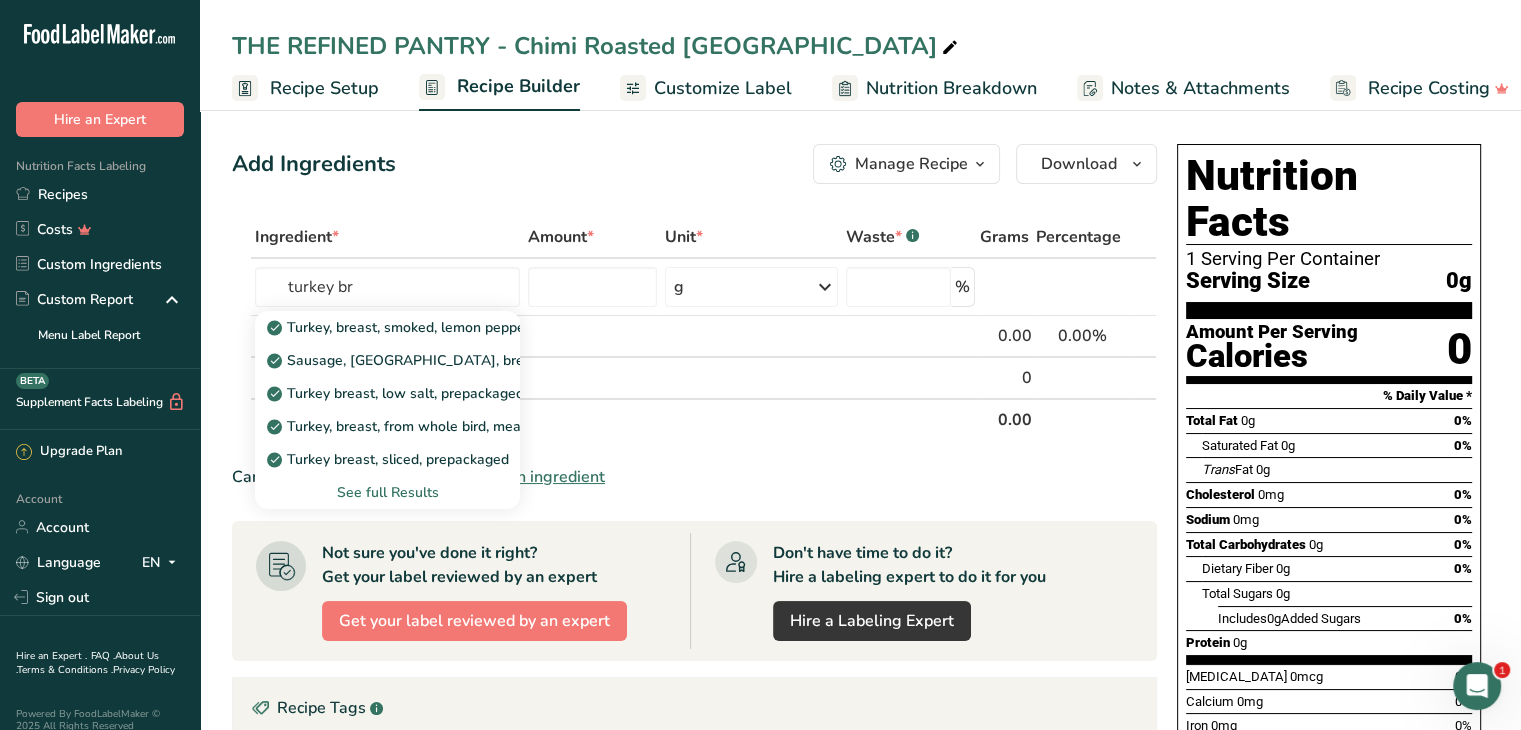 type 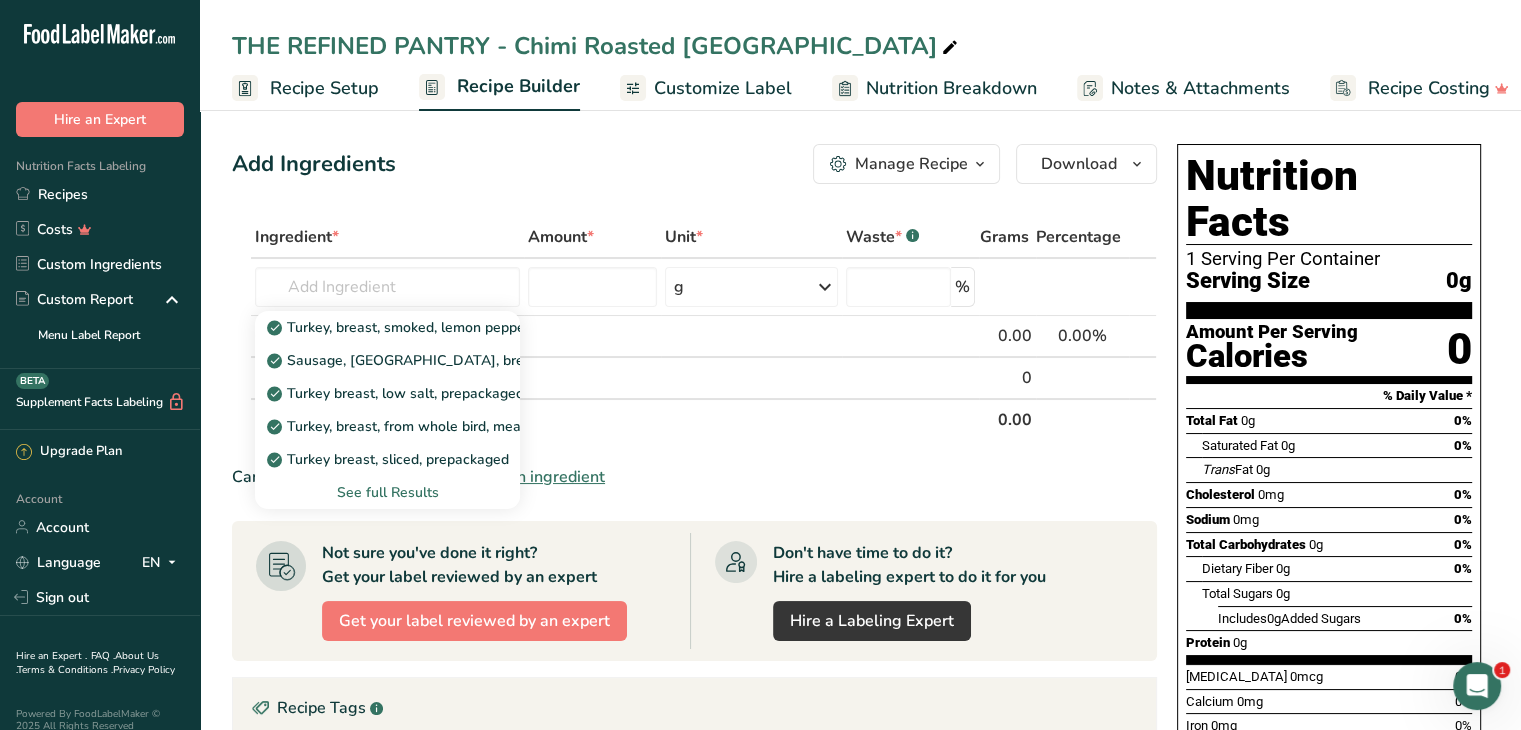 click on "See full Results" at bounding box center [387, 492] 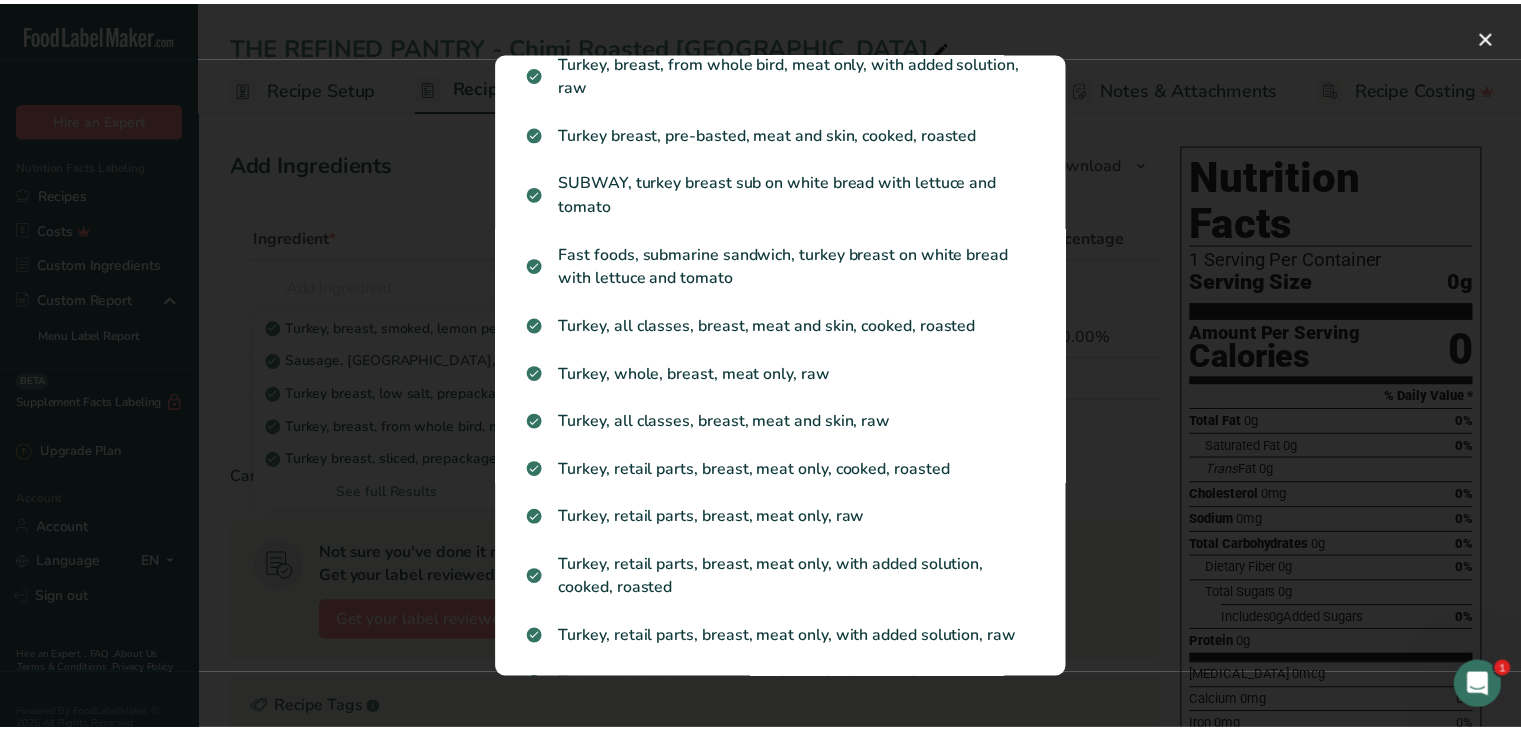 scroll, scrollTop: 404, scrollLeft: 0, axis: vertical 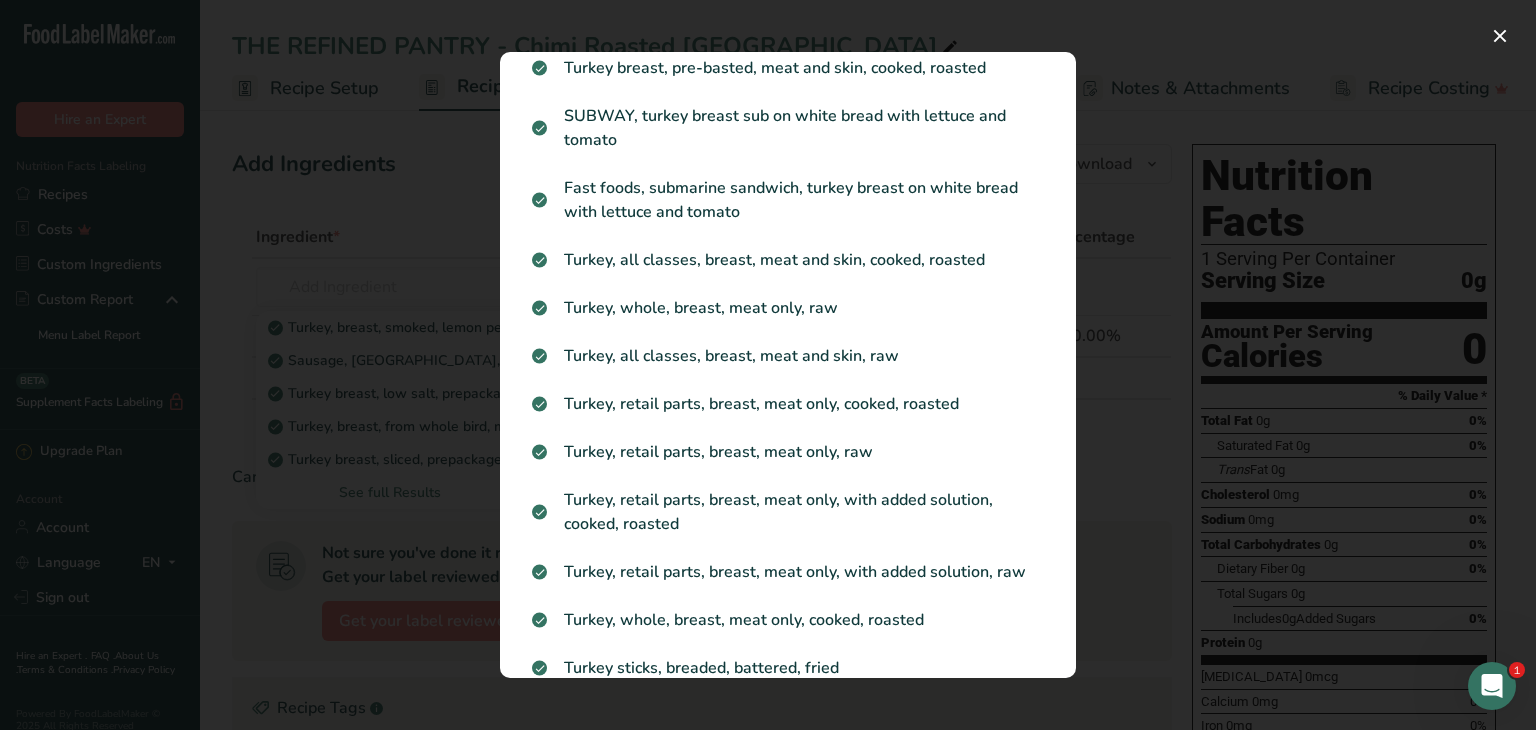 click on "Turkey, whole, breast, meat only, raw" at bounding box center [788, 308] 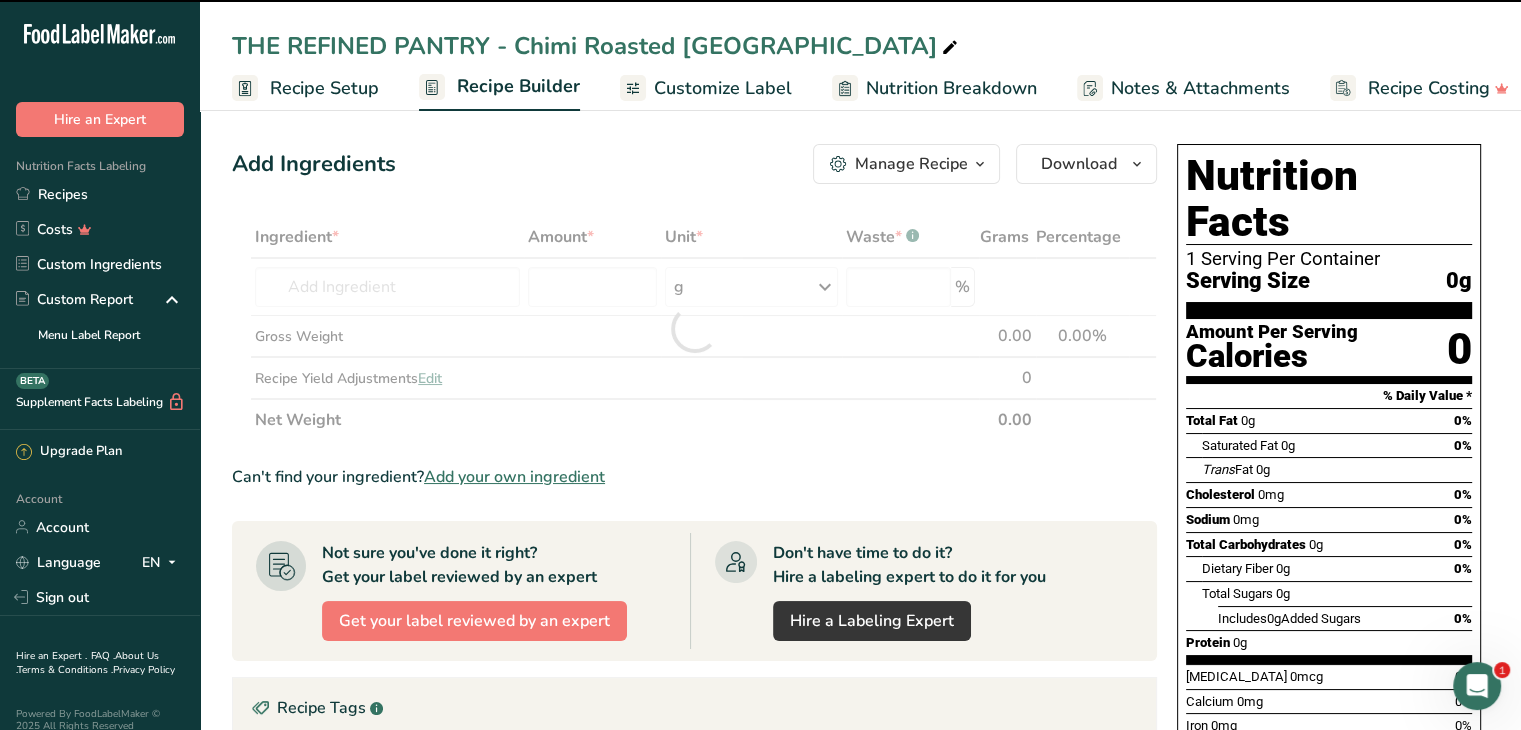 type on "0" 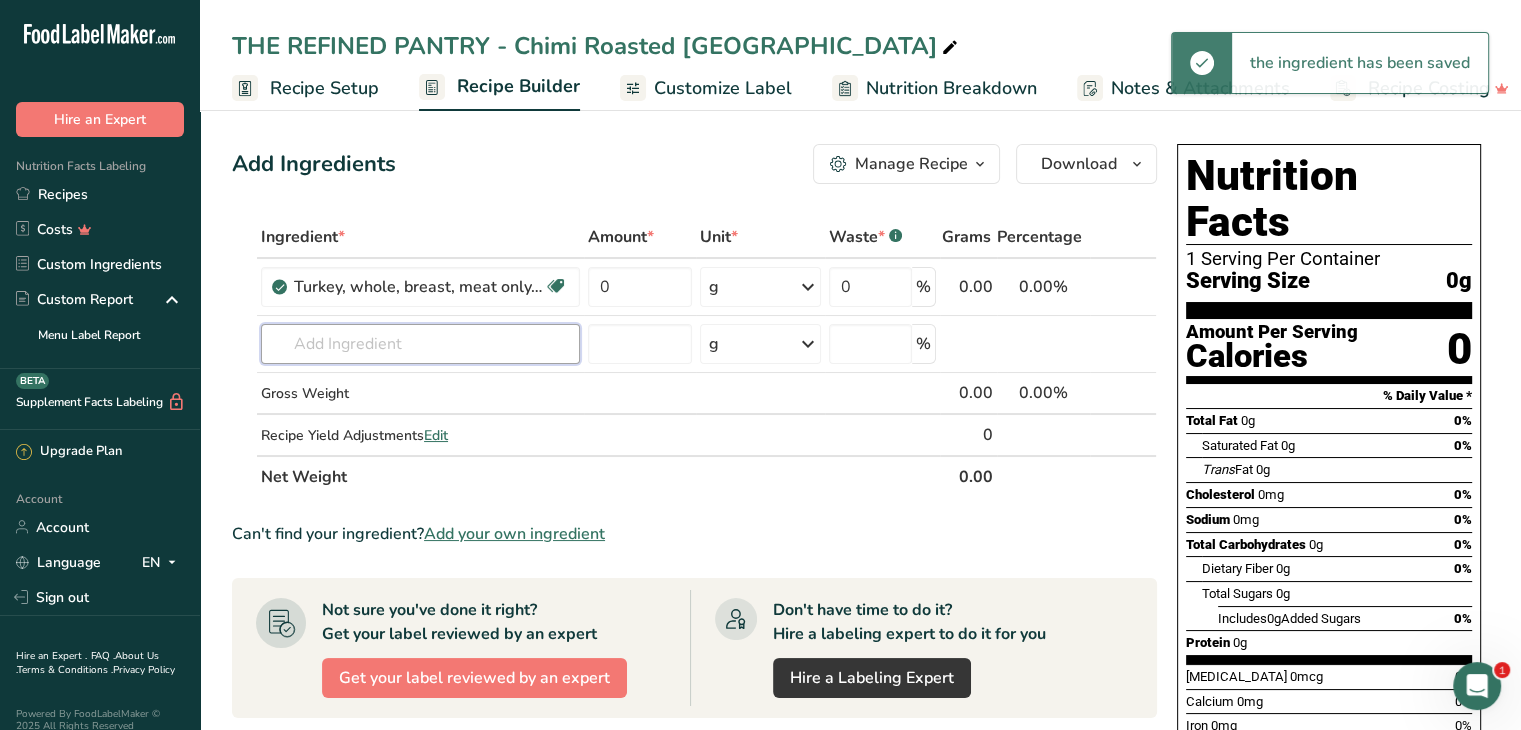 click at bounding box center (420, 344) 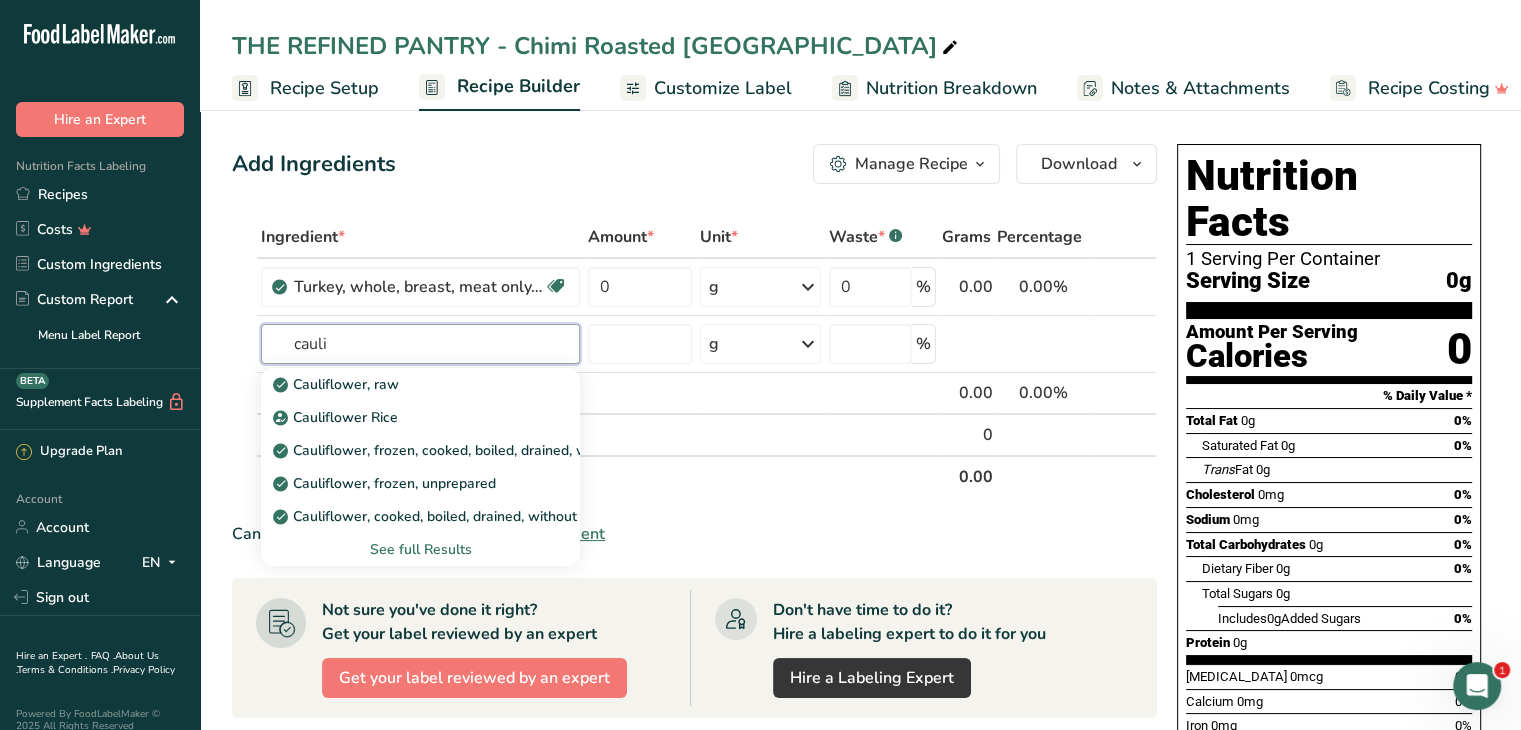 type on "cauli" 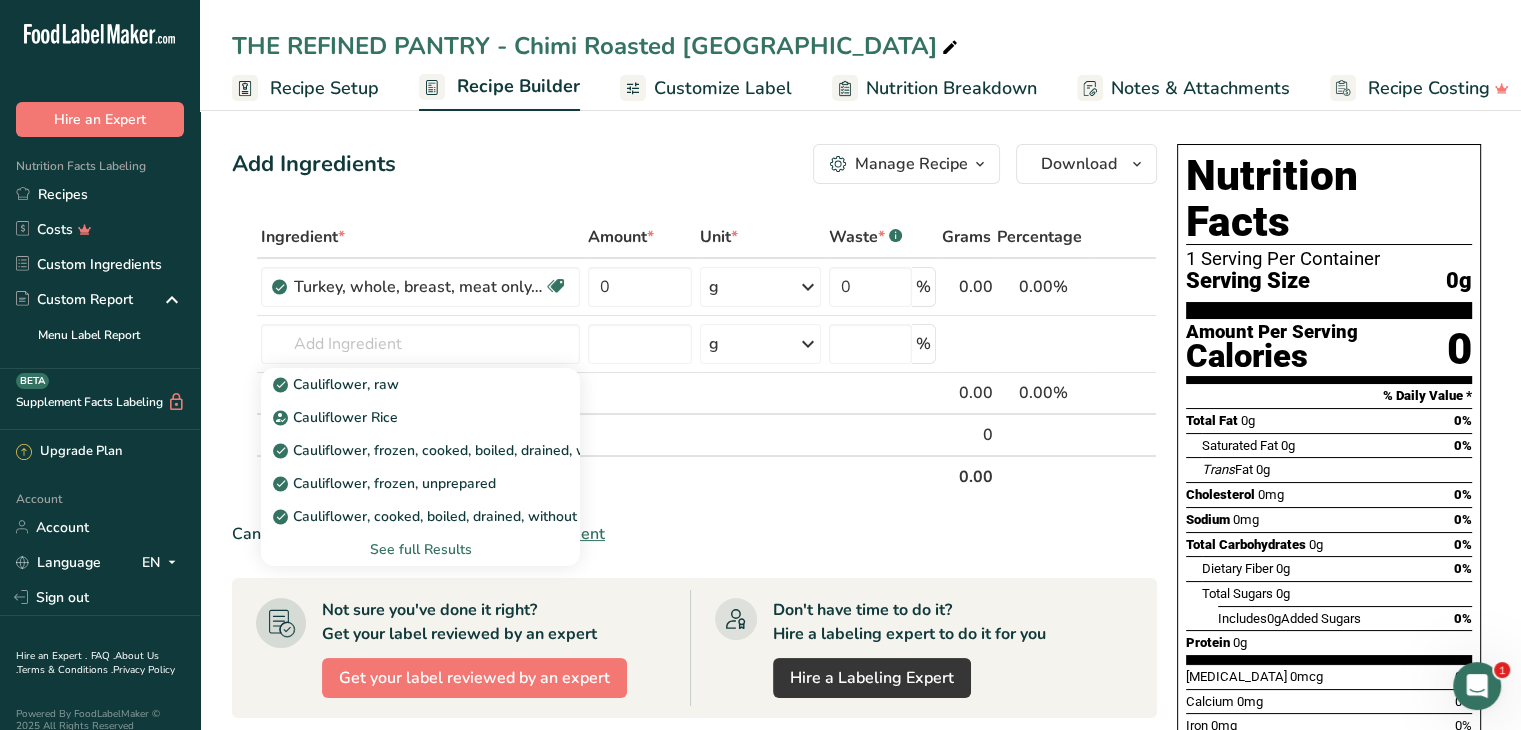 click on "Cauliflower, raw" at bounding box center [404, 384] 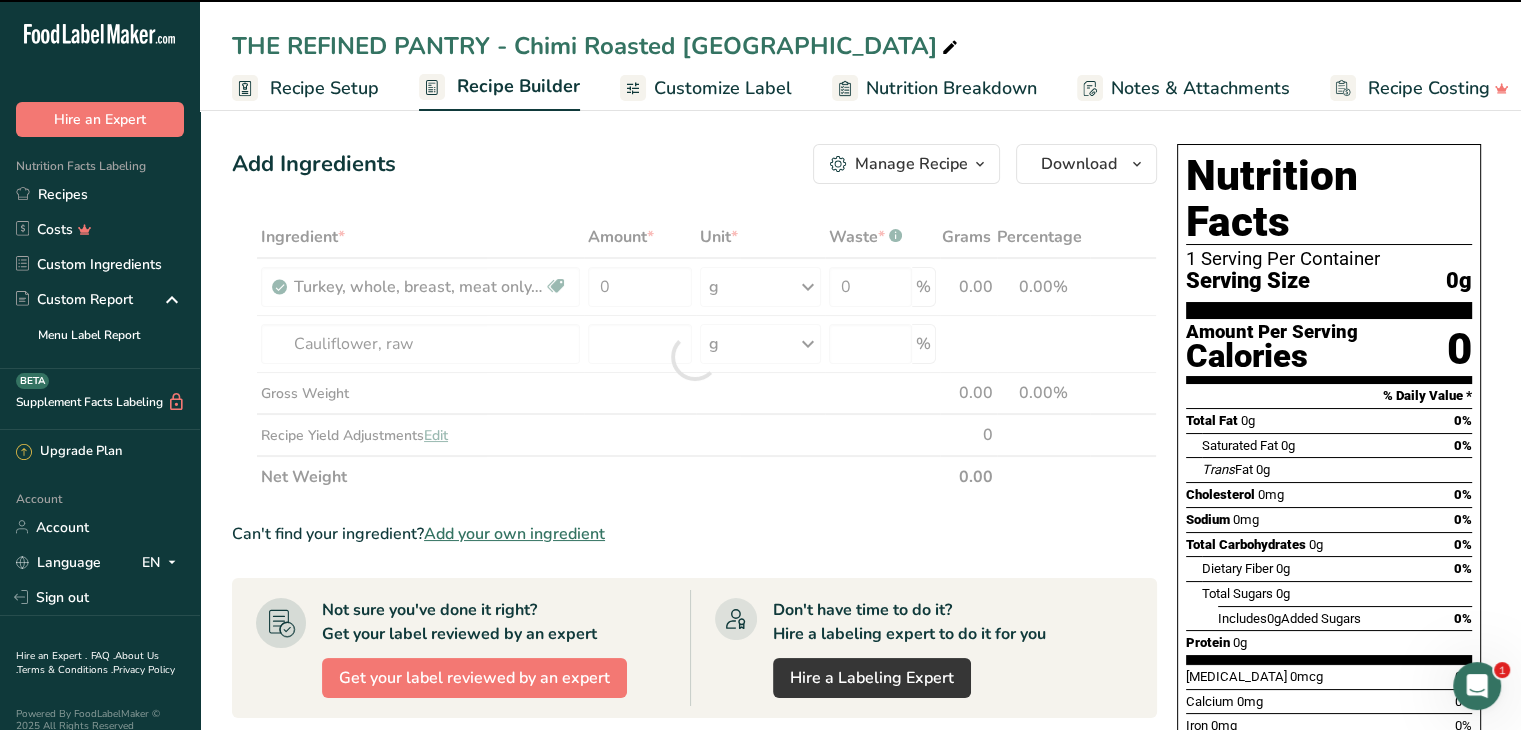 type on "0" 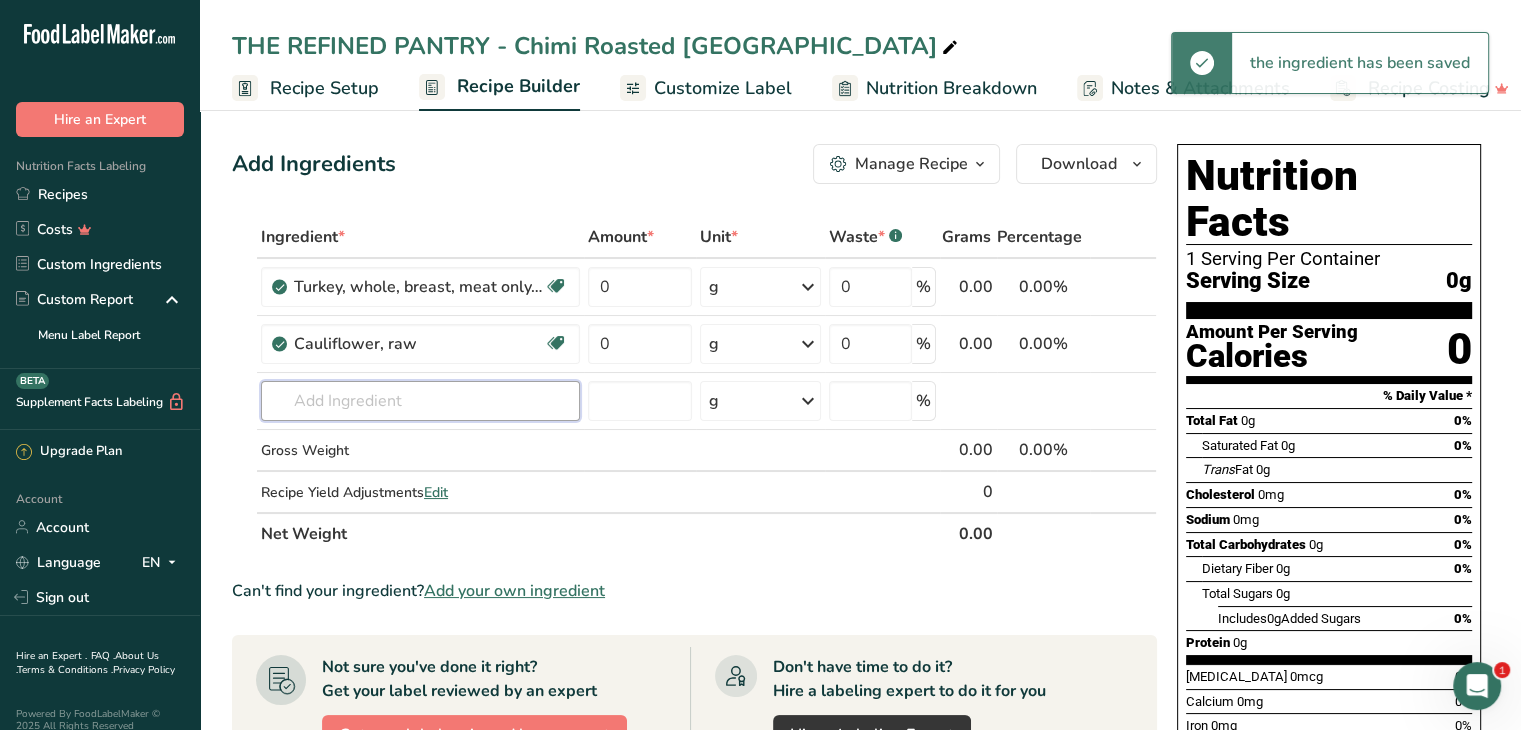 click at bounding box center [420, 401] 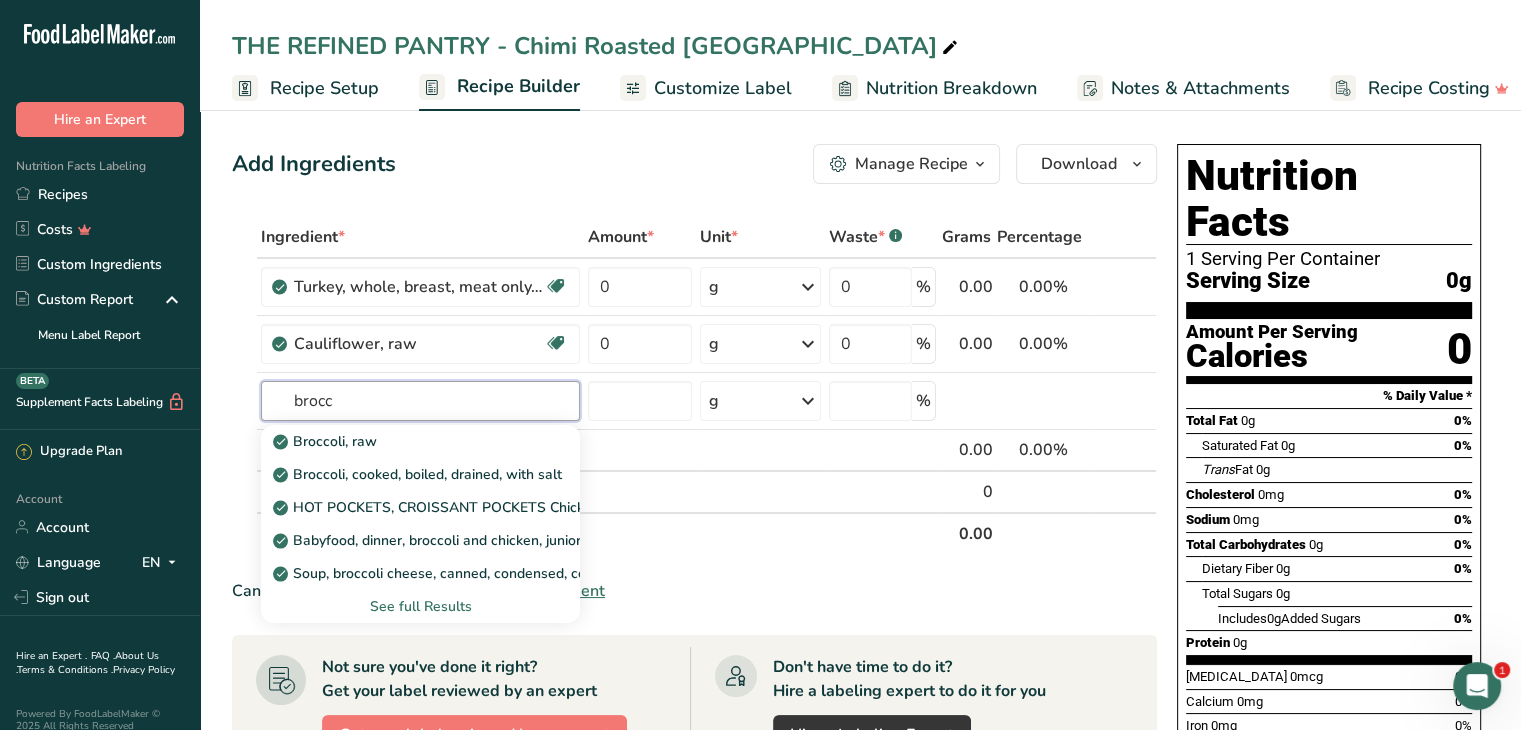 type on "brocc" 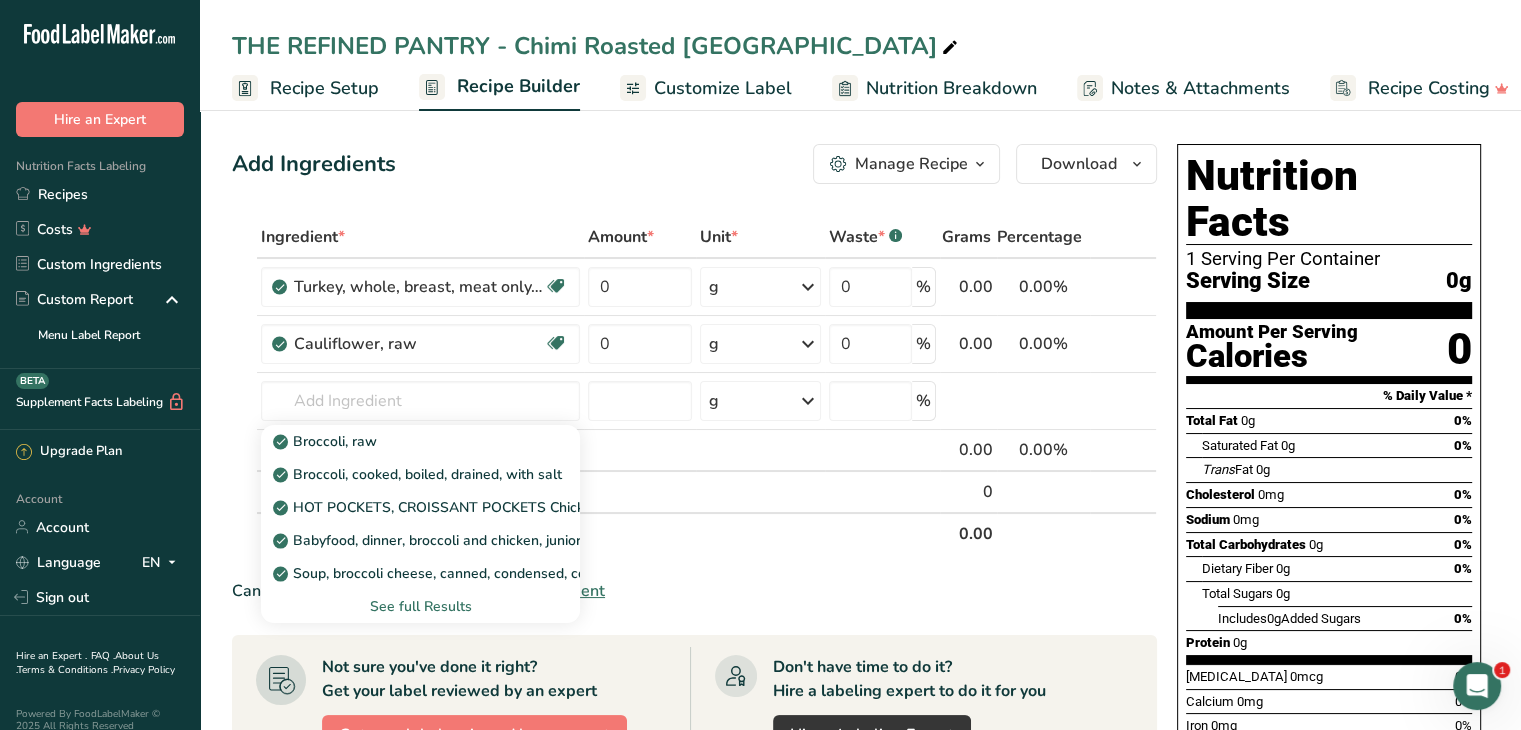click on "Broccoli, raw" at bounding box center (327, 441) 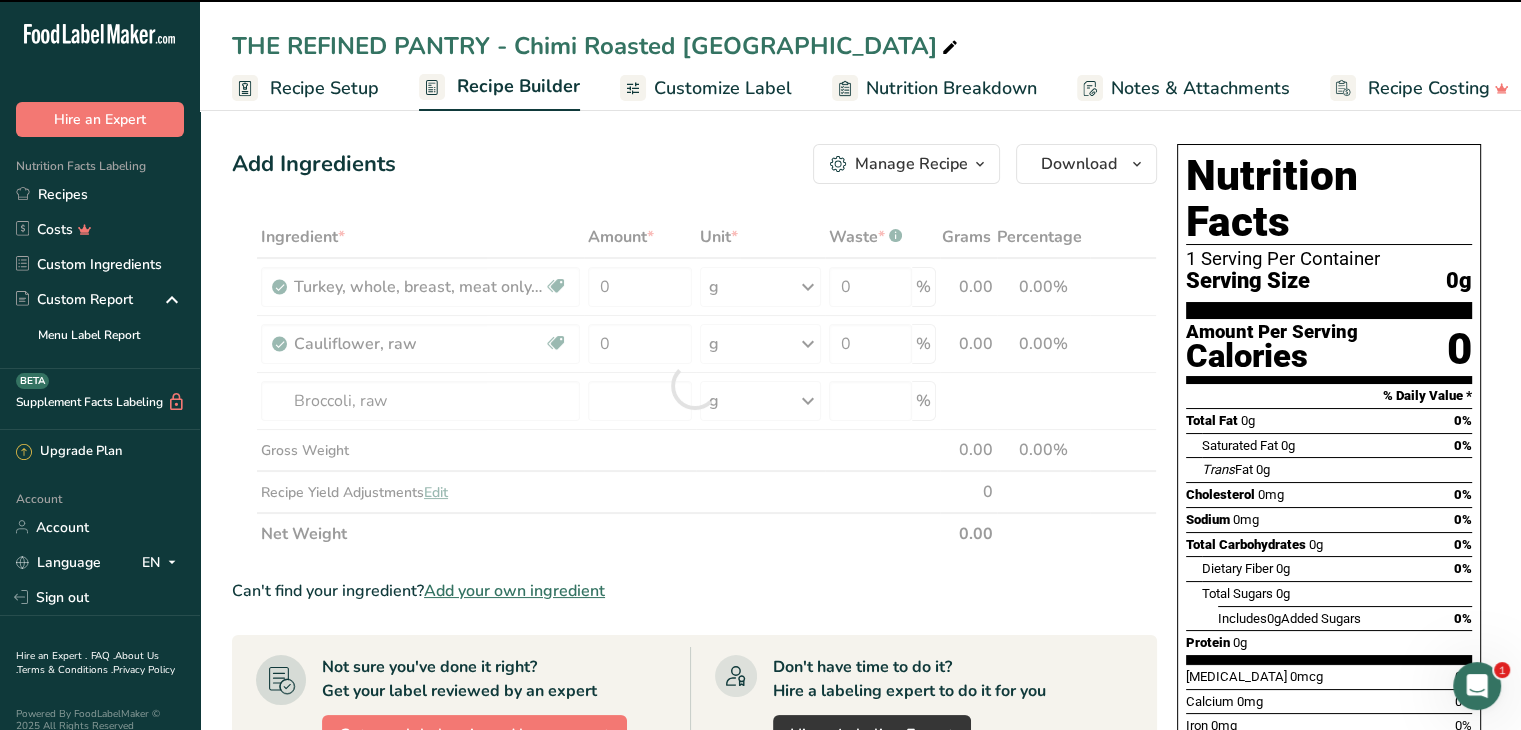 type on "0" 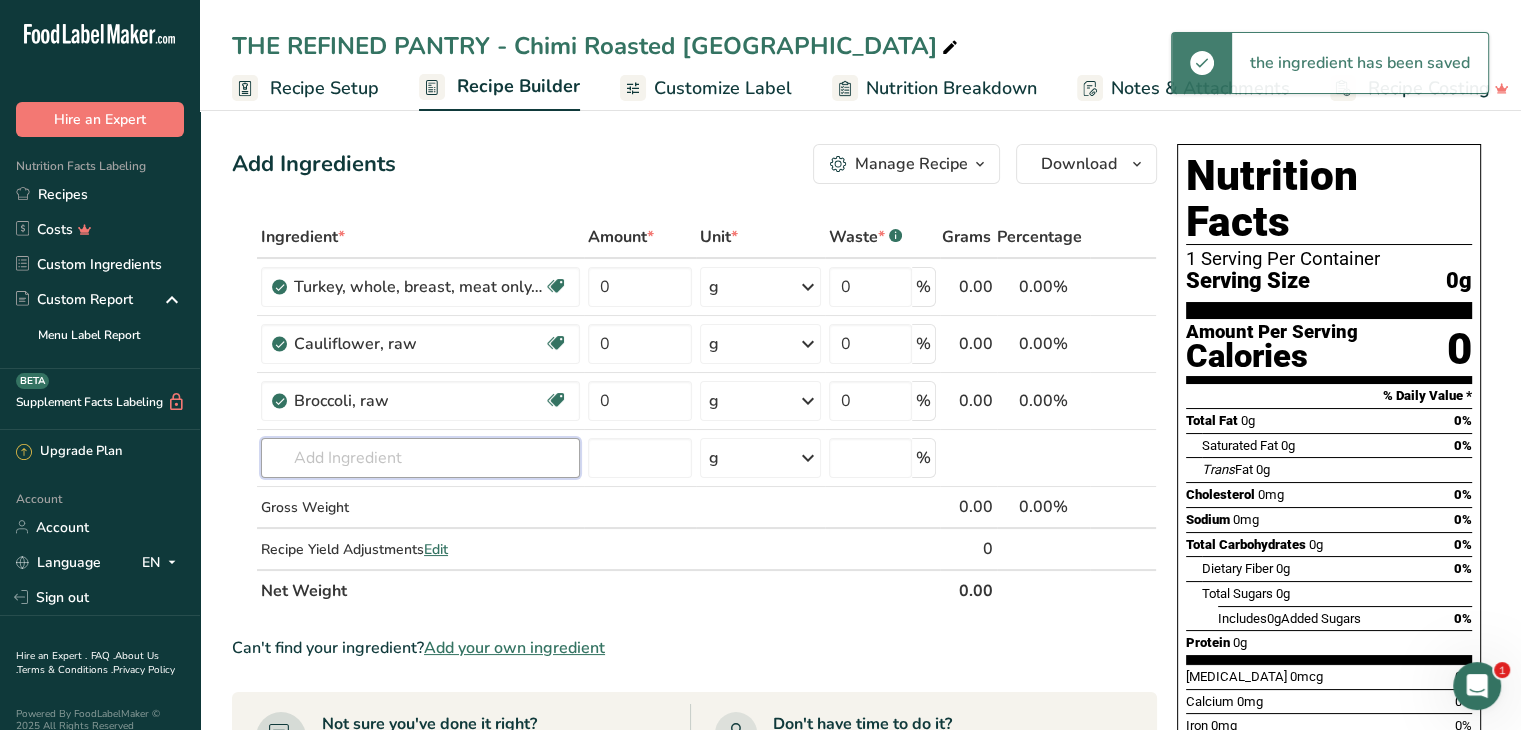 click at bounding box center [420, 458] 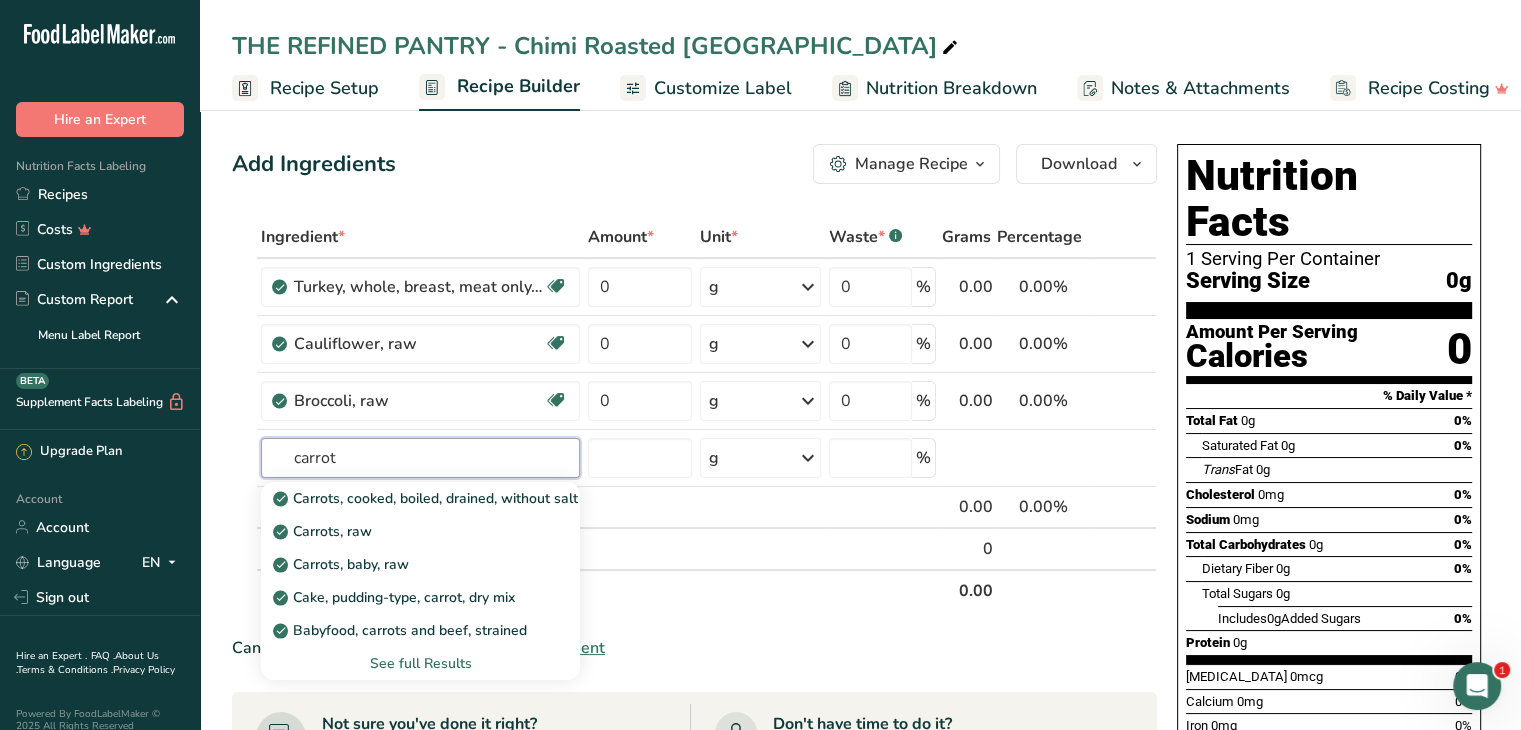type on "carrot" 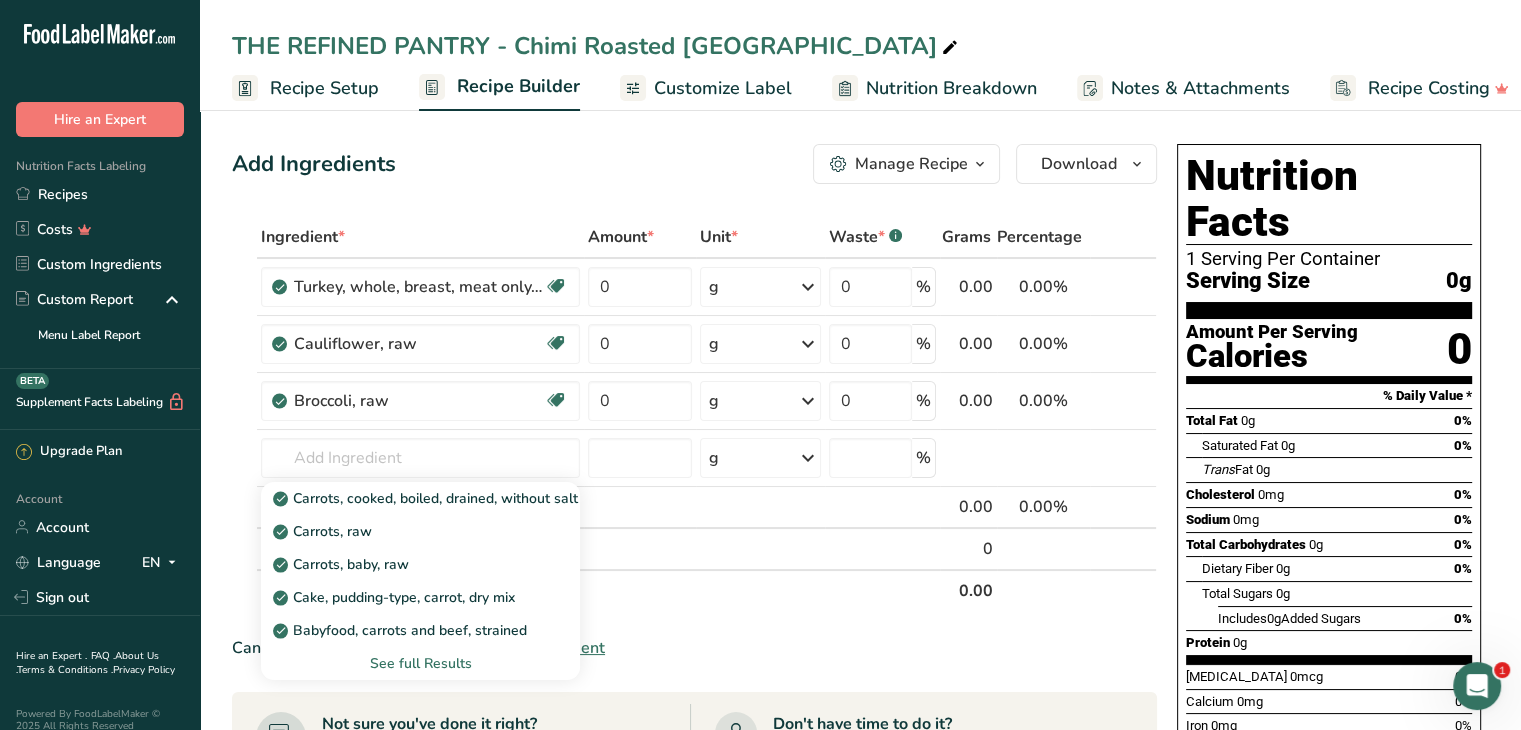 click on "Carrots, raw" at bounding box center [404, 531] 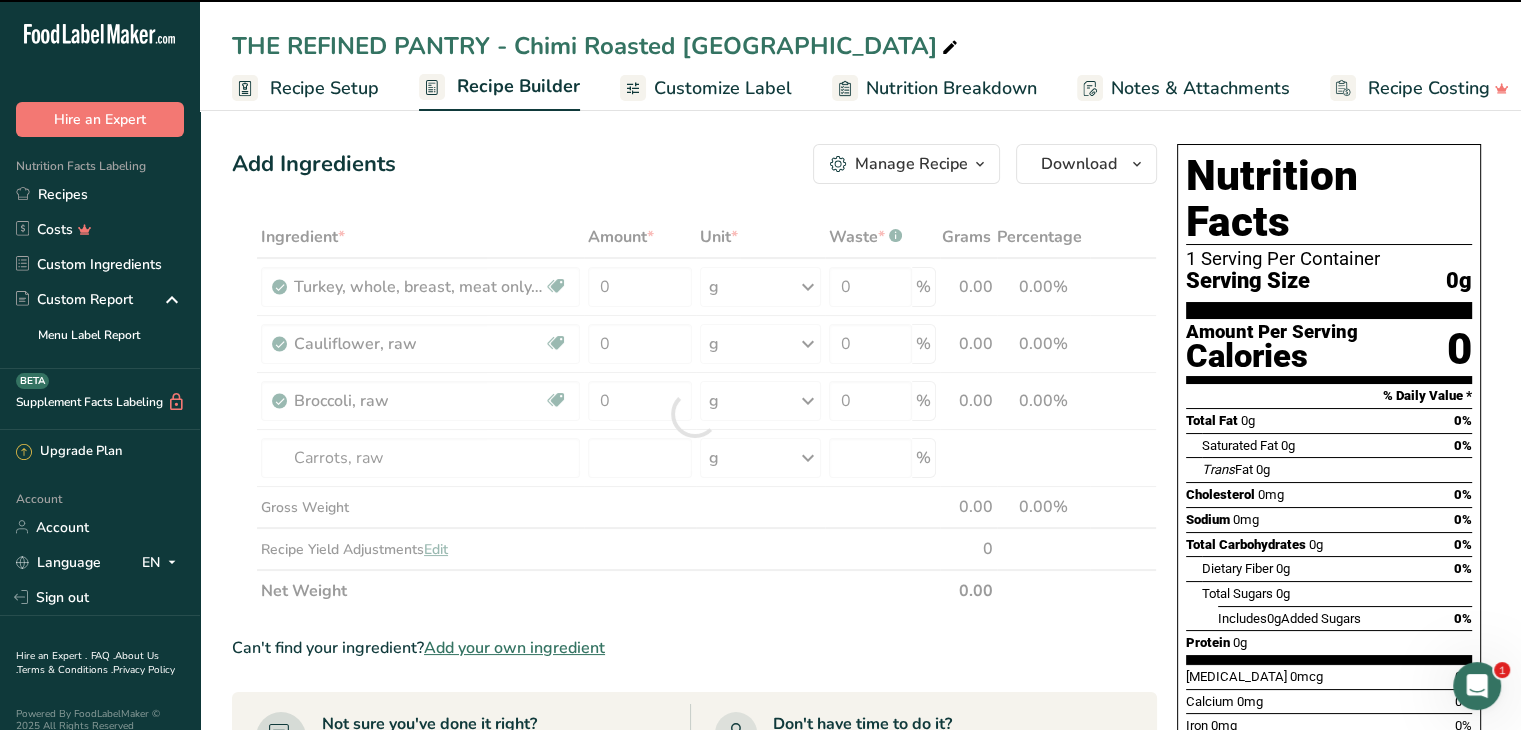 type on "0" 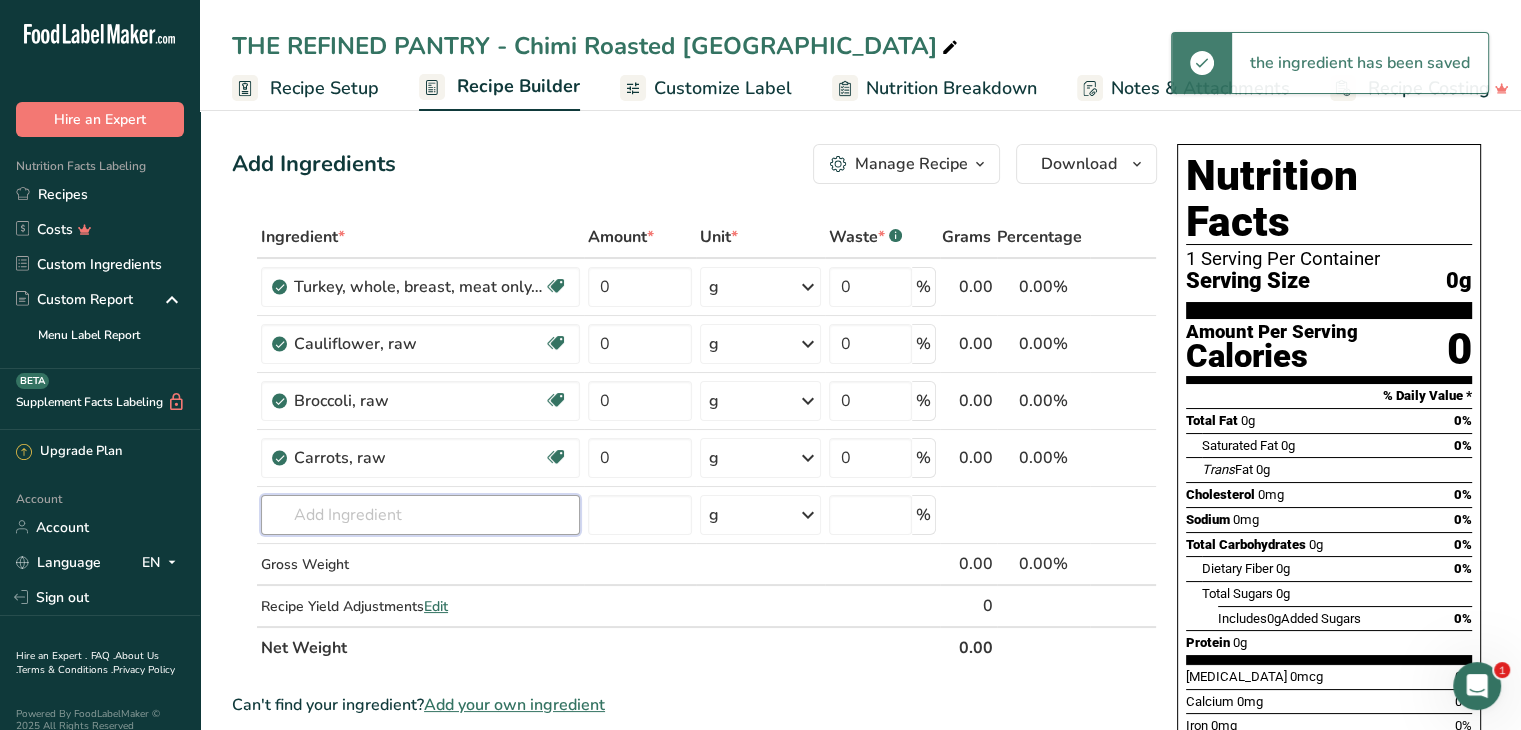 click at bounding box center [420, 515] 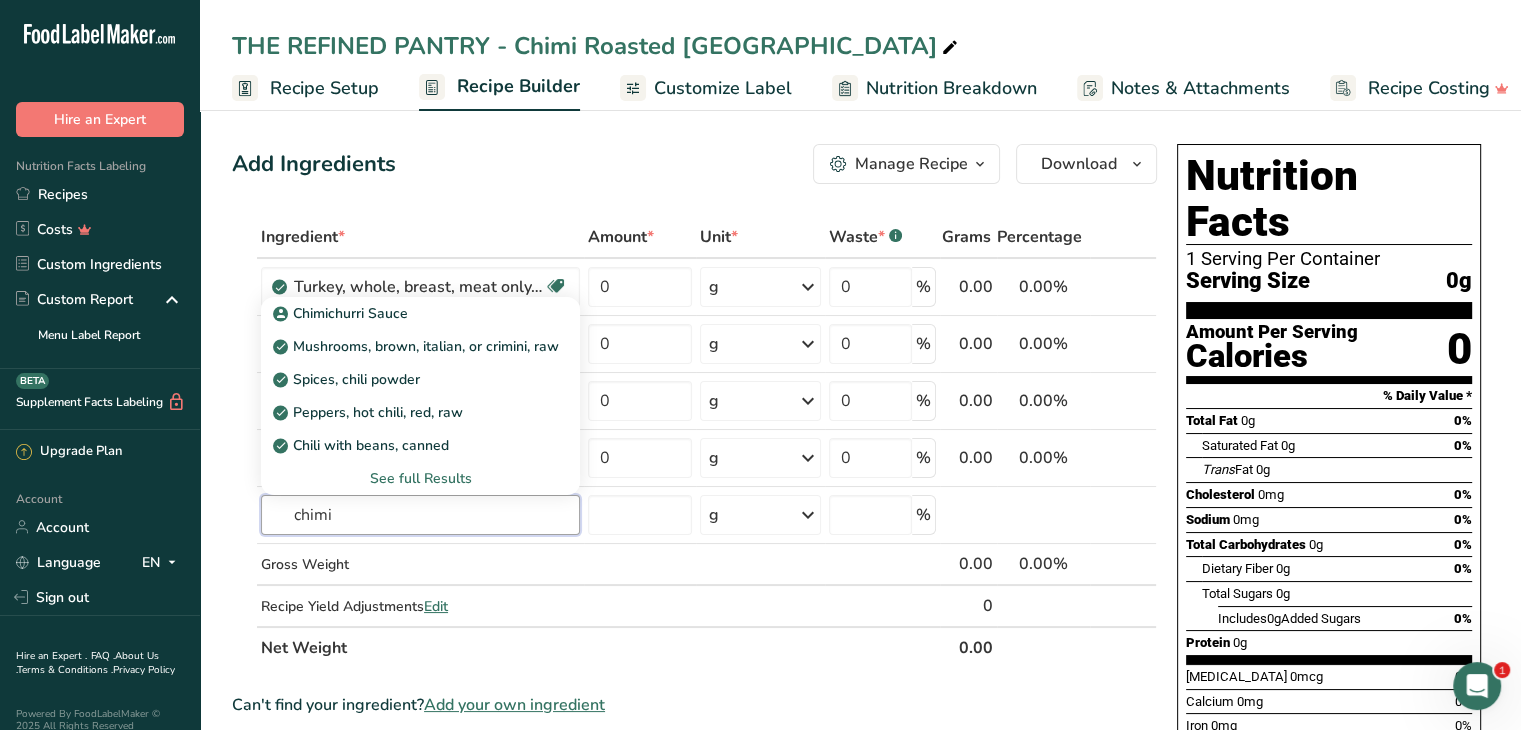 type on "chimi" 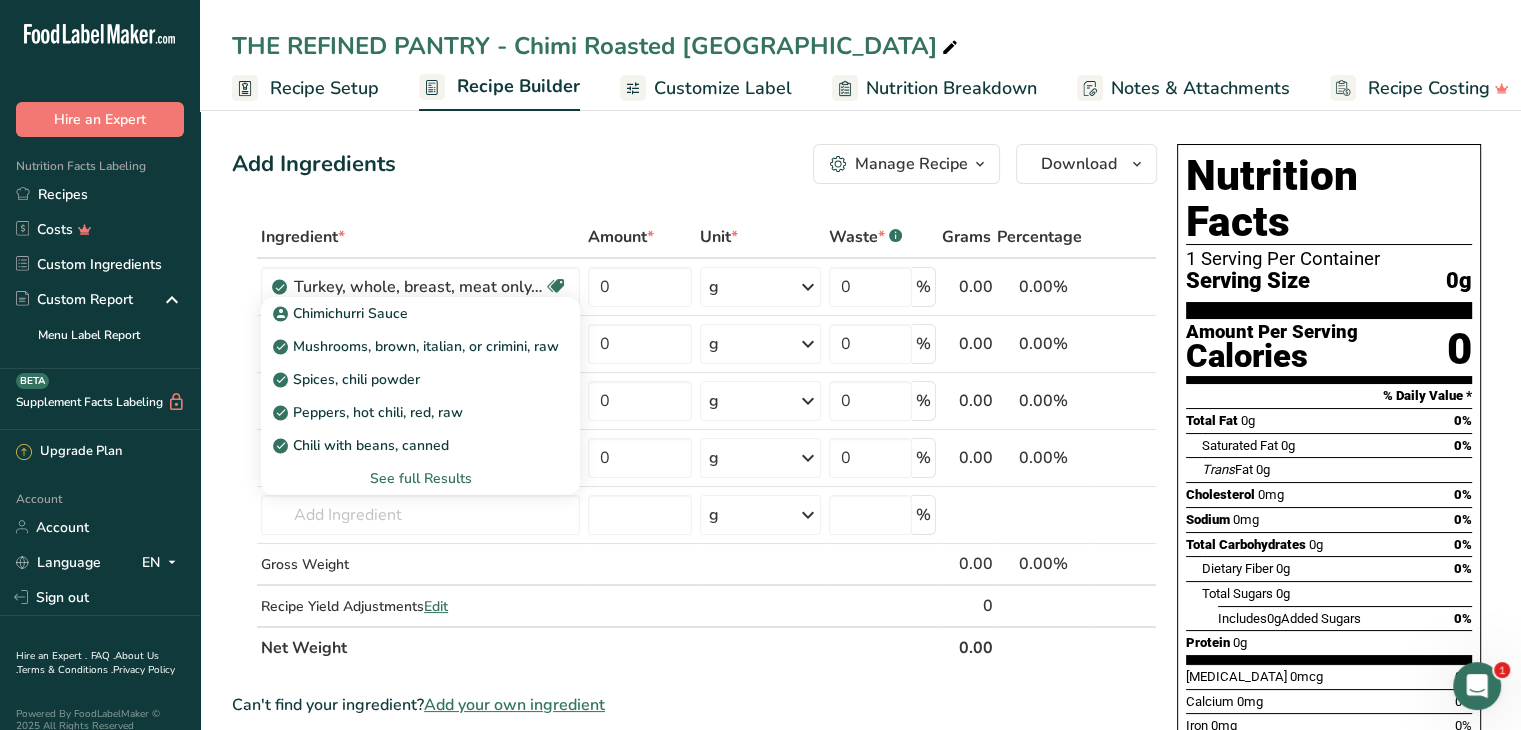 click on "Chimichurri Sauce" at bounding box center [342, 313] 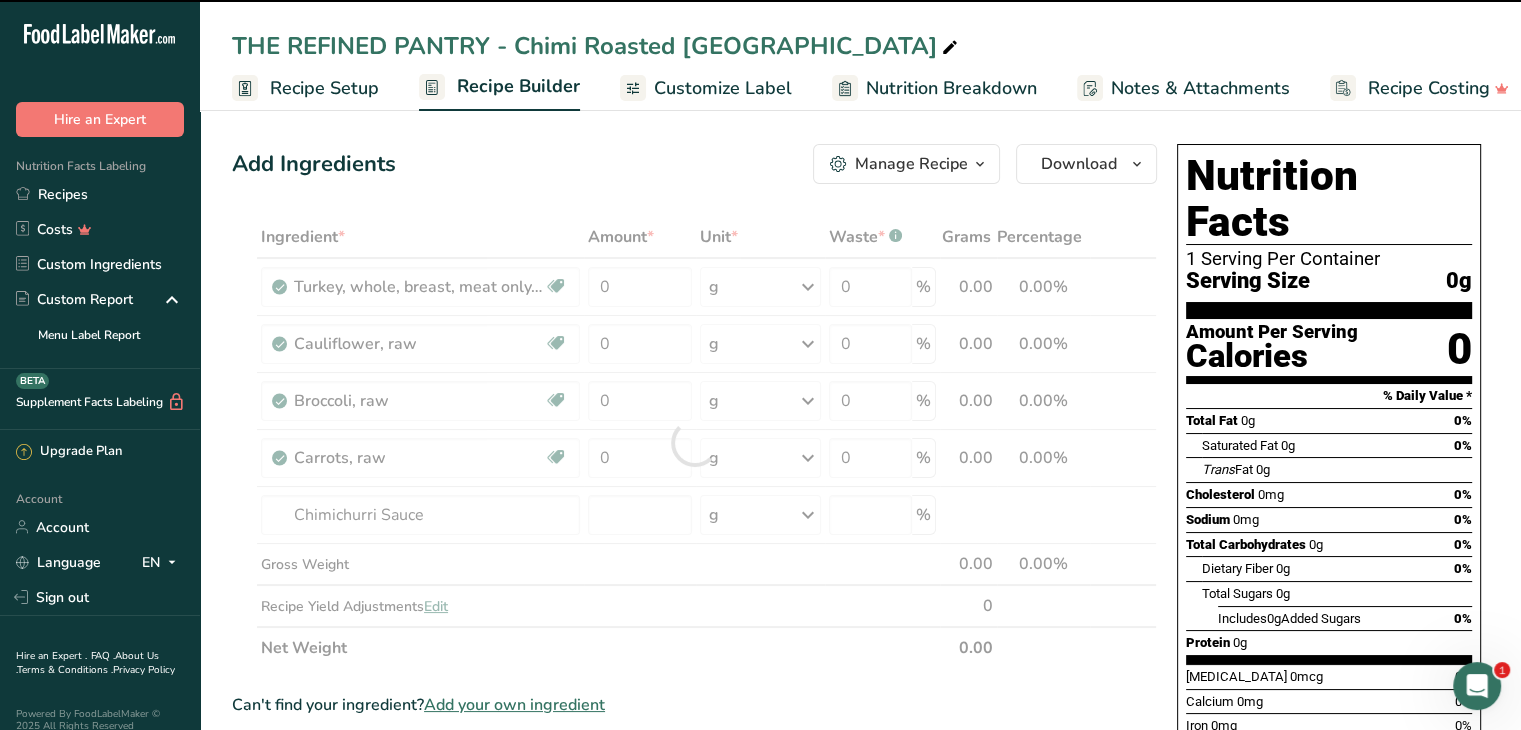 type on "0" 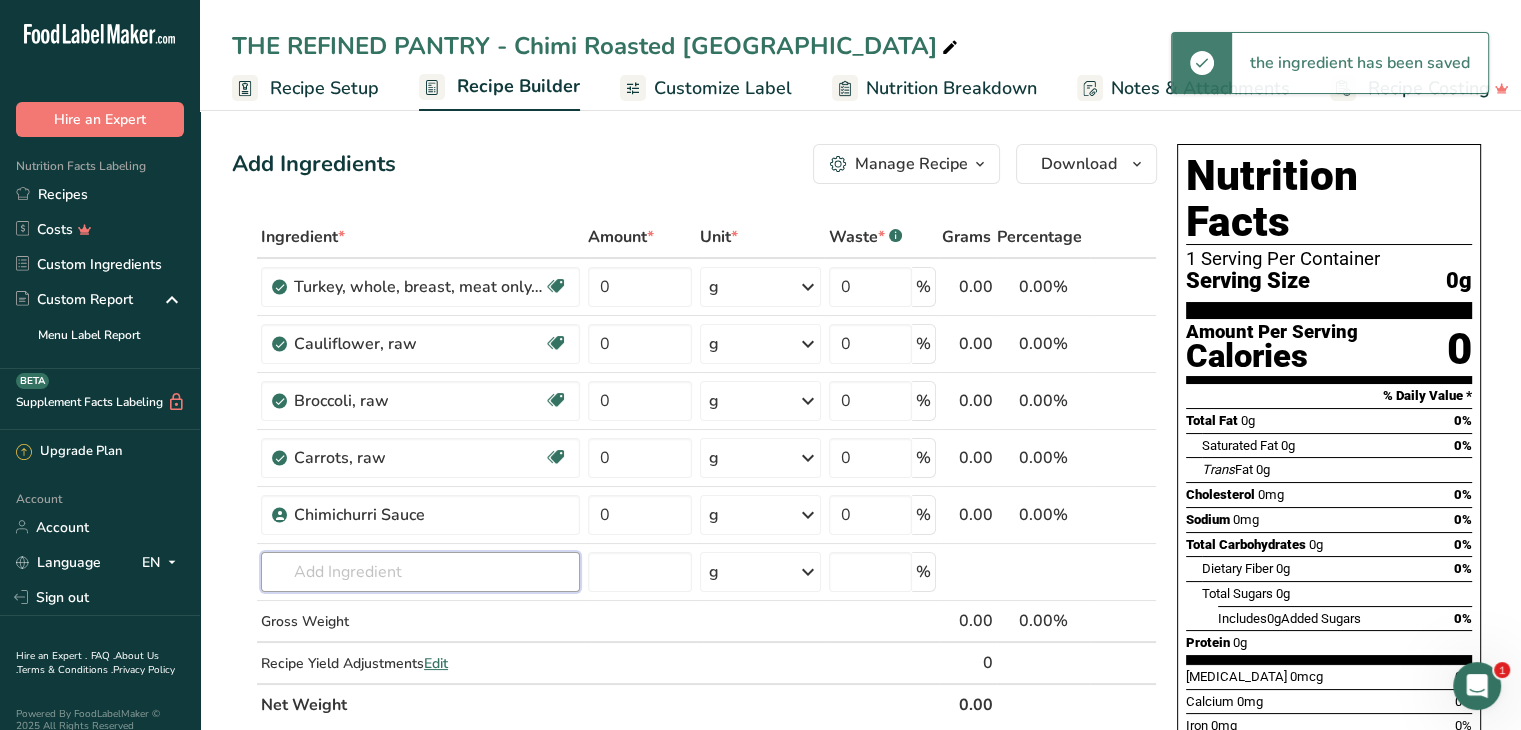 click at bounding box center [420, 572] 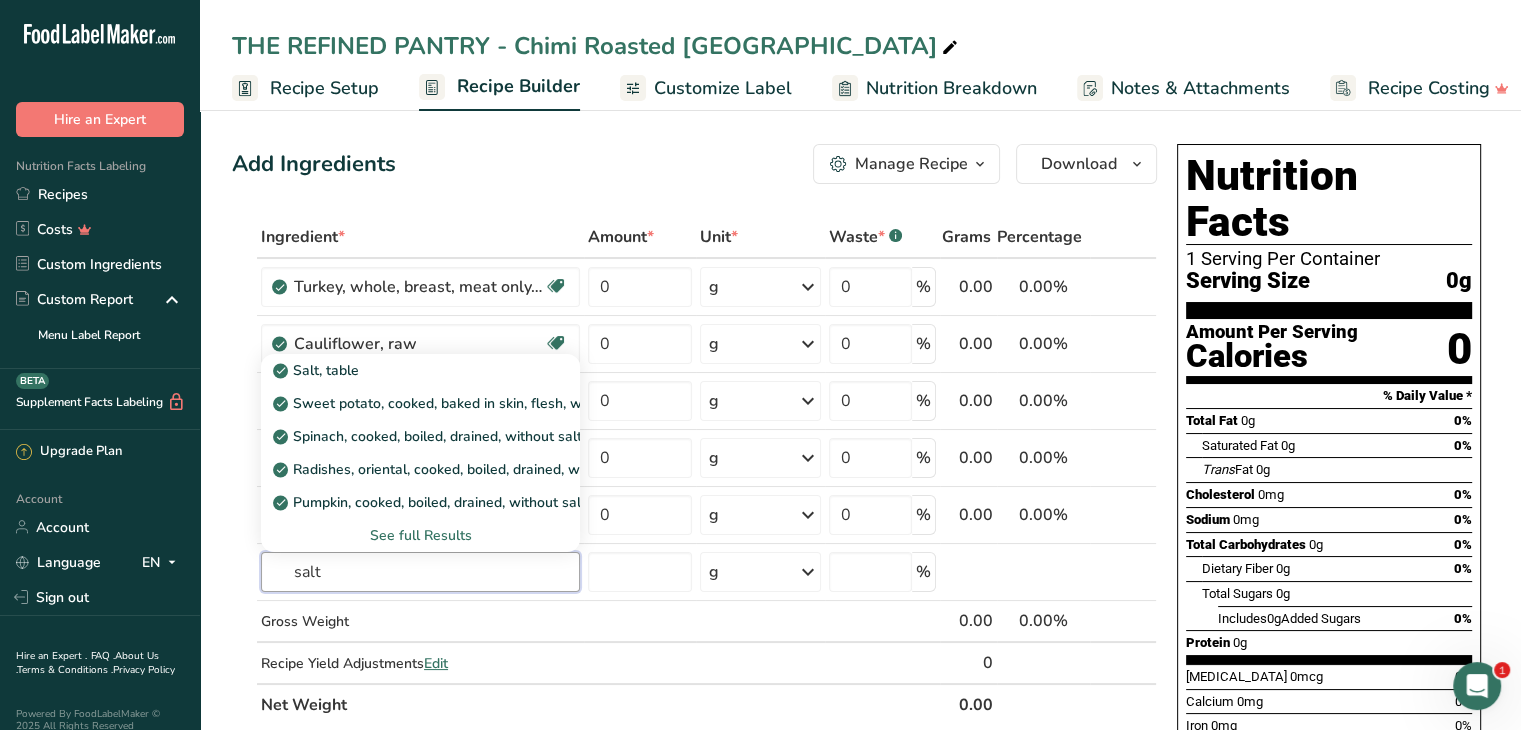 type on "salt" 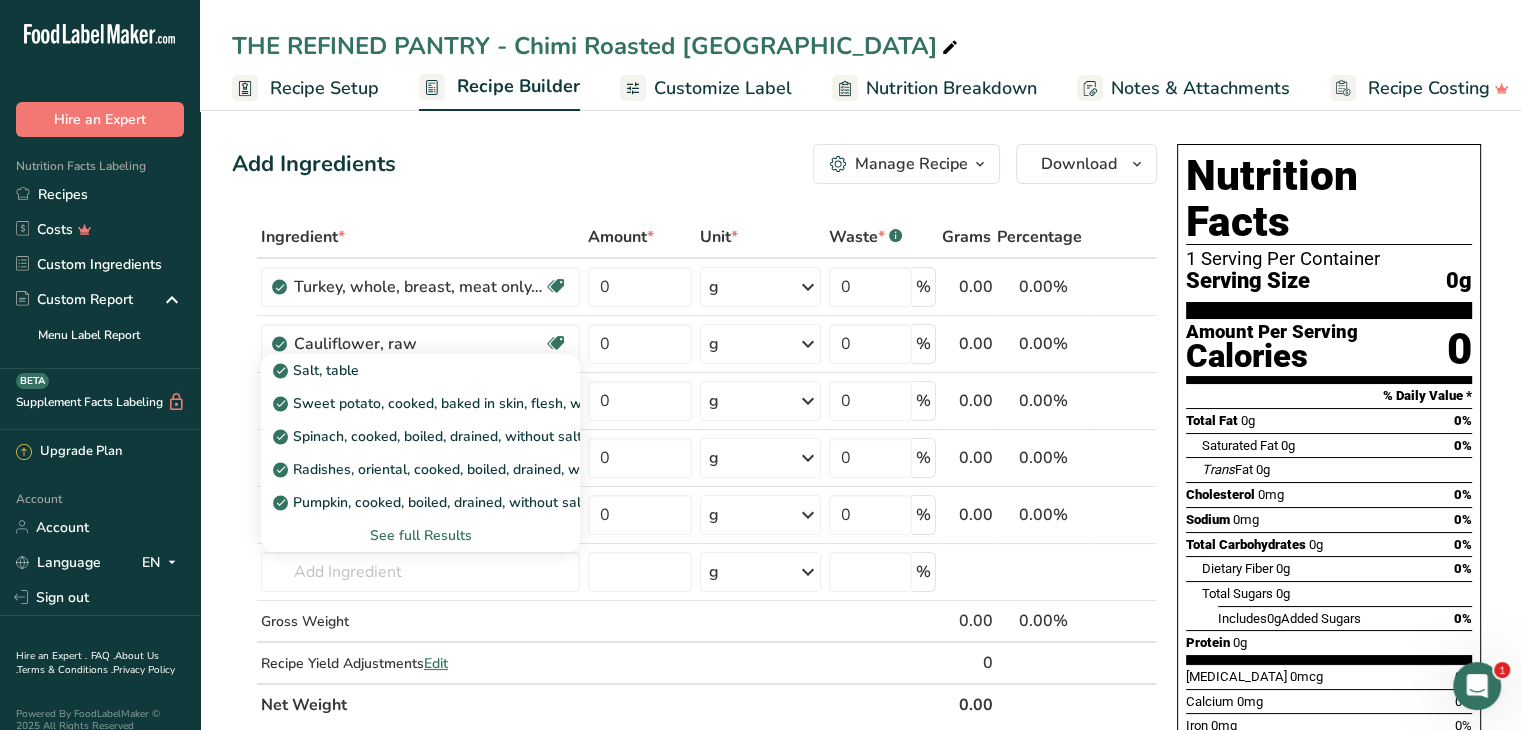 click on "Salt, table" at bounding box center (318, 370) 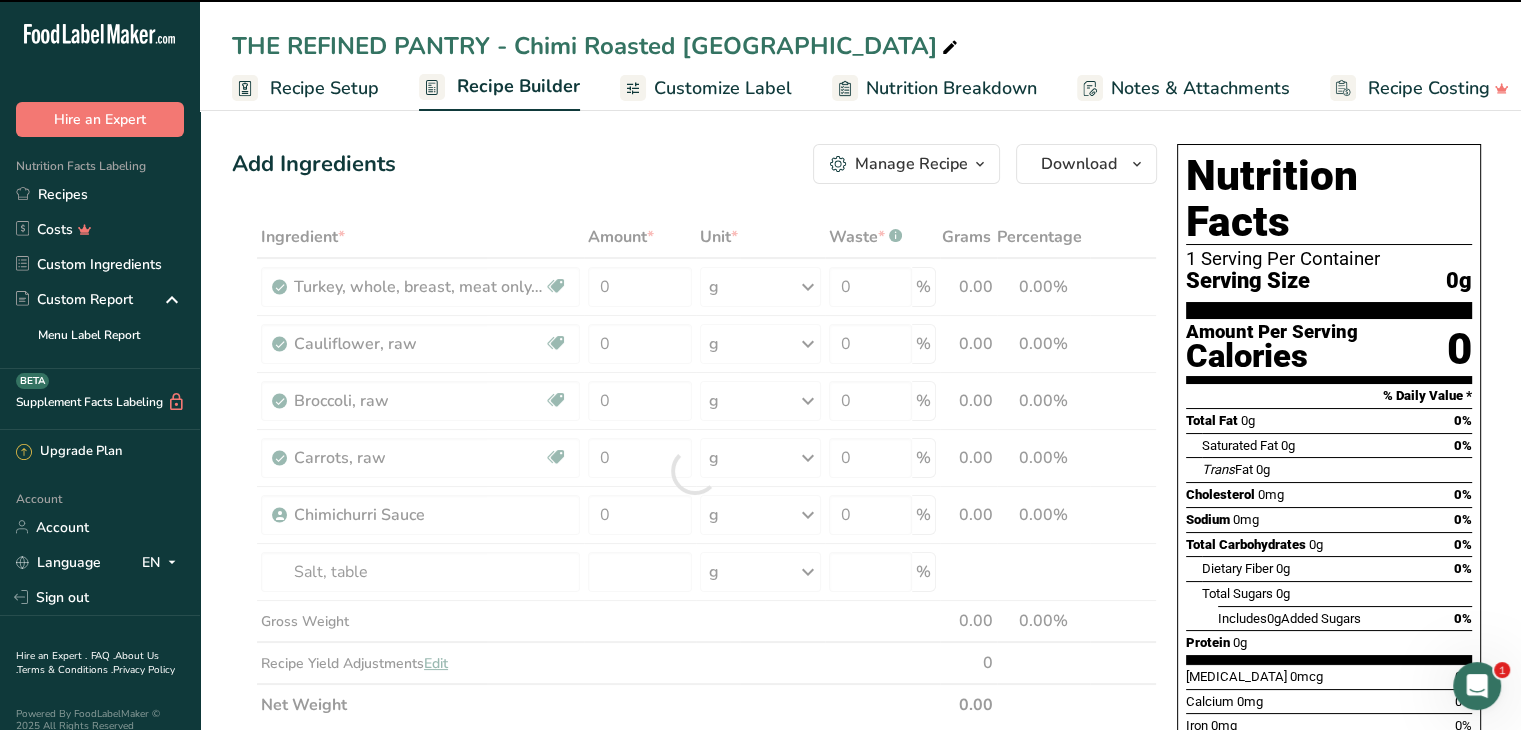 type on "0" 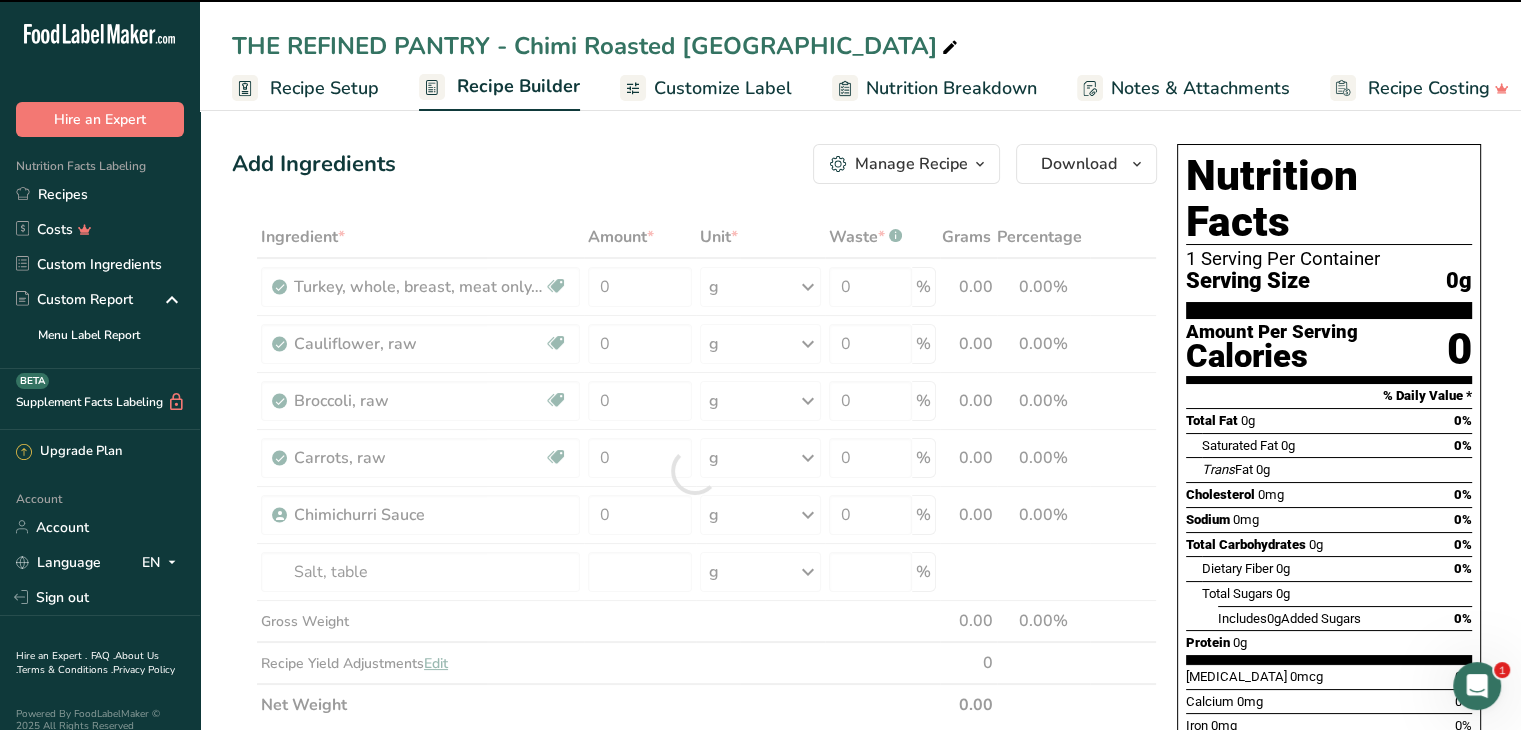 type on "0" 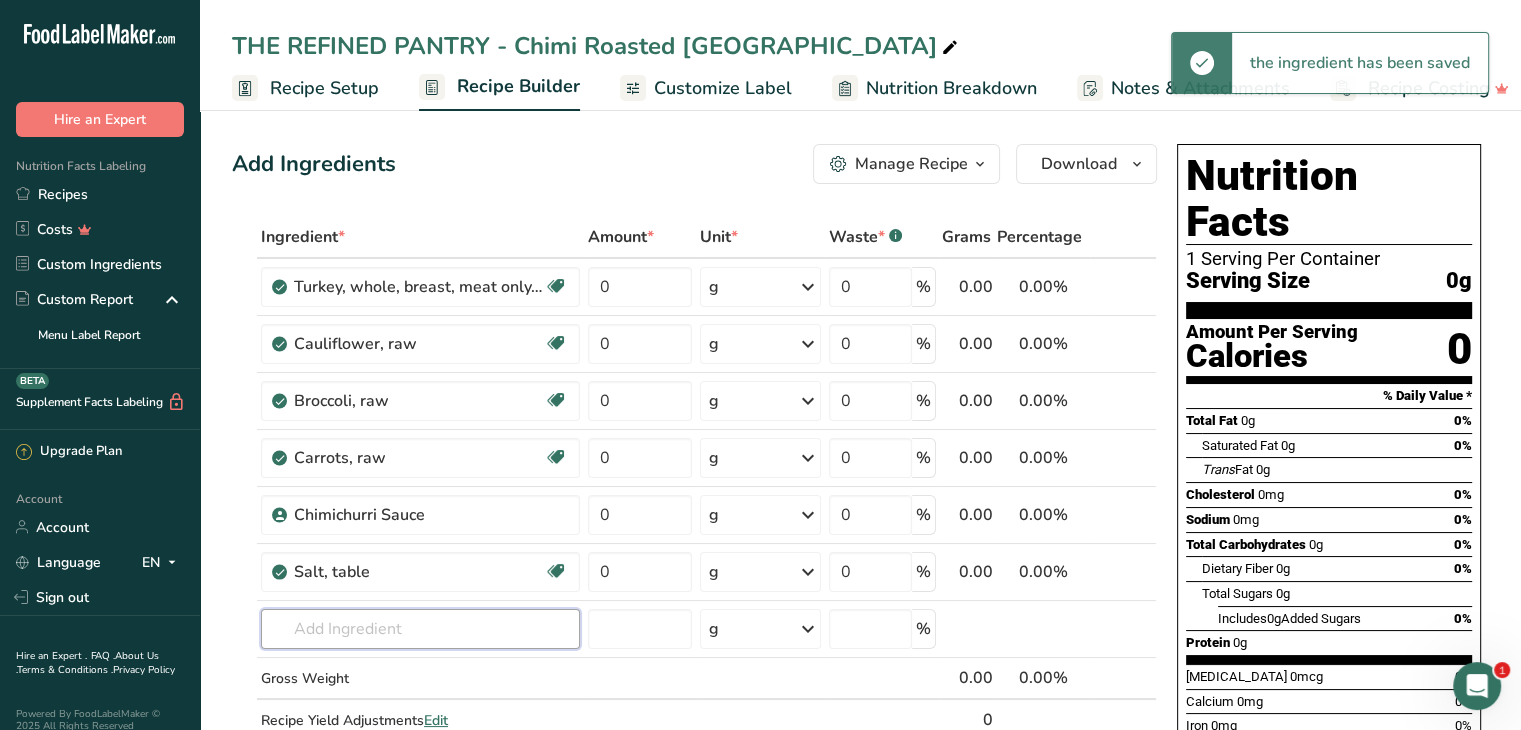 click at bounding box center (420, 629) 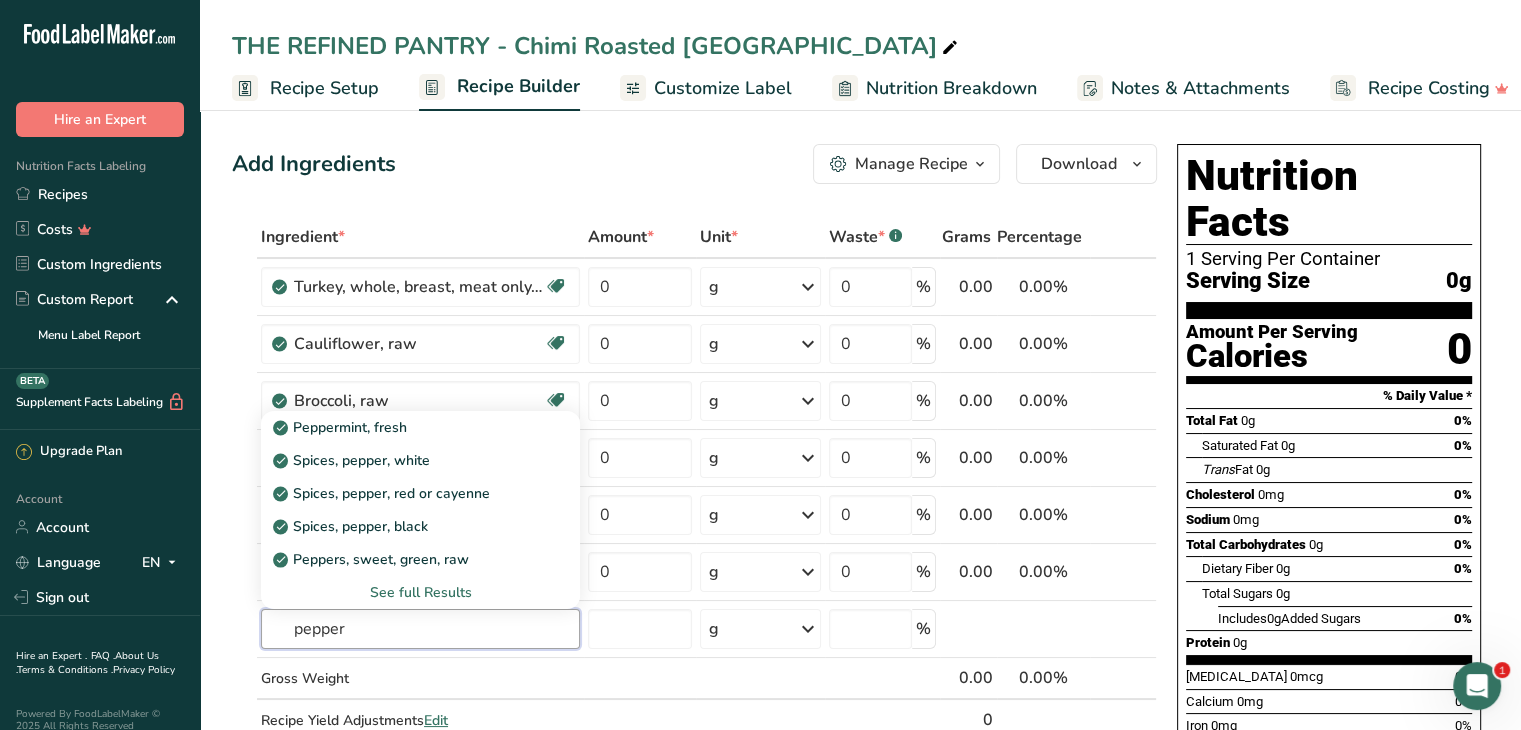 type on "pepper" 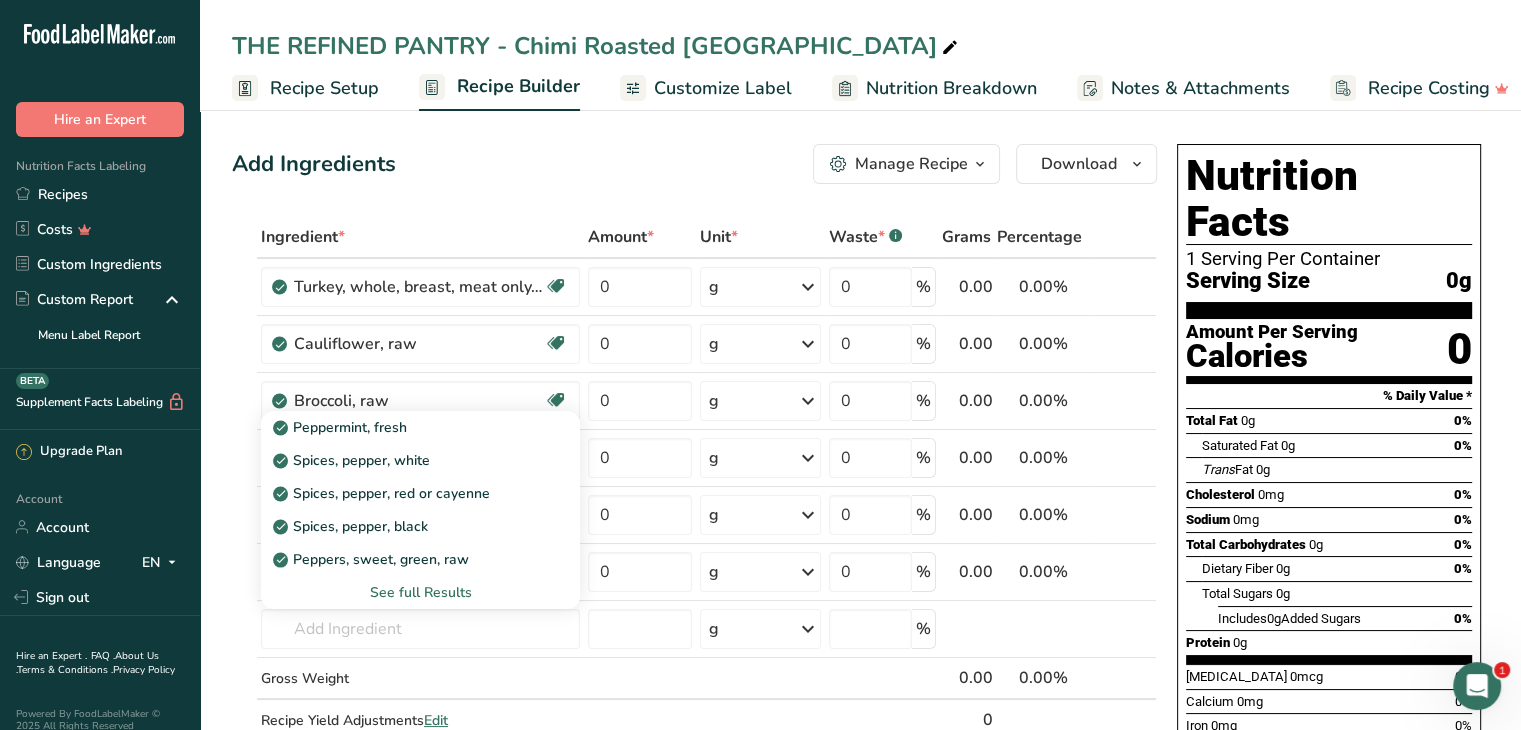 click on "Spices, pepper, black" at bounding box center (352, 526) 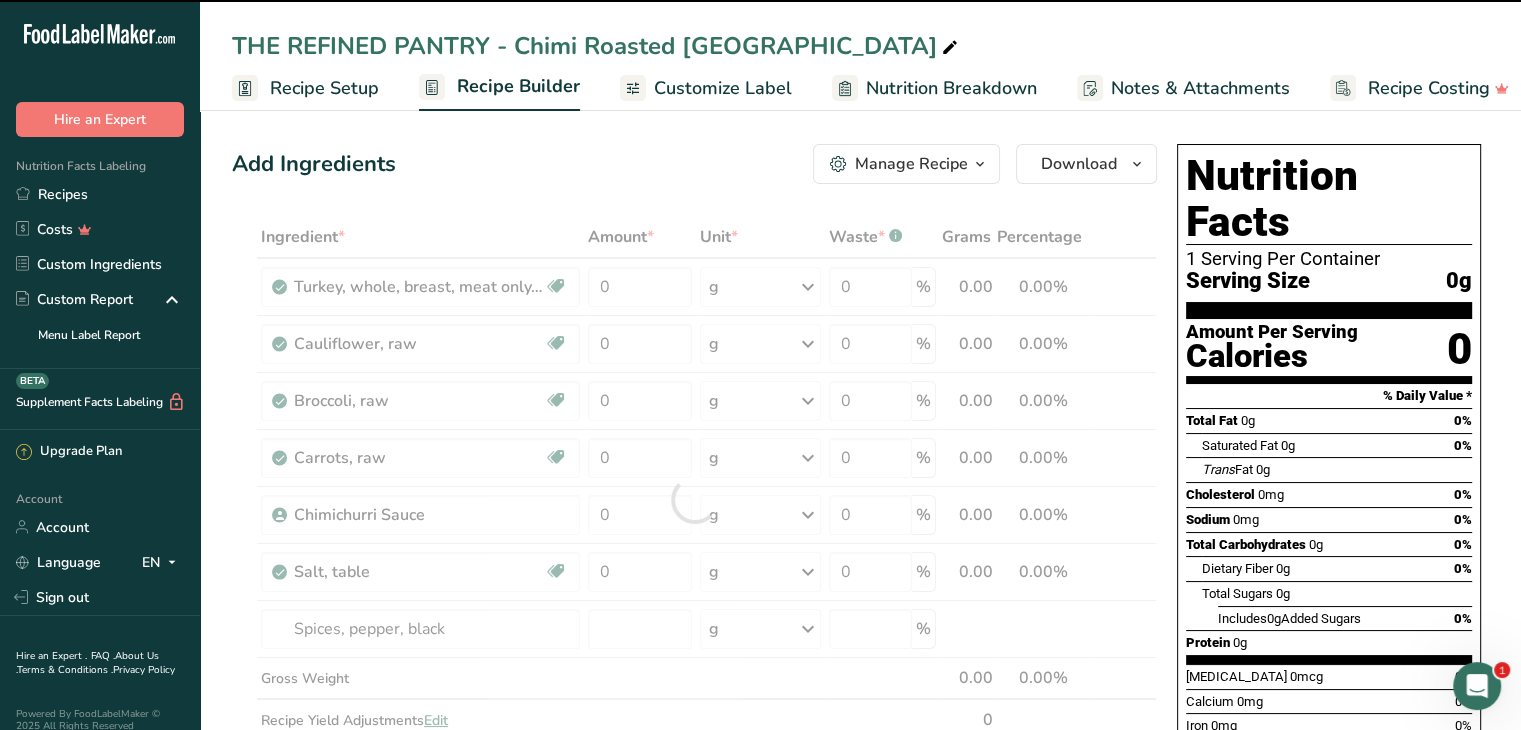 type on "0" 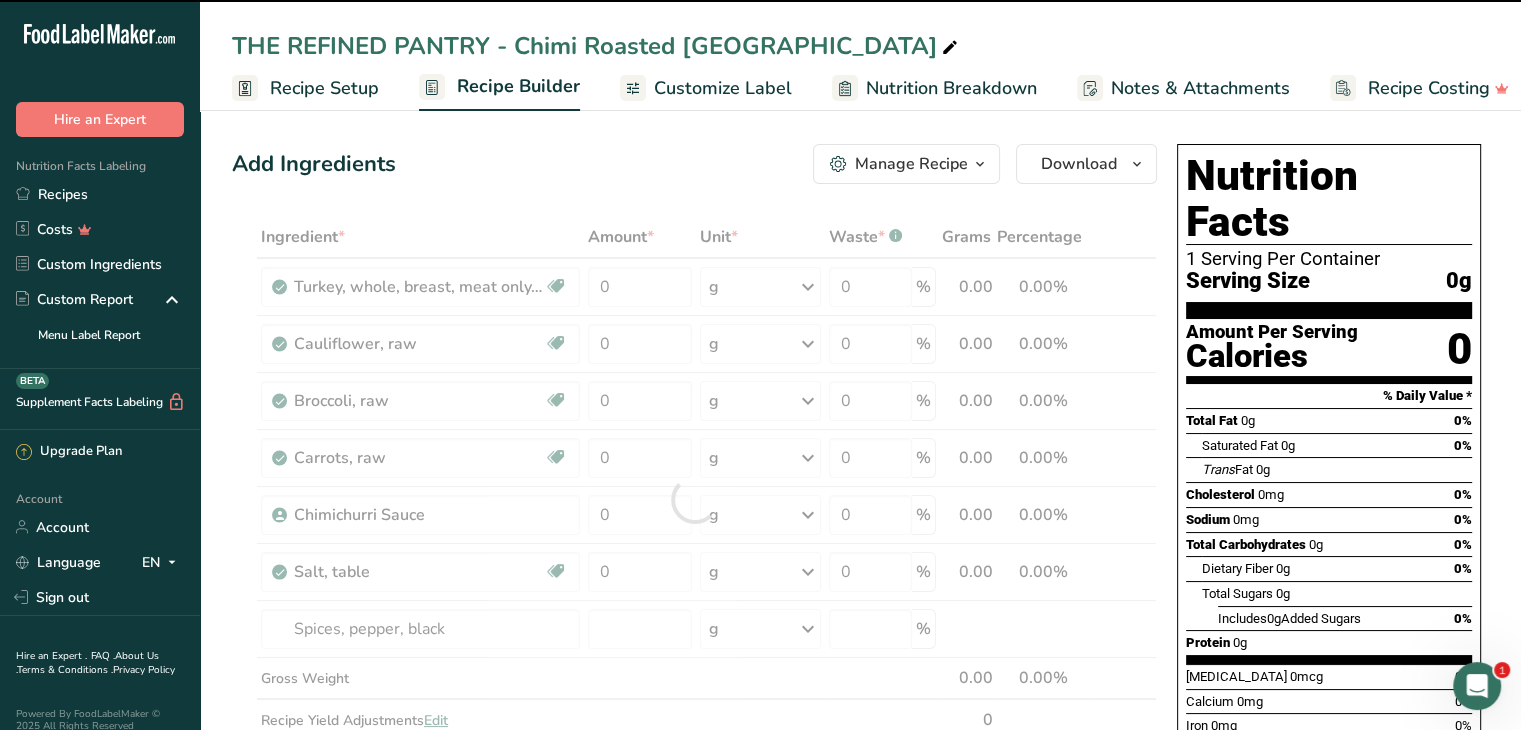 type on "0" 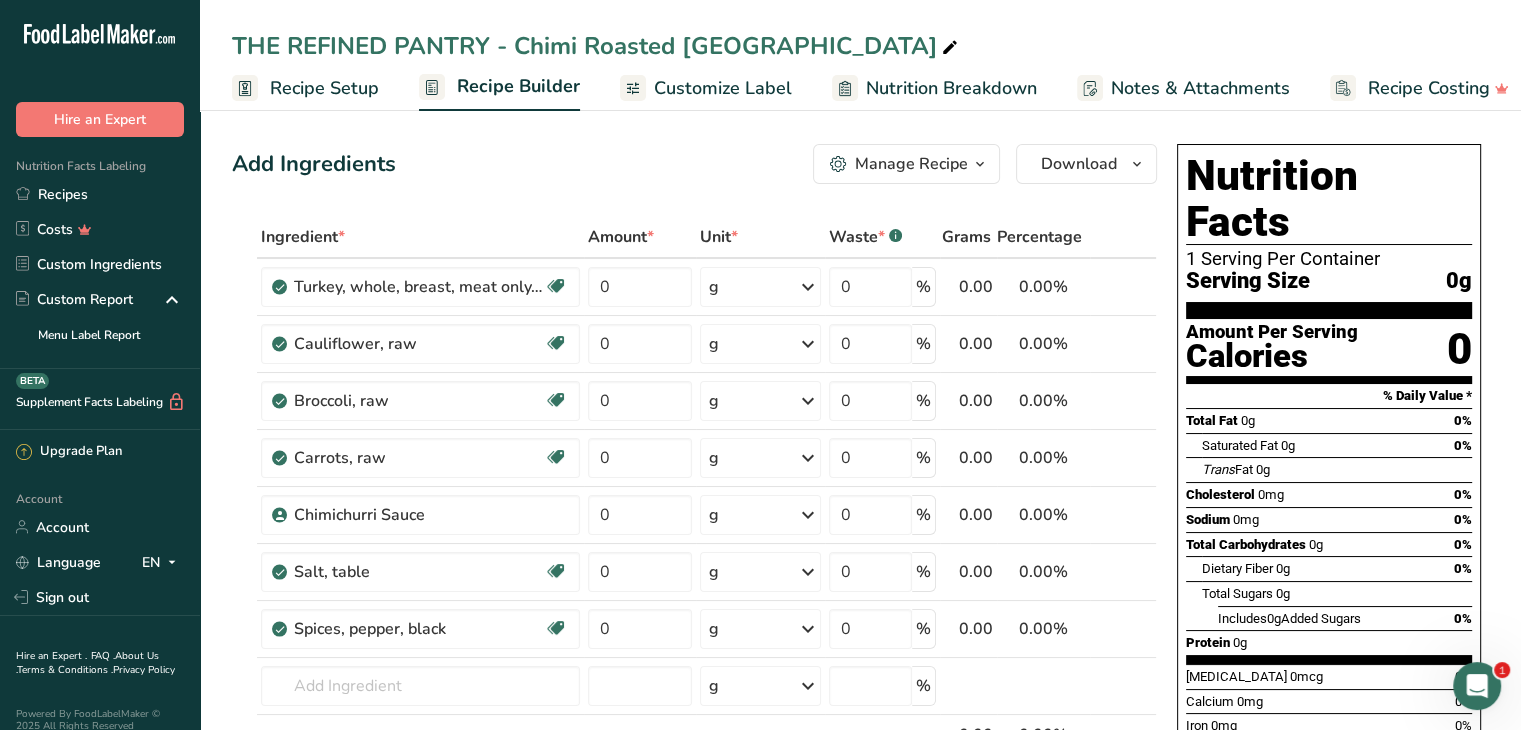 click on "g" at bounding box center (761, 287) 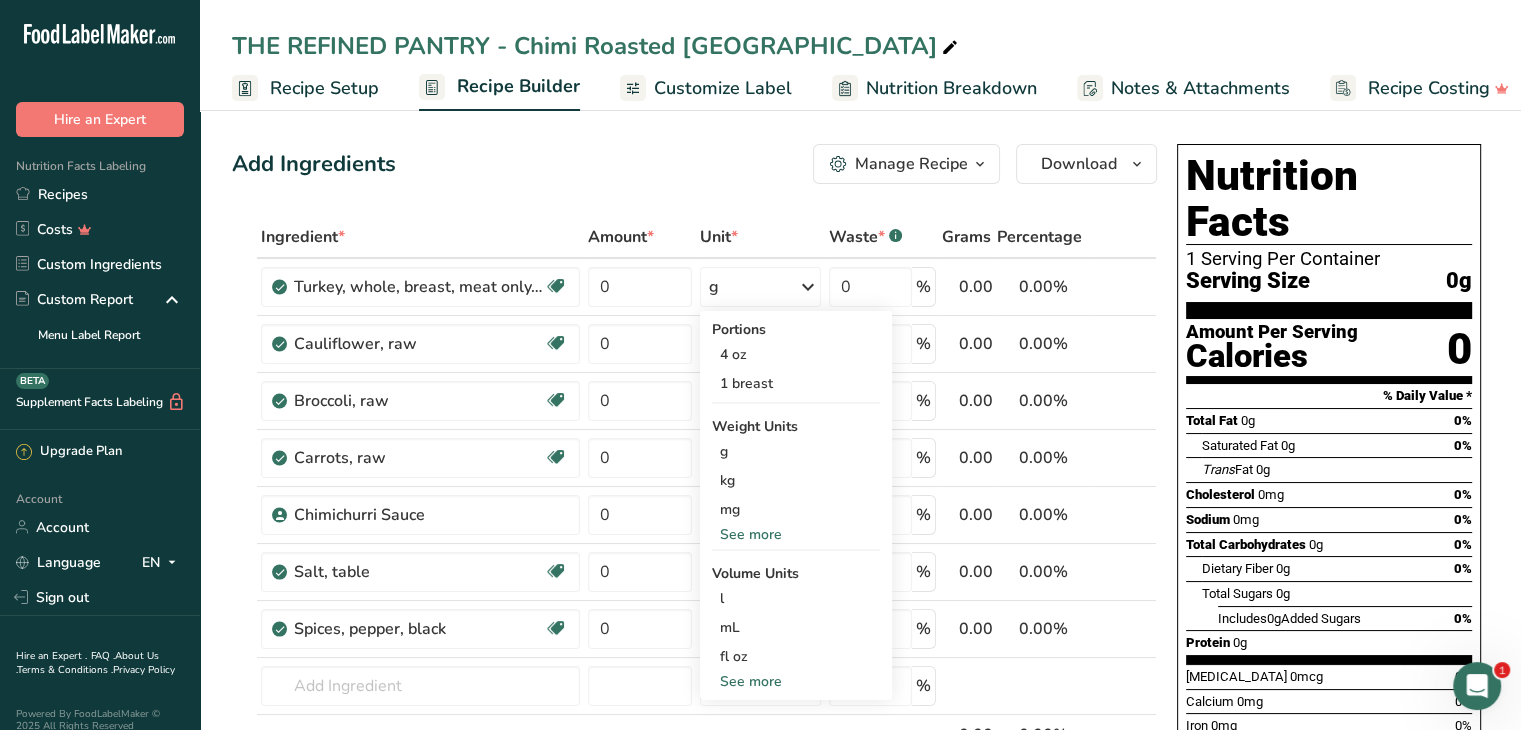 click on "See more" at bounding box center (796, 534) 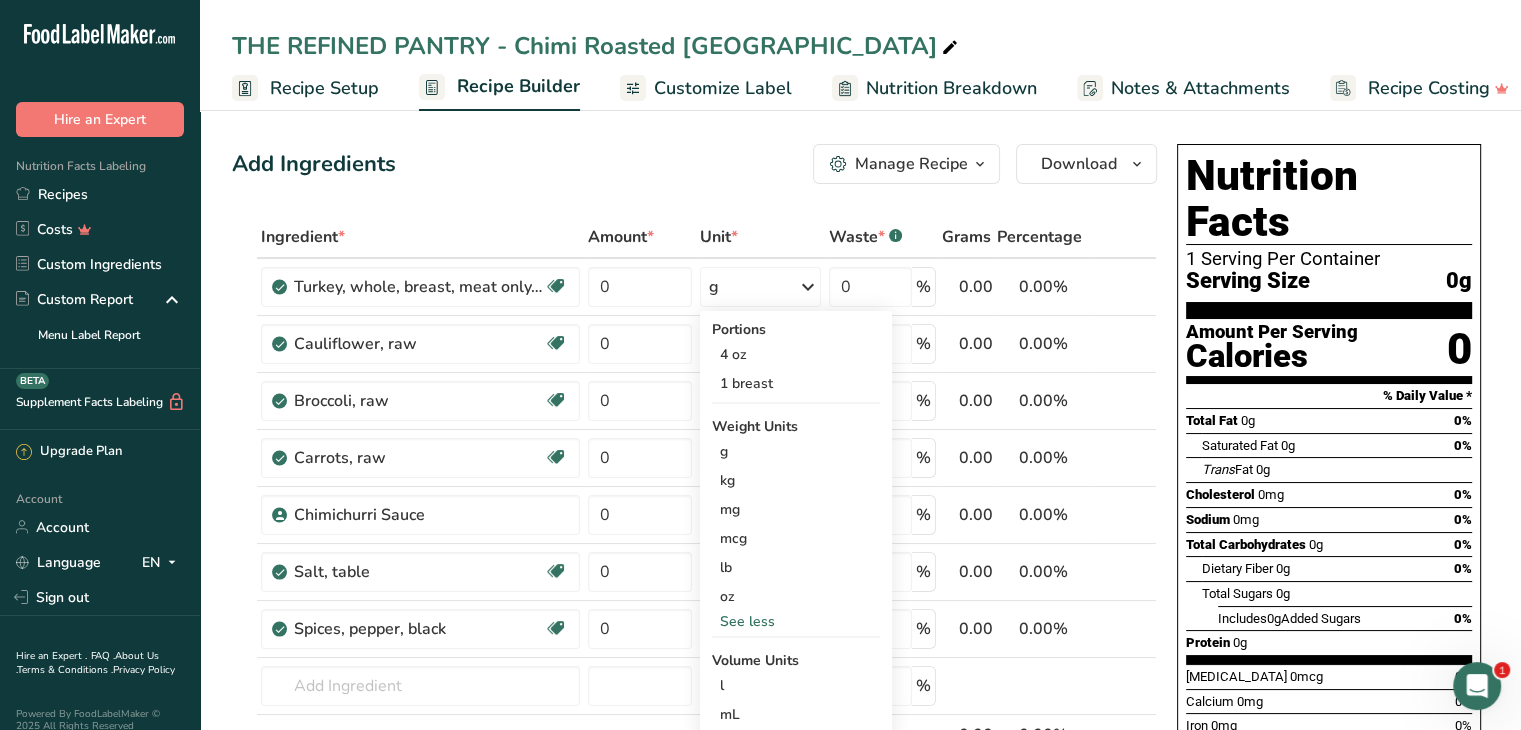 click on "oz" at bounding box center [796, 596] 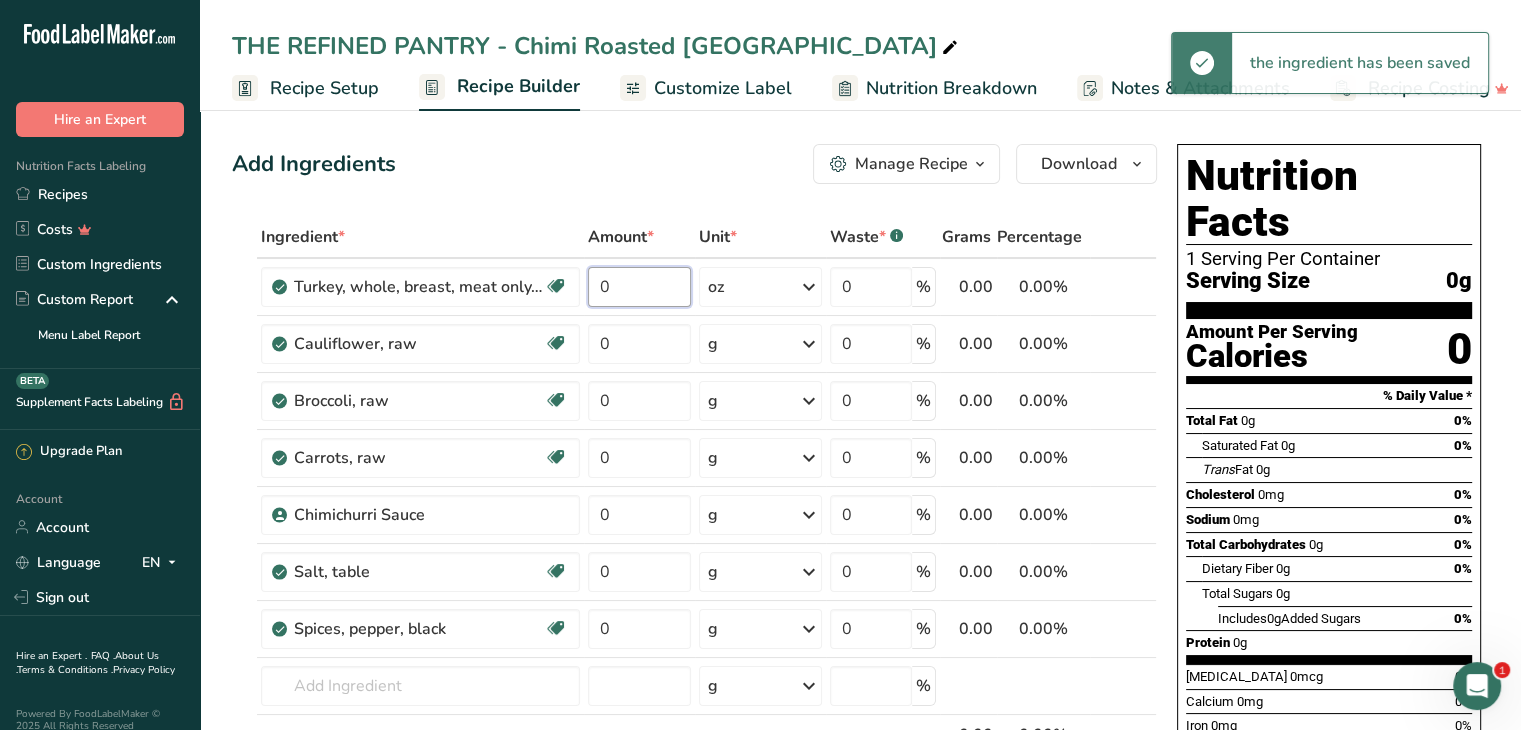 click on "0" at bounding box center [639, 287] 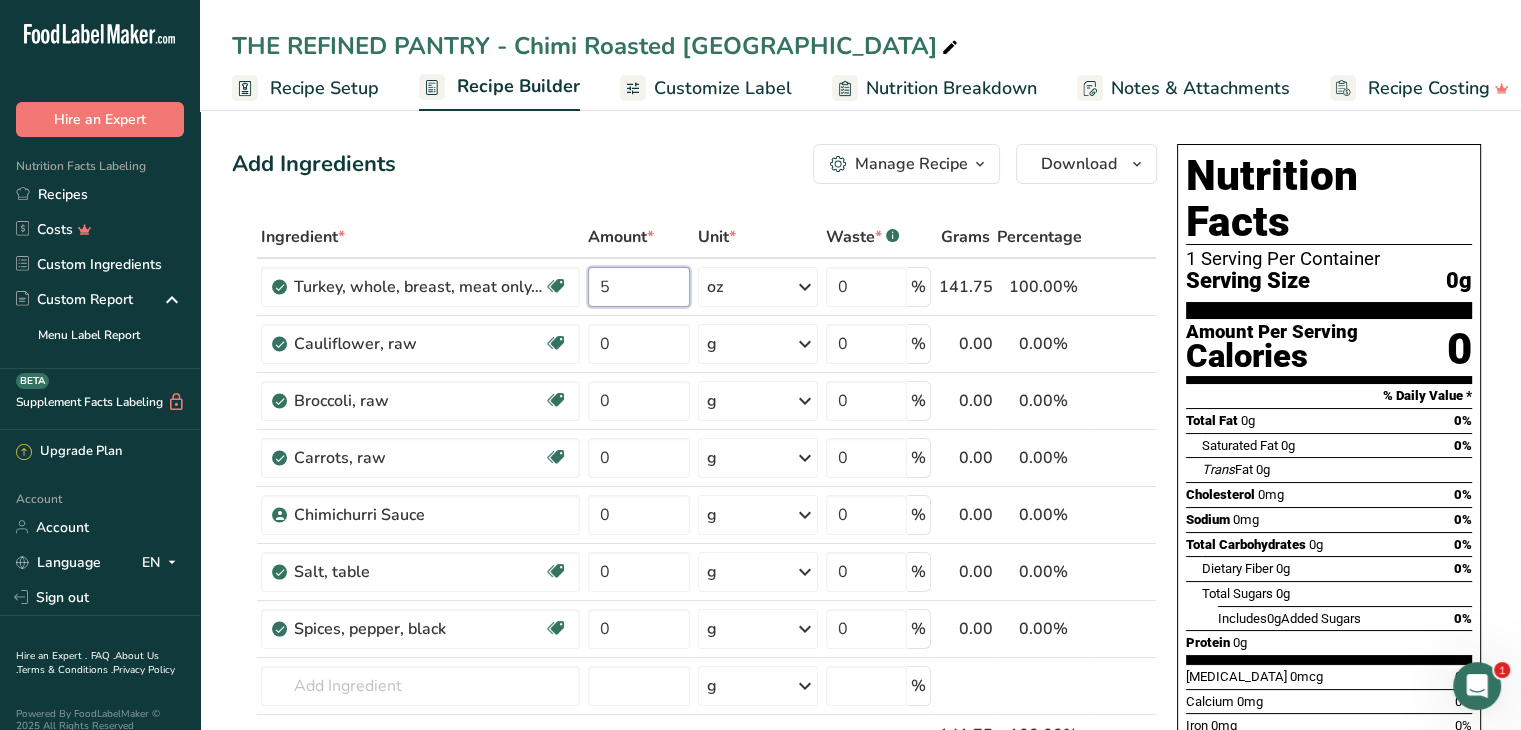 type on "5" 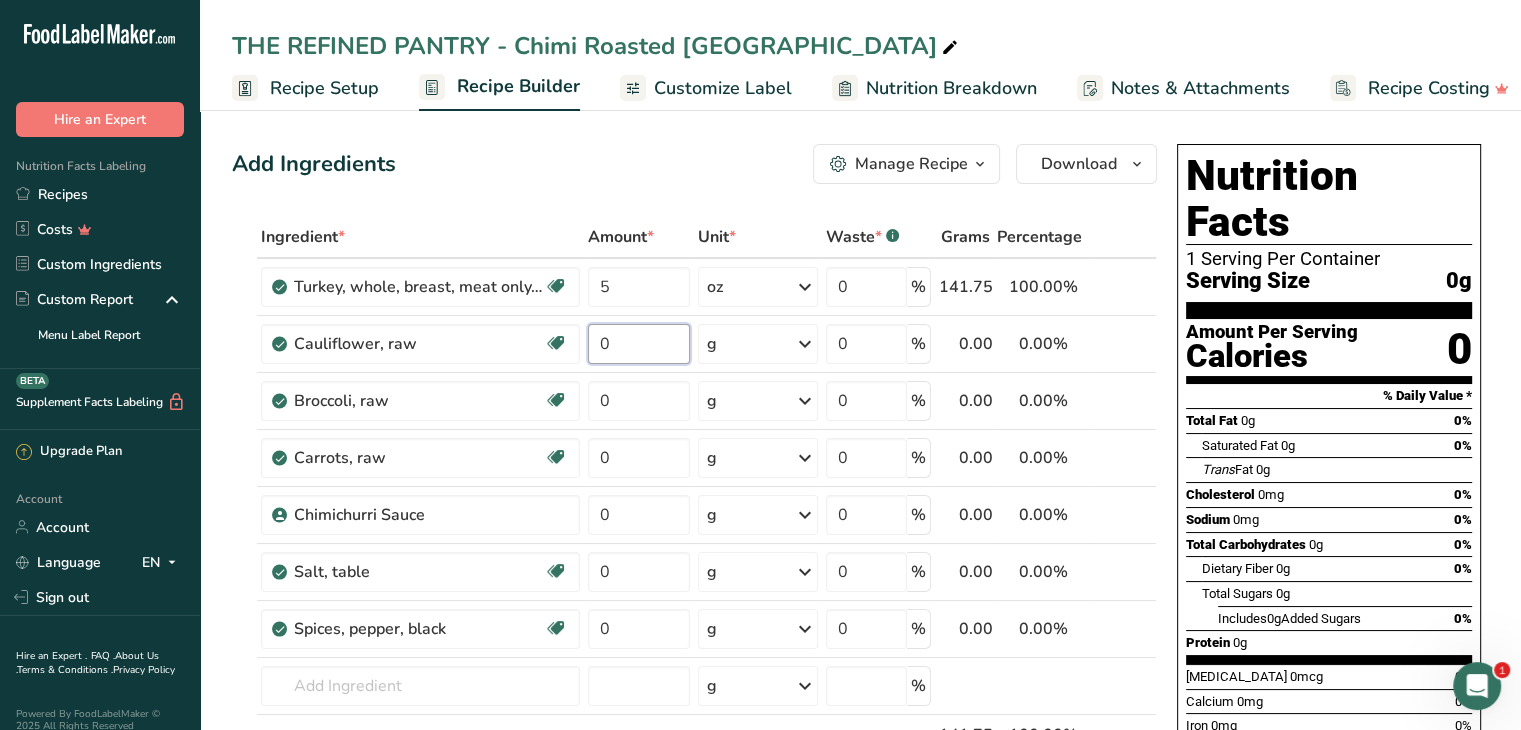 click on "Ingredient *
Amount *
Unit *
Waste *   .a-a{fill:#347362;}.b-a{fill:#fff;}          Grams
Percentage
Turkey, whole, breast, meat only, raw
Dairy free
Gluten free
Soy free
Source of B-Vitamins
5
oz
Portions
4 oz
1 breast
Weight Units
g
kg
mg
mcg
lb
oz
See less
Volume Units
l
Volume units require a density conversion. If you know your ingredient's density enter it below. Otherwise, click on "RIA" our AI Regulatory bot - she will be able to help you
lb/ft3
g/cm3
Confirm
mL" at bounding box center (694, 528) 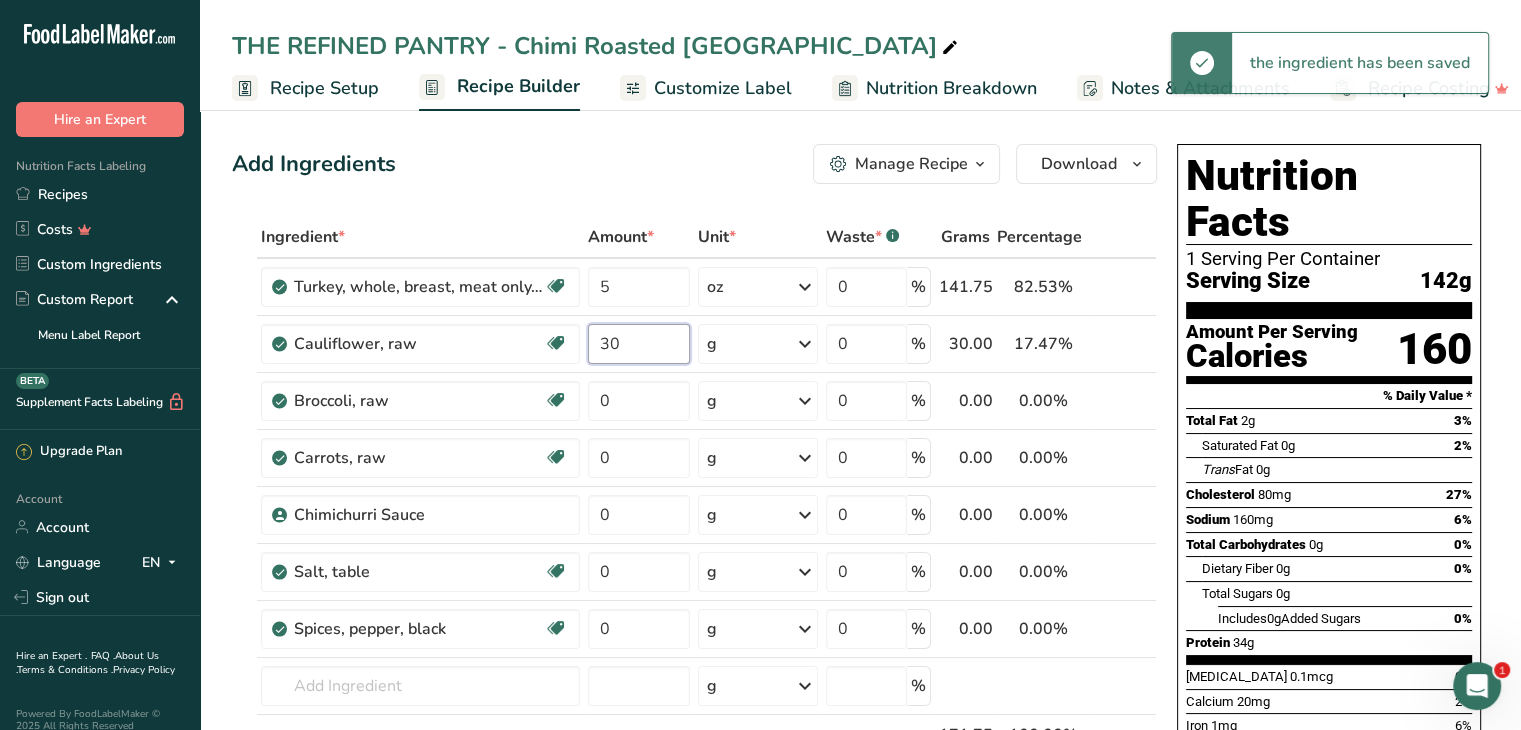 type on "30" 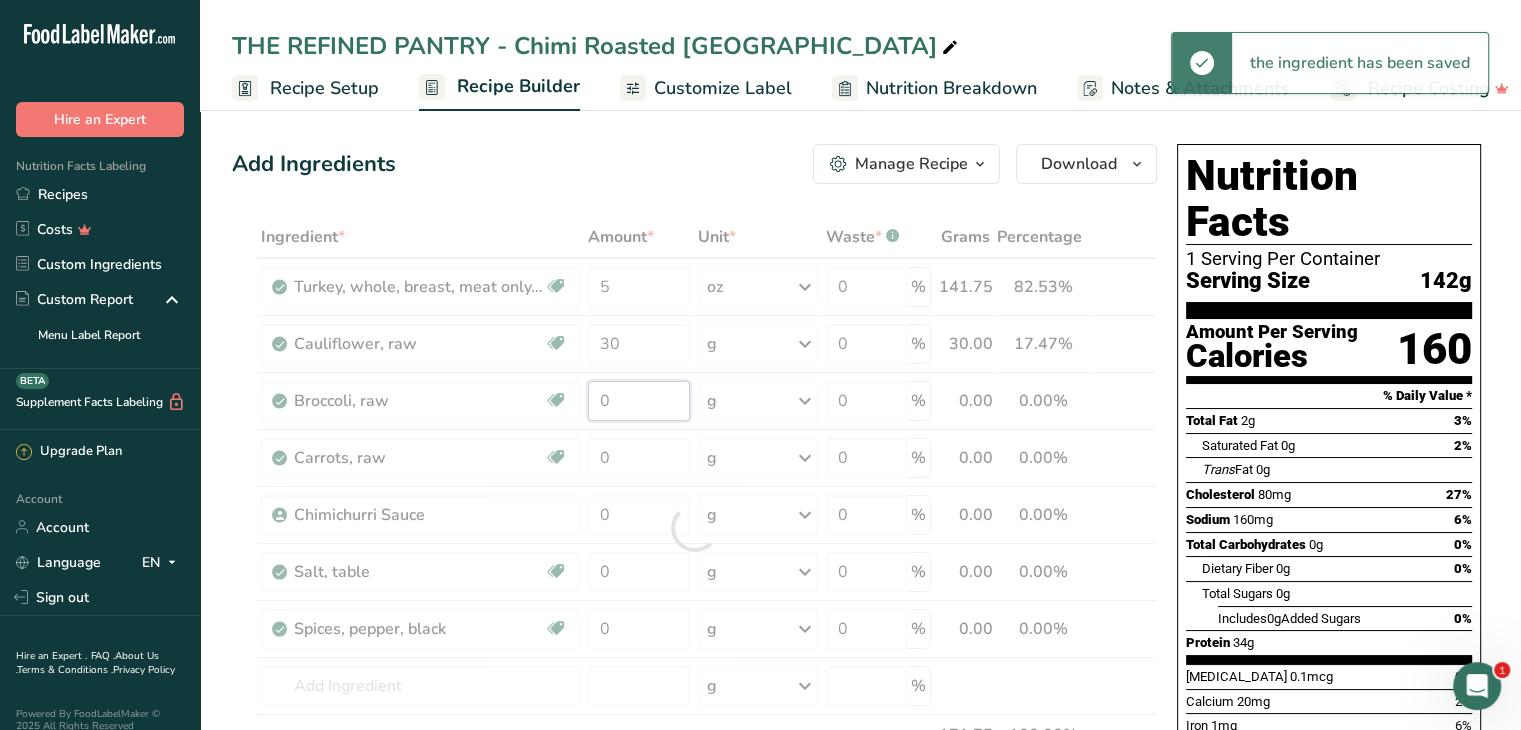 click on "Ingredient *
Amount *
Unit *
Waste *   .a-a{fill:#347362;}.b-a{fill:#fff;}          Grams
Percentage
Turkey, whole, breast, meat only, raw
Dairy free
Gluten free
Soy free
Source of B-Vitamins
5
oz
Portions
4 oz
1 breast
Weight Units
g
kg
mg
mcg
lb
oz
See less
Volume Units
l
Volume units require a density conversion. If you know your ingredient's density enter it below. Otherwise, click on "RIA" our AI Regulatory bot - she will be able to help you
lb/ft3
g/cm3
Confirm
mL" at bounding box center [694, 528] 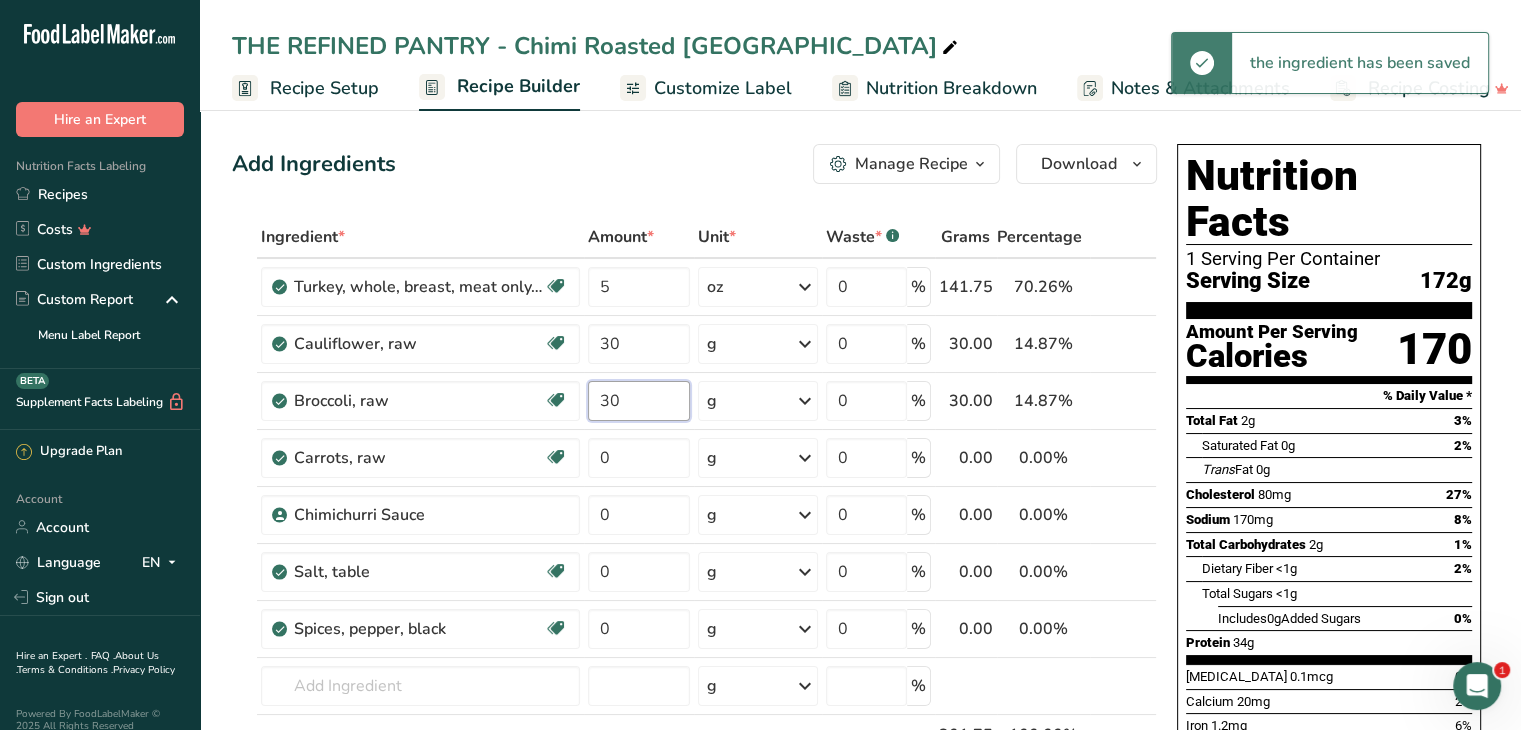 type on "30" 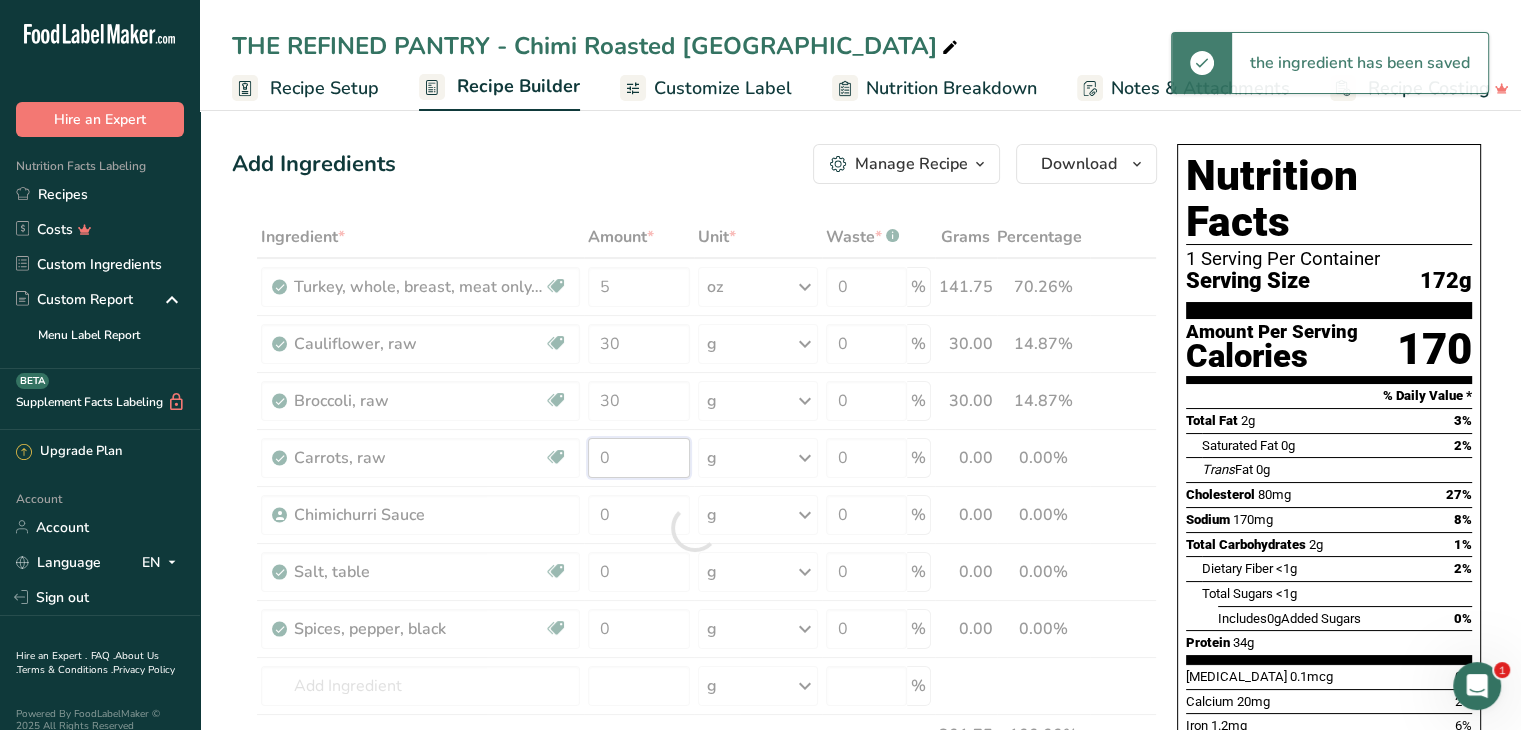 click on "Ingredient *
Amount *
Unit *
Waste *   .a-a{fill:#347362;}.b-a{fill:#fff;}          Grams
Percentage
Turkey, whole, breast, meat only, raw
Dairy free
Gluten free
Soy free
Source of B-Vitamins
5
oz
Portions
4 oz
1 breast
Weight Units
g
kg
mg
mcg
lb
oz
See less
Volume Units
l
Volume units require a density conversion. If you know your ingredient's density enter it below. Otherwise, click on "RIA" our AI Regulatory bot - she will be able to help you
lb/ft3
g/cm3
Confirm
mL" at bounding box center (694, 528) 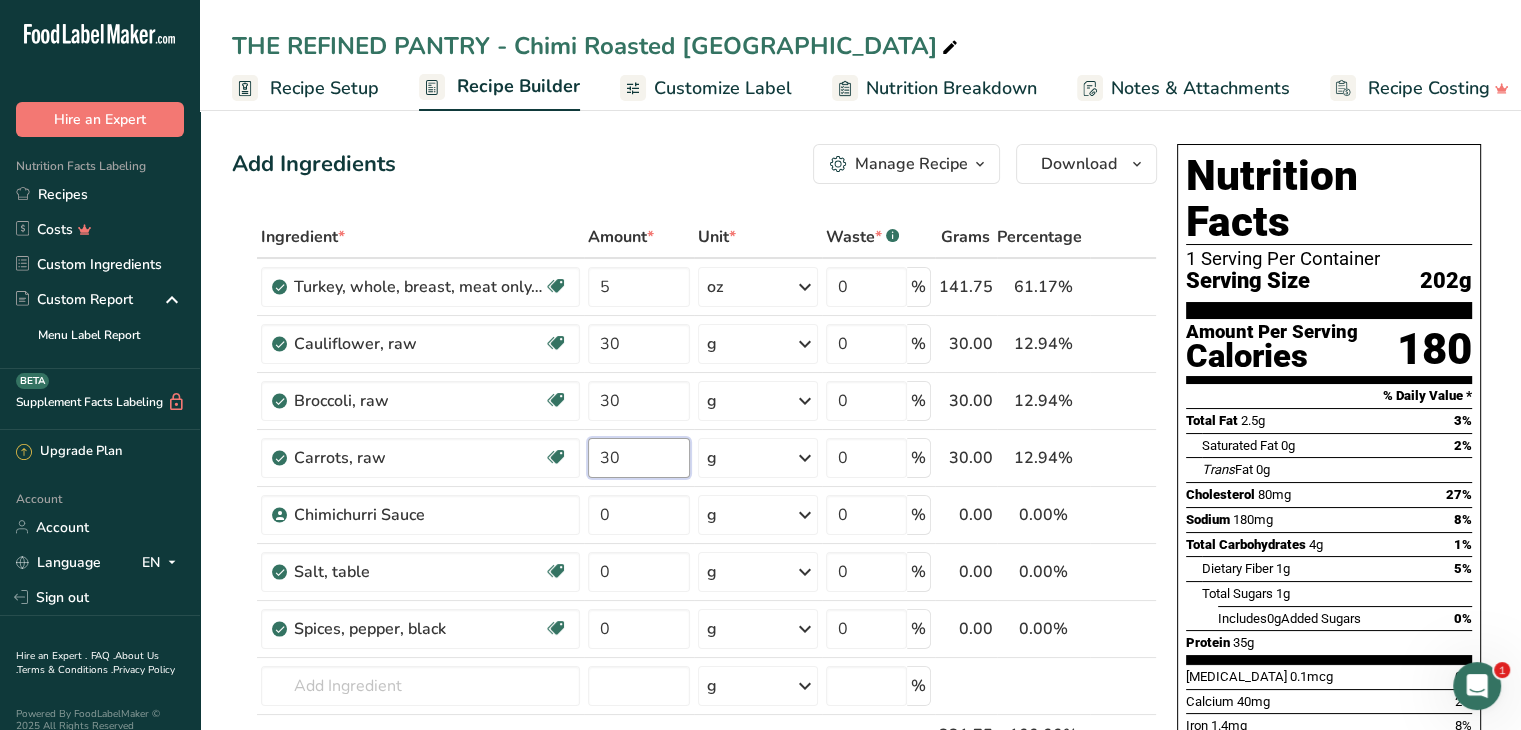 type on "30" 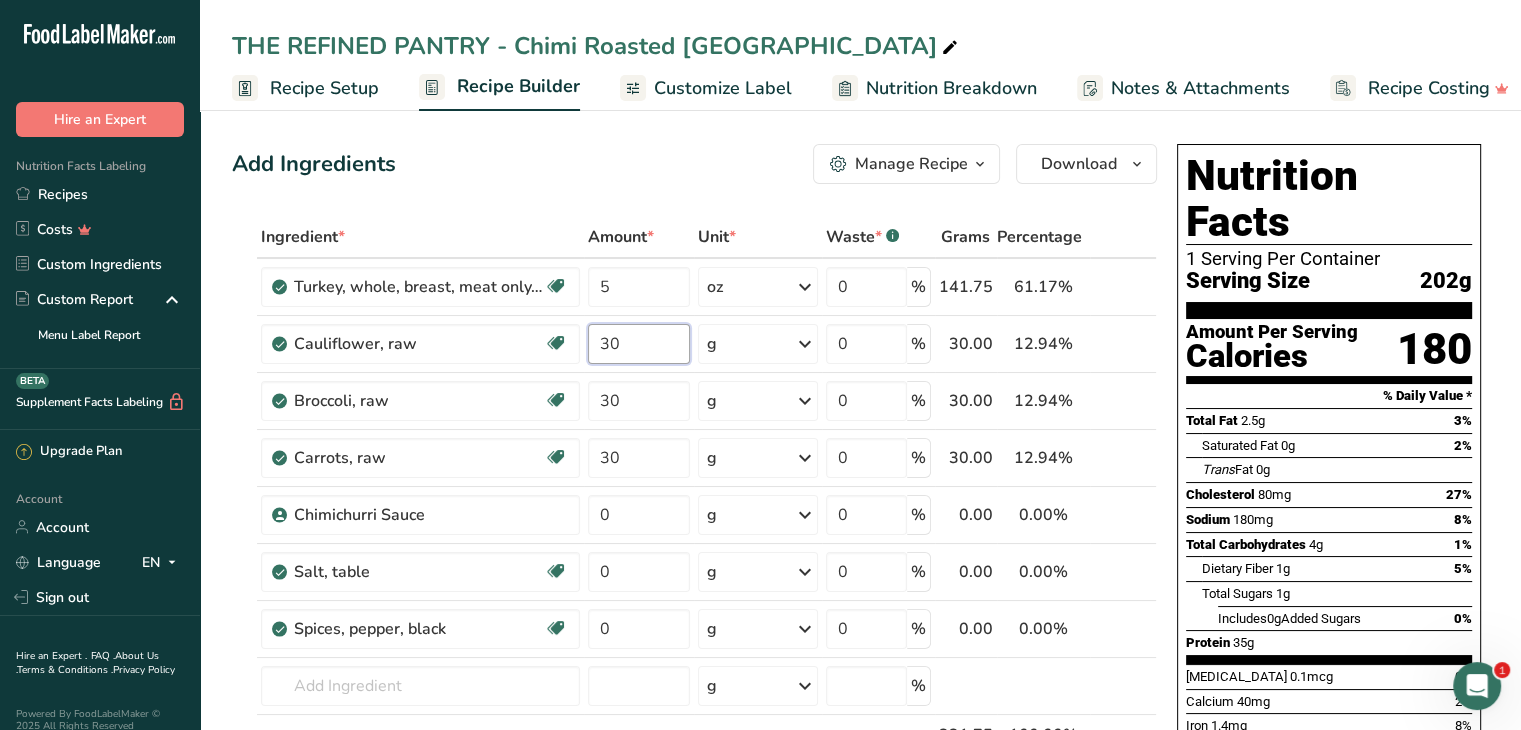 click on "Ingredient *
Amount *
Unit *
Waste *   .a-a{fill:#347362;}.b-a{fill:#fff;}          Grams
Percentage
Turkey, whole, breast, meat only, raw
Dairy free
Gluten free
Soy free
Source of B-Vitamins
5
oz
Portions
4 oz
1 breast
Weight Units
g
kg
mg
mcg
lb
oz
See less
Volume Units
l
Volume units require a density conversion. If you know your ingredient's density enter it below. Otherwise, click on "RIA" our AI Regulatory bot - she will be able to help you
lb/ft3
g/cm3
Confirm
mL" at bounding box center [694, 528] 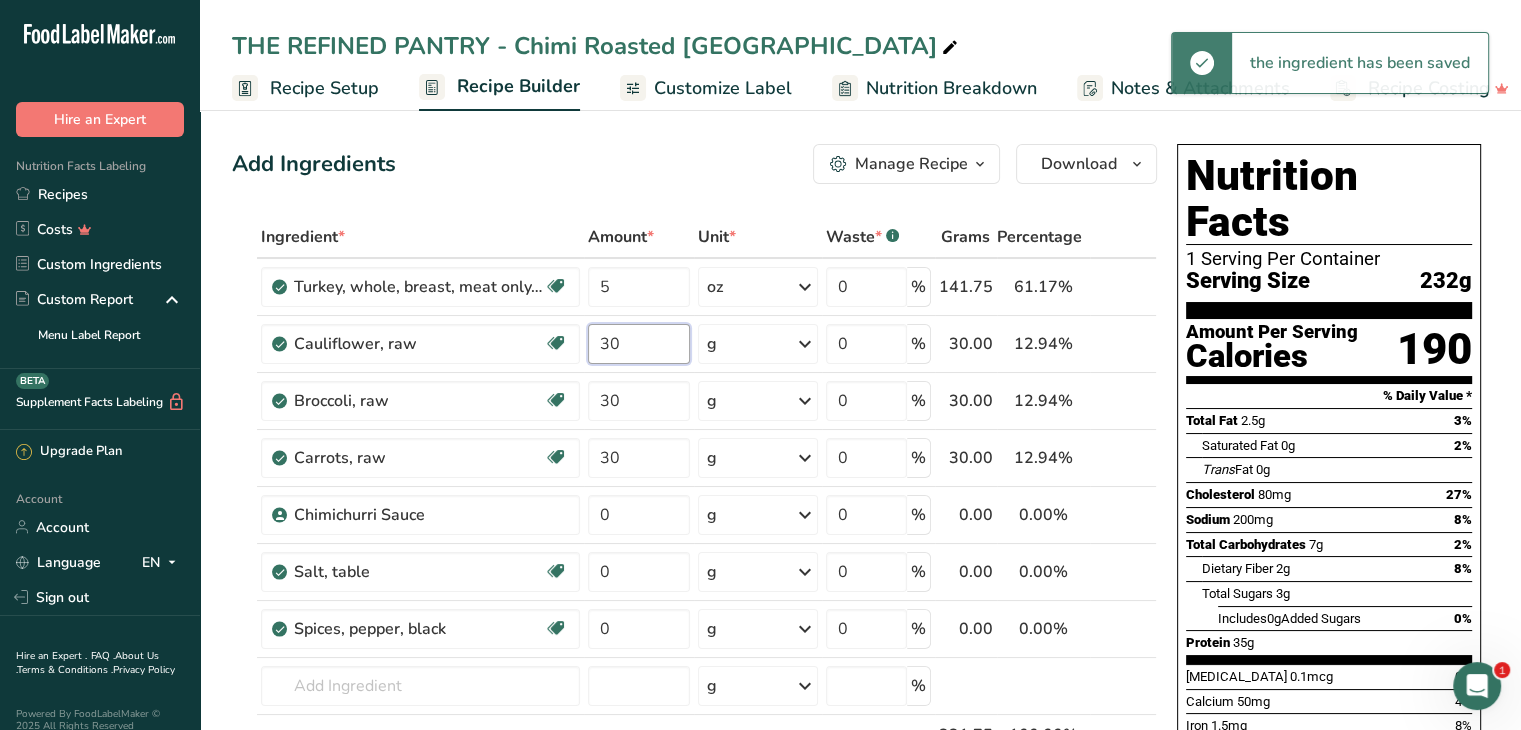 type on "3" 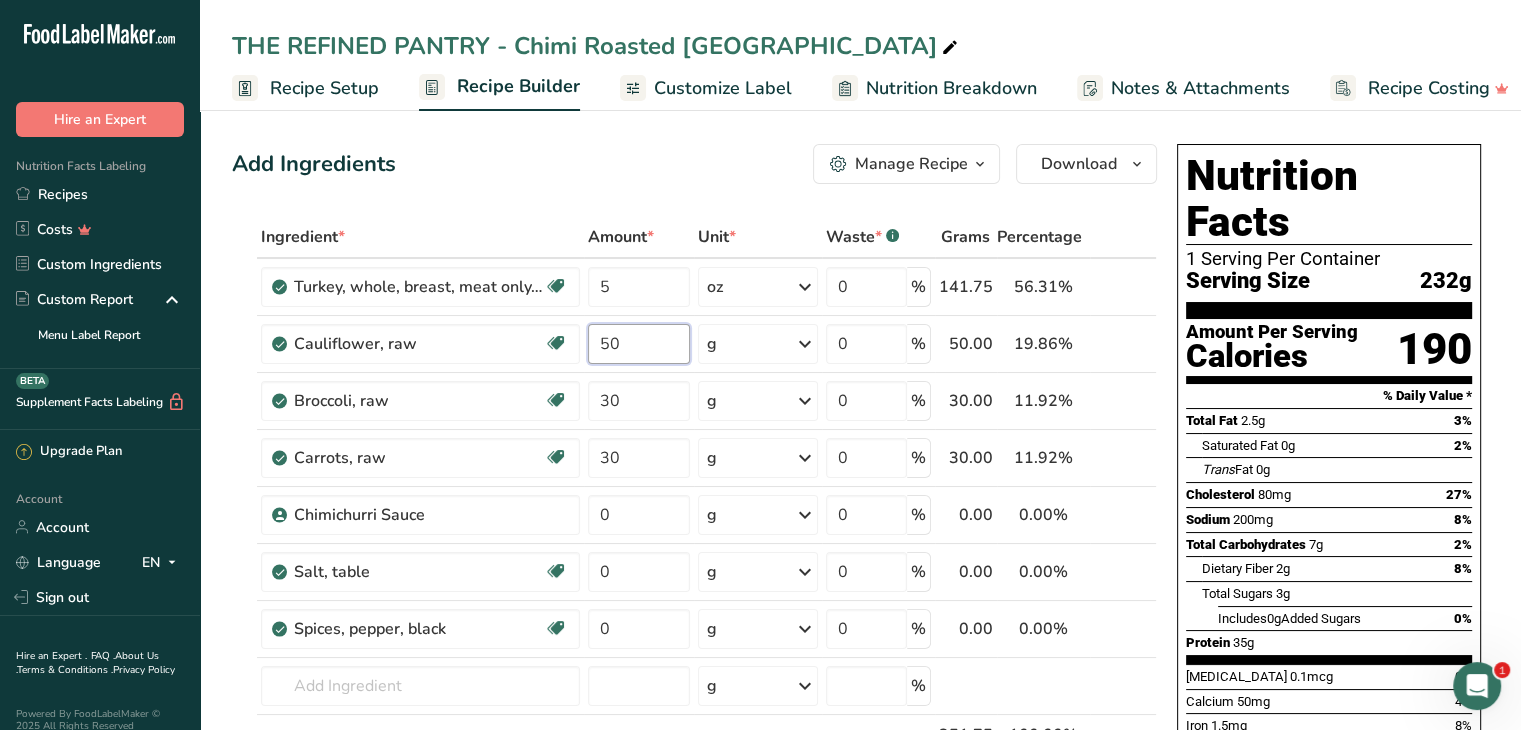 type on "5" 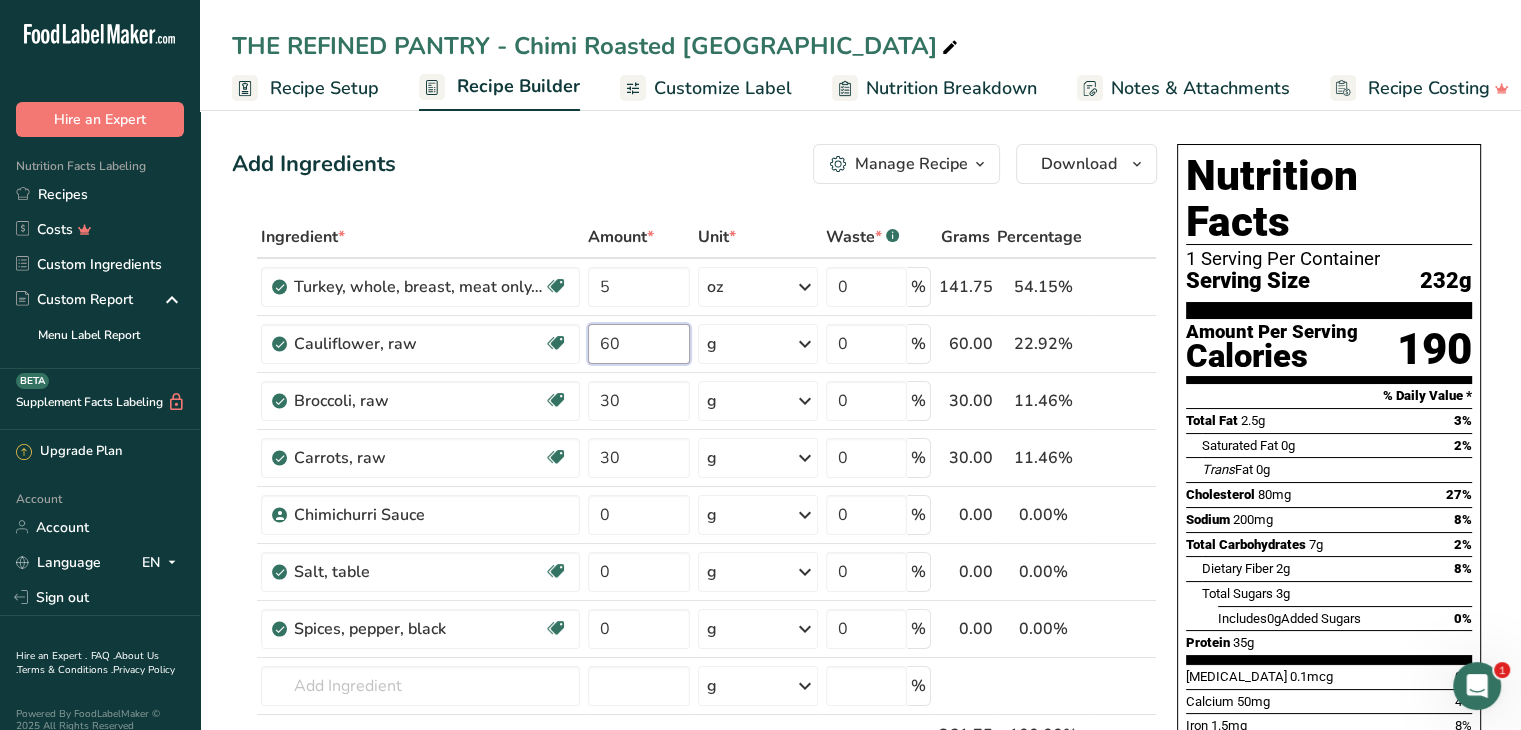 type on "60" 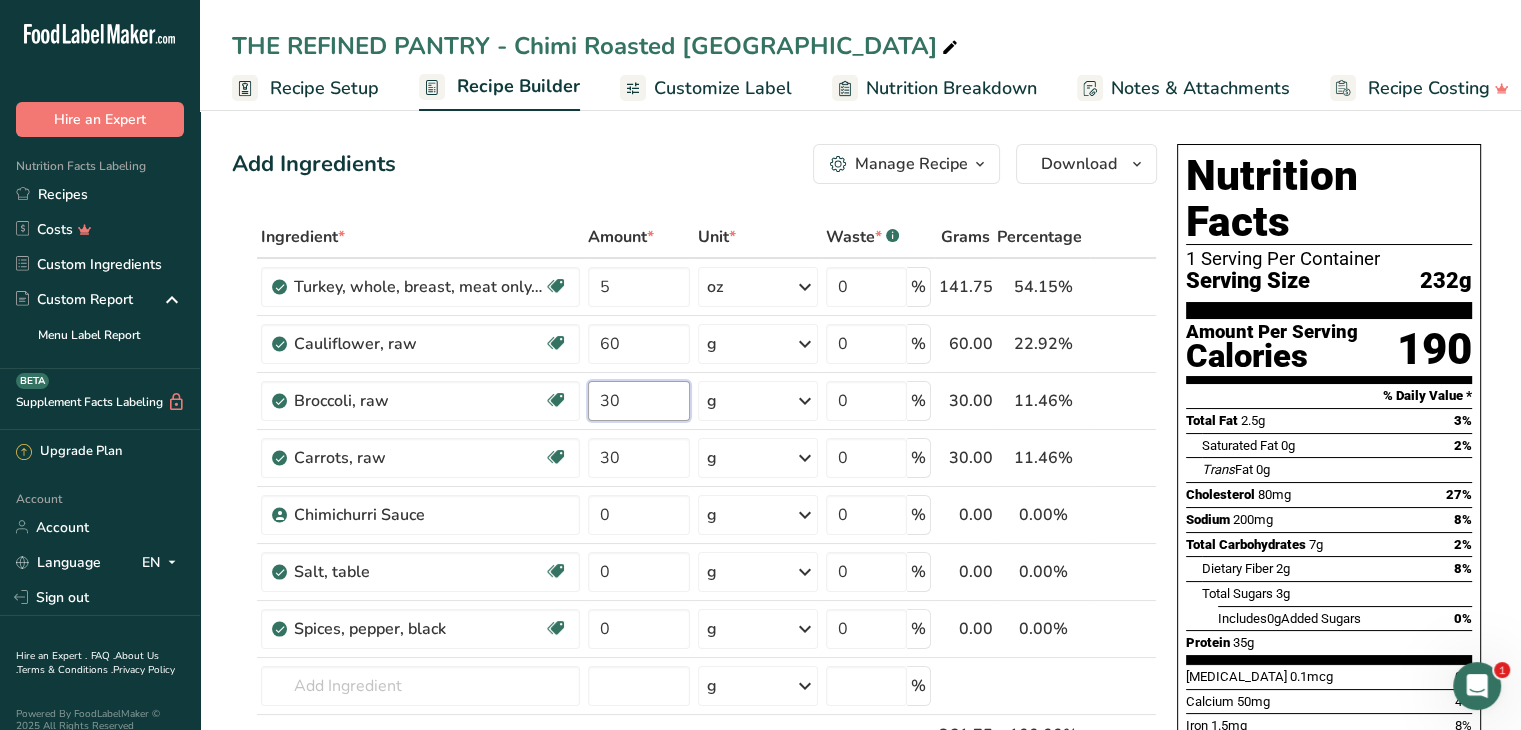click on "Ingredient *
Amount *
Unit *
Waste *   .a-a{fill:#347362;}.b-a{fill:#fff;}          Grams
Percentage
Turkey, whole, breast, meat only, raw
Dairy free
Gluten free
Soy free
Source of B-Vitamins
5
oz
Portions
4 oz
1 breast
Weight Units
g
kg
mg
mcg
lb
oz
See less
Volume Units
l
Volume units require a density conversion. If you know your ingredient's density enter it below. Otherwise, click on "RIA" our AI Regulatory bot - she will be able to help you
lb/ft3
g/cm3
Confirm
mL" at bounding box center [694, 528] 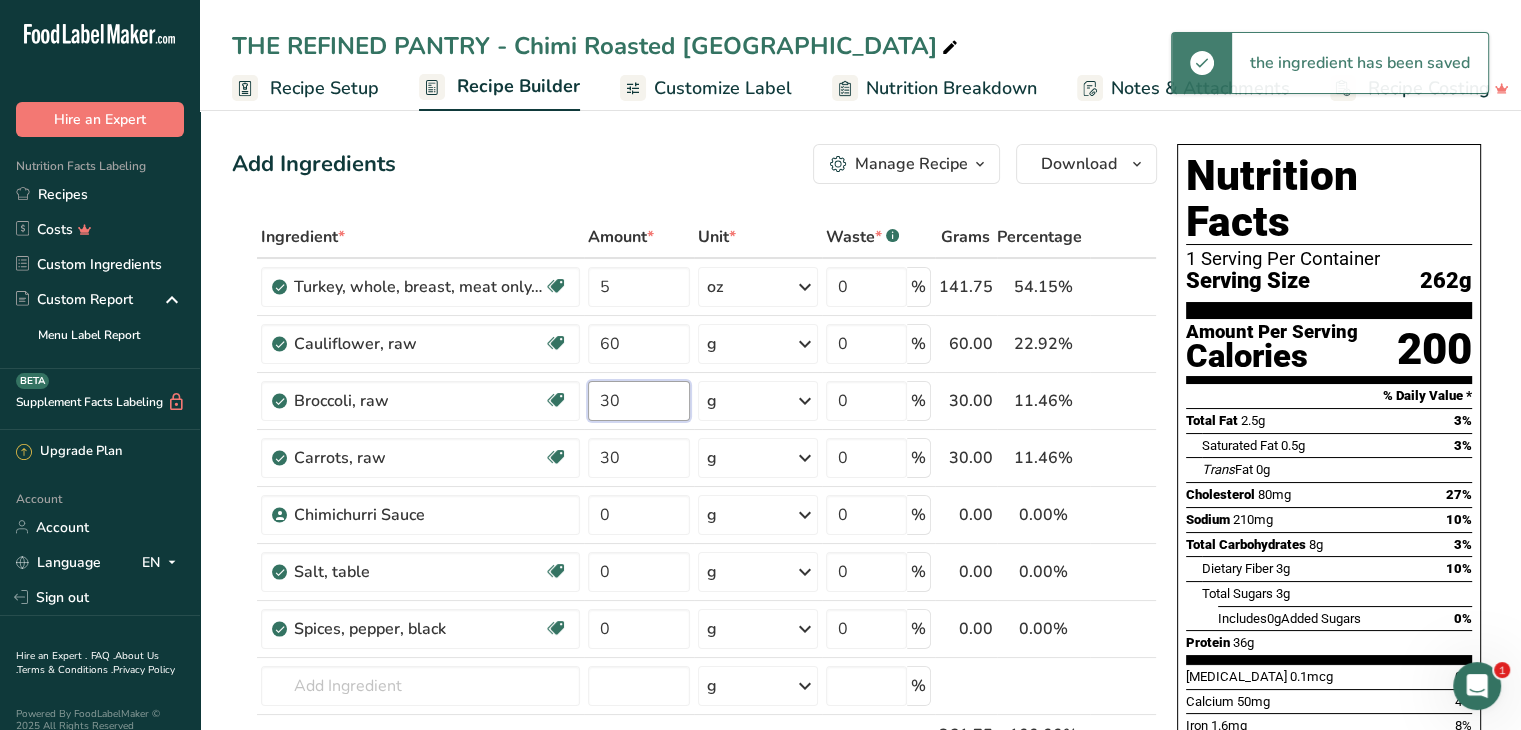 type on "3" 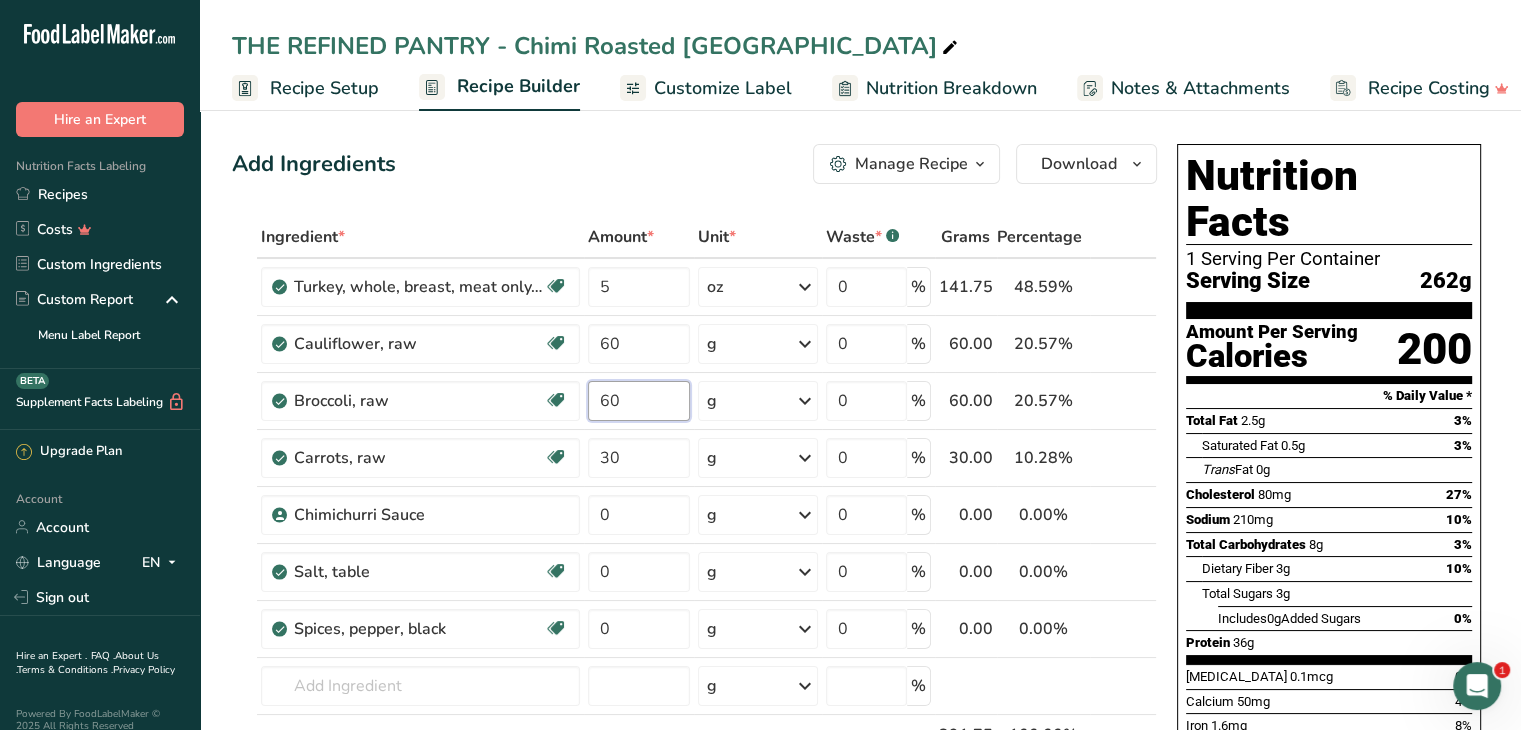 type on "60" 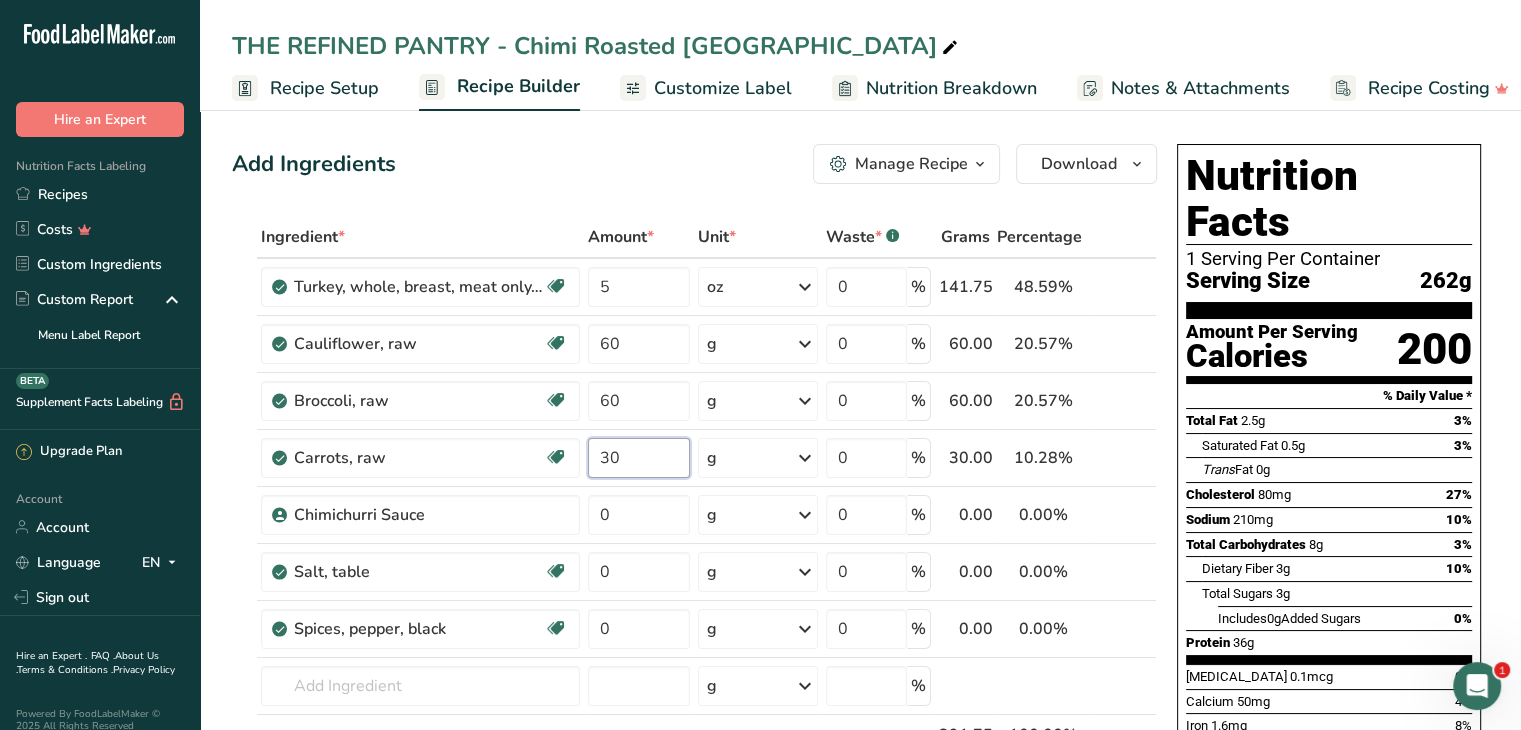 click on "Ingredient *
Amount *
Unit *
Waste *   .a-a{fill:#347362;}.b-a{fill:#fff;}          Grams
Percentage
Turkey, whole, breast, meat only, raw
Dairy free
Gluten free
Soy free
Source of B-Vitamins
5
oz
Portions
4 oz
1 breast
Weight Units
g
kg
mg
mcg
lb
oz
See less
Volume Units
l
Volume units require a density conversion. If you know your ingredient's density enter it below. Otherwise, click on "RIA" our AI Regulatory bot - she will be able to help you
lb/ft3
g/cm3
Confirm
mL" at bounding box center [694, 528] 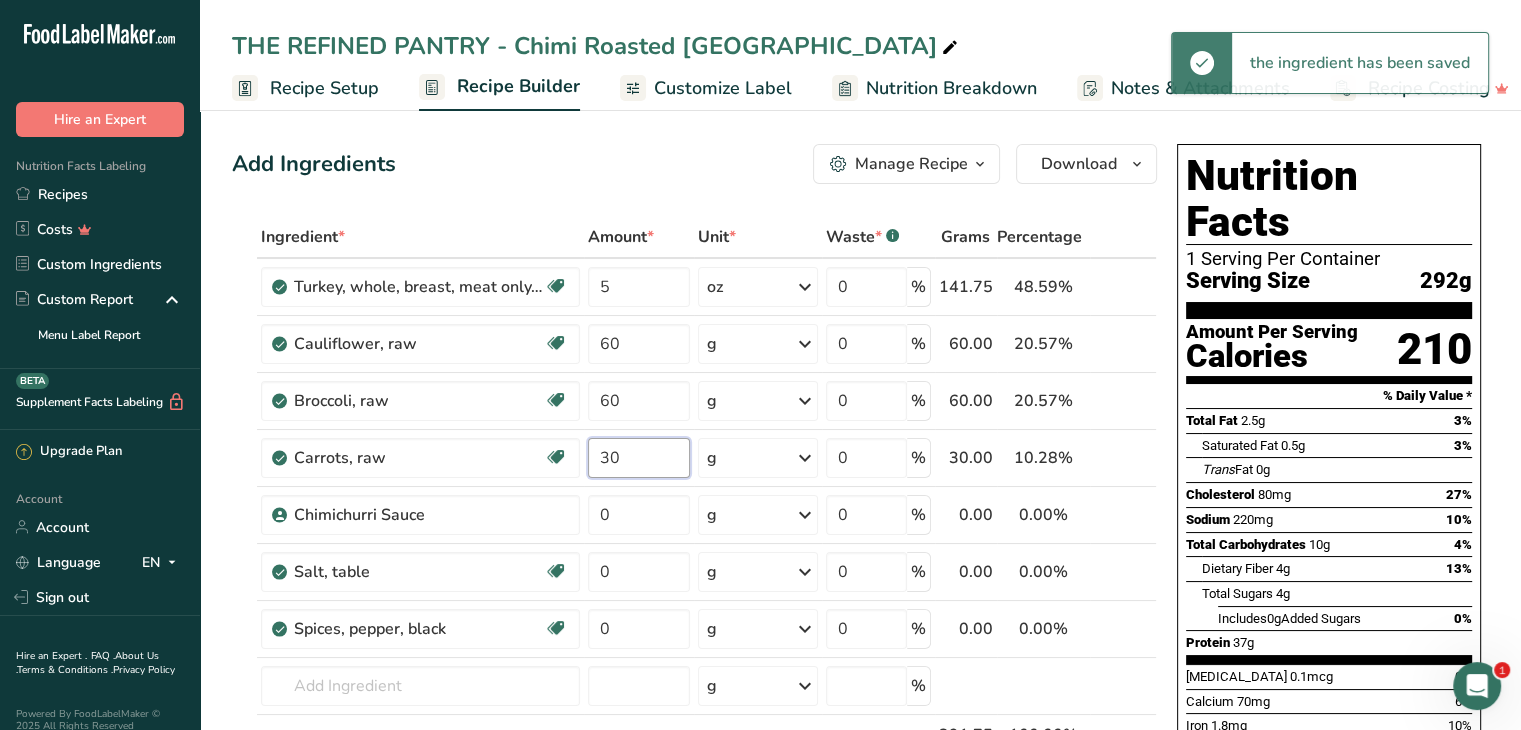 type on "3" 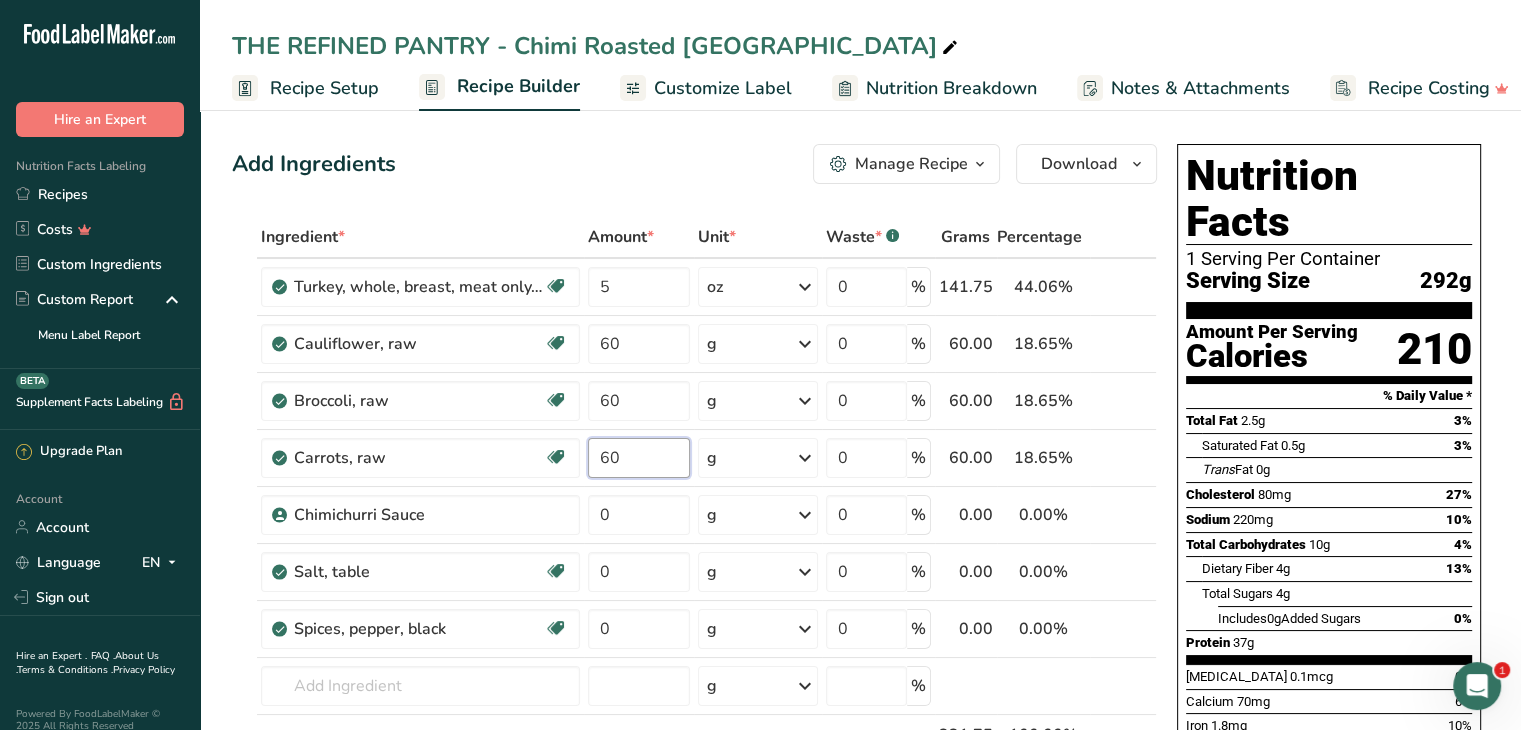 type on "60" 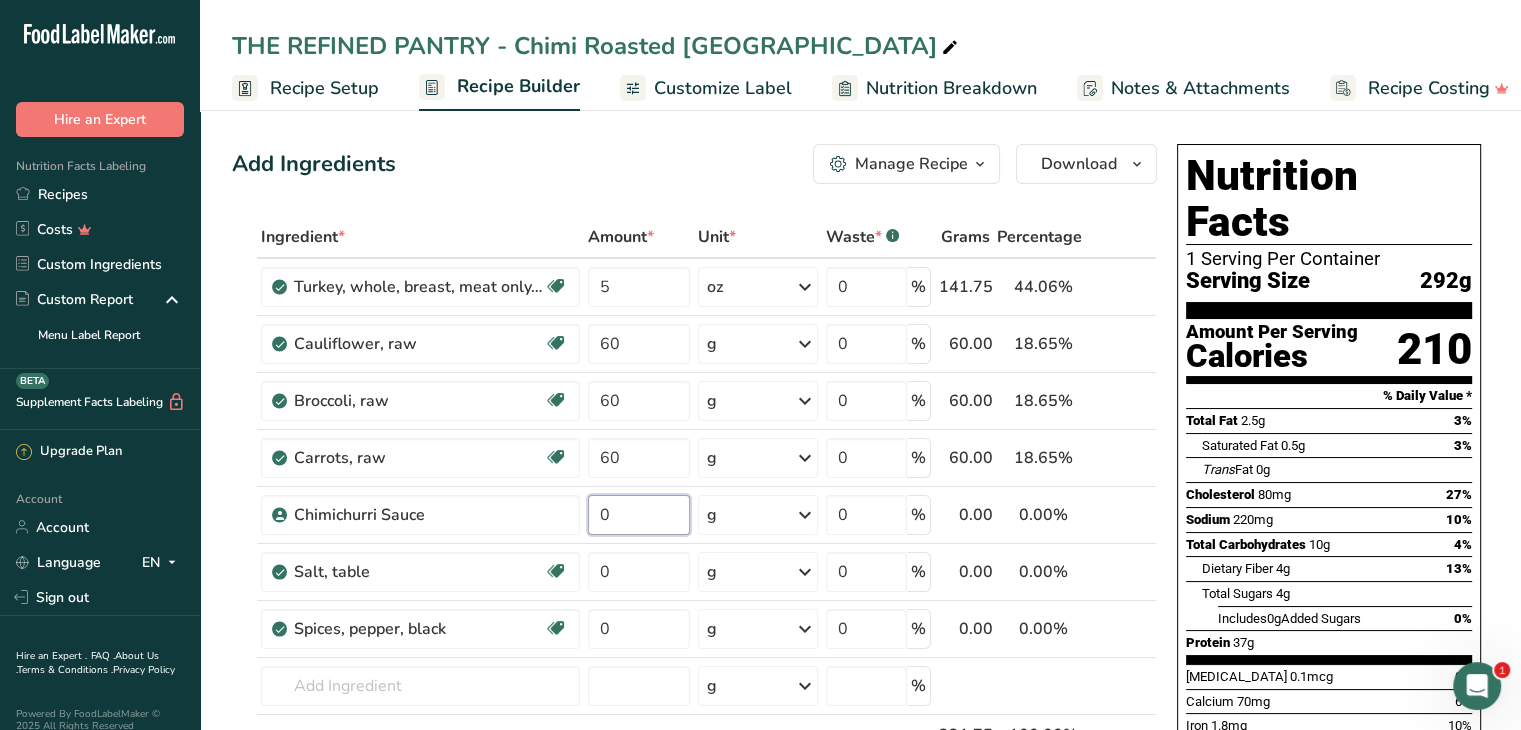 click on "Ingredient *
Amount *
Unit *
Waste *   .a-a{fill:#347362;}.b-a{fill:#fff;}          Grams
Percentage
Turkey, whole, breast, meat only, raw
Dairy free
Gluten free
Soy free
Source of B-Vitamins
5
oz
Portions
4 oz
1 breast
Weight Units
g
kg
mg
mcg
lb
oz
See less
Volume Units
l
Volume units require a density conversion. If you know your ingredient's density enter it below. Otherwise, click on "RIA" our AI Regulatory bot - she will be able to help you
lb/ft3
g/cm3
Confirm
mL" at bounding box center (694, 528) 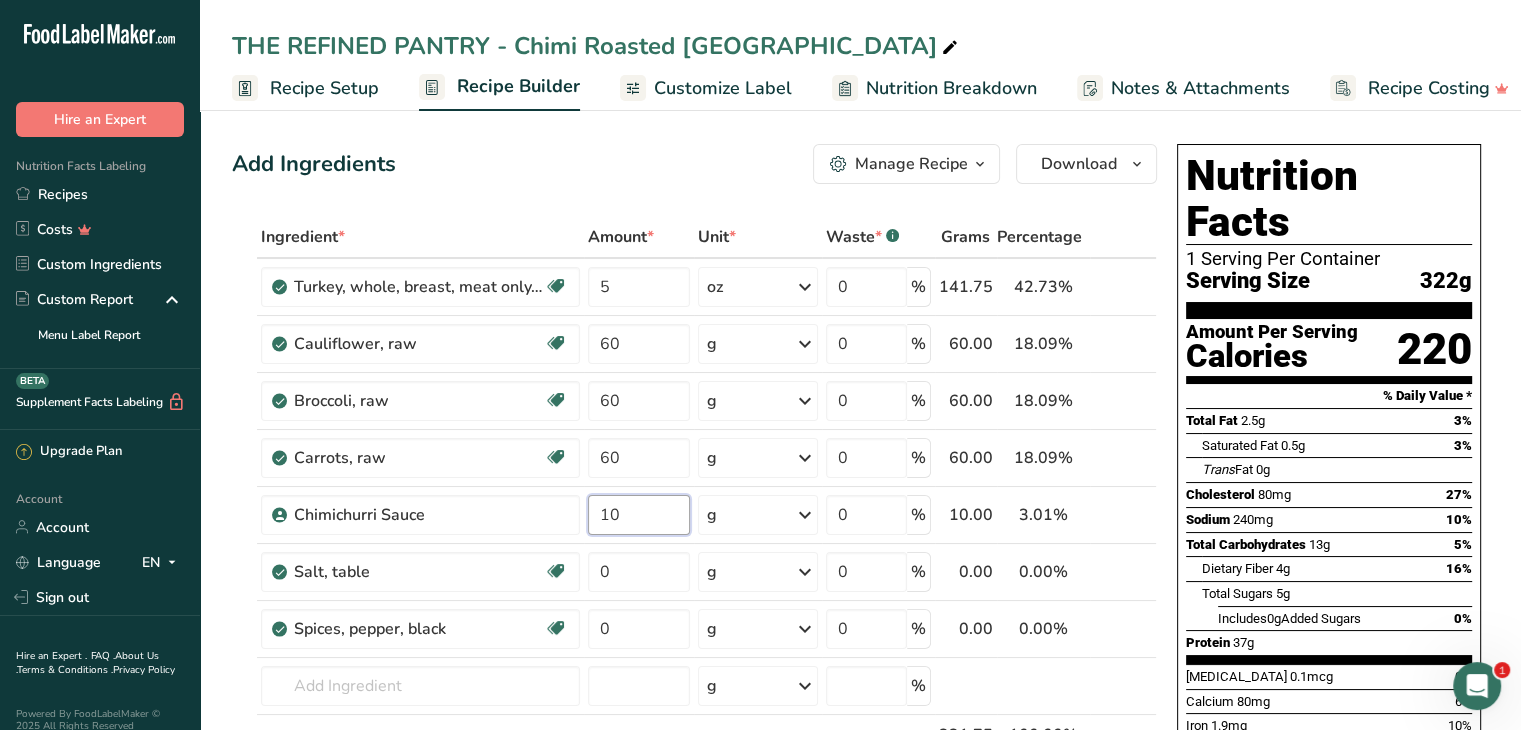 type on "10" 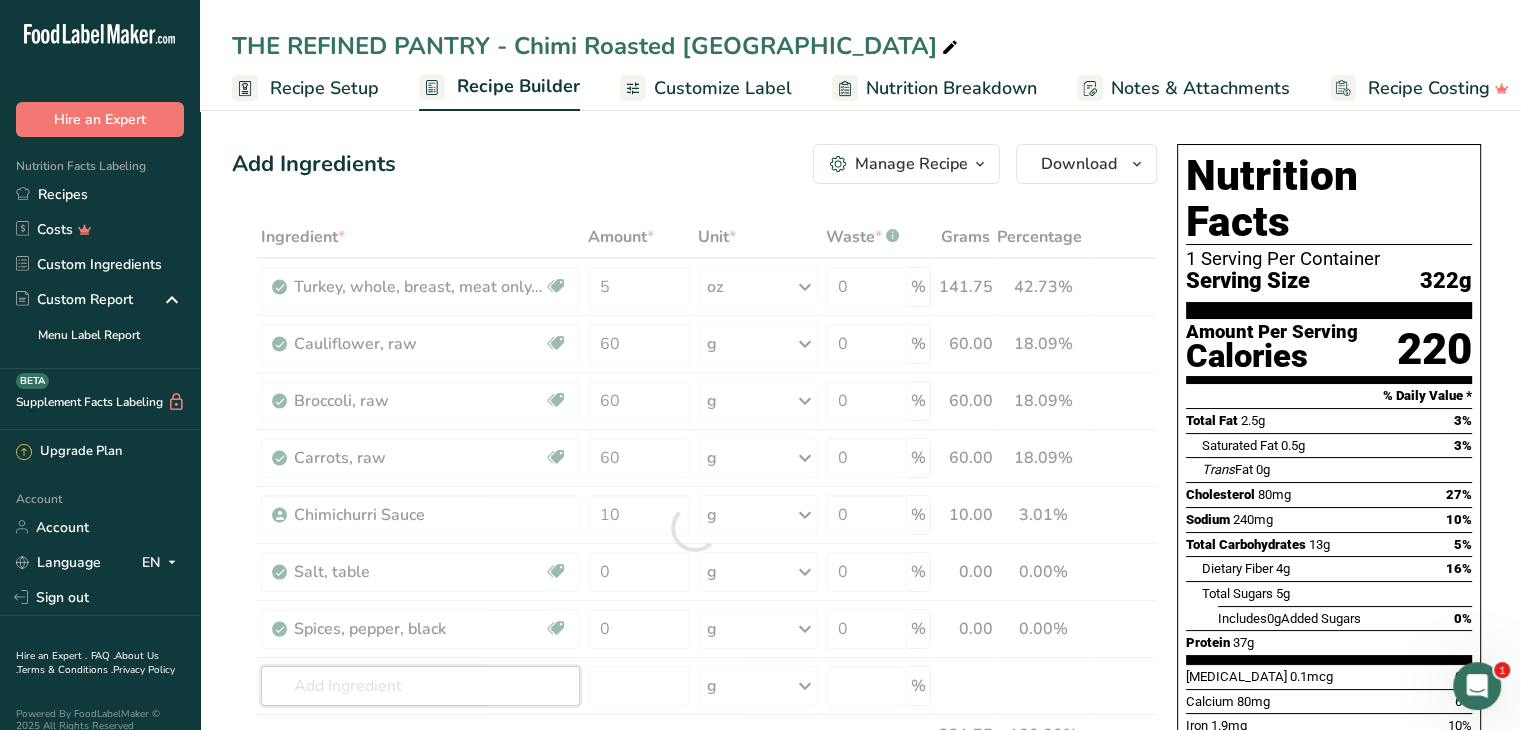 click on "Ingredient *
Amount *
Unit *
Waste *   .a-a{fill:#347362;}.b-a{fill:#fff;}          Grams
Percentage
Turkey, whole, breast, meat only, raw
Dairy free
Gluten free
Soy free
Source of B-Vitamins
5
oz
Portions
4 oz
1 breast
Weight Units
g
kg
mg
mcg
lb
oz
See less
Volume Units
l
Volume units require a density conversion. If you know your ingredient's density enter it below. Otherwise, click on "RIA" our AI Regulatory bot - she will be able to help you
lb/ft3
g/cm3
Confirm
mL" at bounding box center [694, 528] 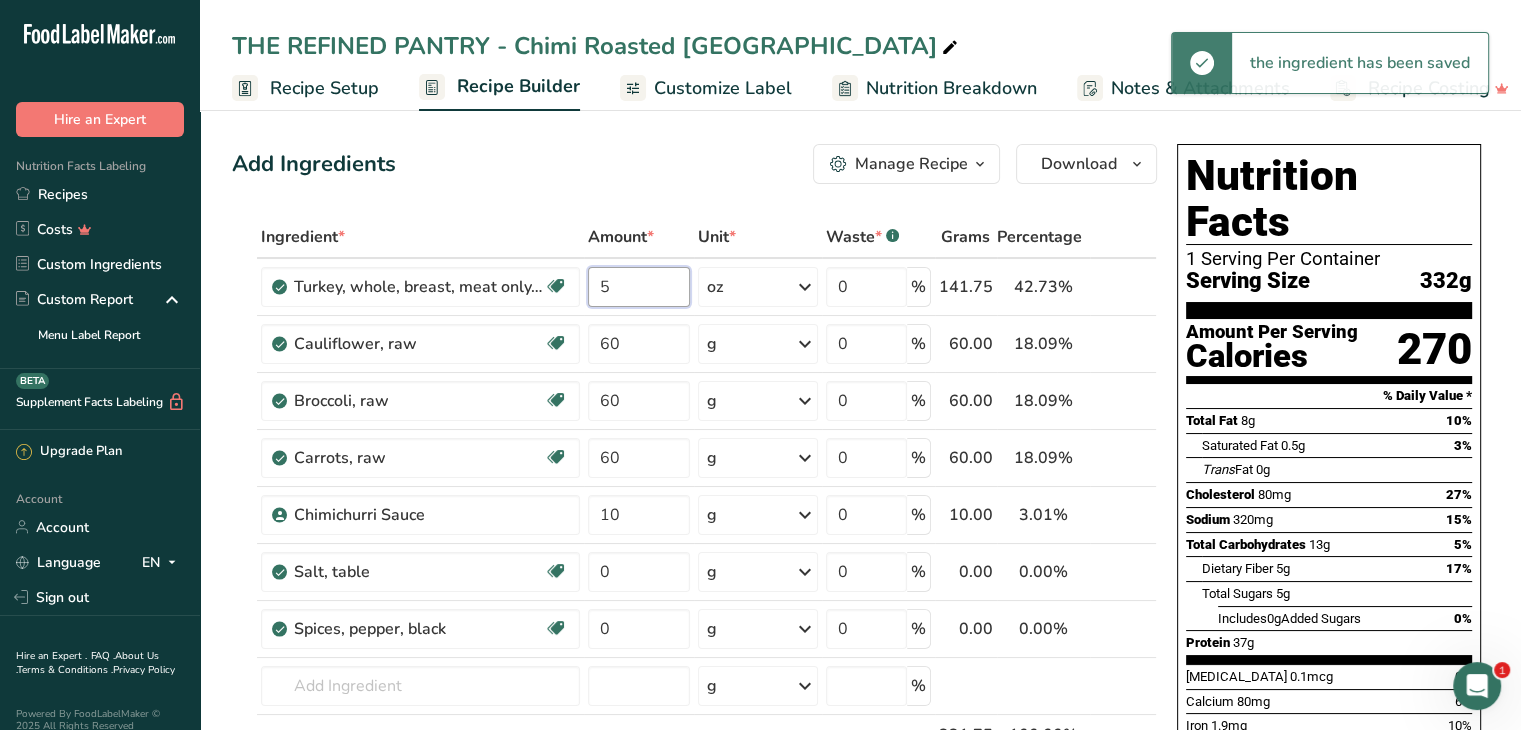 click on "5" at bounding box center (639, 287) 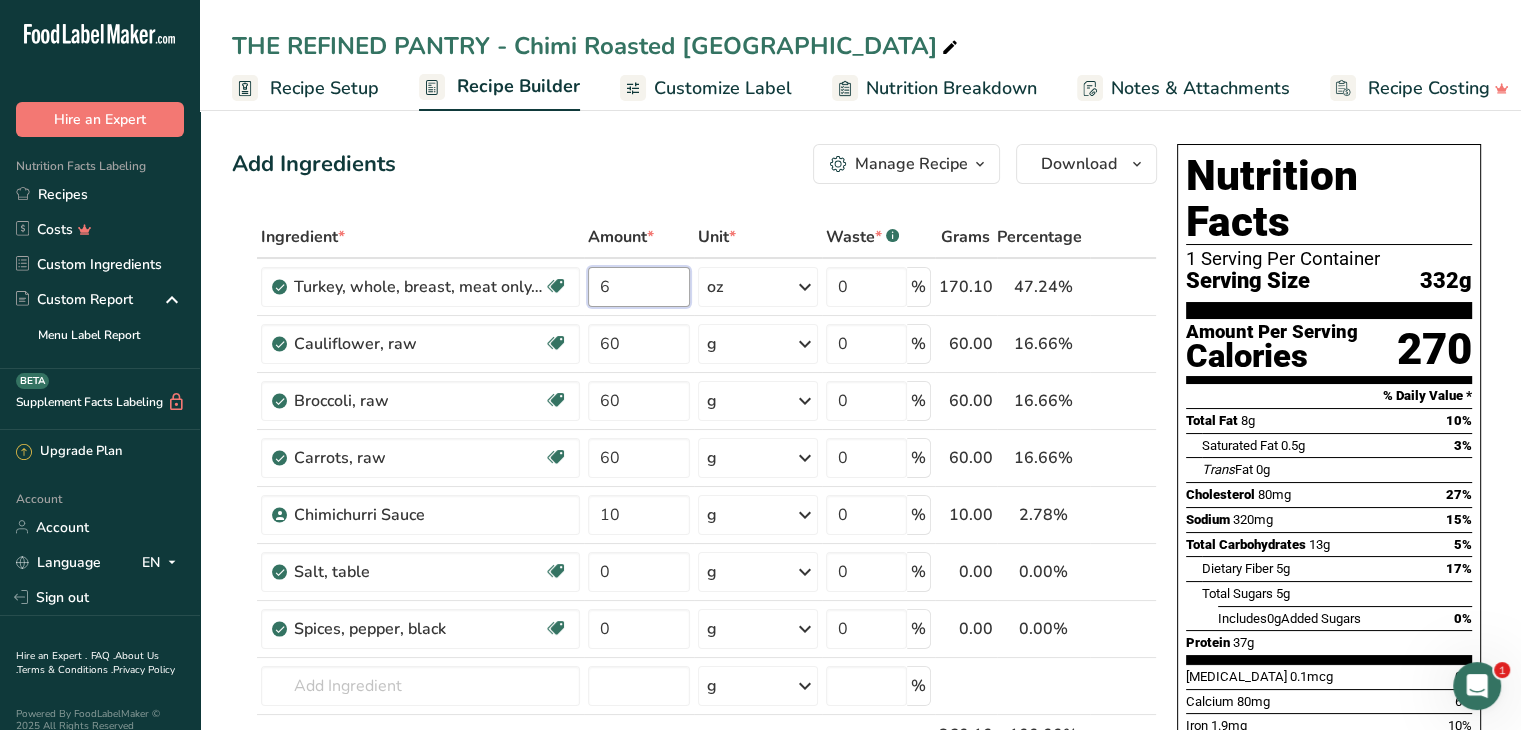 type on "6" 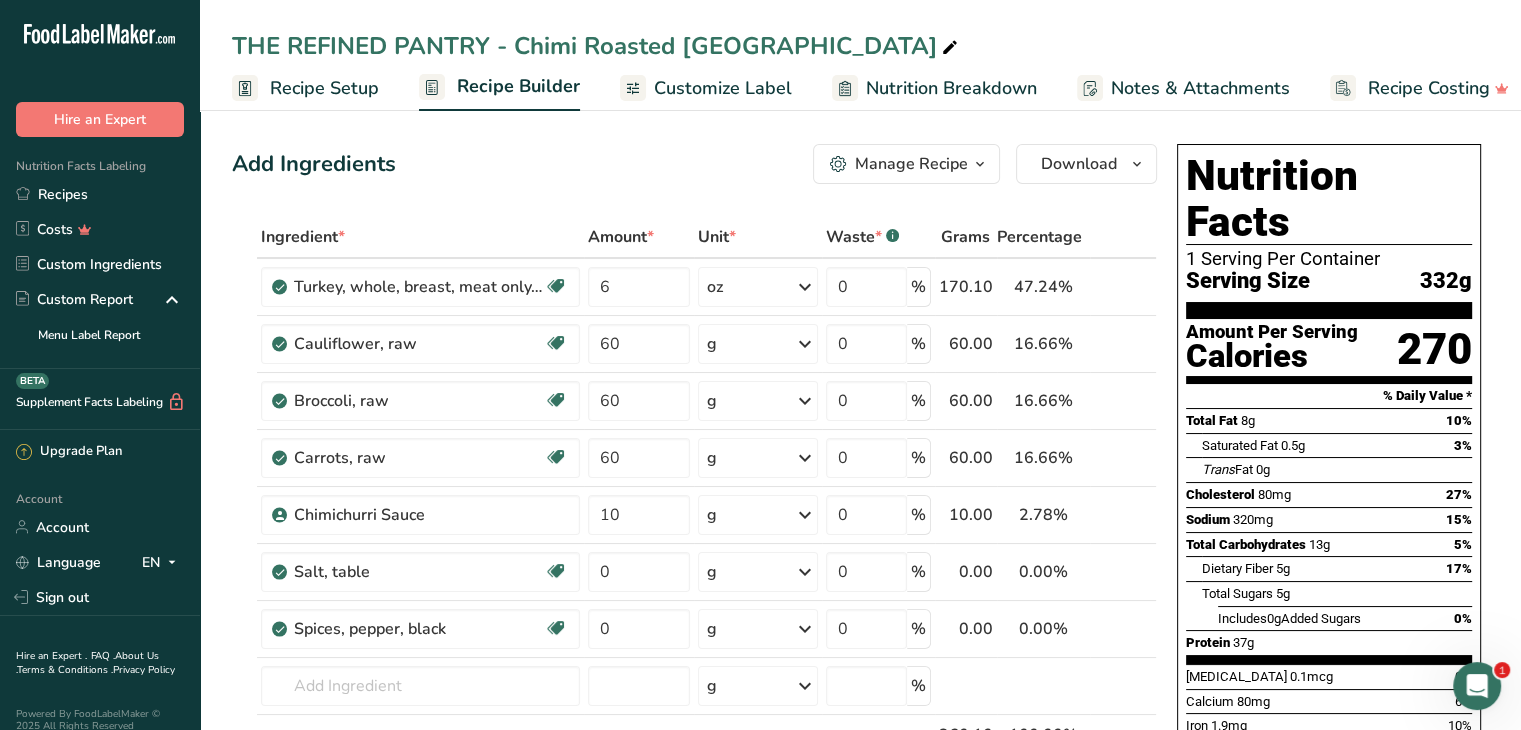 click on "Add Ingredients
Manage Recipe         Delete Recipe           Duplicate Recipe             Scale Recipe             Save as Sub-Recipe   .a-a{fill:#347362;}.b-a{fill:#fff;}                               Nutrition Breakdown                 Recipe Card
NEW
[MEDICAL_DATA] Pattern Report           Activity History
Download
Choose your preferred label style
Standard FDA label
Standard FDA label
The most common format for nutrition facts labels in compliance with the FDA's typeface, style and requirements
Tabular FDA label
A label format compliant with the FDA regulations presented in a tabular (horizontal) display.
Linear FDA label
A simple linear display for small sized packages.
Simplified FDA label" at bounding box center (700, 854) 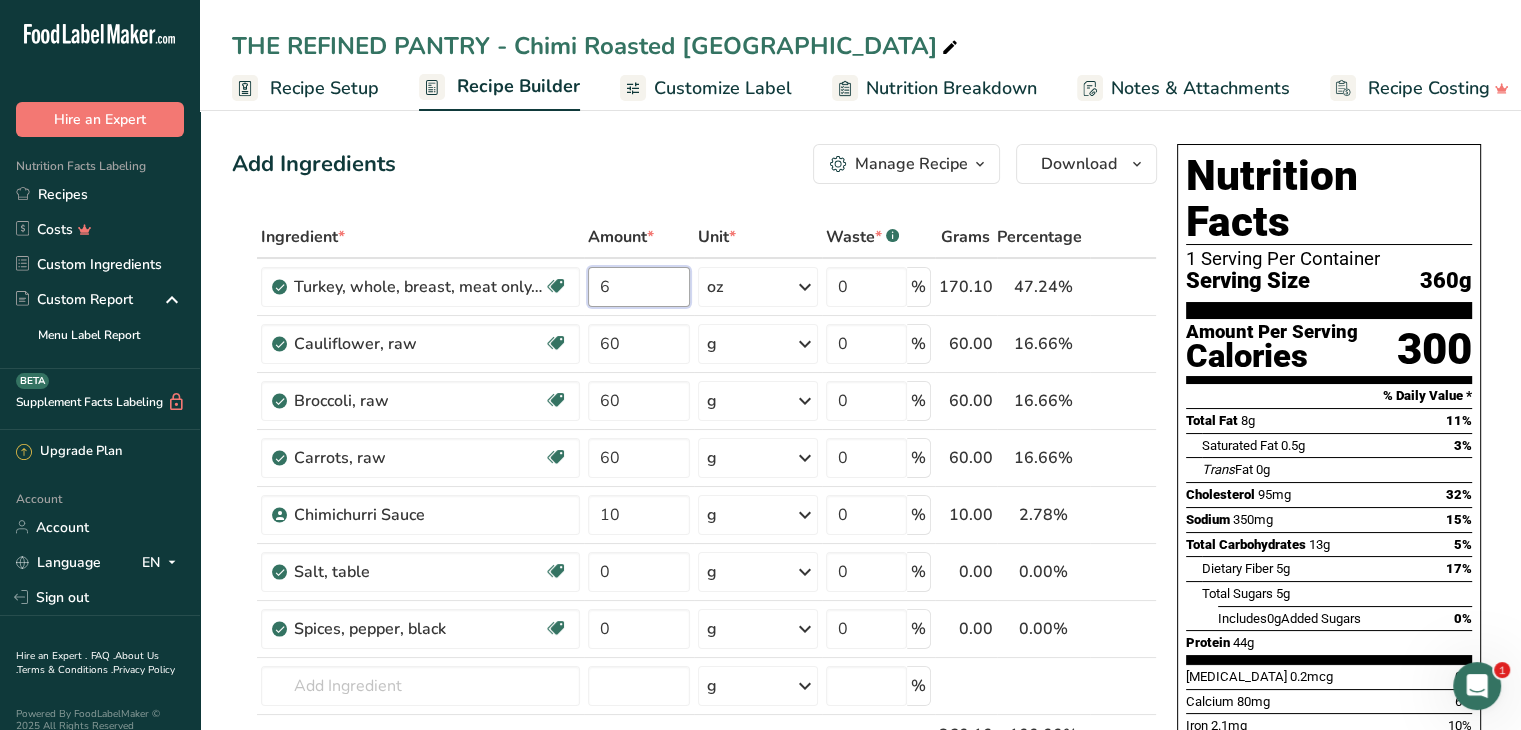 click on "6" at bounding box center (639, 287) 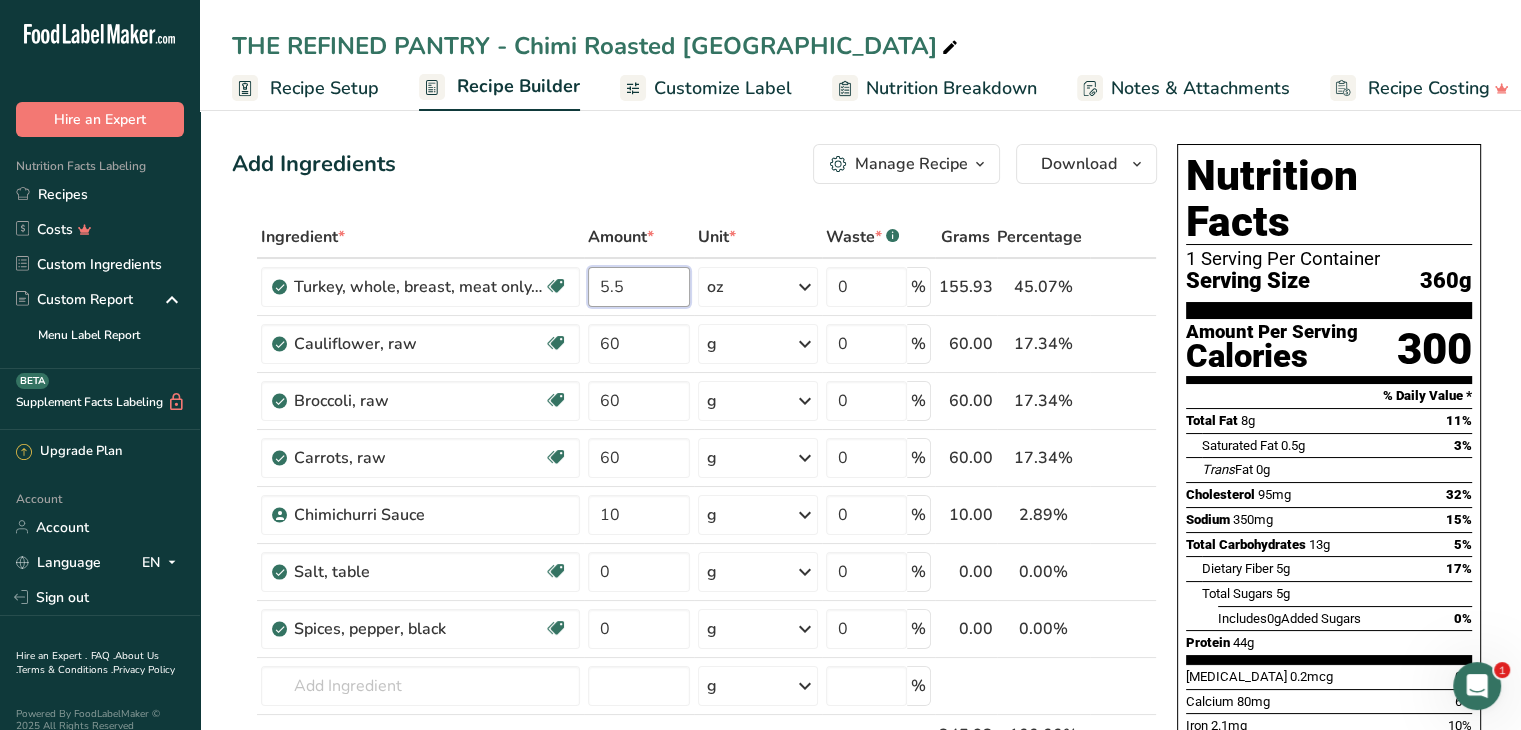 type on "5.5" 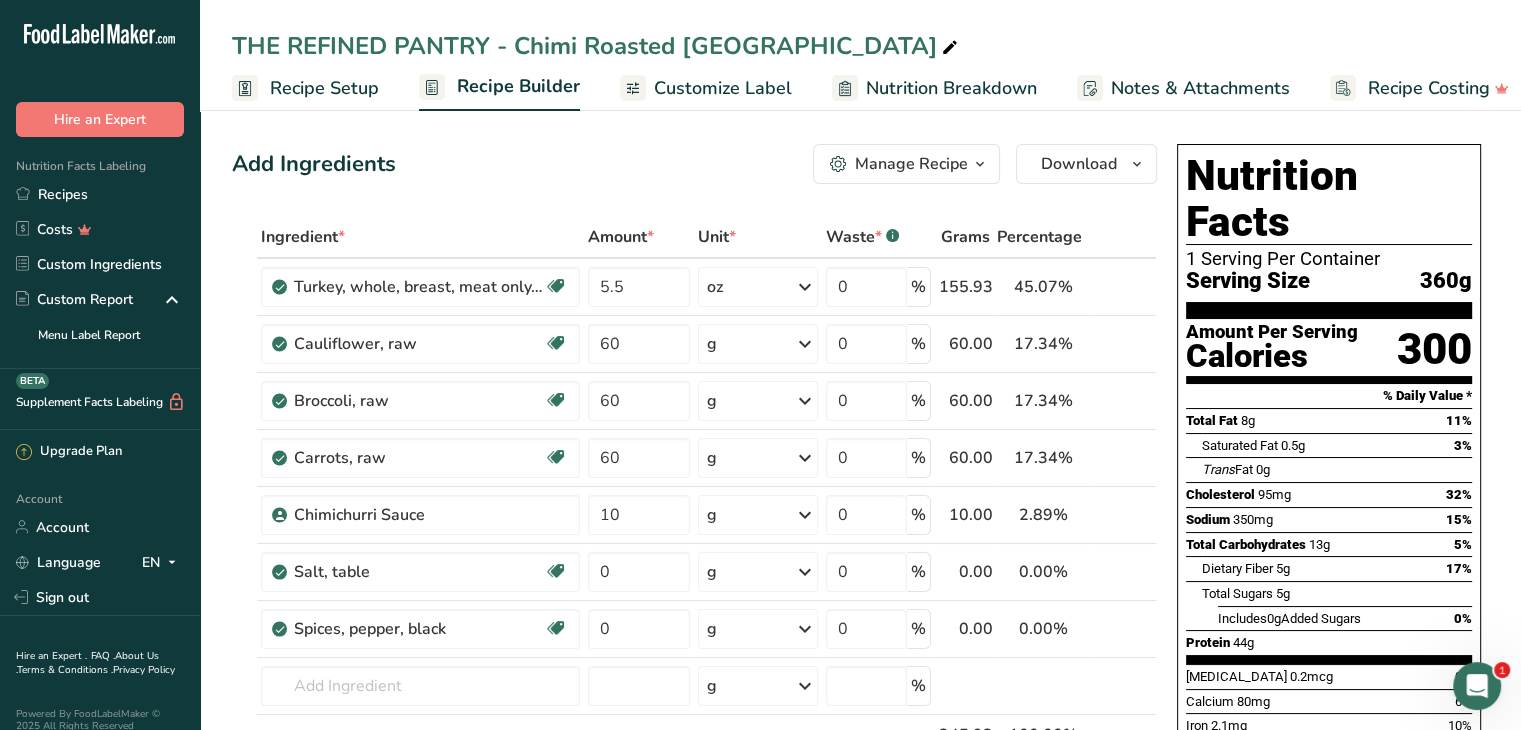 click on "Add Ingredients
Manage Recipe         Delete Recipe           Duplicate Recipe             Scale Recipe             Save as Sub-Recipe   .a-a{fill:#347362;}.b-a{fill:#fff;}                               Nutrition Breakdown                 Recipe Card
NEW
[MEDICAL_DATA] Pattern Report           Activity History
Download
Choose your preferred label style
Standard FDA label
Standard FDA label
The most common format for nutrition facts labels in compliance with the FDA's typeface, style and requirements
Tabular FDA label
A label format compliant with the FDA regulations presented in a tabular (horizontal) display.
Linear FDA label
A simple linear display for small sized packages.
Simplified FDA label" at bounding box center (700, 875) 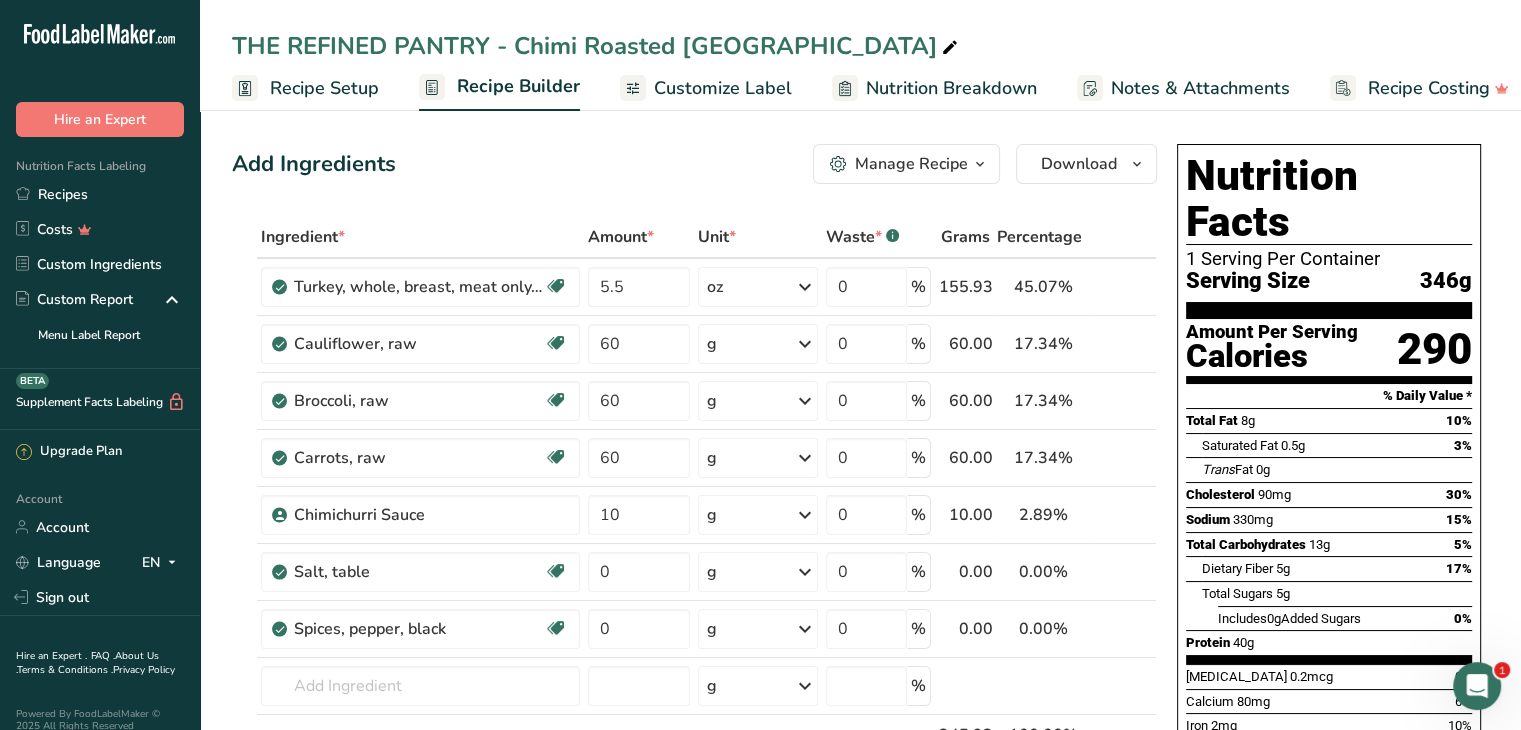 click on "Customize Label" at bounding box center (723, 88) 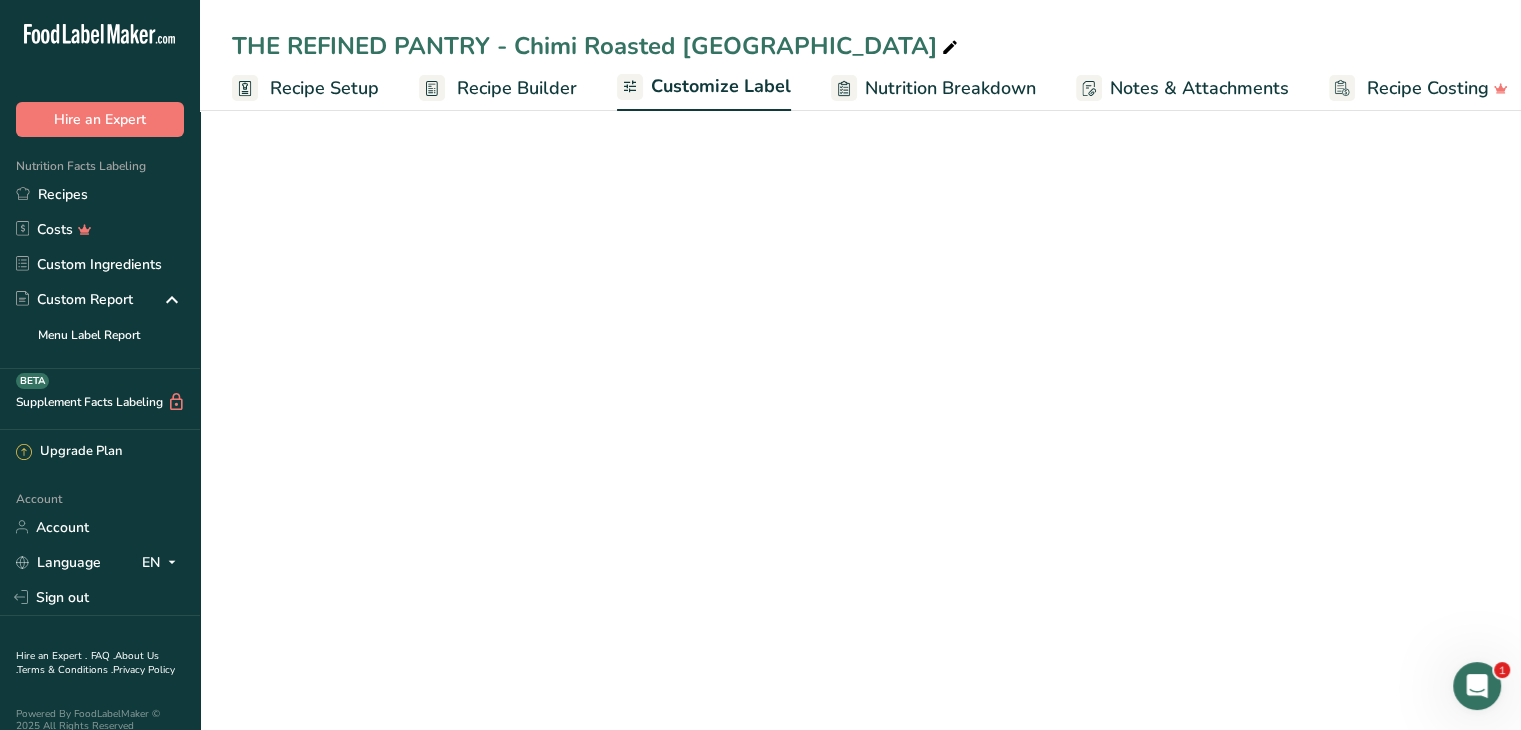 scroll, scrollTop: 0, scrollLeft: 19, axis: horizontal 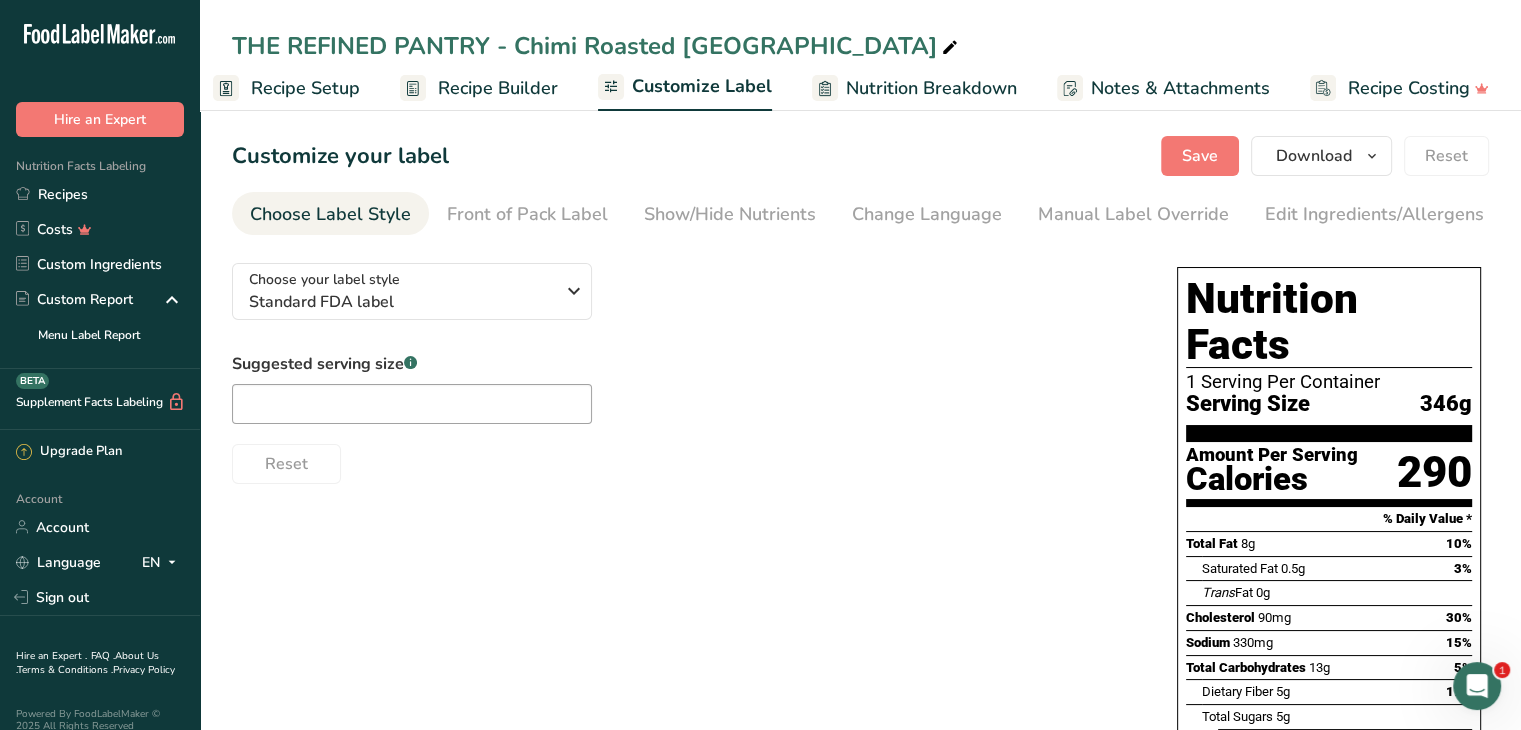 click on "Show/Hide Nutrients" at bounding box center [730, 214] 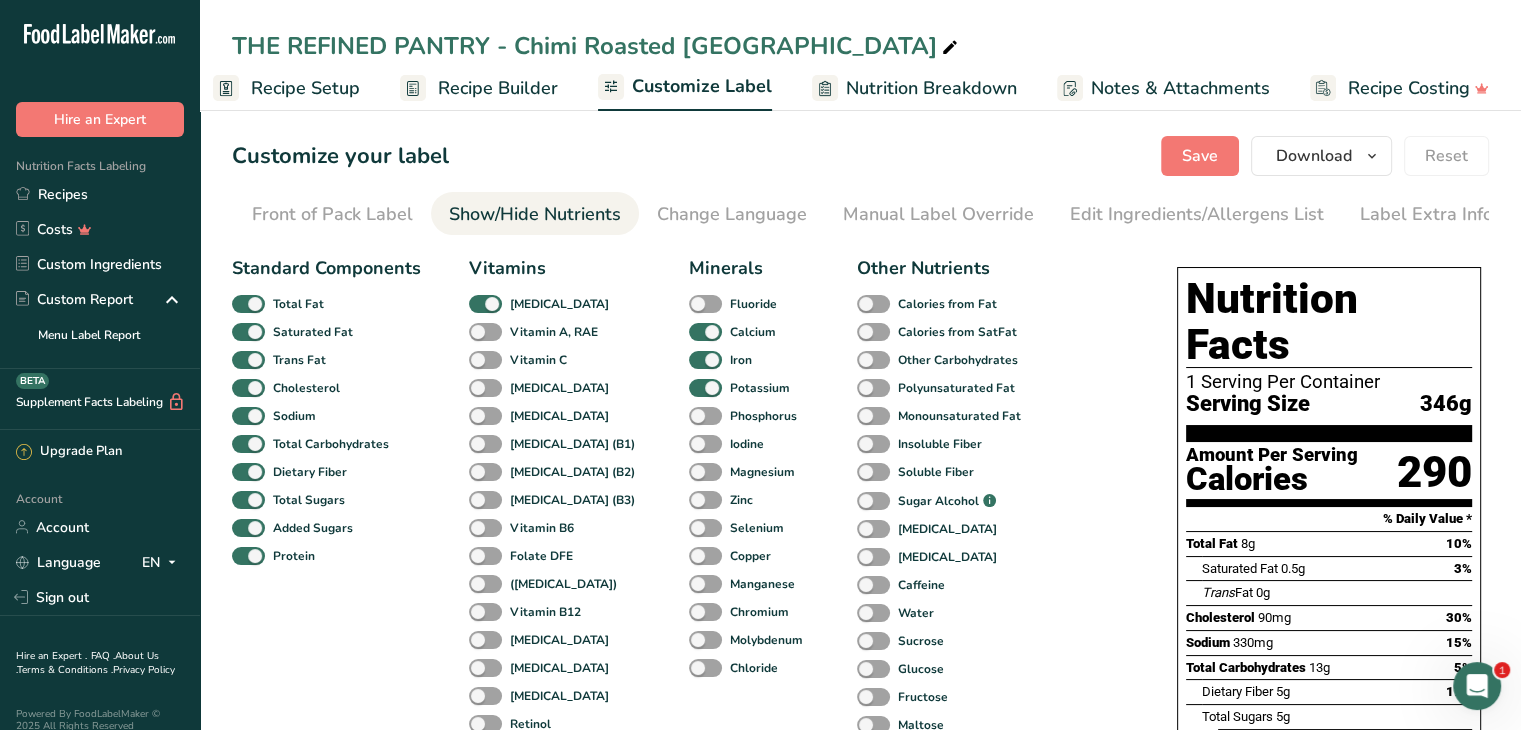 scroll, scrollTop: 0, scrollLeft: 196, axis: horizontal 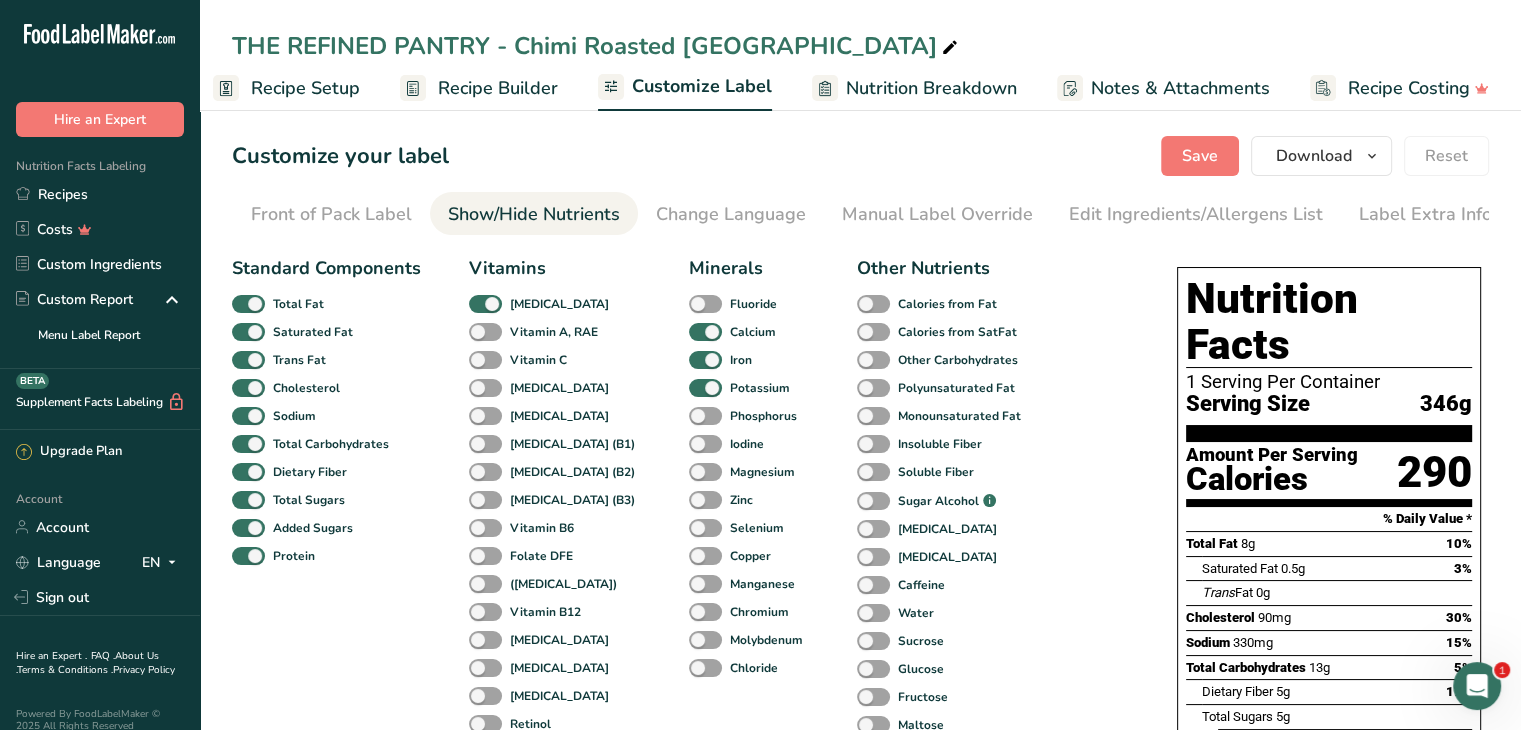 click on "Saturated Fat" at bounding box center [255, 332] 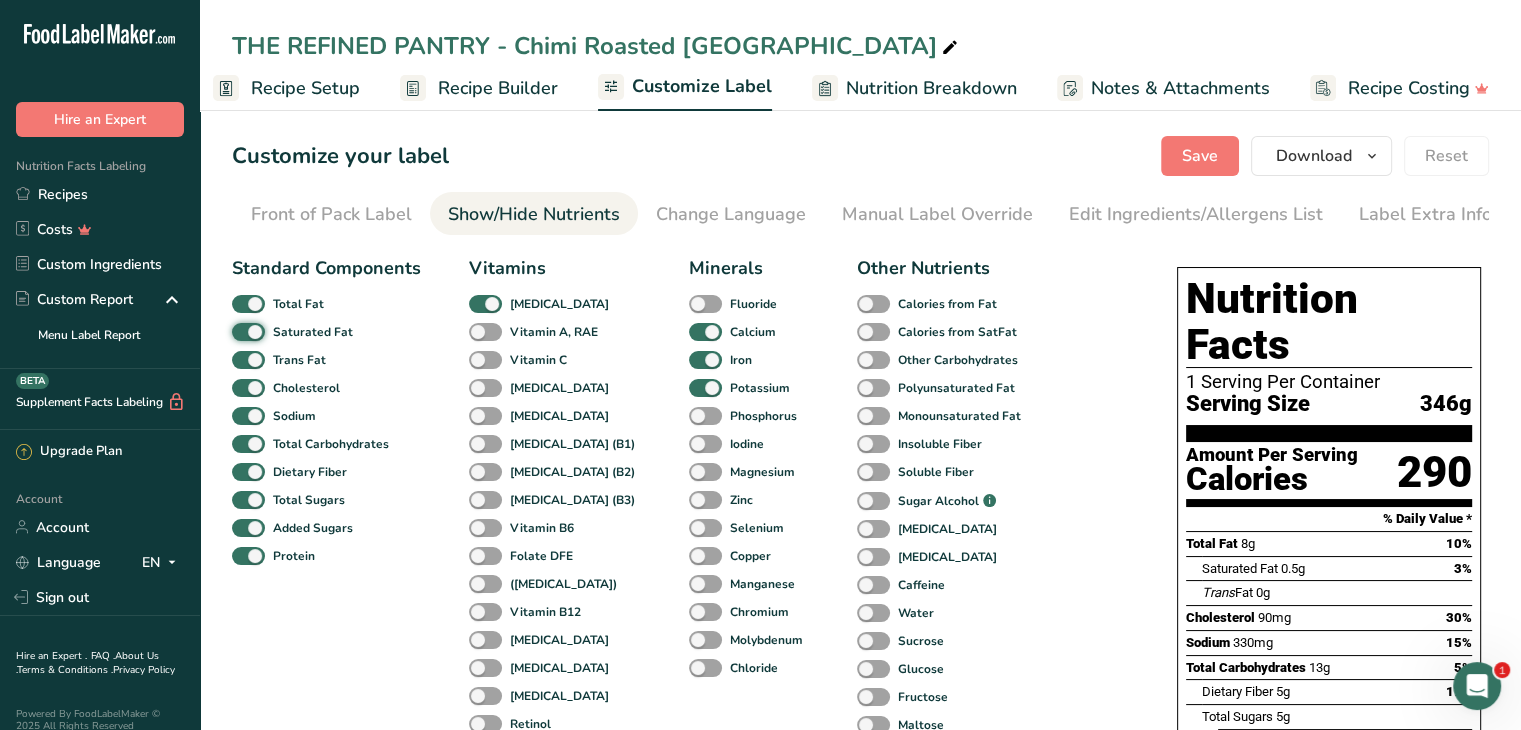 click on "Saturated Fat" at bounding box center [238, 331] 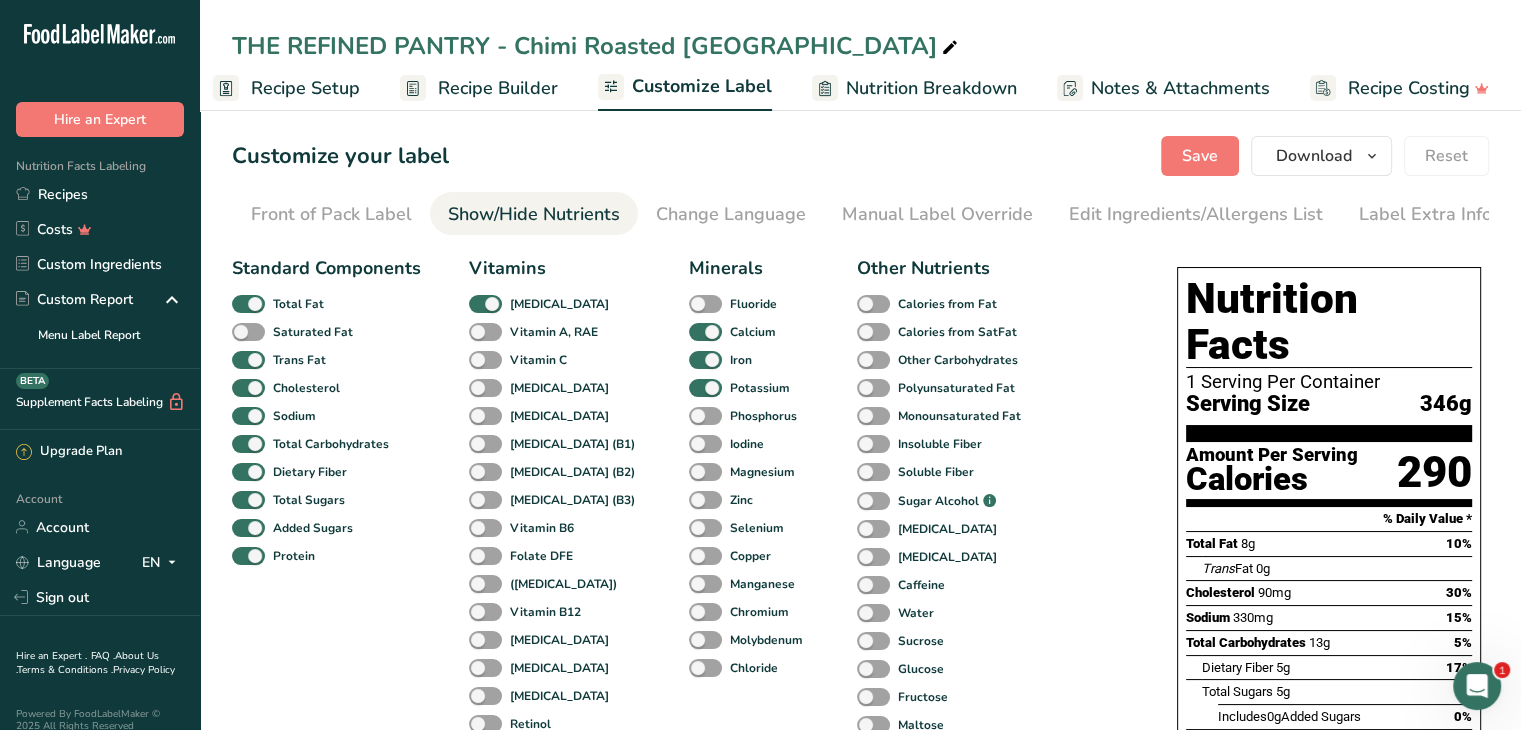 click at bounding box center [248, 360] 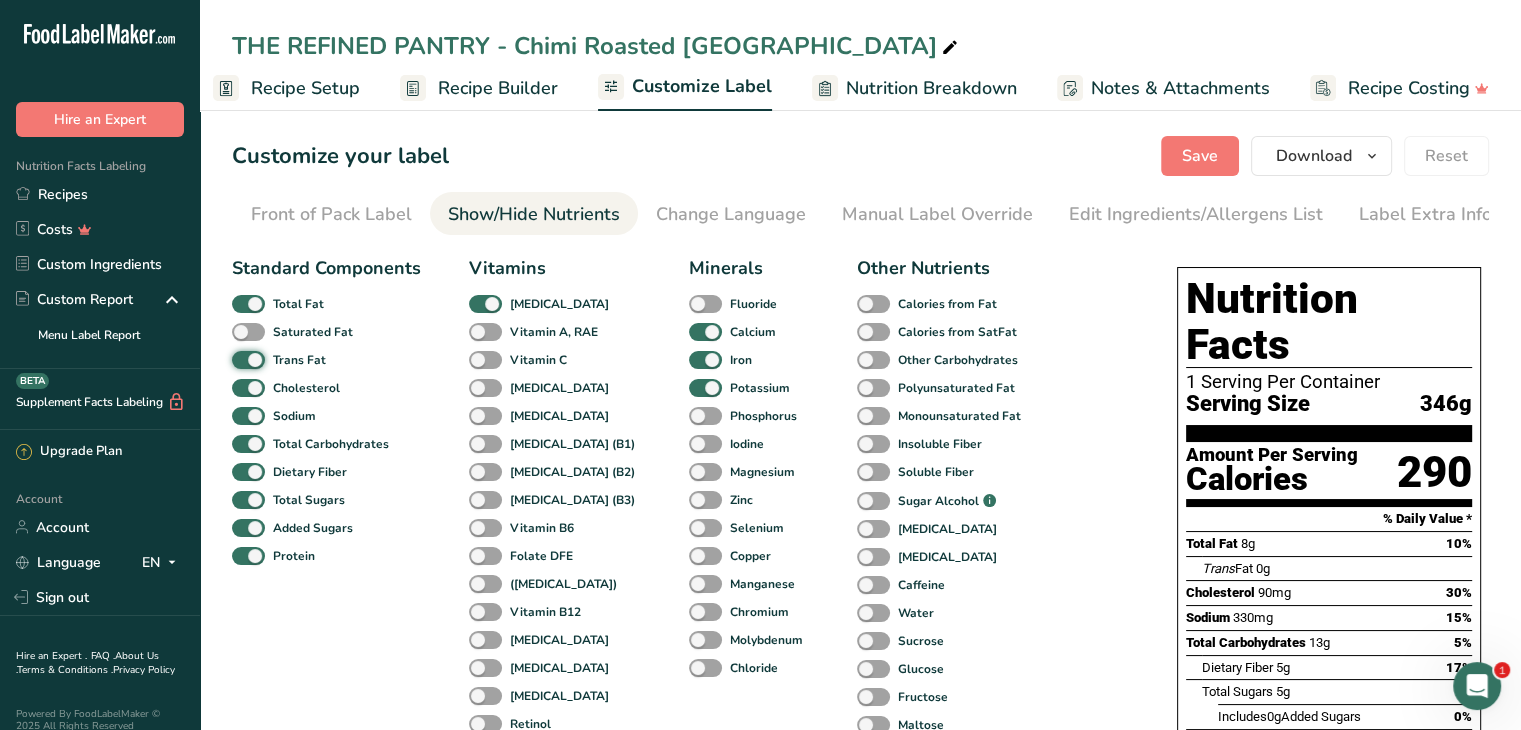 click on "Trans Fat" at bounding box center [238, 359] 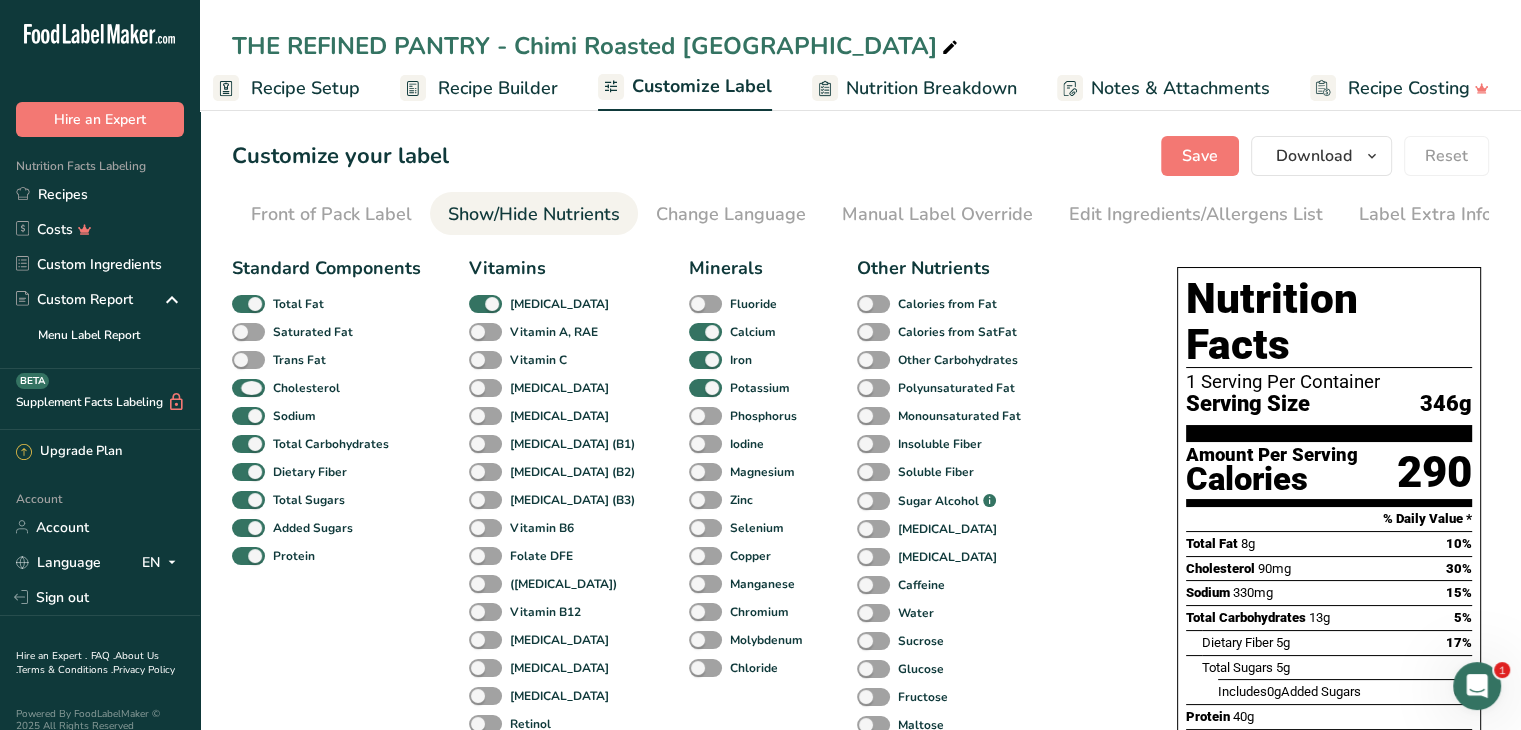 click at bounding box center (248, 388) 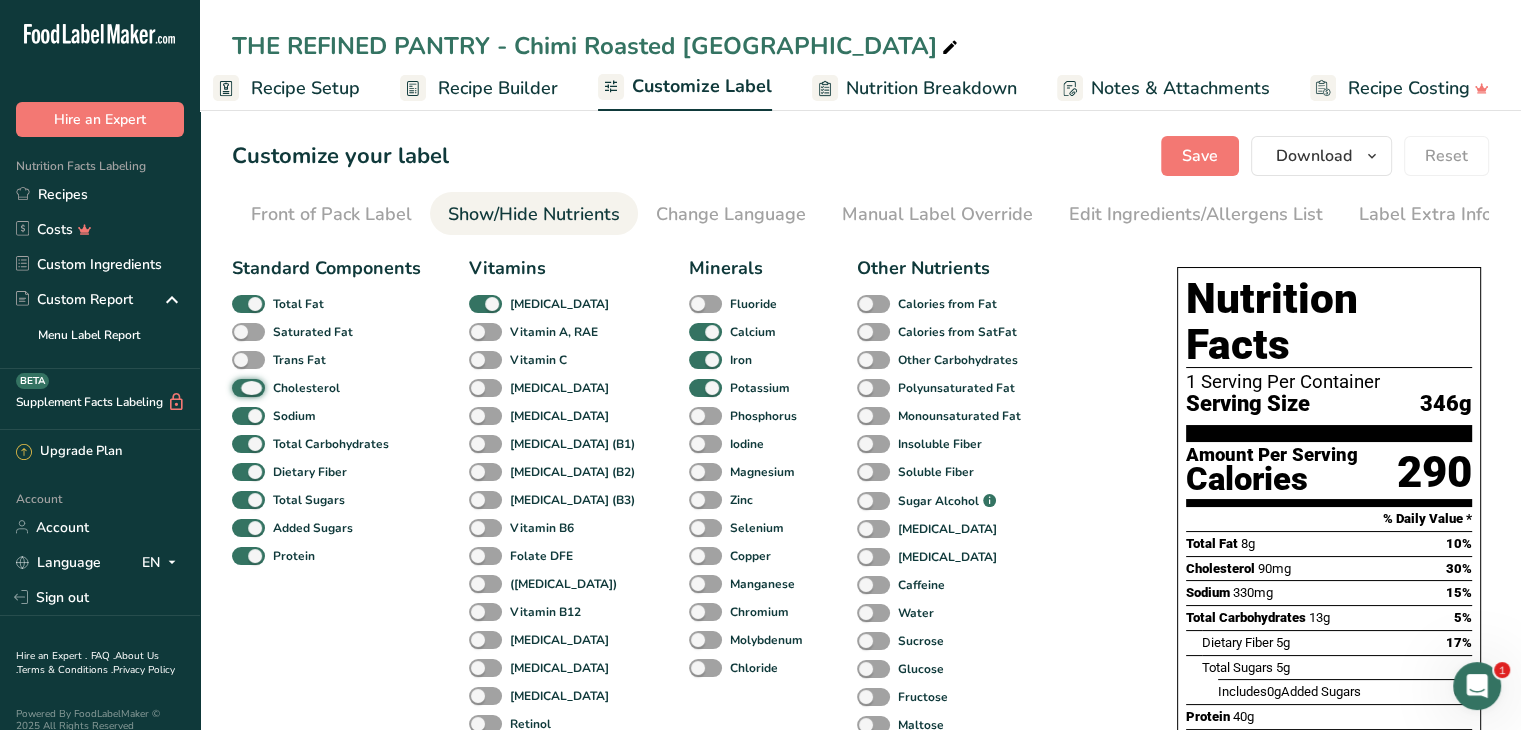 click on "Cholesterol" at bounding box center (238, 387) 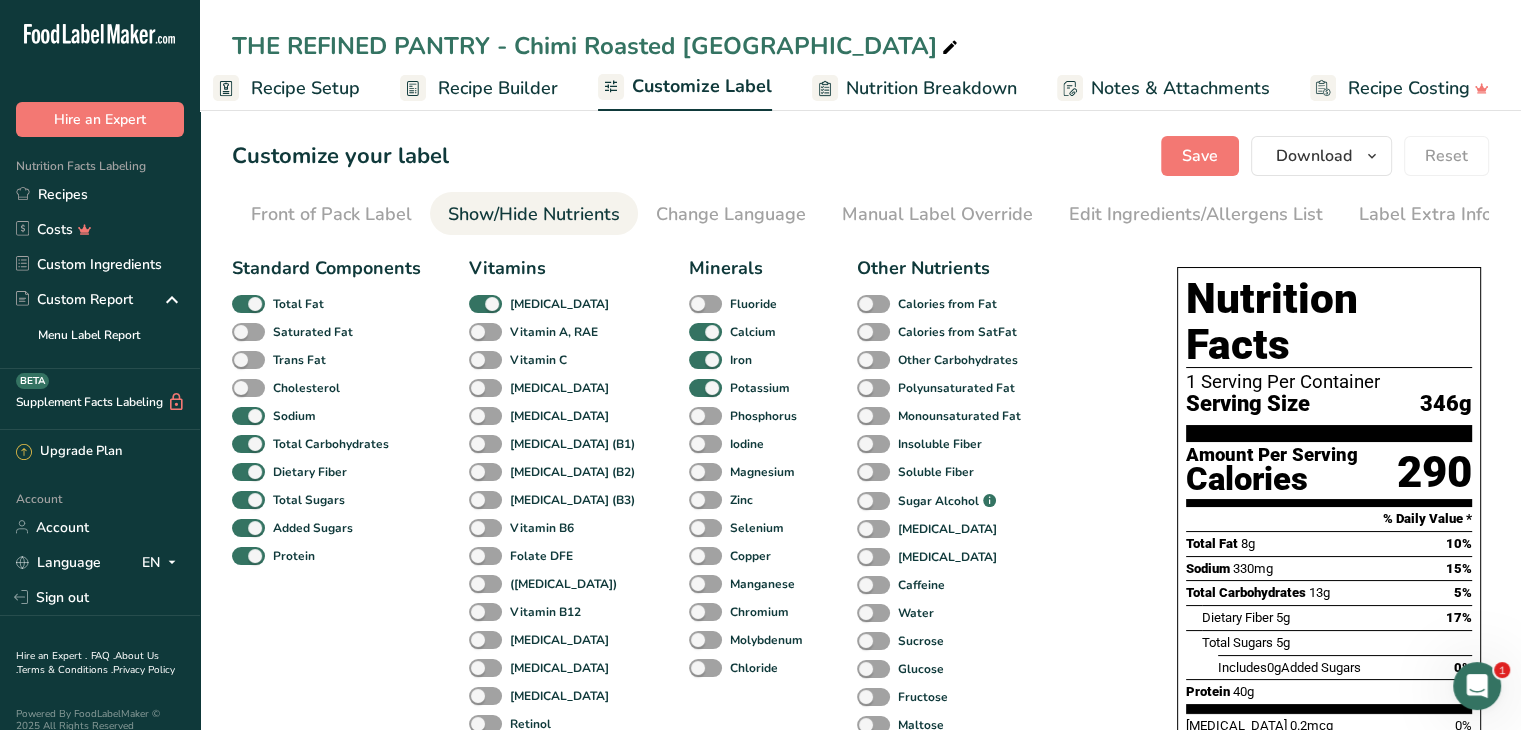 click at bounding box center [248, 416] 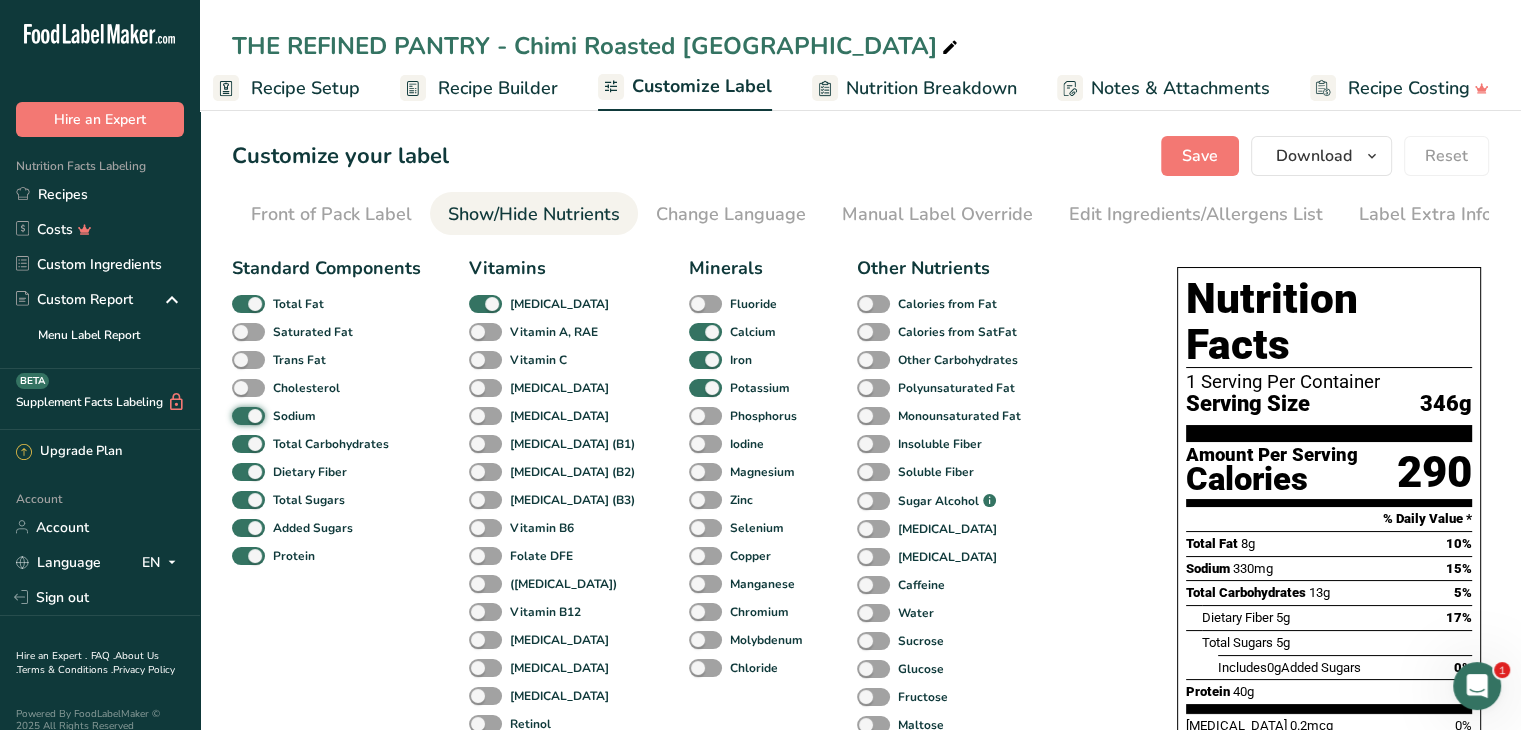 click on "Sodium" at bounding box center (238, 415) 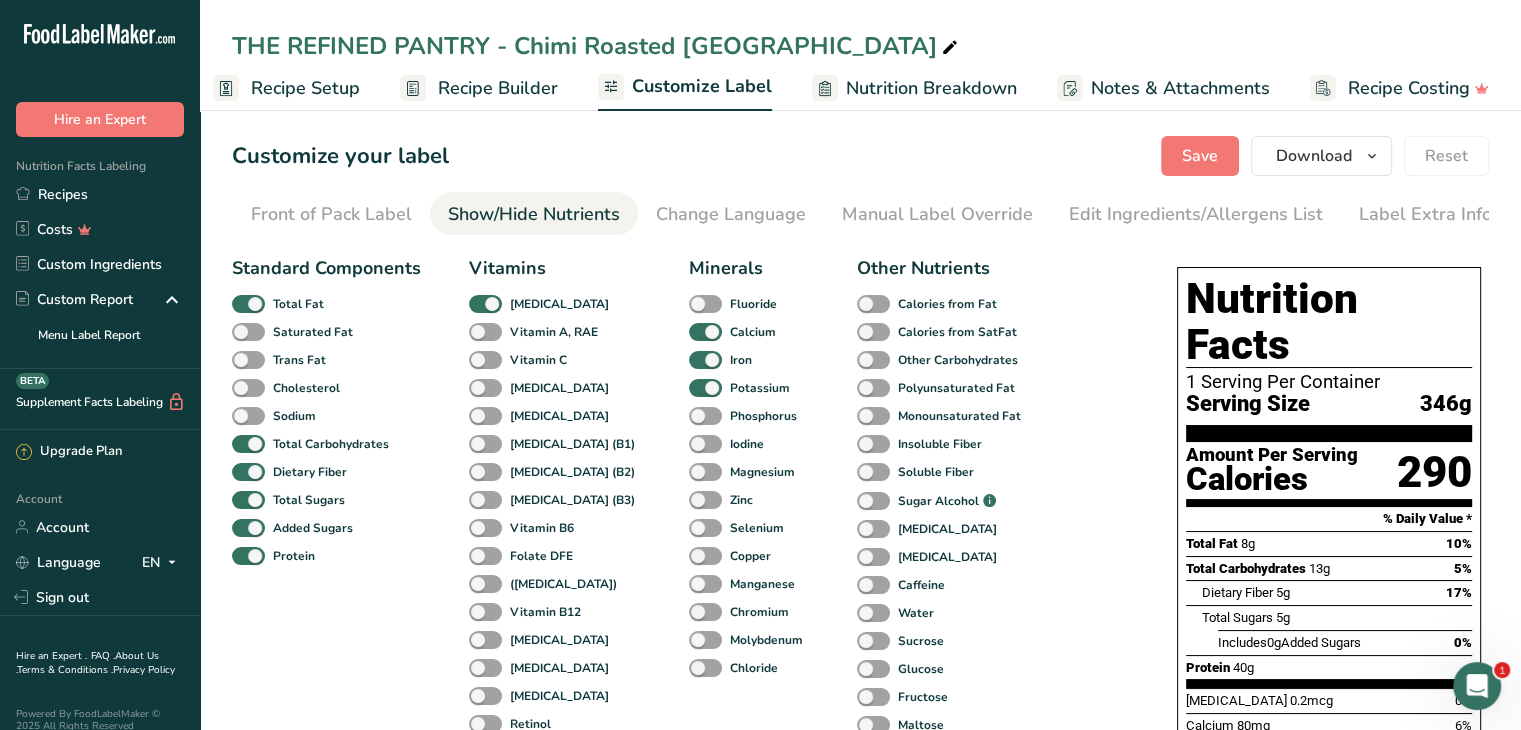 click at bounding box center [248, 500] 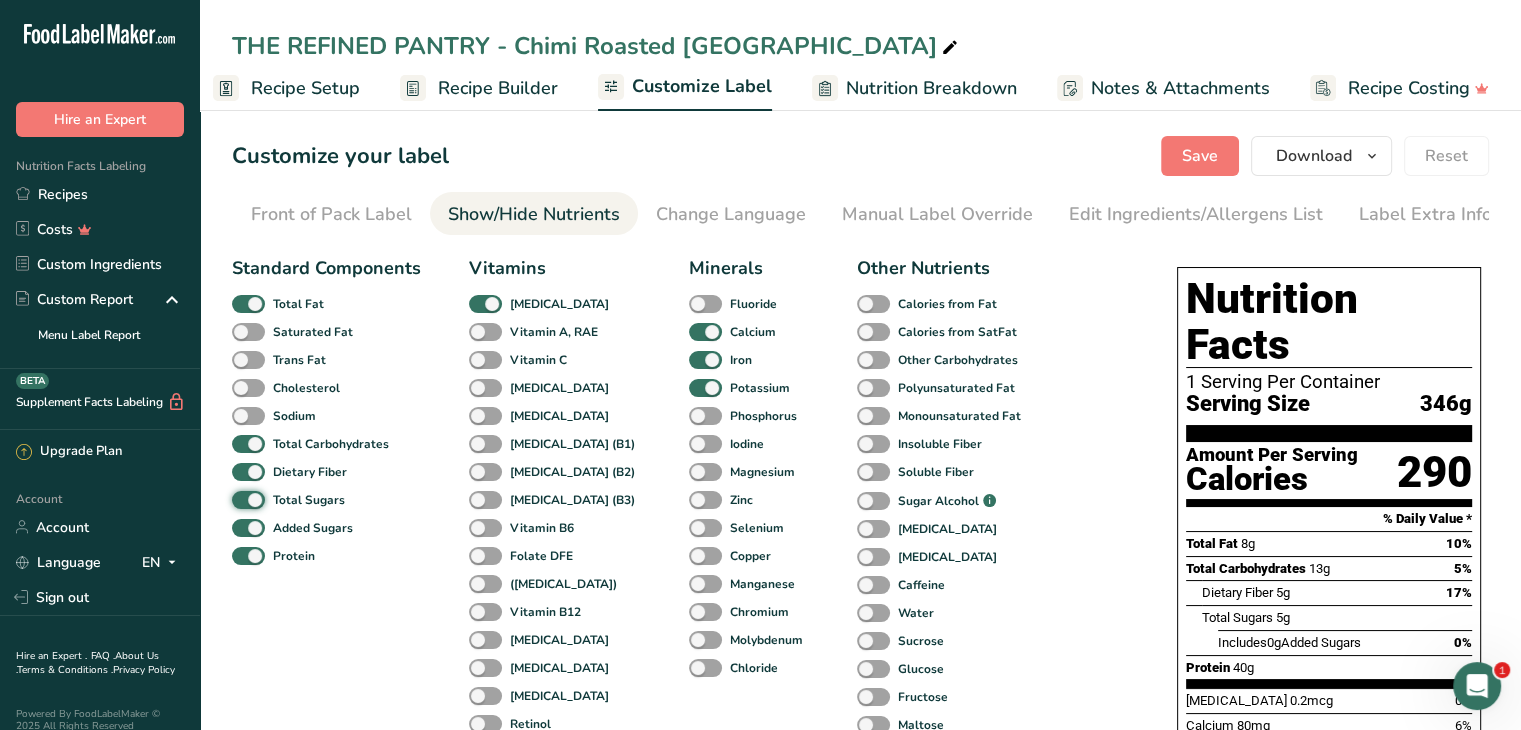 click on "Total Sugars" at bounding box center (238, 499) 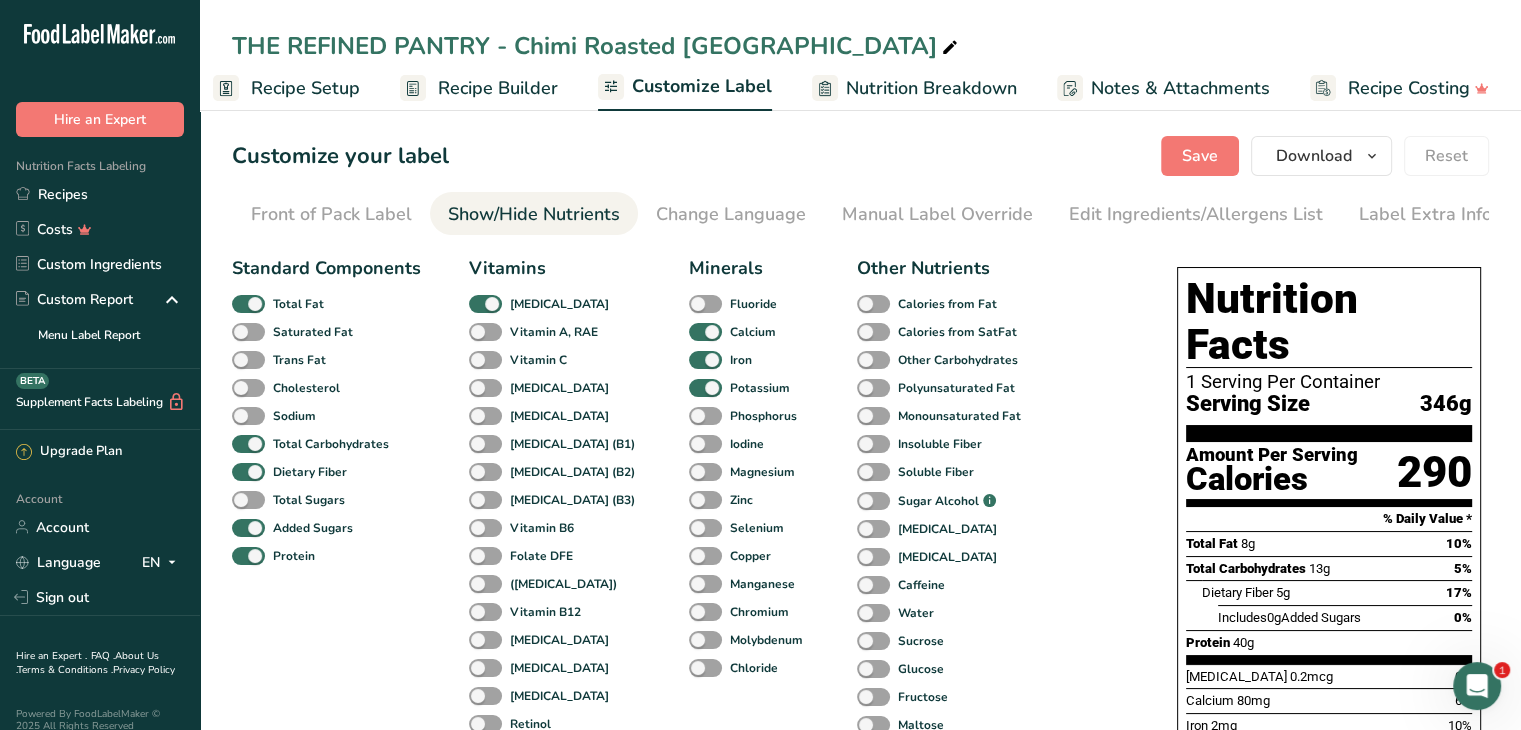 click at bounding box center [248, 528] 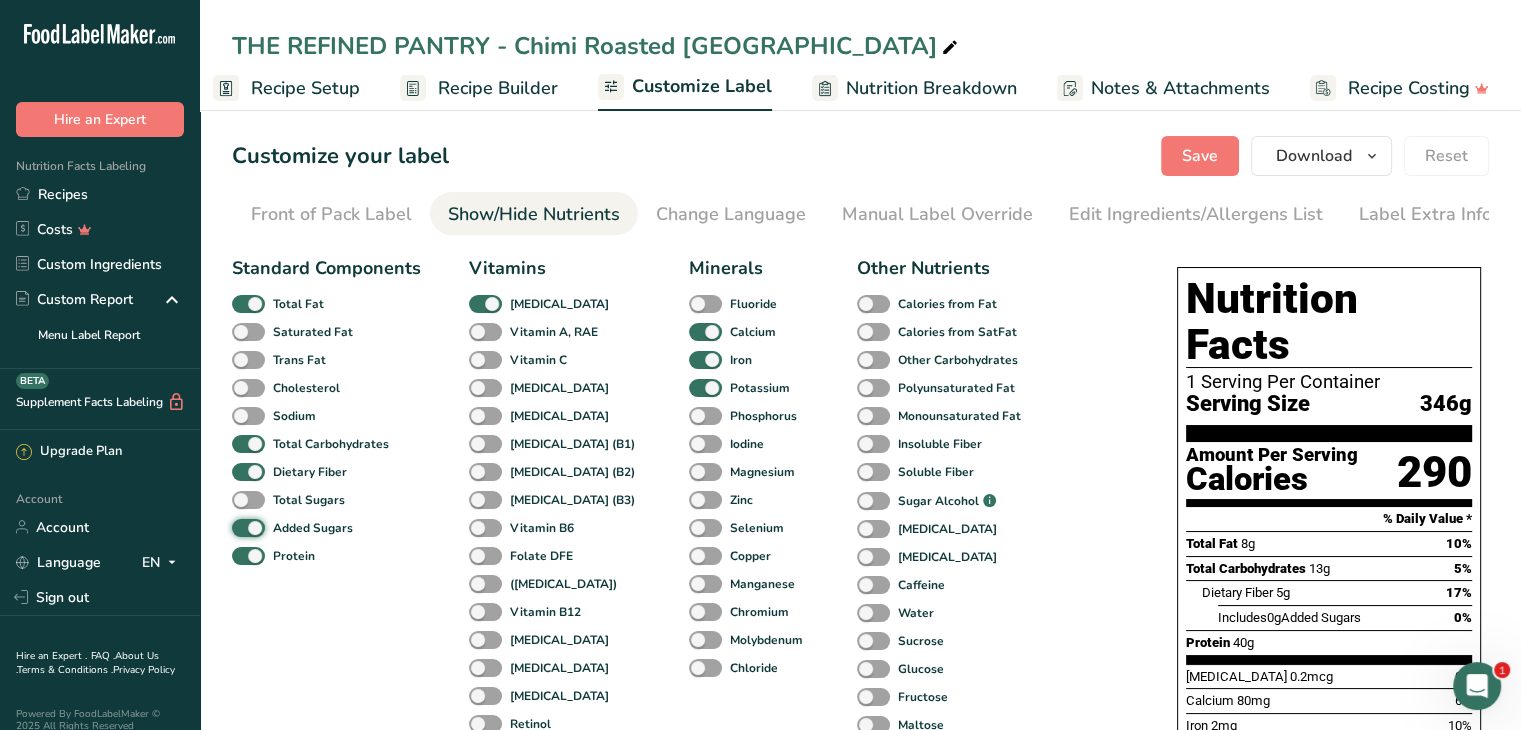 click on "Added Sugars" at bounding box center (238, 527) 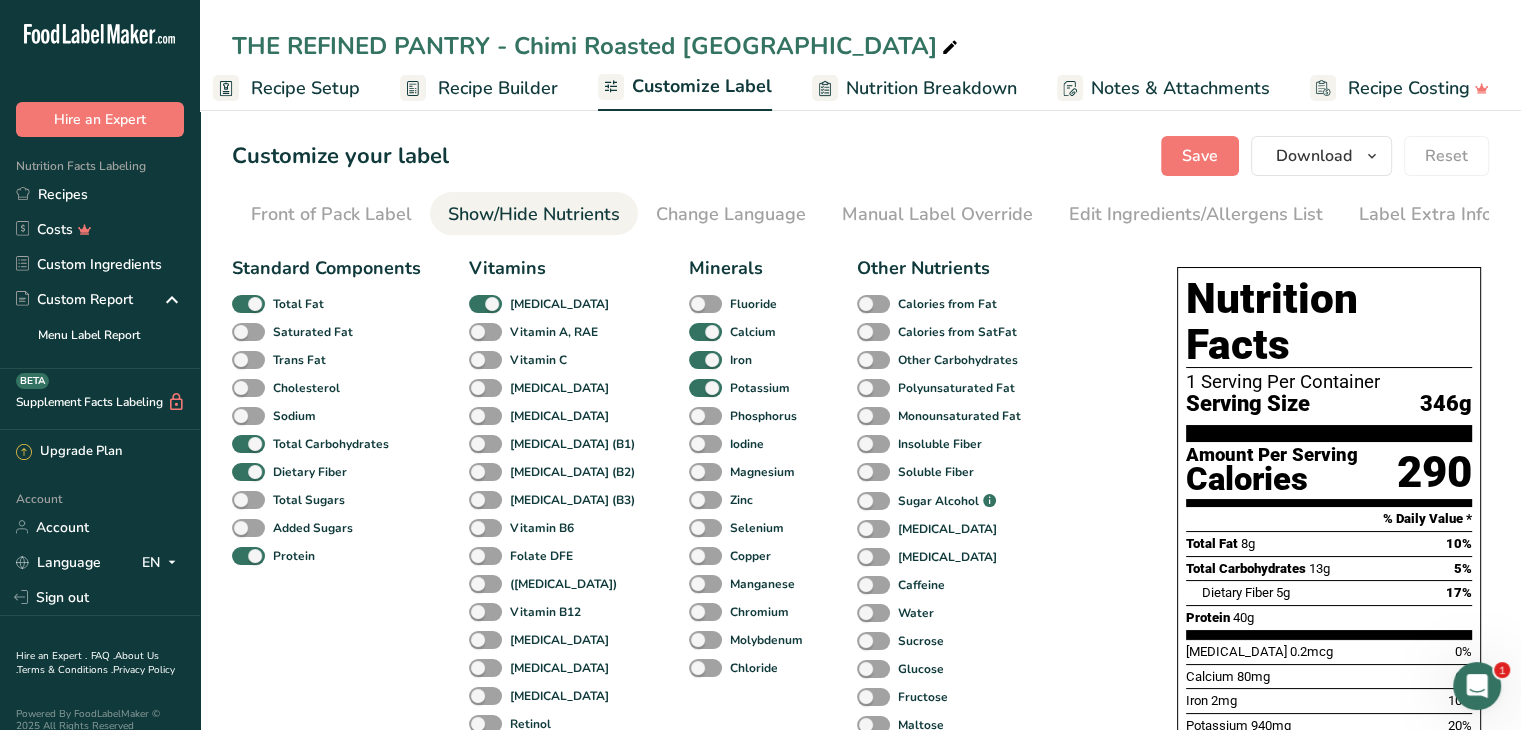 click on "[MEDICAL_DATA]" at bounding box center [490, 304] 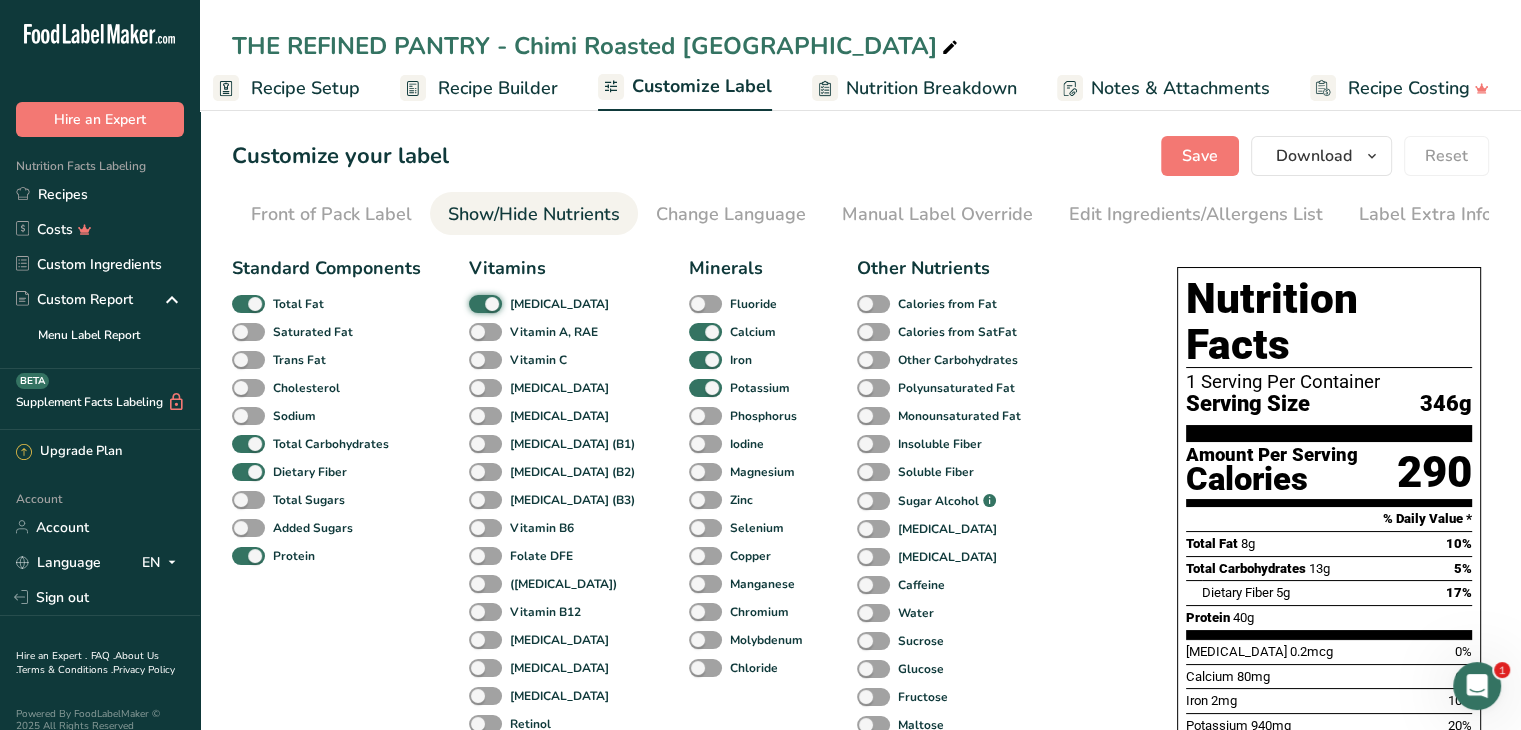 click on "[MEDICAL_DATA]" at bounding box center [475, 303] 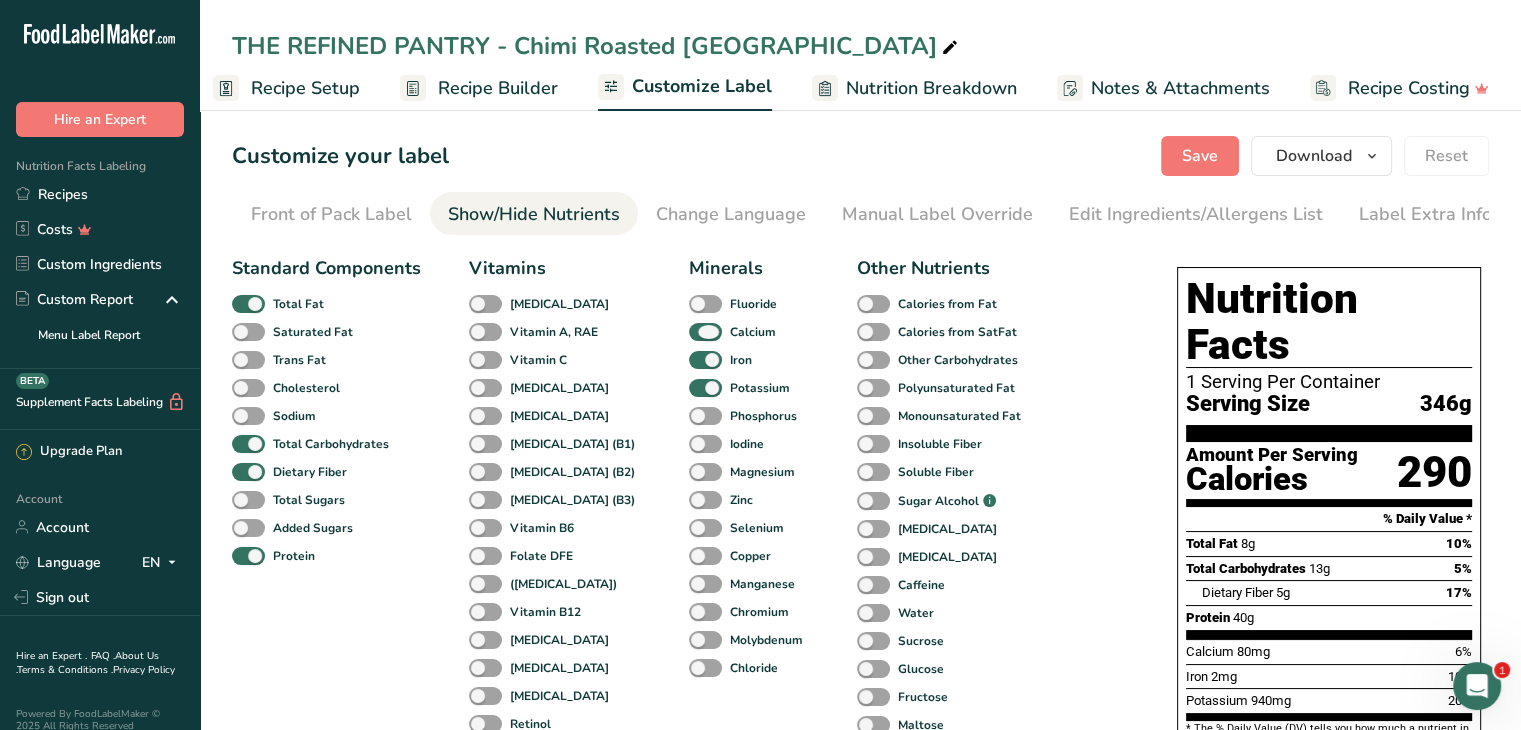 click at bounding box center [705, 332] 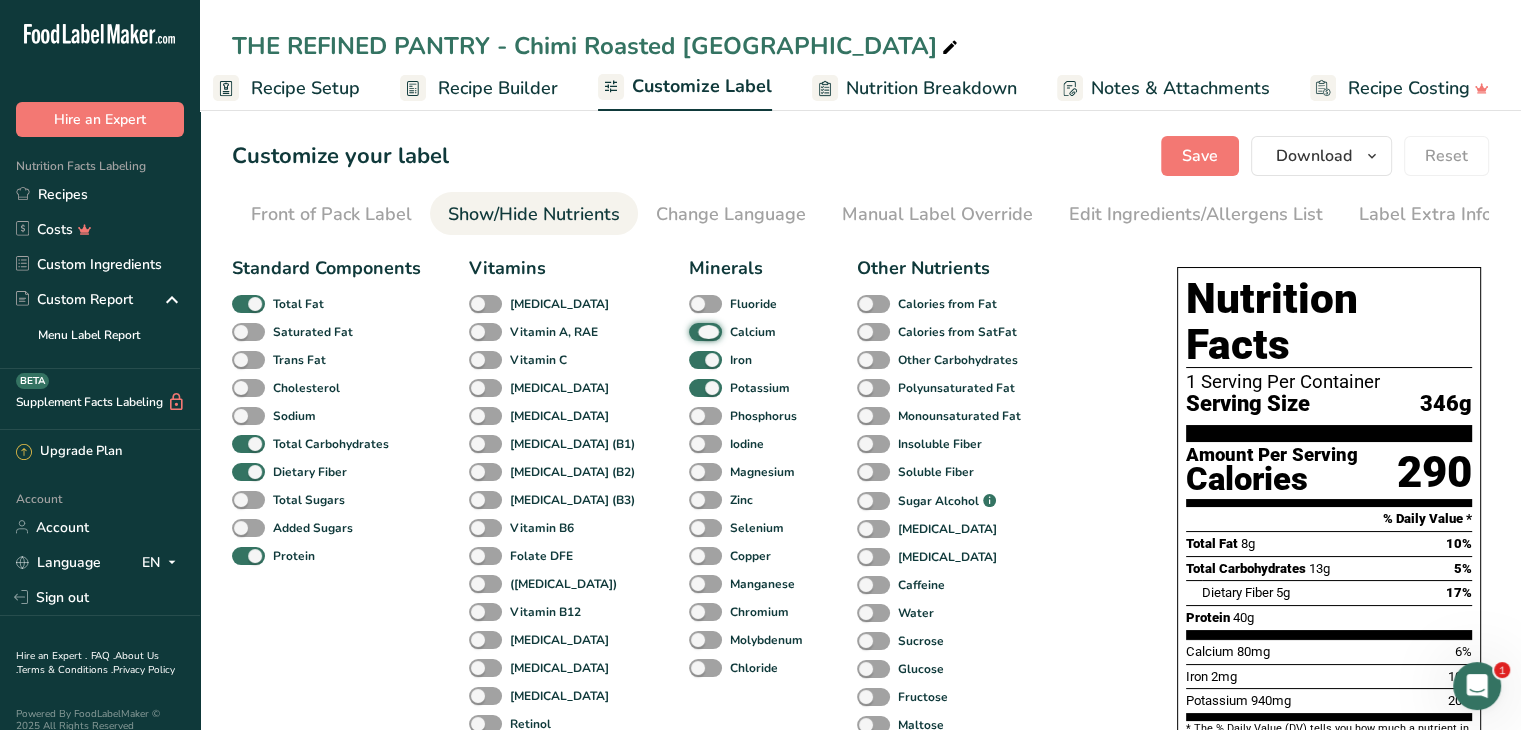 click on "Calcium" at bounding box center (695, 331) 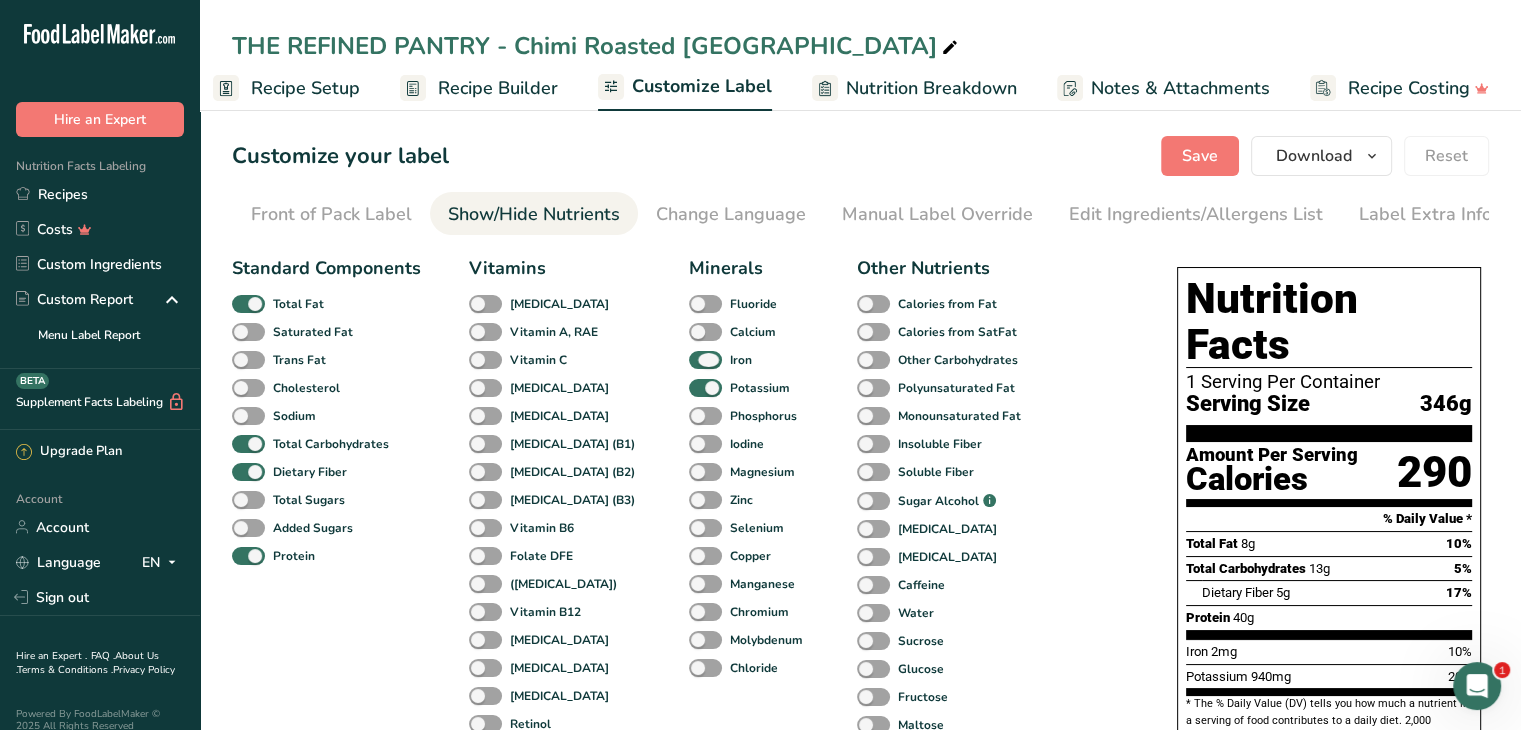 click at bounding box center (705, 360) 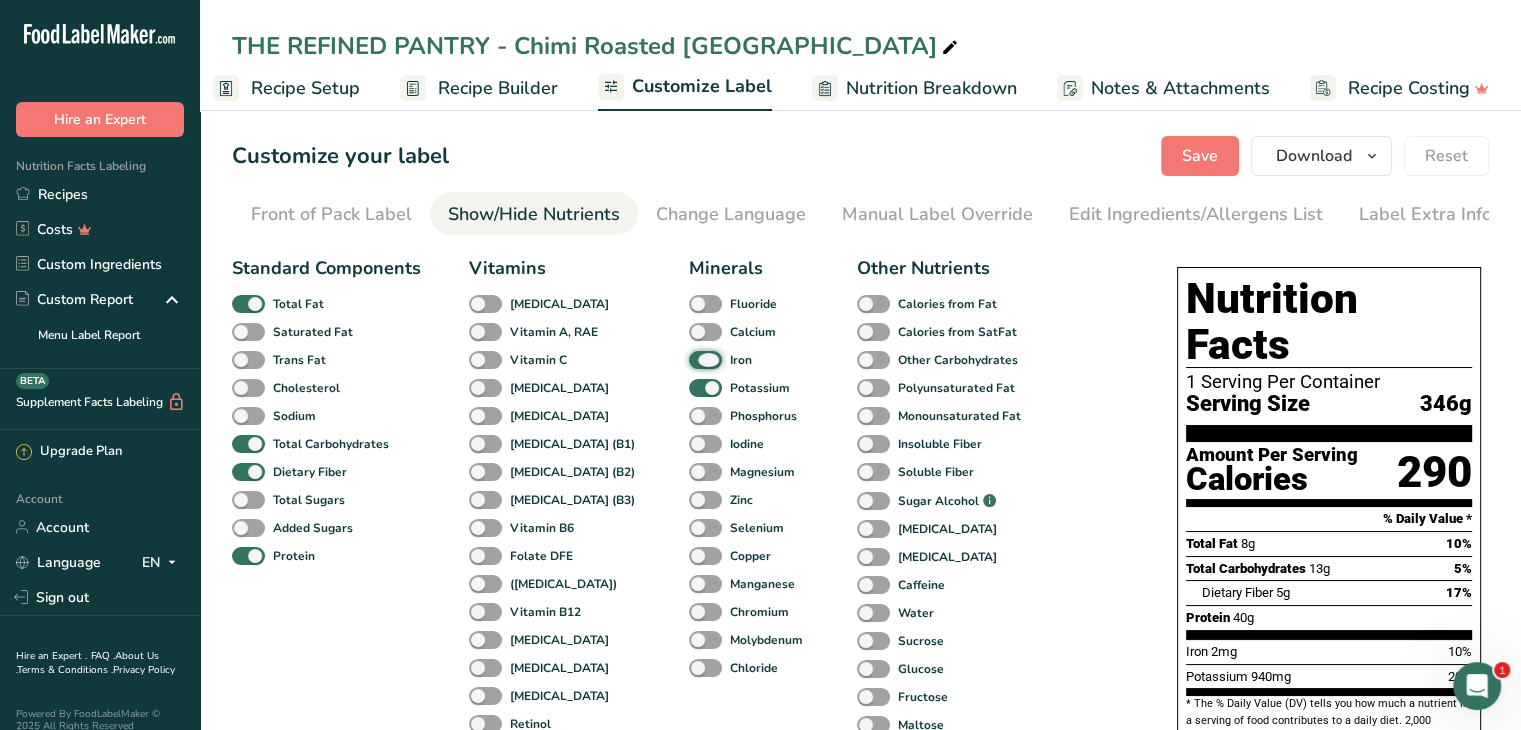 click on "Iron" at bounding box center (695, 359) 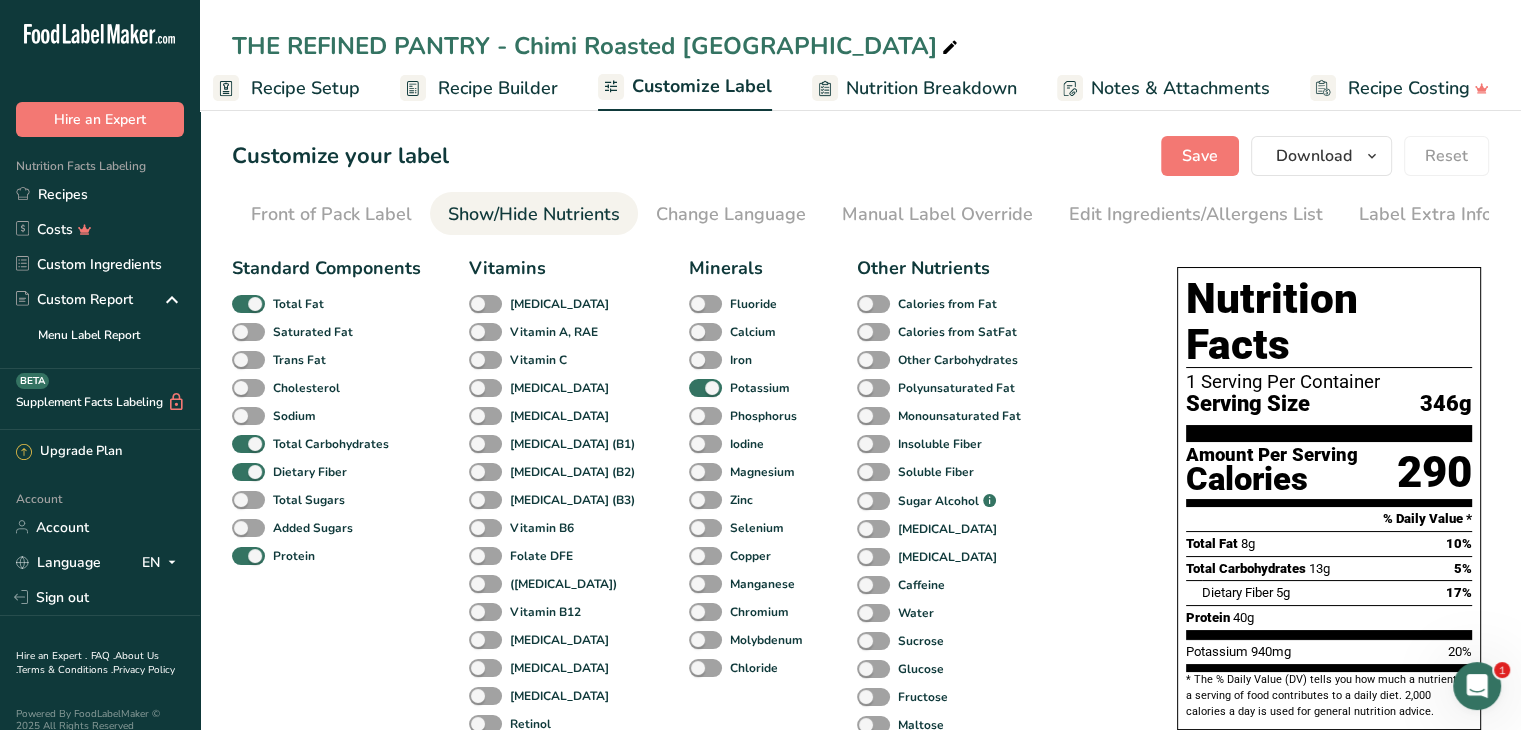 click at bounding box center (705, 388) 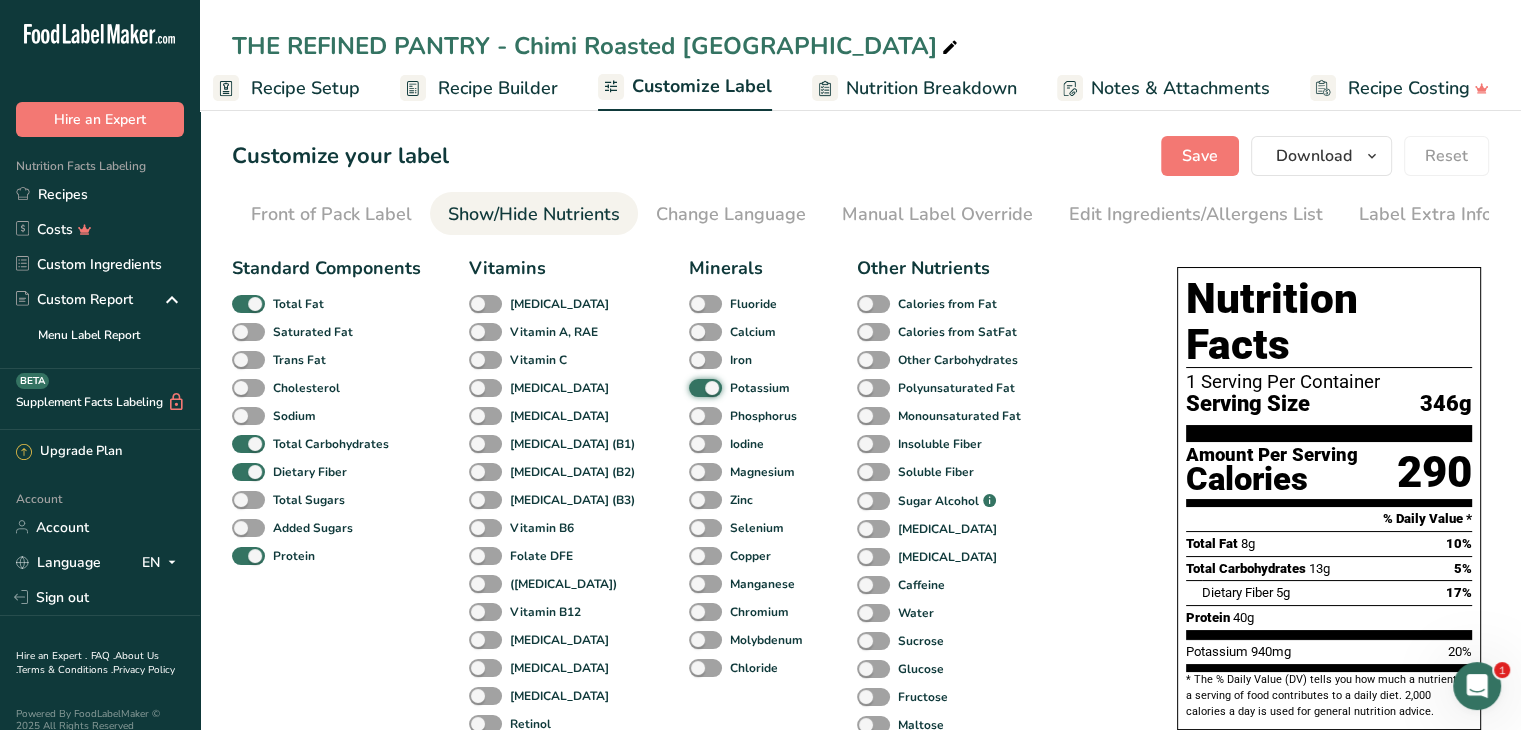 click on "Potassium" at bounding box center [695, 387] 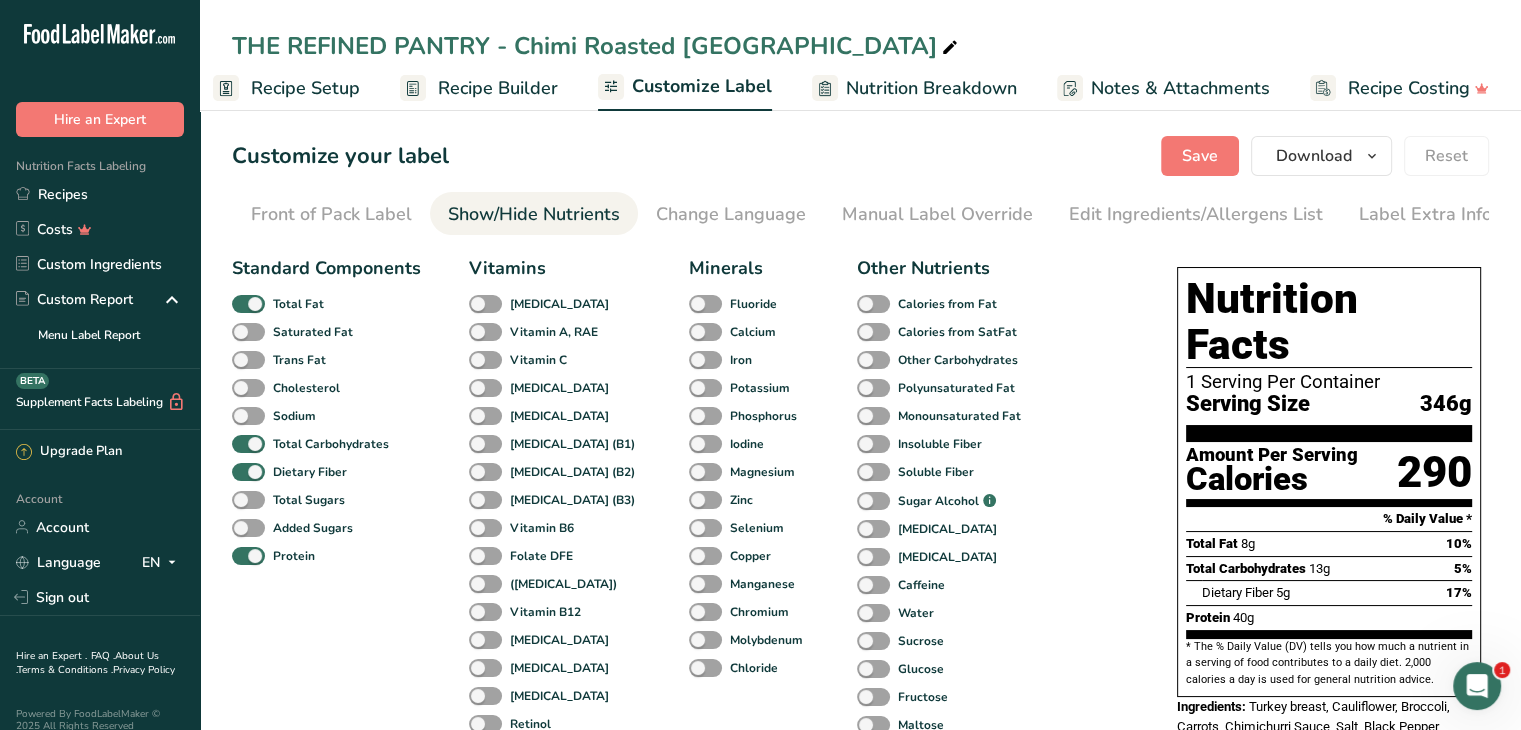 click on "Edit Ingredients/Allergens List" at bounding box center [1196, 214] 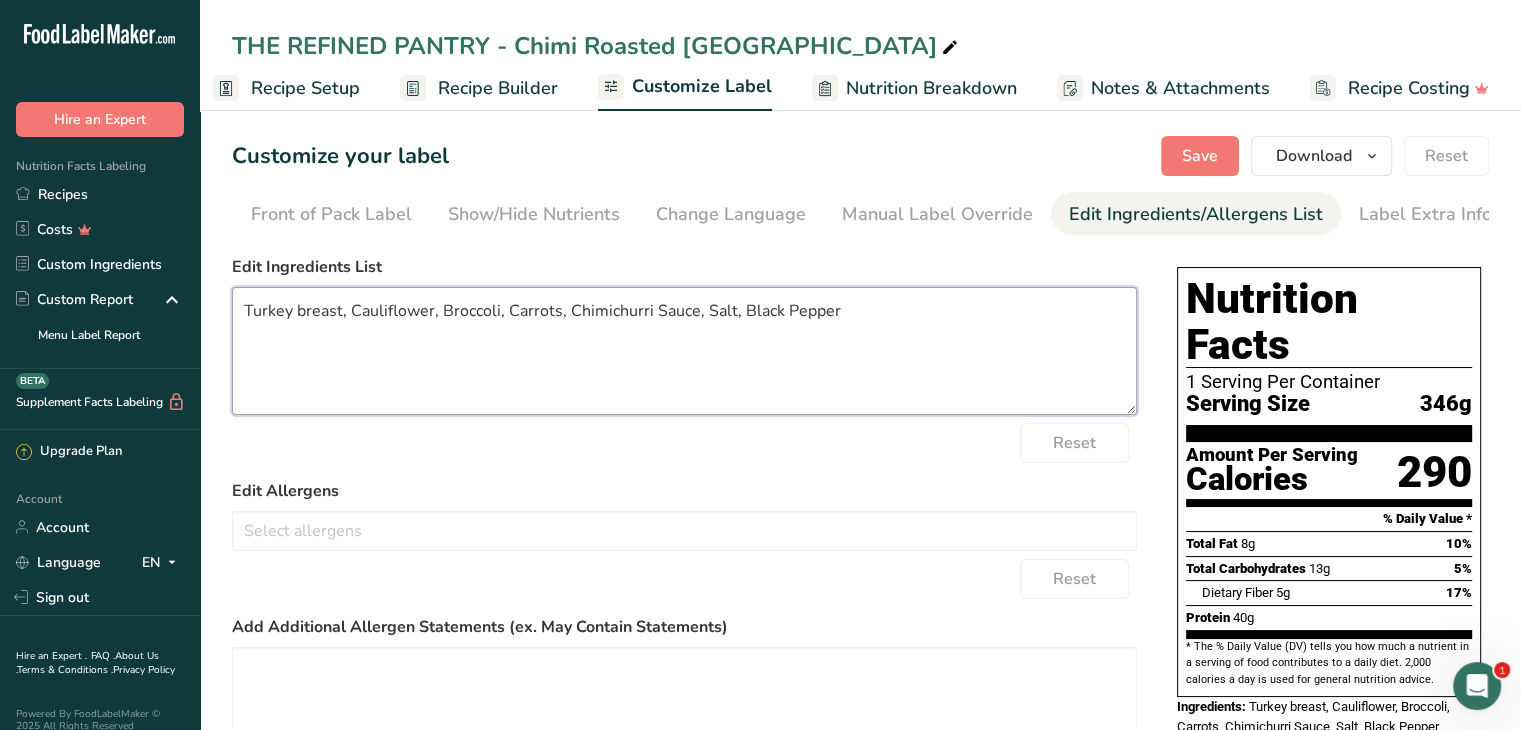 click on "Turkey breast, Cauliflower, Broccoli, Carrots, Chimichurri Sauce, Salt, Black Pepper" at bounding box center [684, 351] 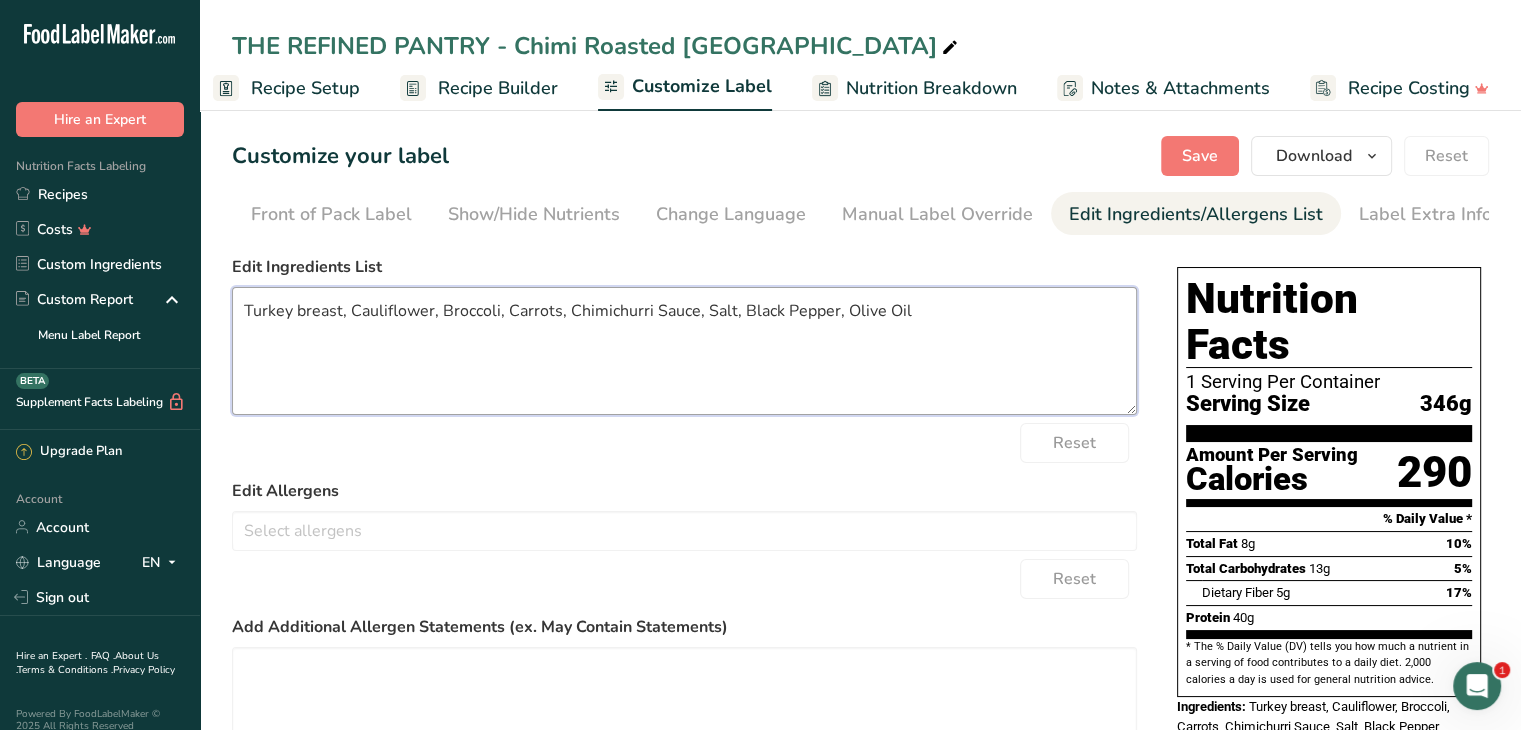 type on "Turkey breast, Cauliflower, Broccoli, Carrots, Chimichurri Sauce, Salt, Black Pepper, Olive Oil" 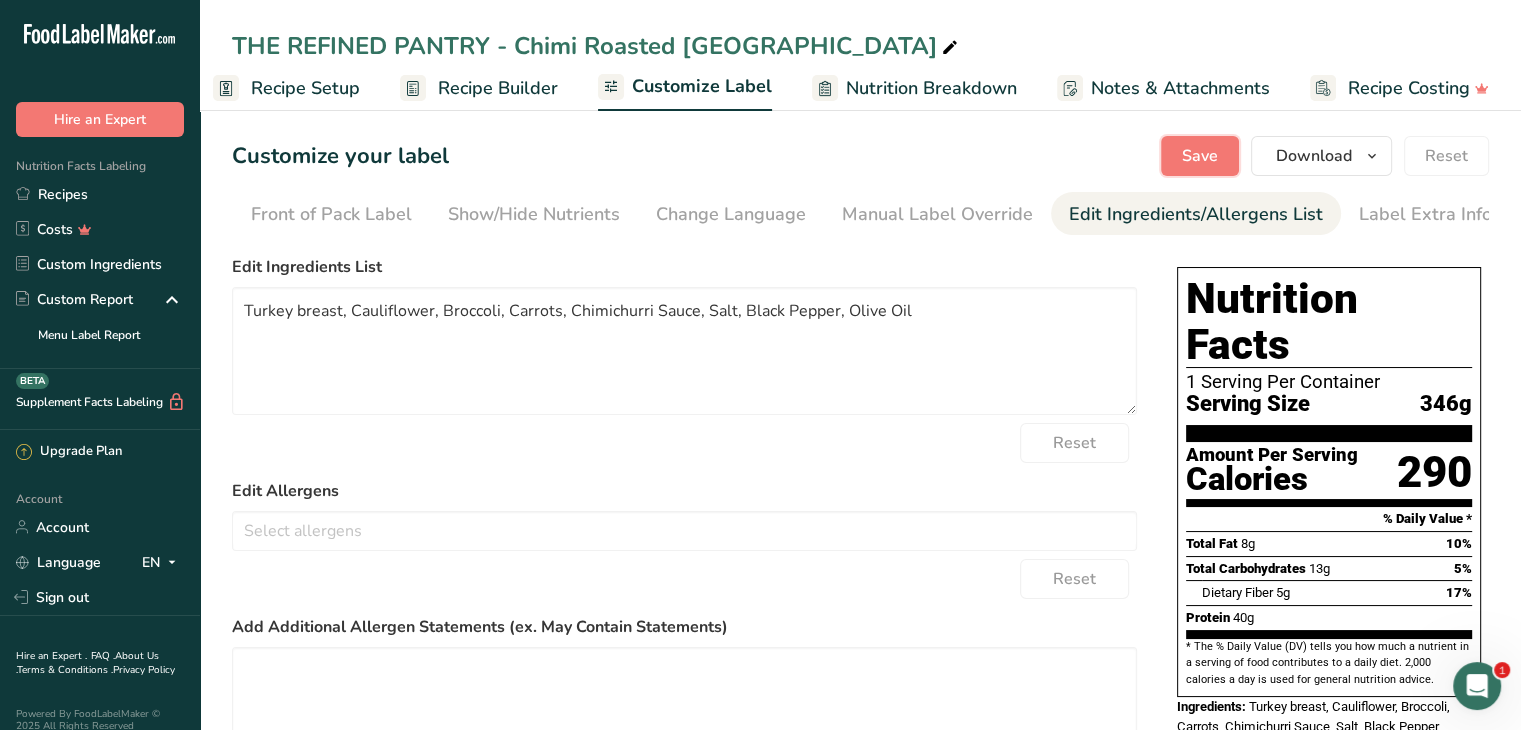 click on "Save" at bounding box center [1200, 156] 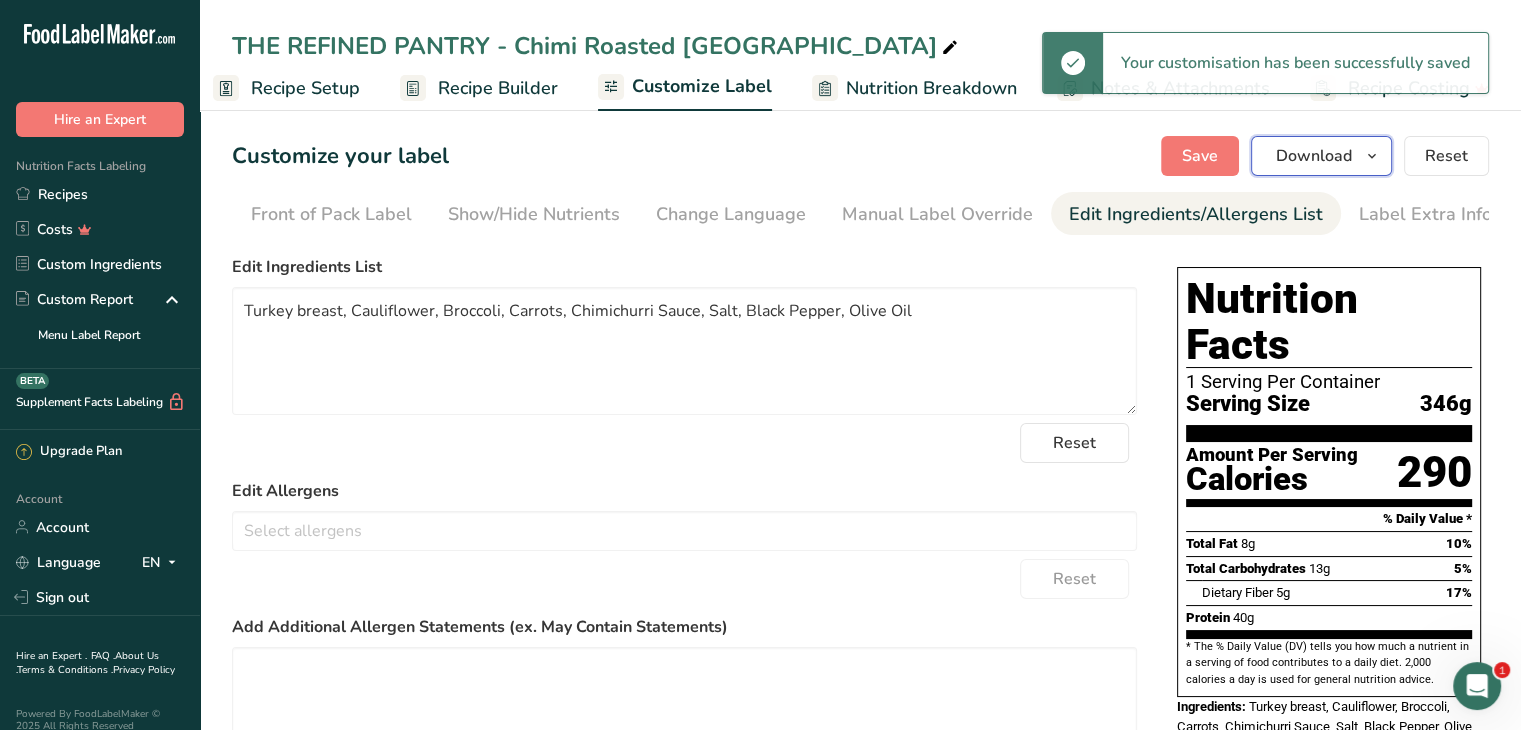 click on "Download" at bounding box center [1314, 156] 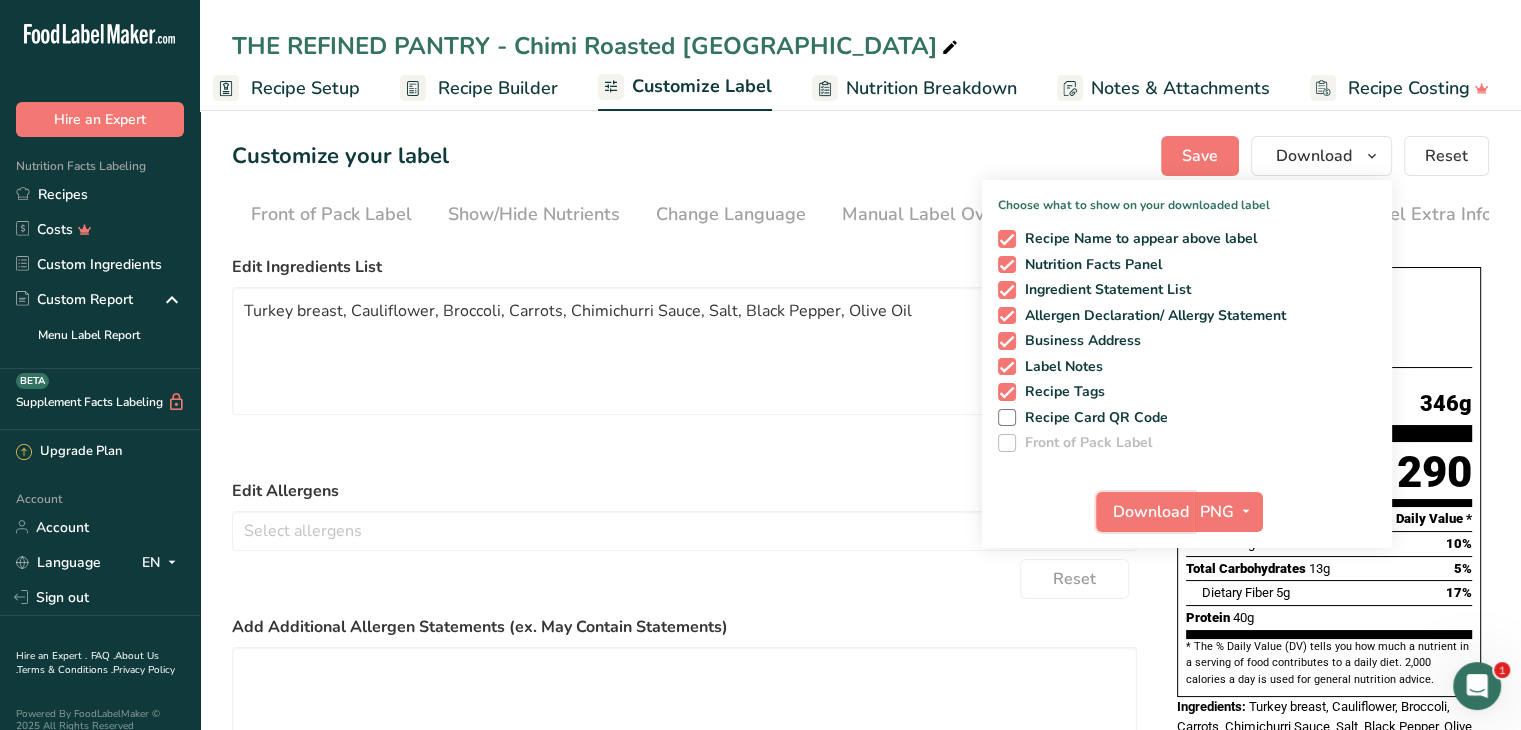 click on "Download" at bounding box center [1151, 512] 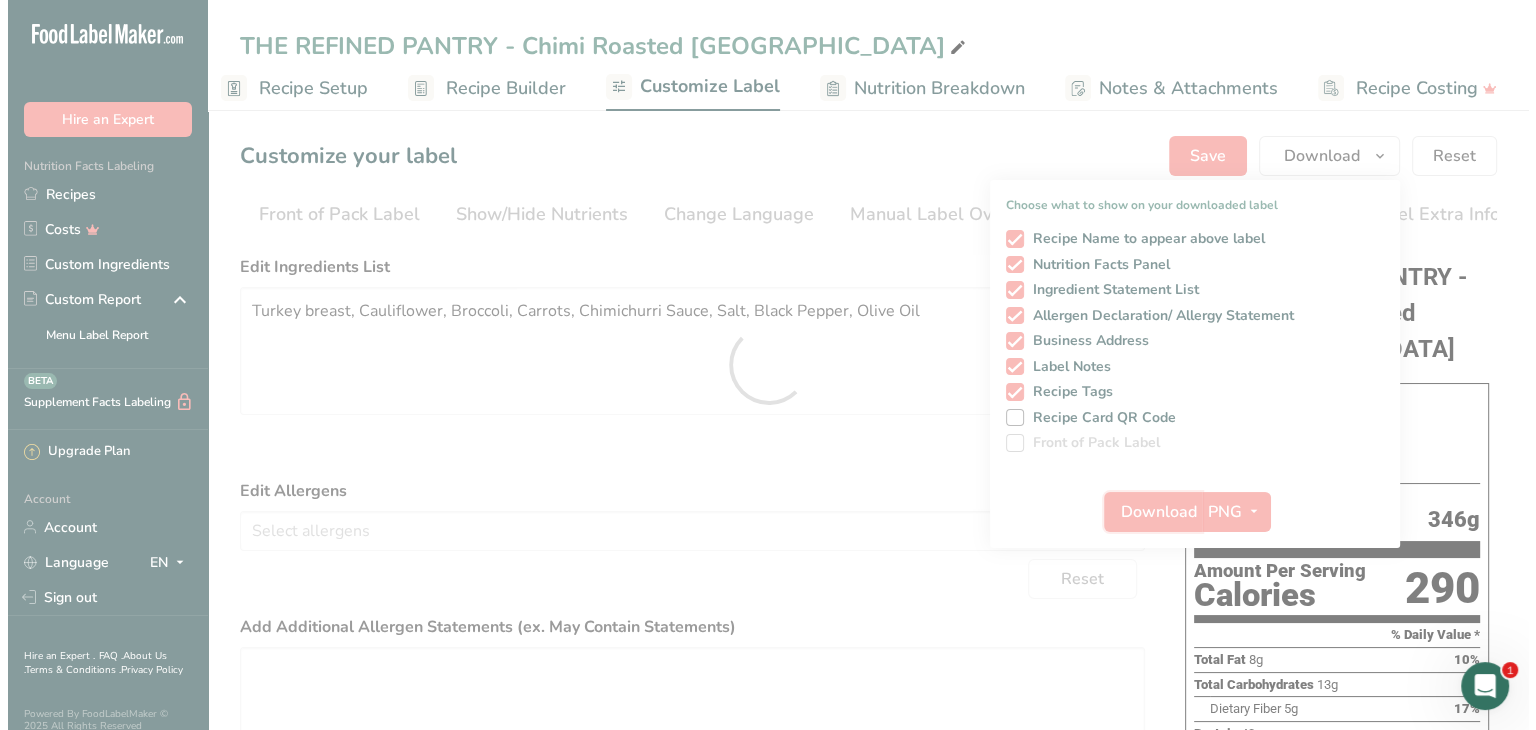 scroll, scrollTop: 0, scrollLeft: 0, axis: both 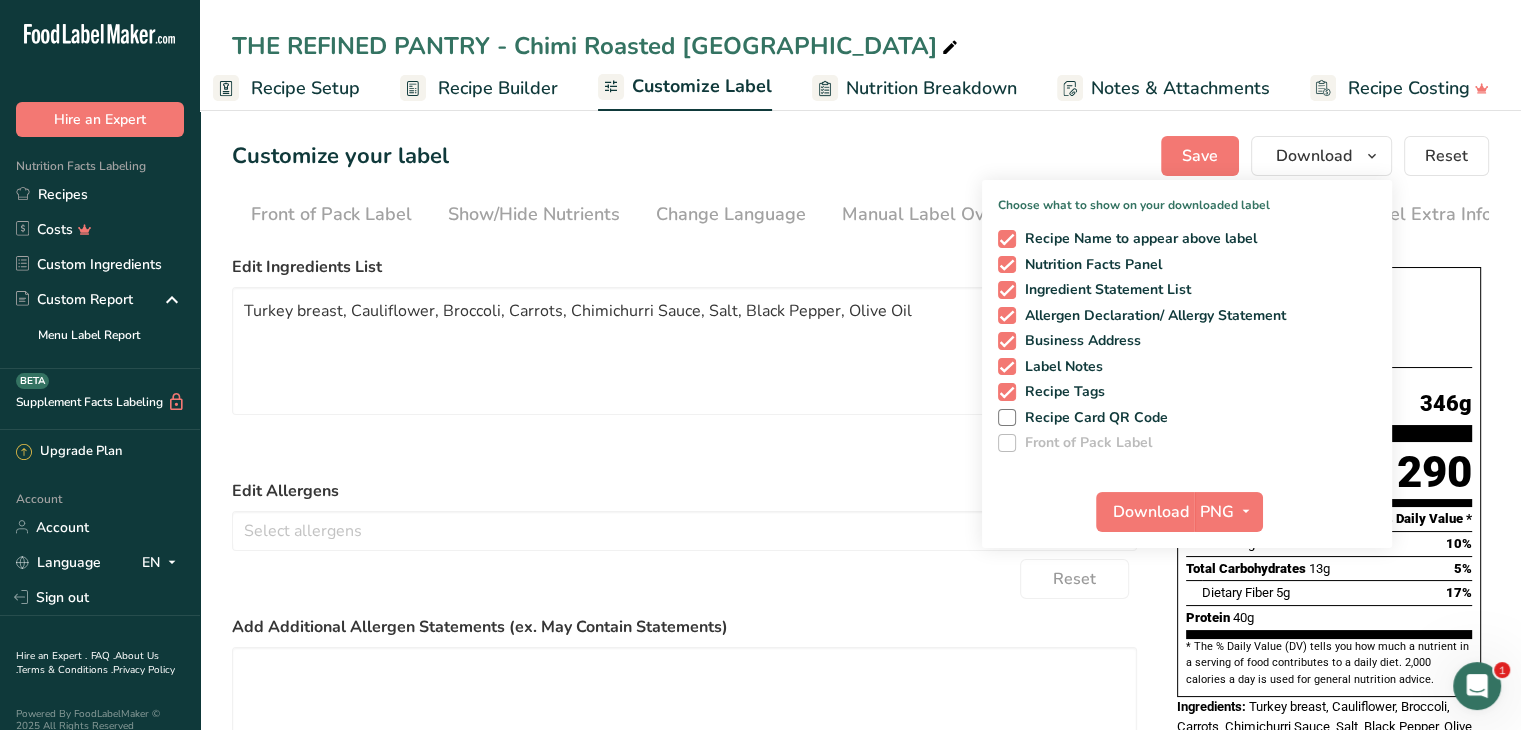 click on "Recipes" at bounding box center [100, 194] 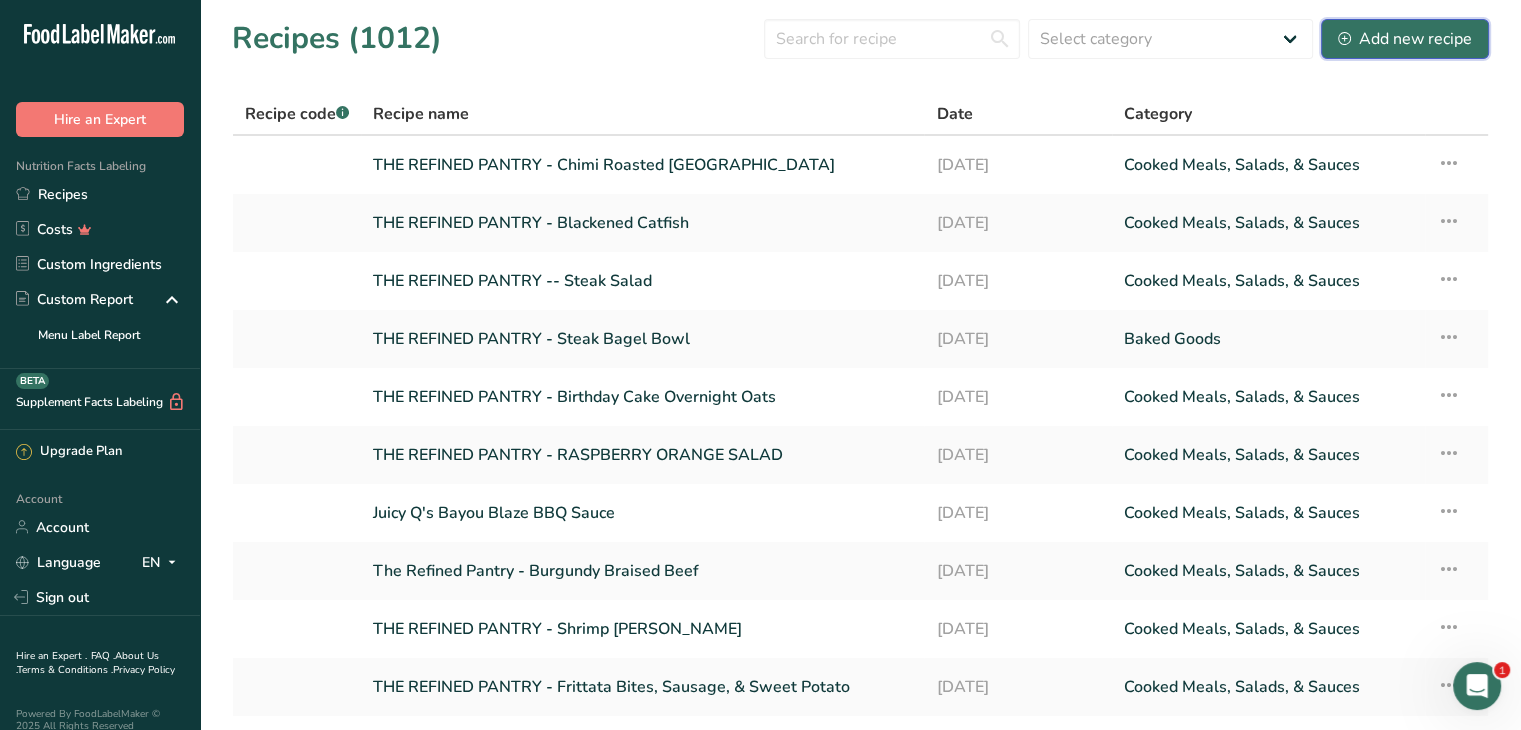 click on "Add new recipe" at bounding box center [1405, 39] 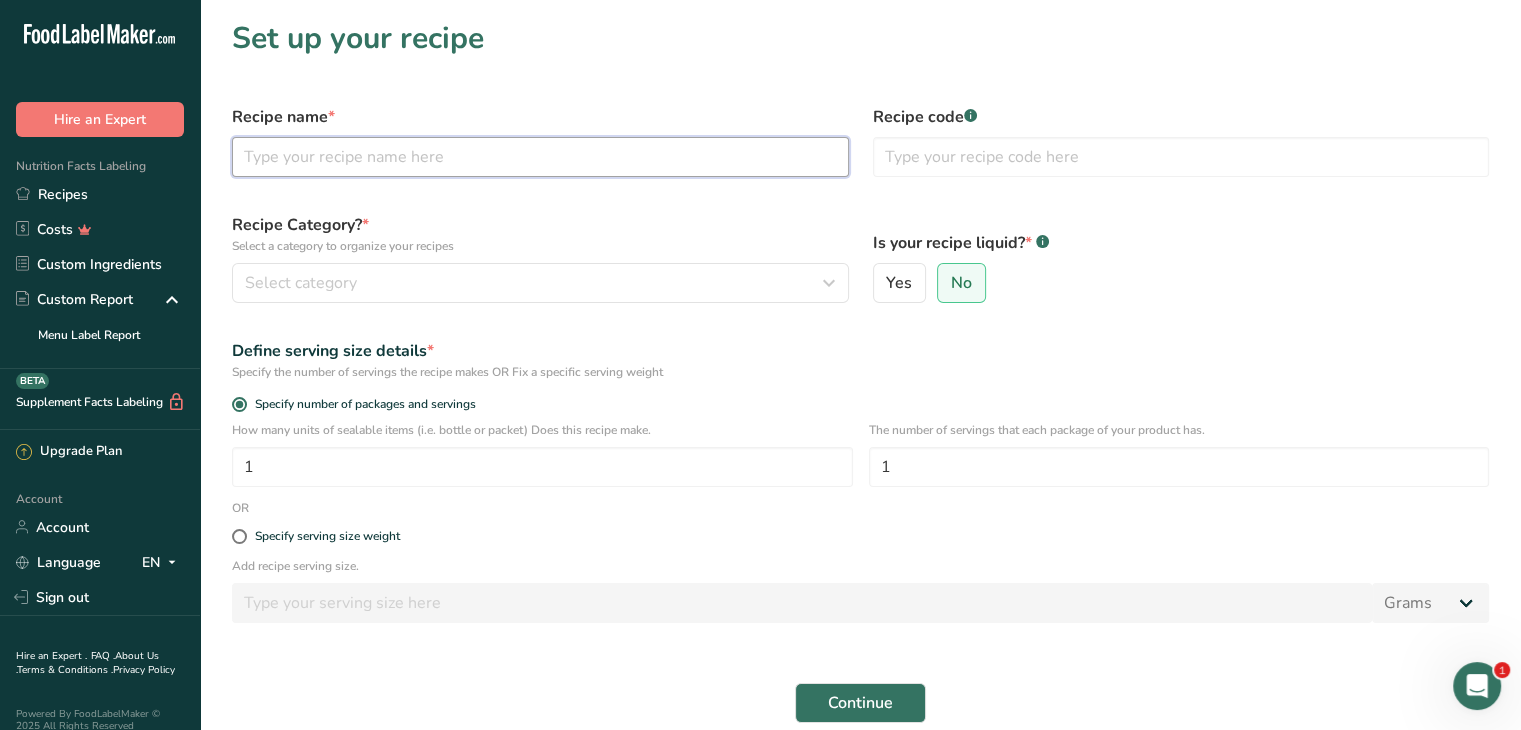 click at bounding box center (540, 157) 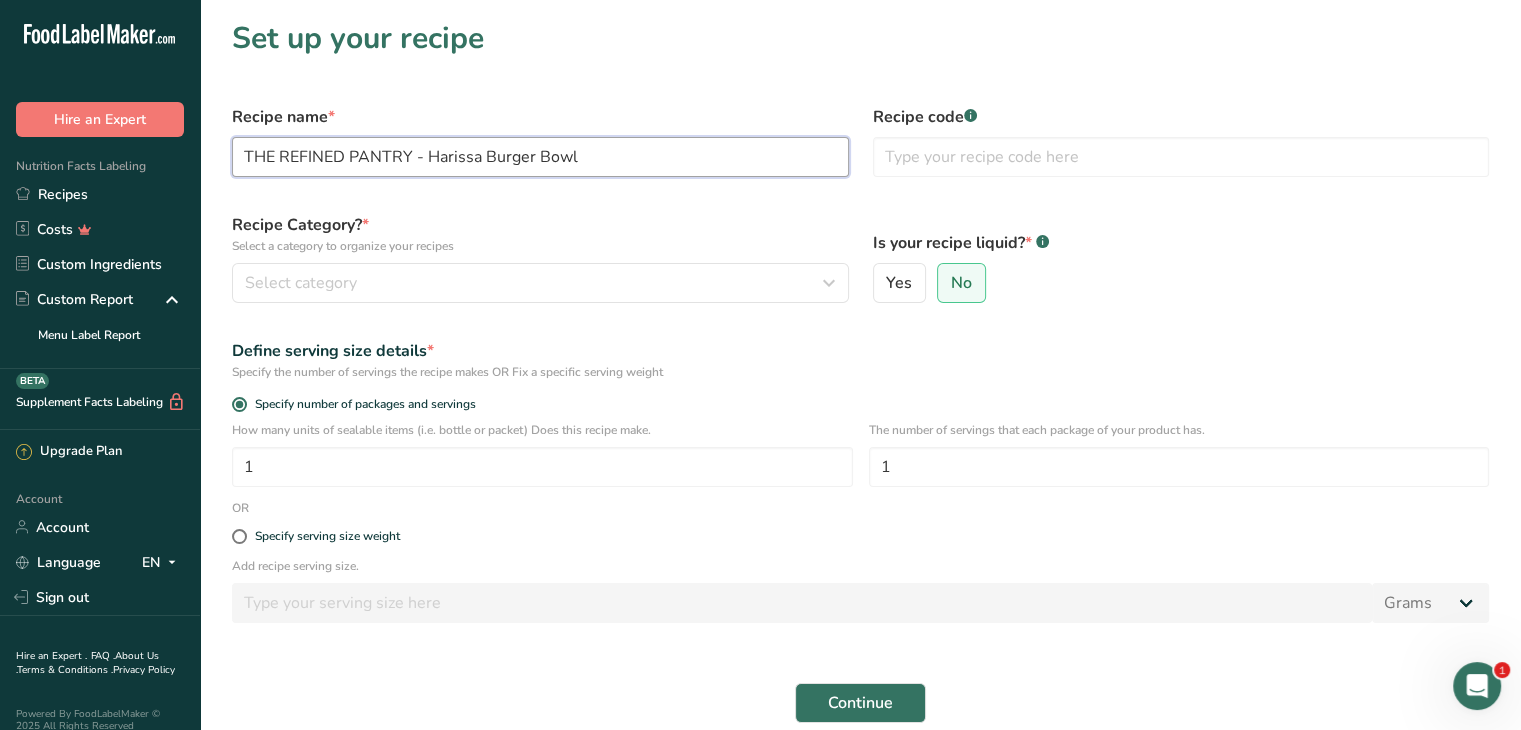 type on "THE REFINED PANTRY - Harissa Burger Bowl" 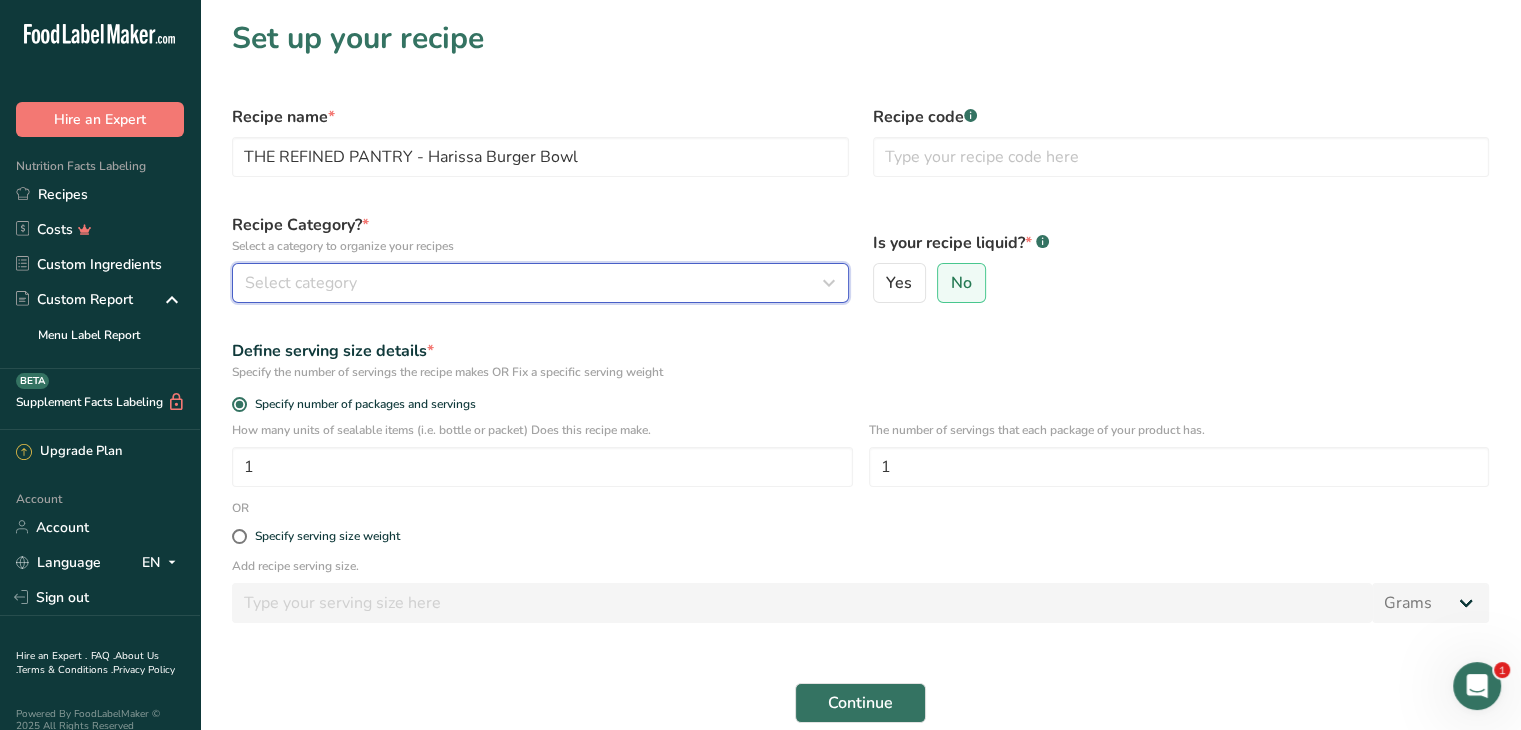 click on "Select category" at bounding box center [534, 283] 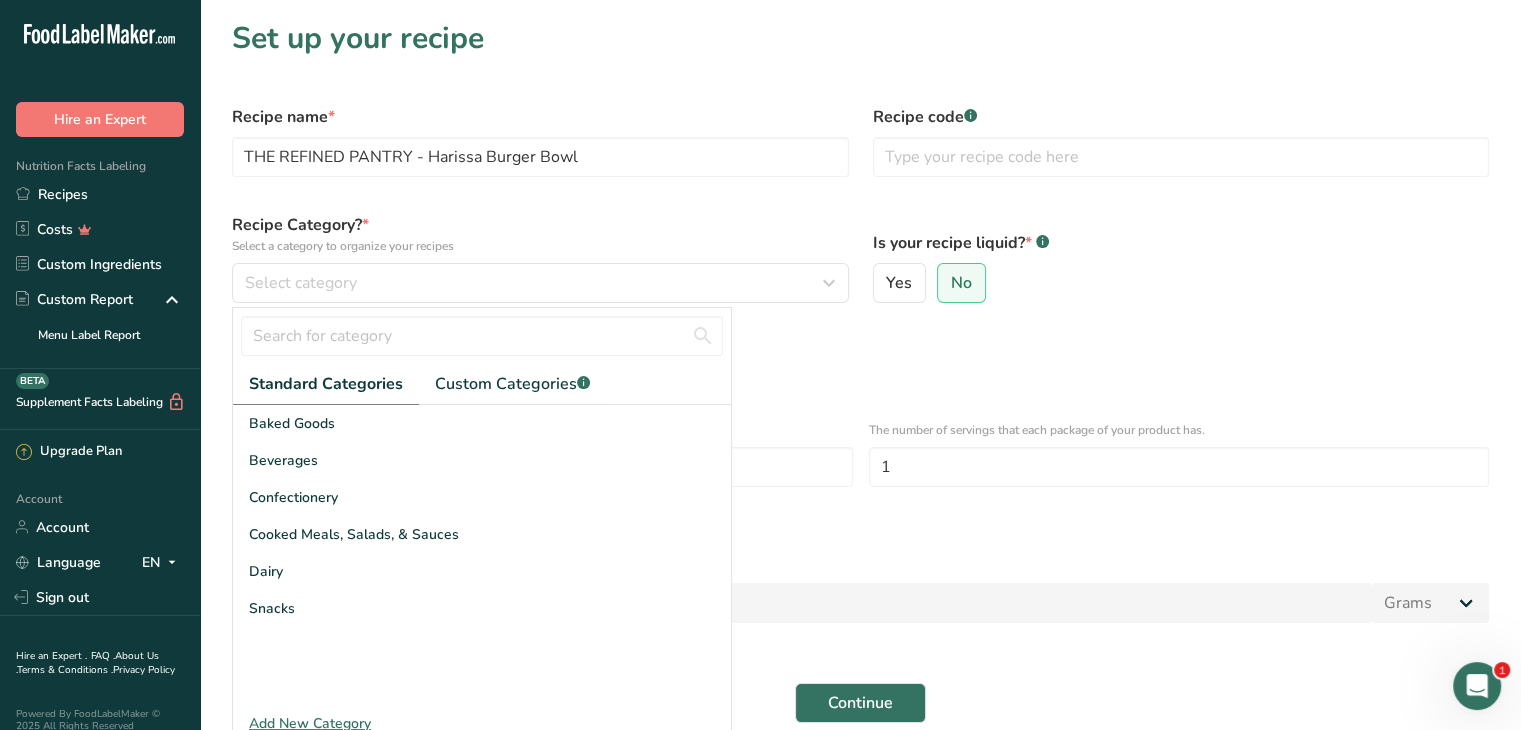 click on "Cooked Meals, Salads, & Sauces" at bounding box center [354, 534] 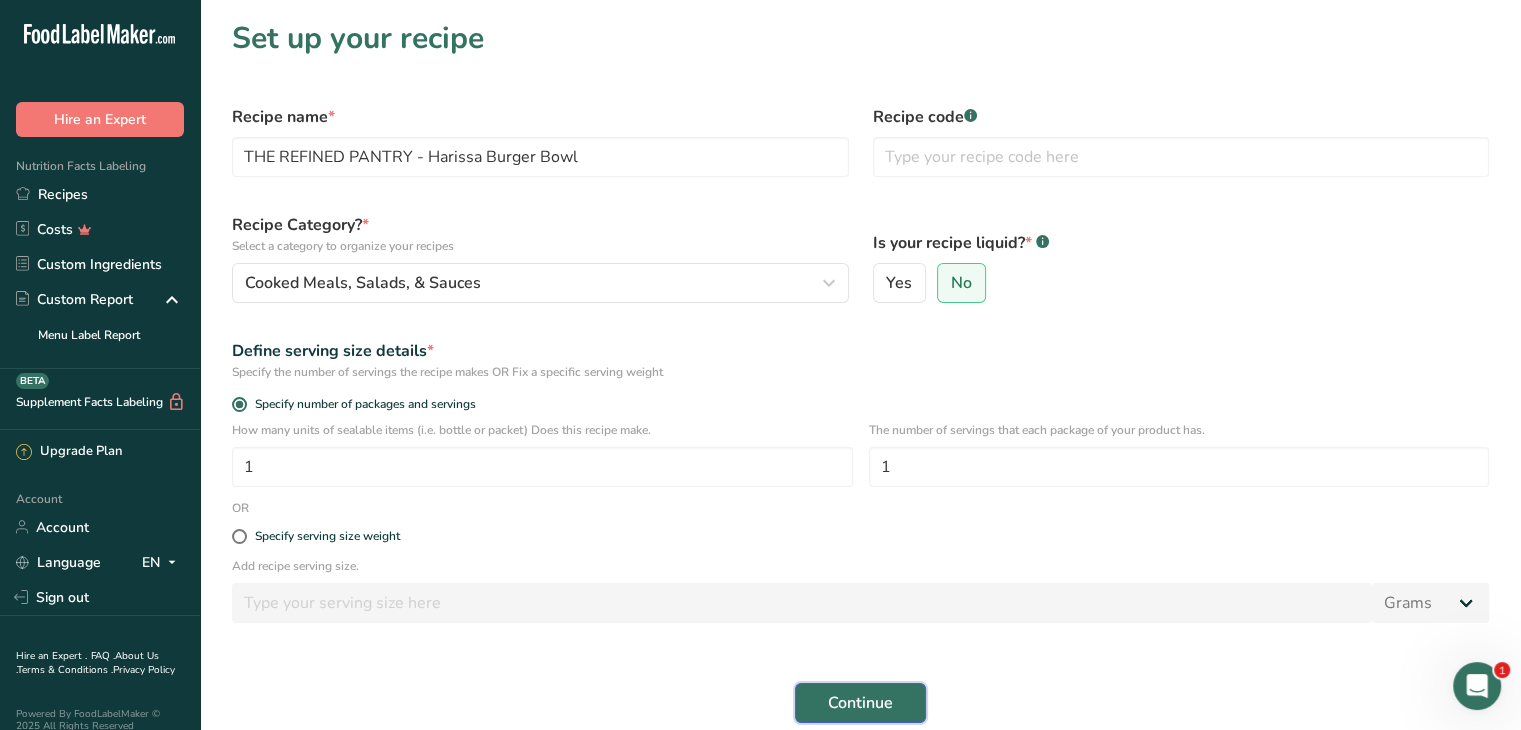 click on "Continue" at bounding box center [860, 703] 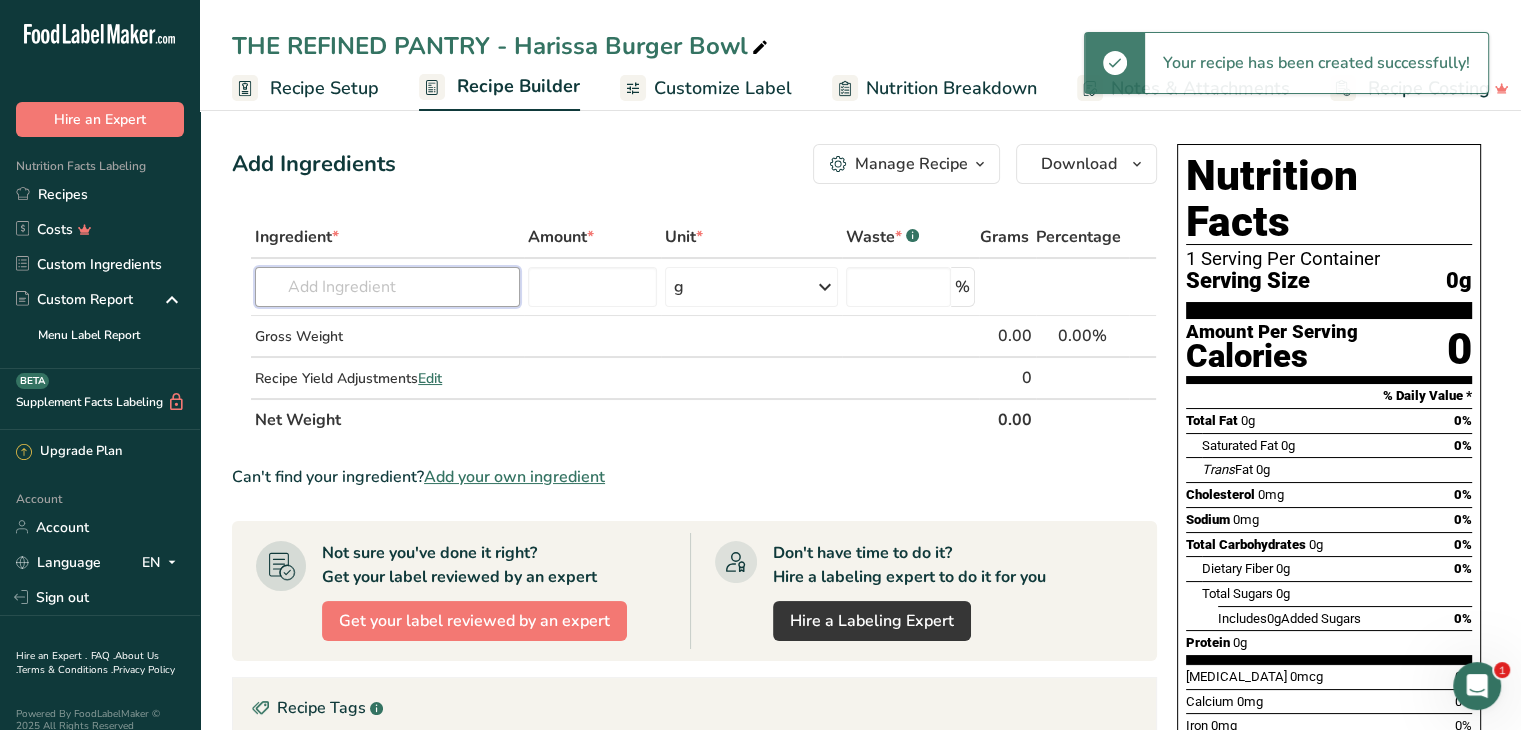 click at bounding box center [387, 287] 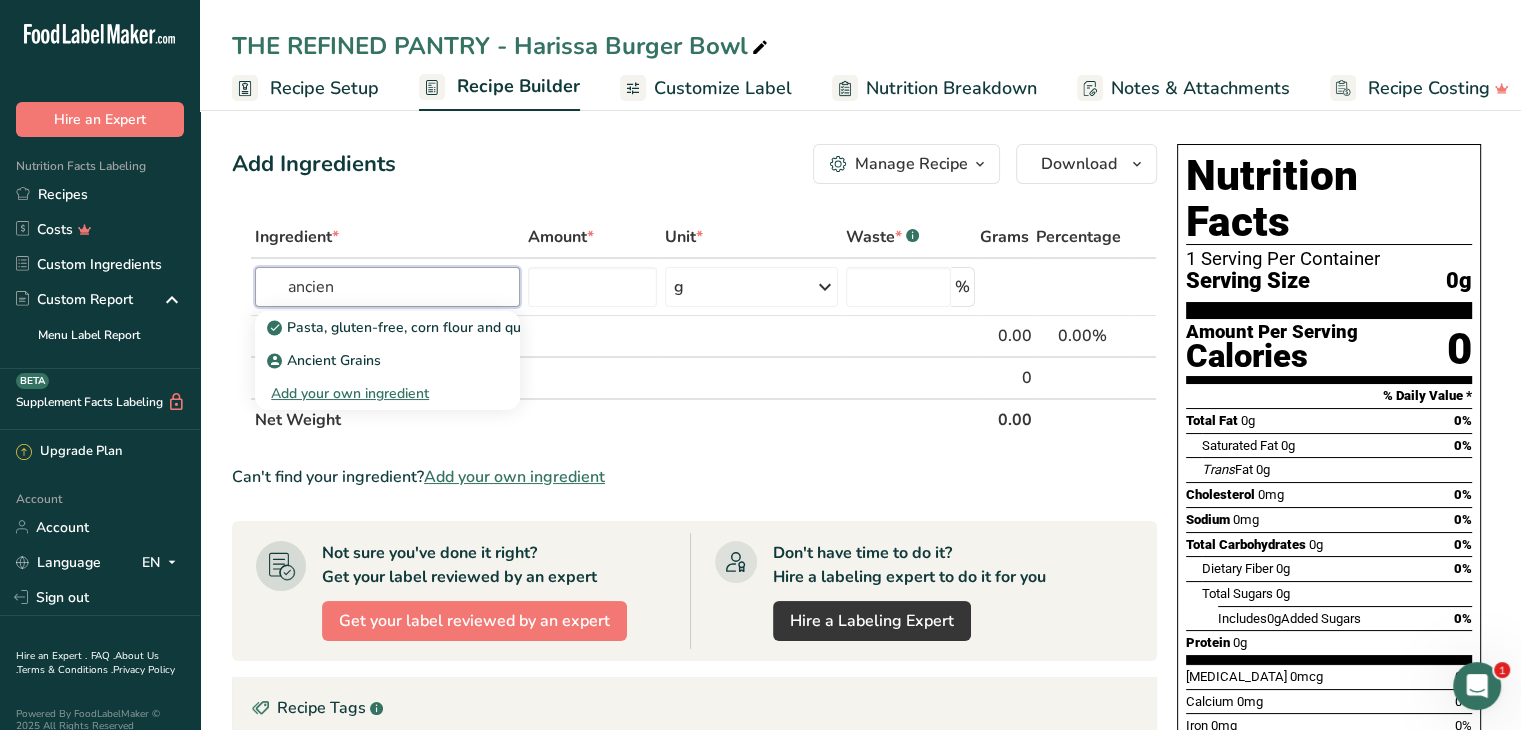 type on "ancien" 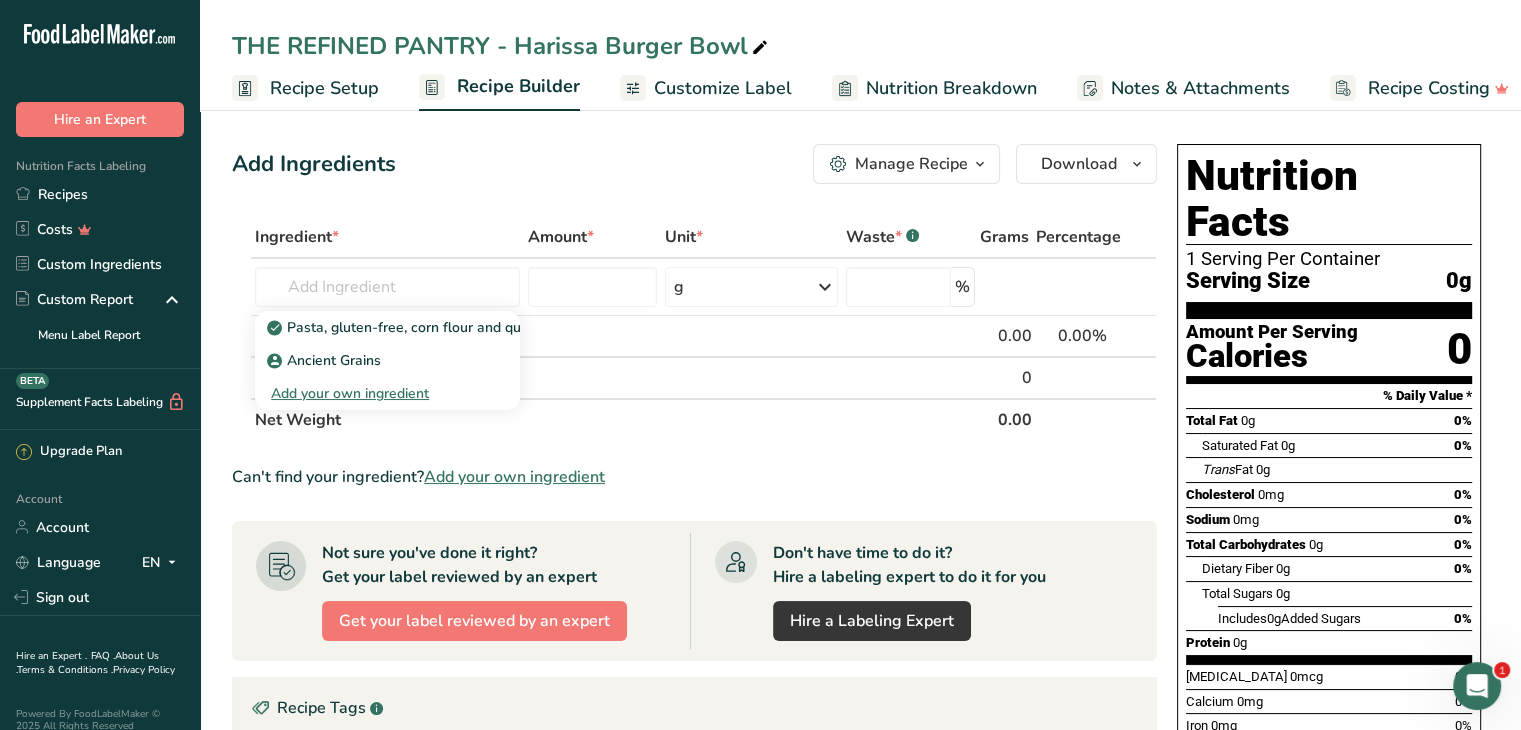 click on "Ancient Grains" at bounding box center (371, 360) 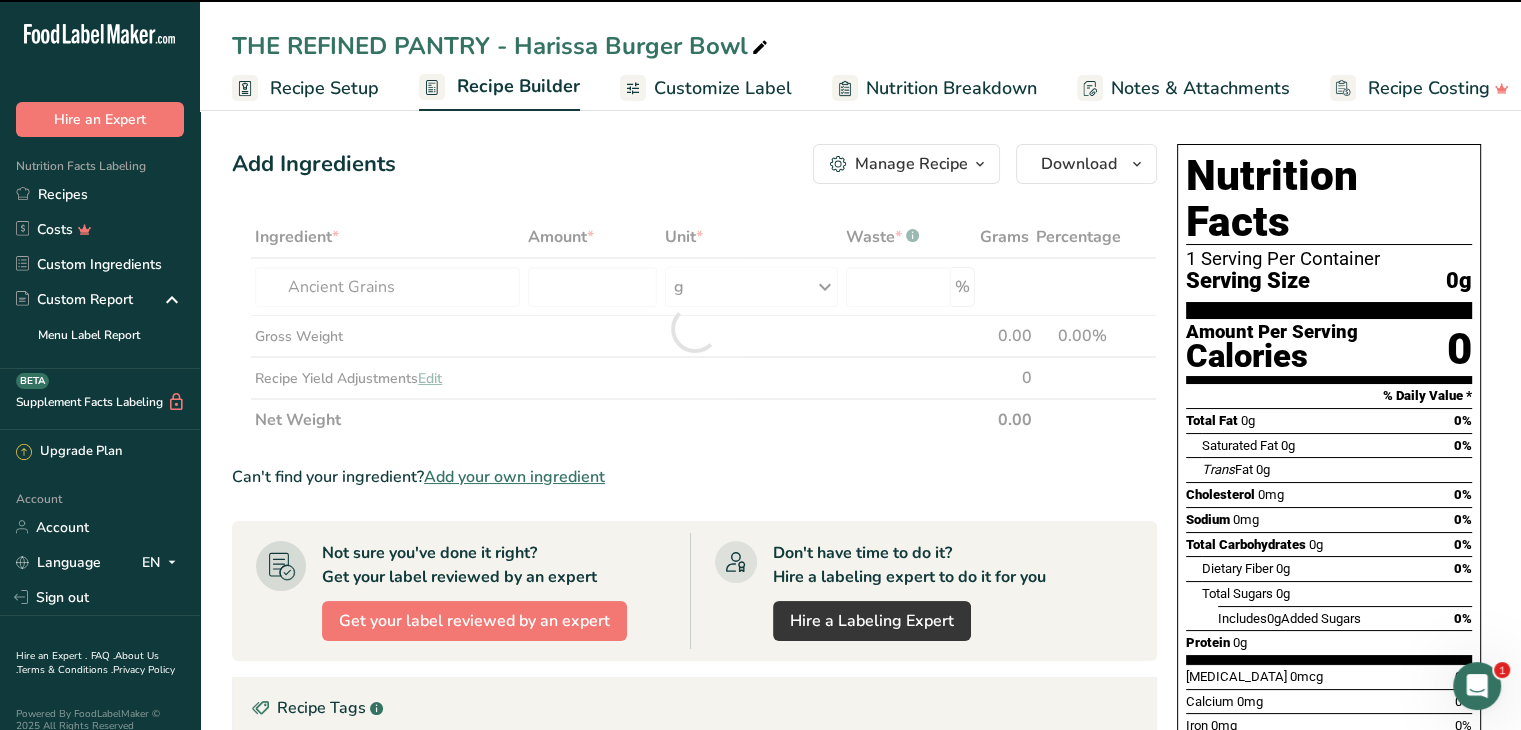 type on "0" 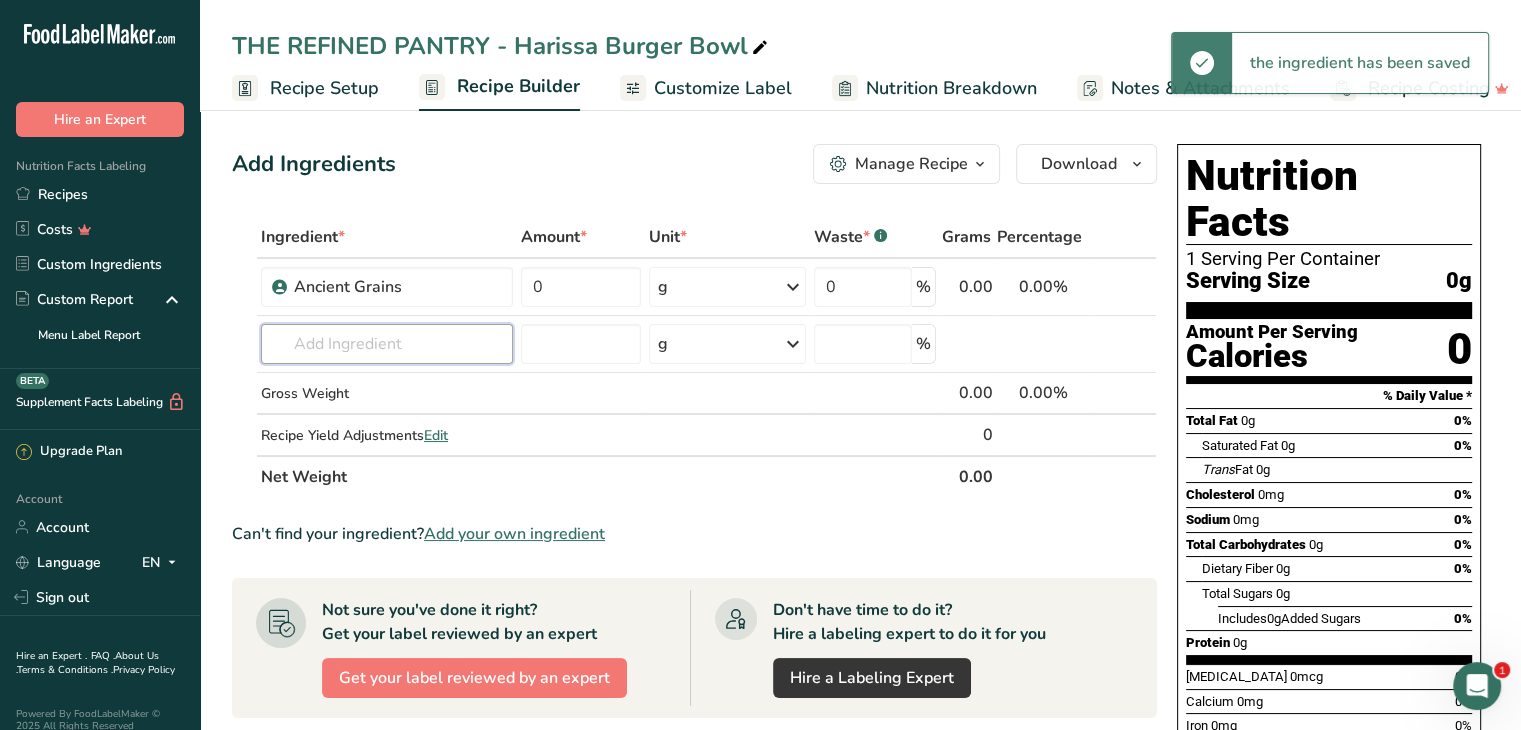 click at bounding box center [387, 344] 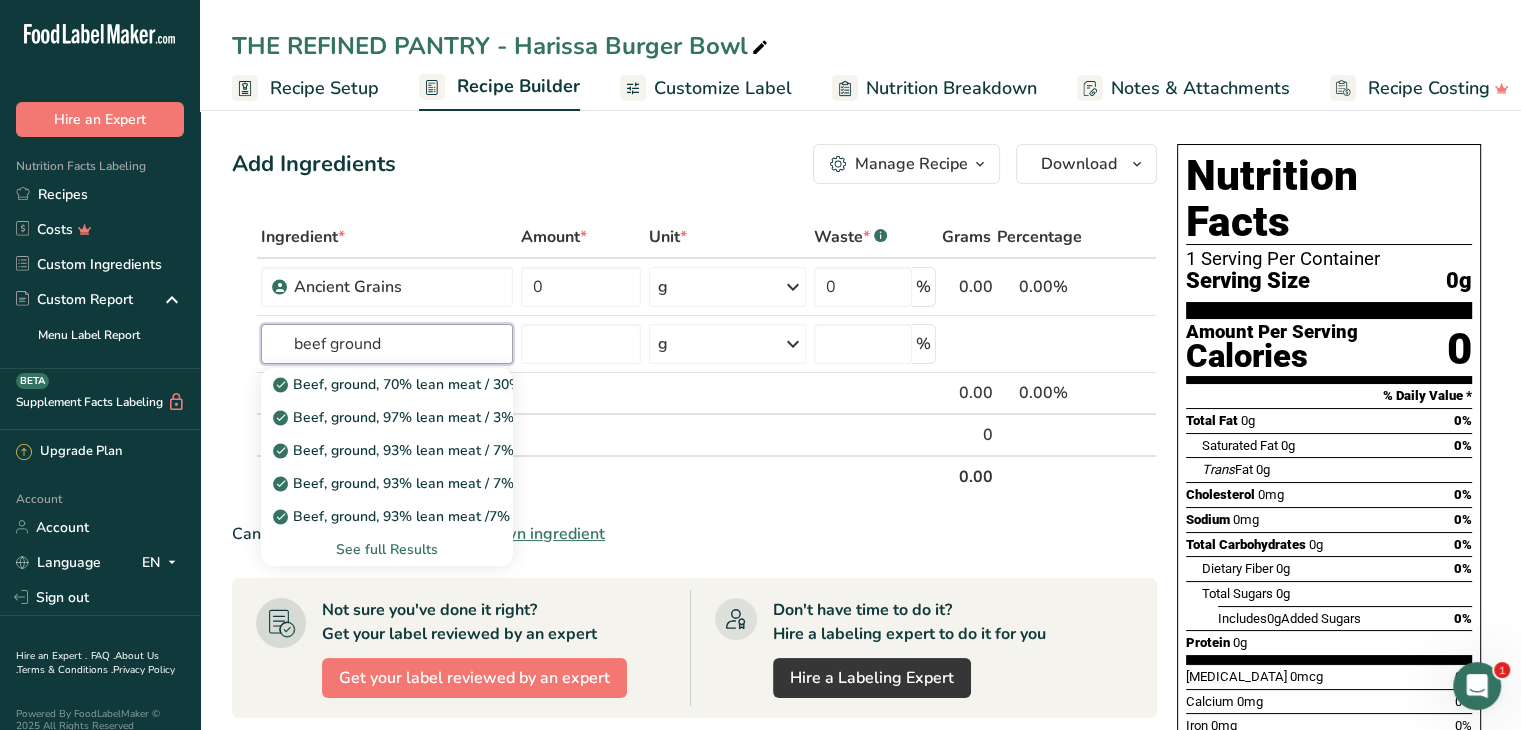 type on "beef ground" 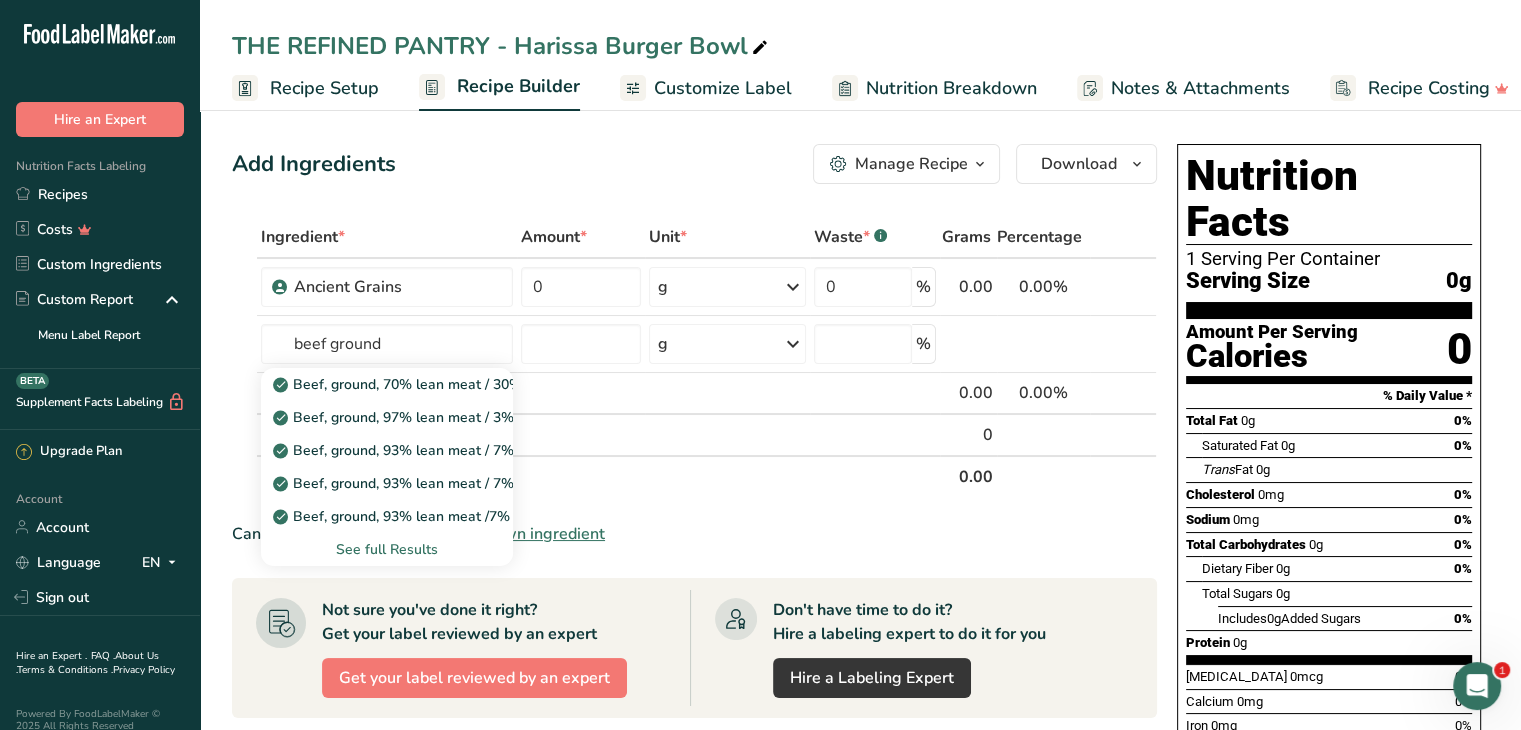 type 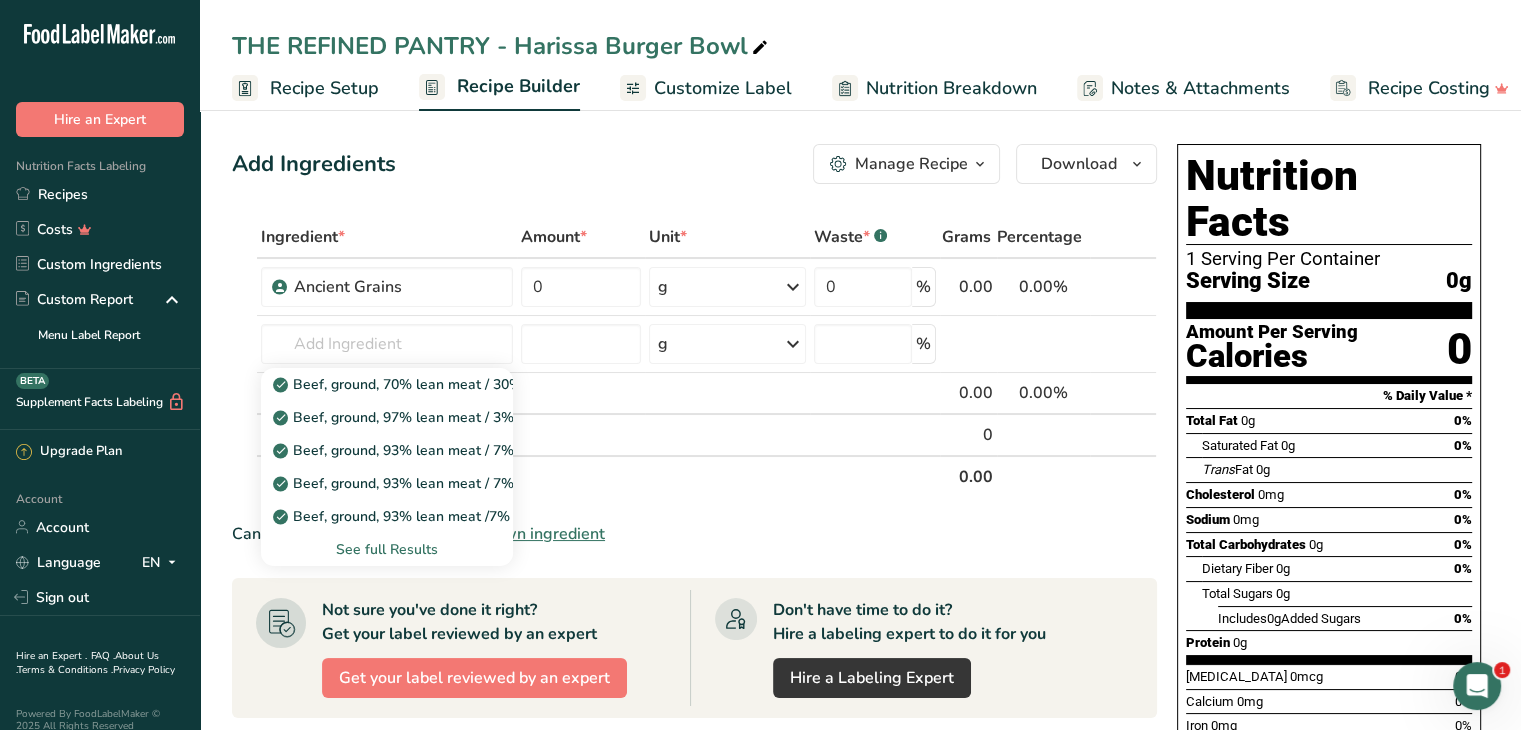 click on "See full Results" at bounding box center [387, 549] 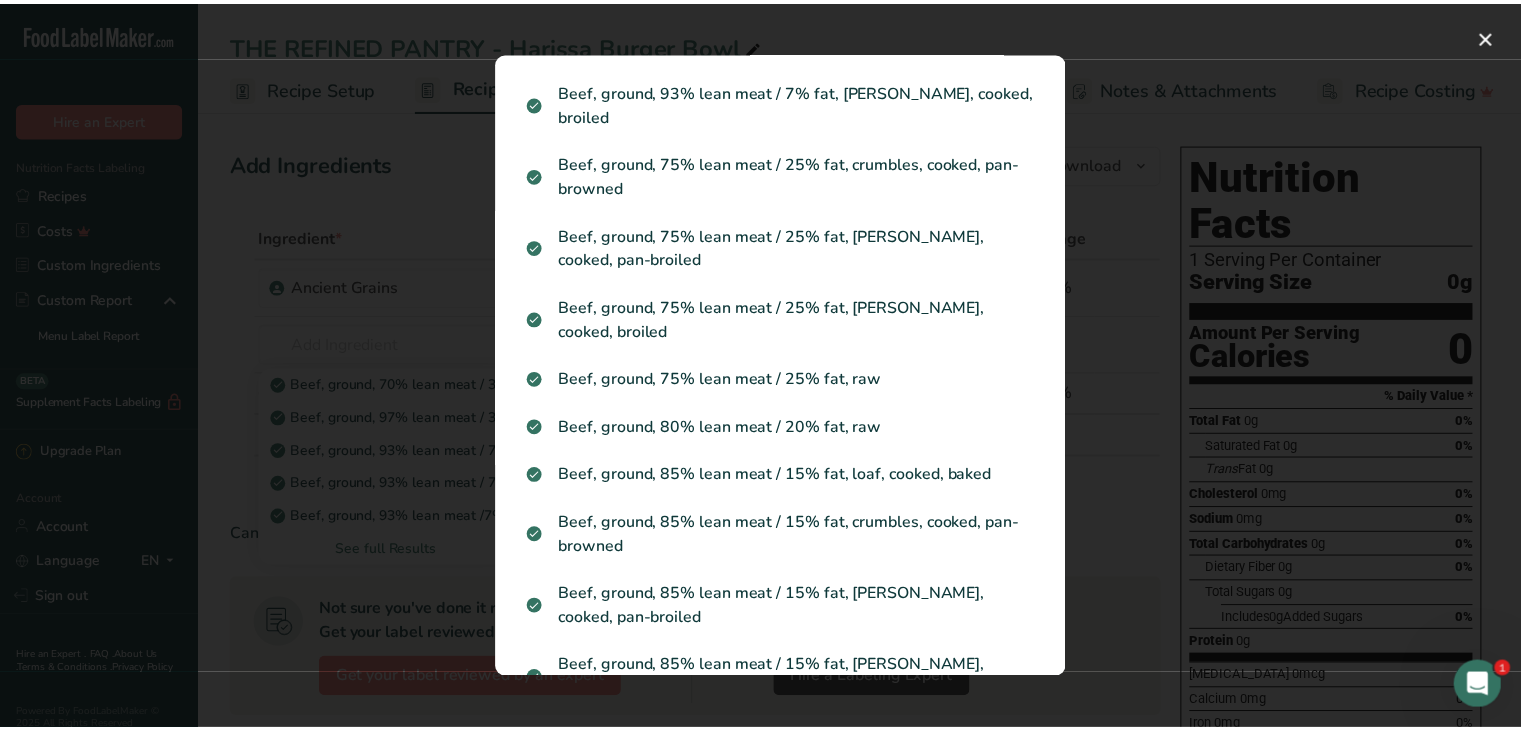 scroll, scrollTop: 361, scrollLeft: 0, axis: vertical 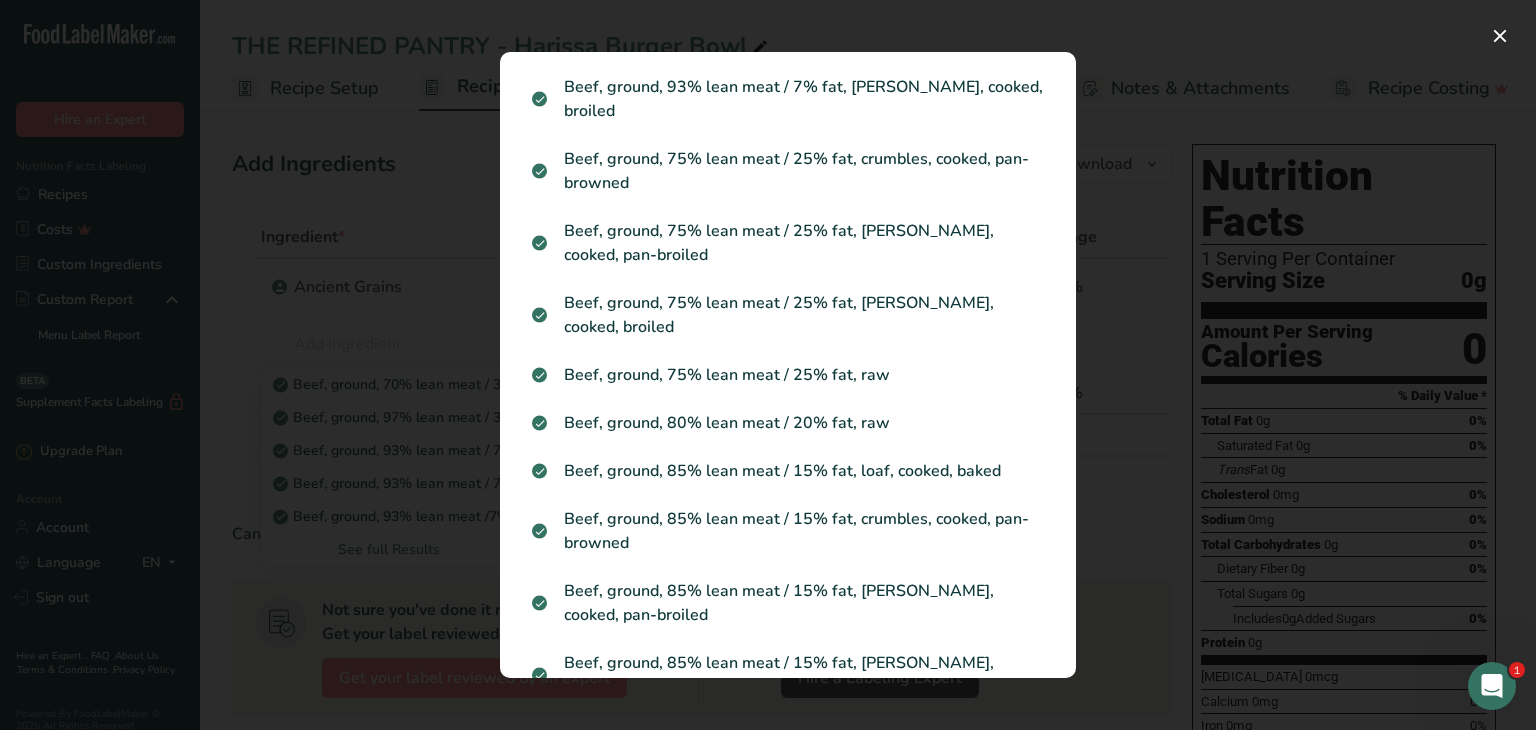 click on "Beef, ground, 85% lean meat / 15% fat, crumbles, cooked, pan-browned" at bounding box center (788, 531) 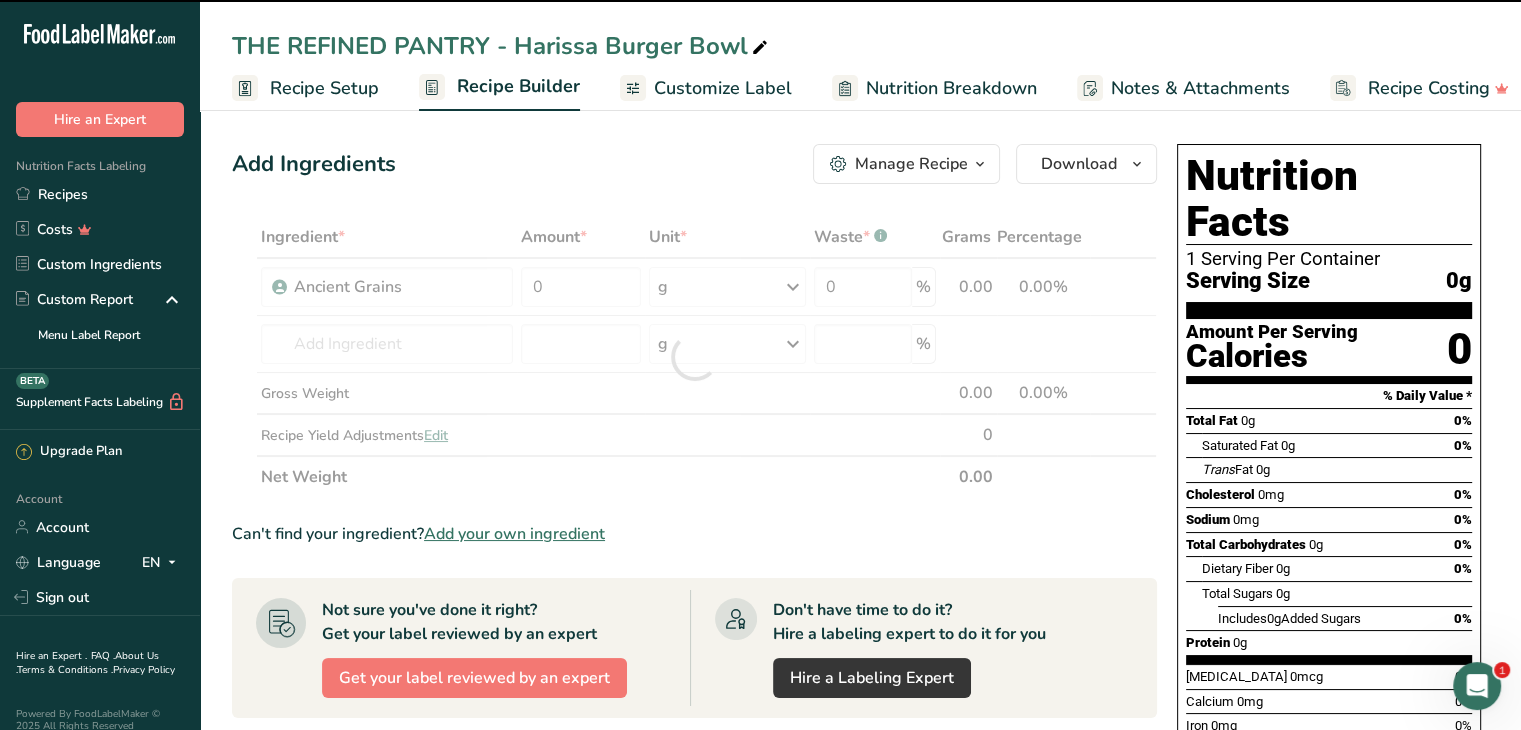 type on "0" 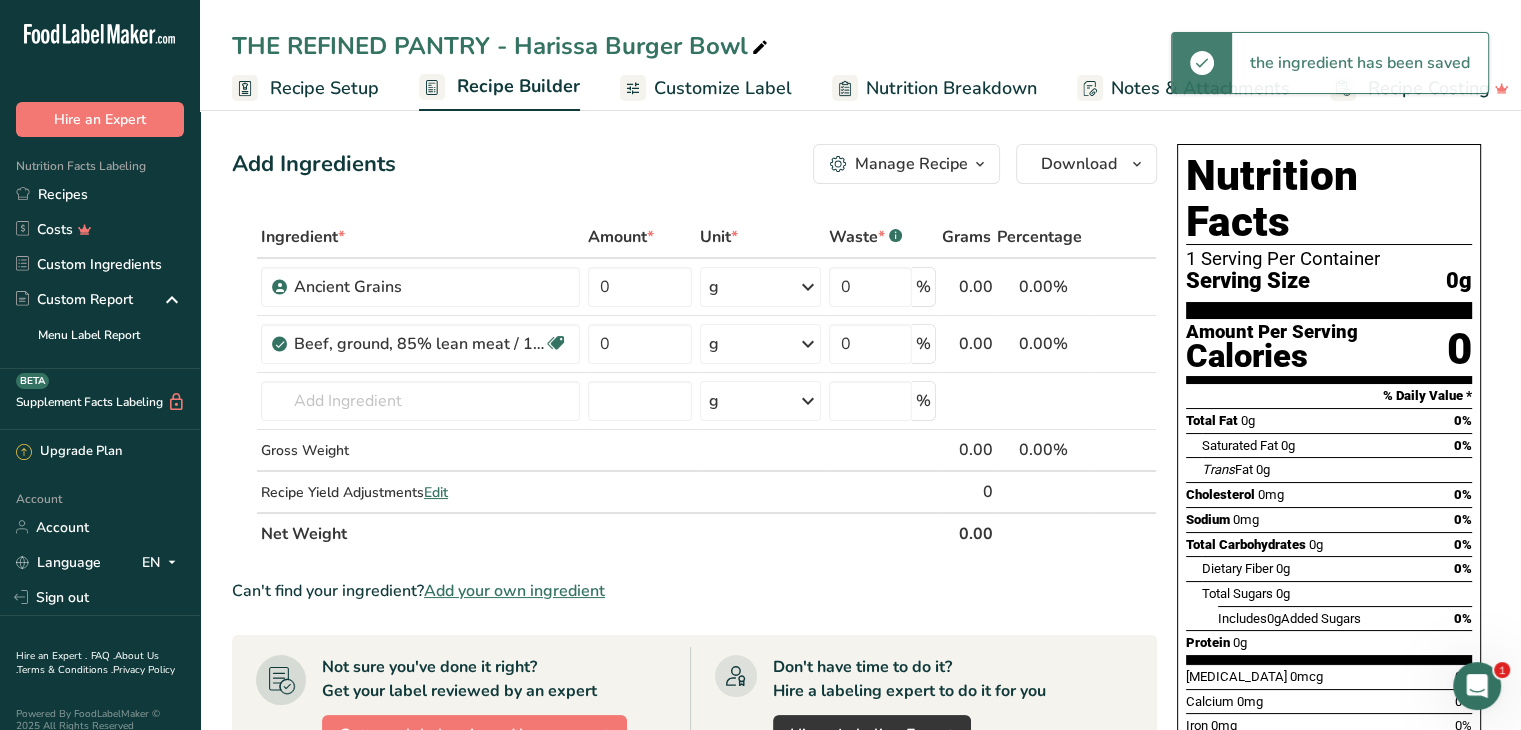 click on "g" at bounding box center (761, 344) 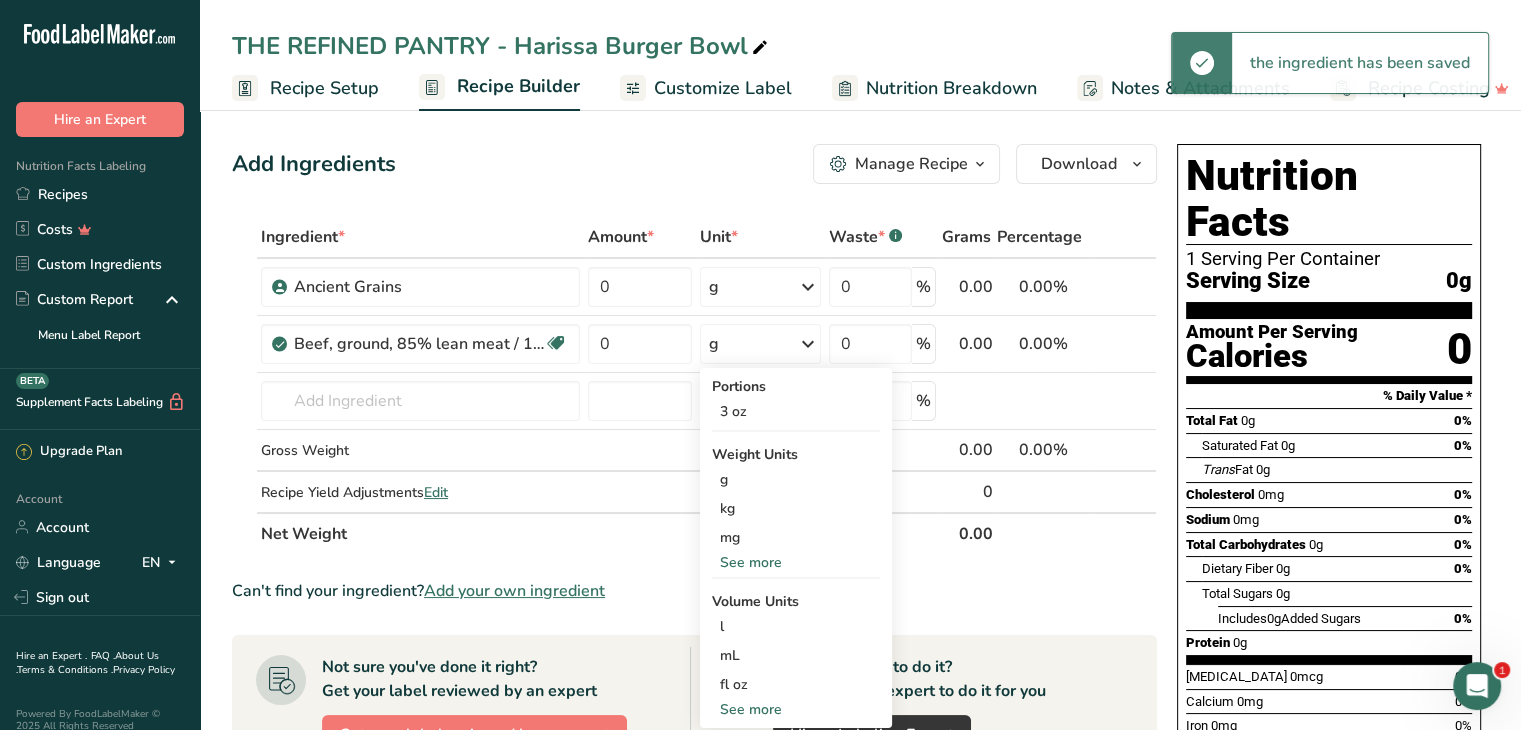 click on "See more" at bounding box center [796, 562] 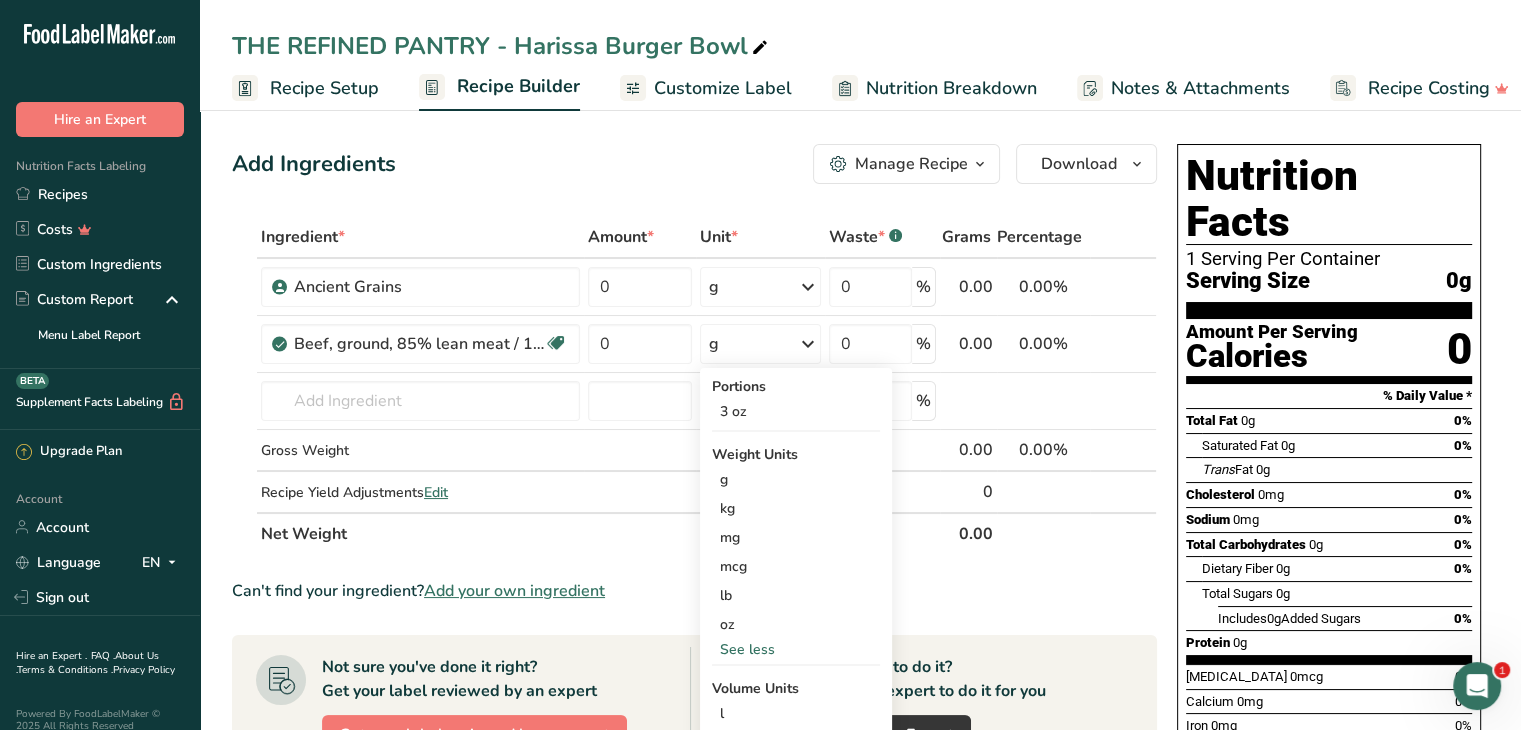 click on "oz" at bounding box center (796, 624) 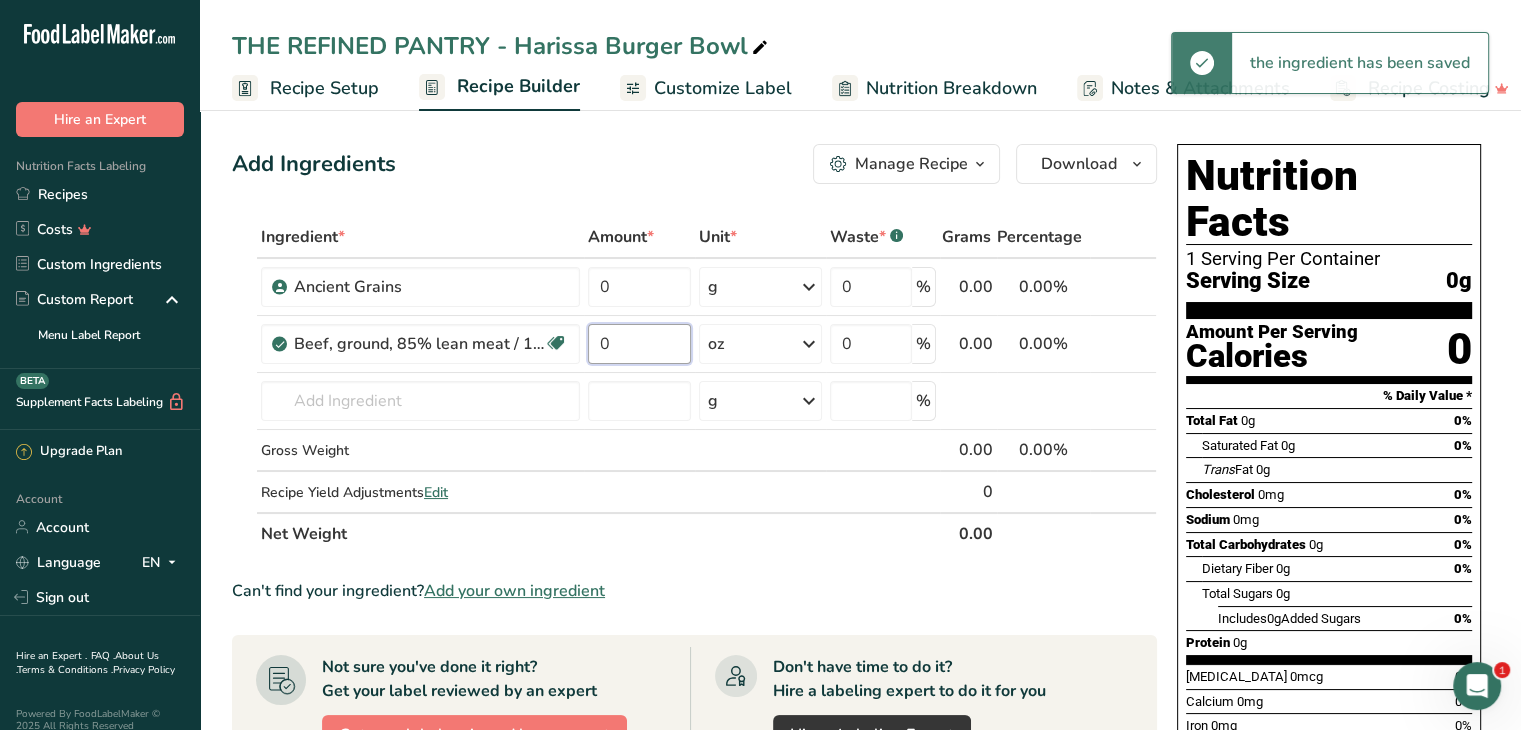 click on "0" at bounding box center (639, 344) 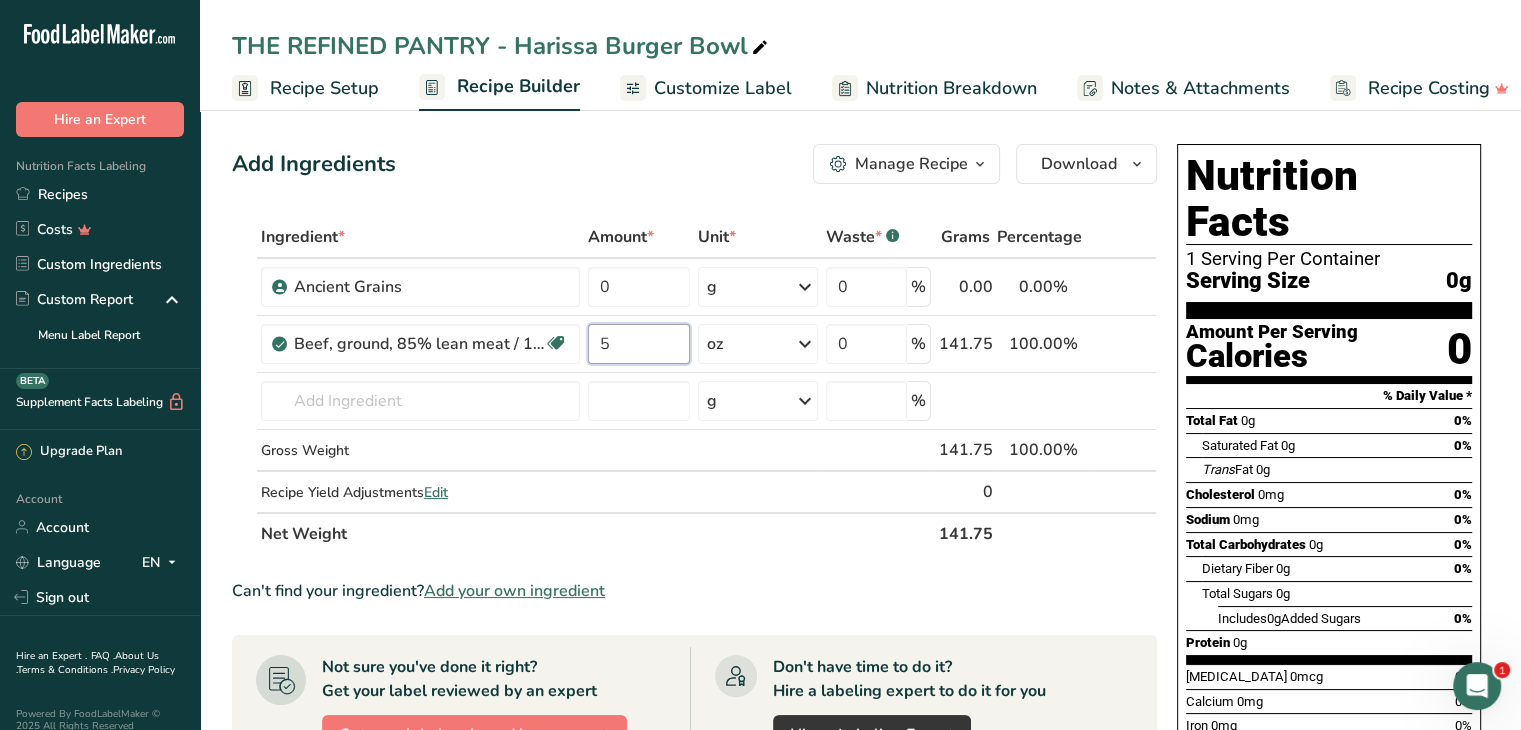 type on "5" 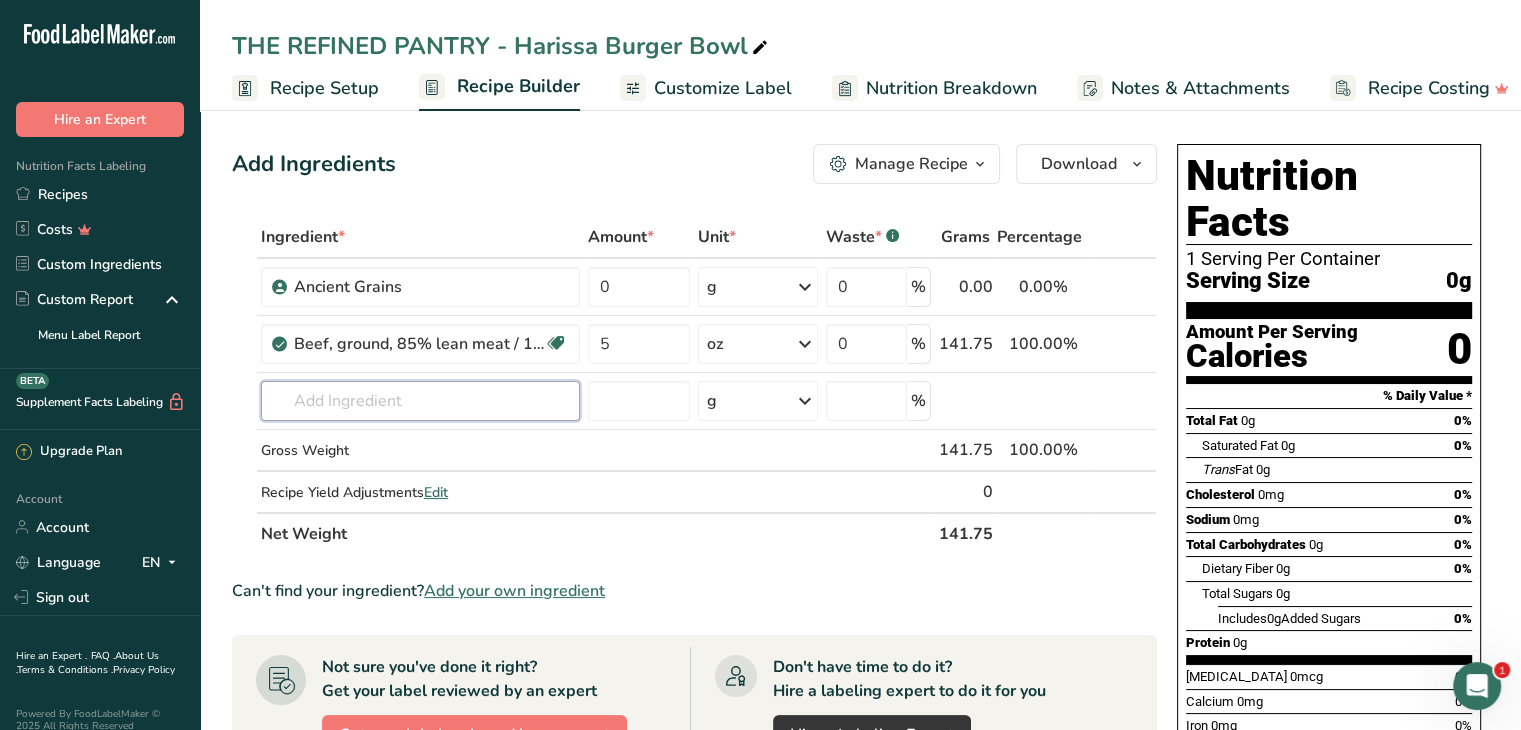 click on "Ingredient *
Amount *
Unit *
Waste *   .a-a{fill:#347362;}.b-a{fill:#fff;}          Grams
Percentage
Ancient Grains
0
g
Weight Units
g
kg
mg
See more
Volume Units
l
mL
fl oz
See more
0
%
0.00
0.00%
i
Beef, ground, 85% lean meat / 15% fat, crumbles, cooked, pan-browned
Dairy free
Gluten free
Soy free
5
oz
Portions
3 oz
Weight Units
g
kg
mg
mcg
lb
oz
See less
Volume Units" at bounding box center [694, 385] 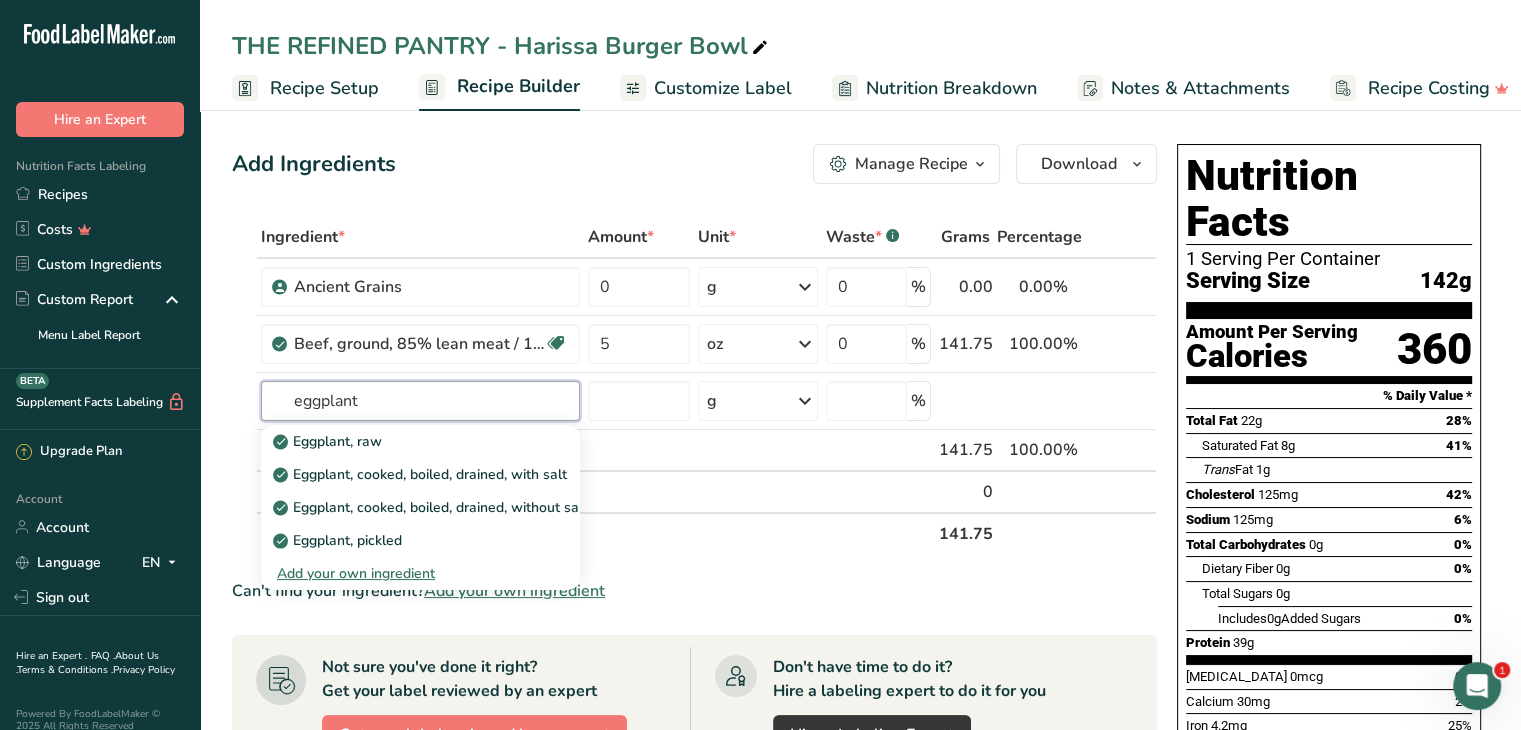 type on "eggplant" 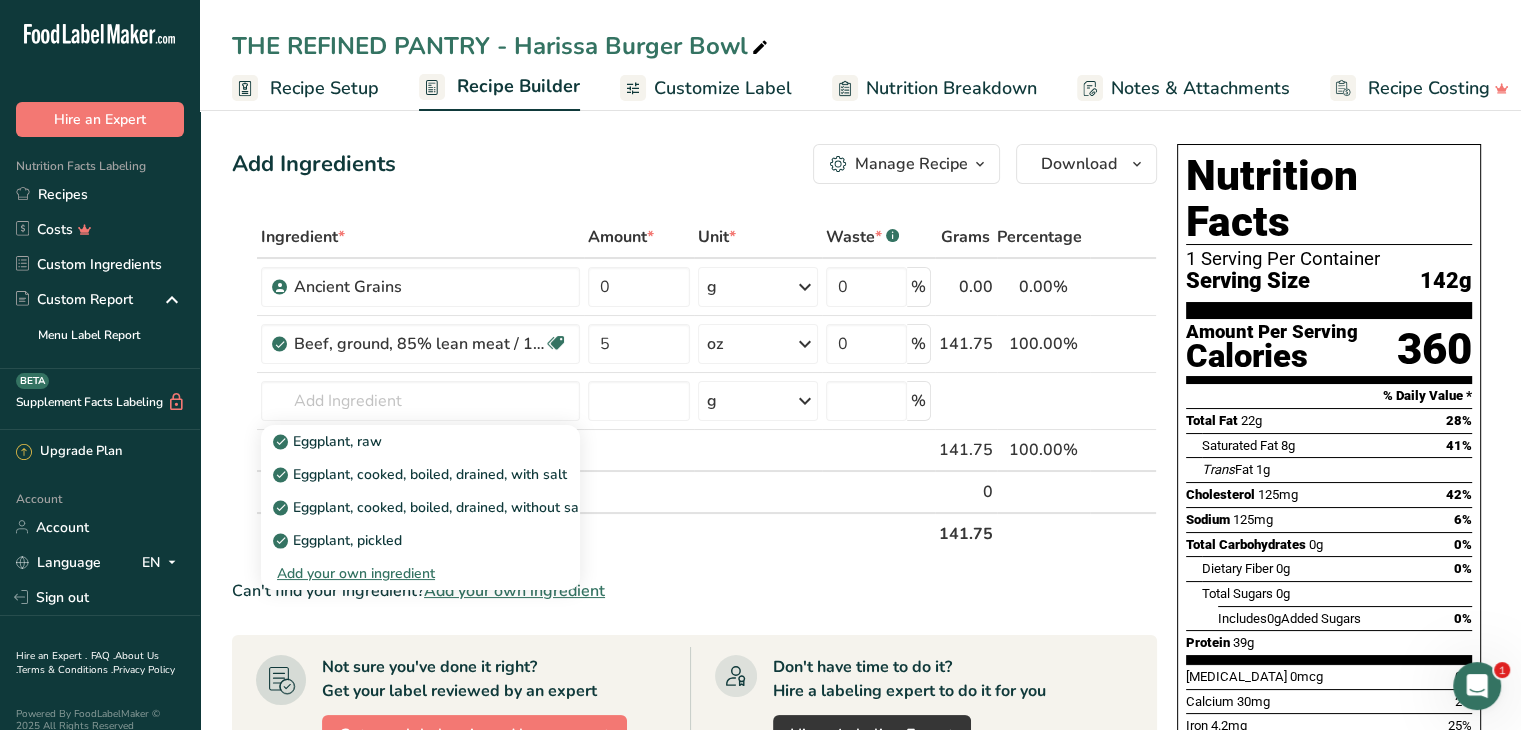 click on "Eggplant, raw" at bounding box center (404, 441) 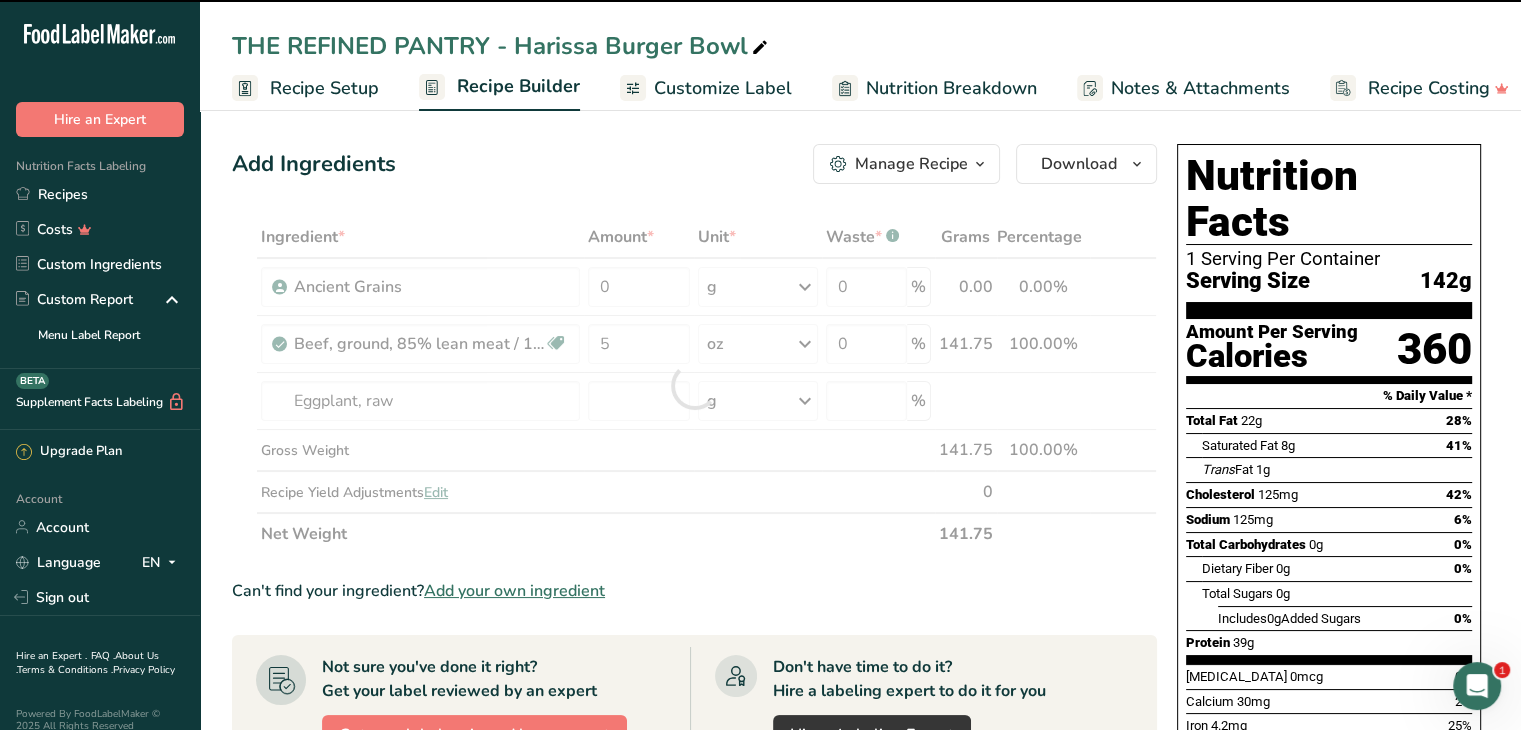 type on "0" 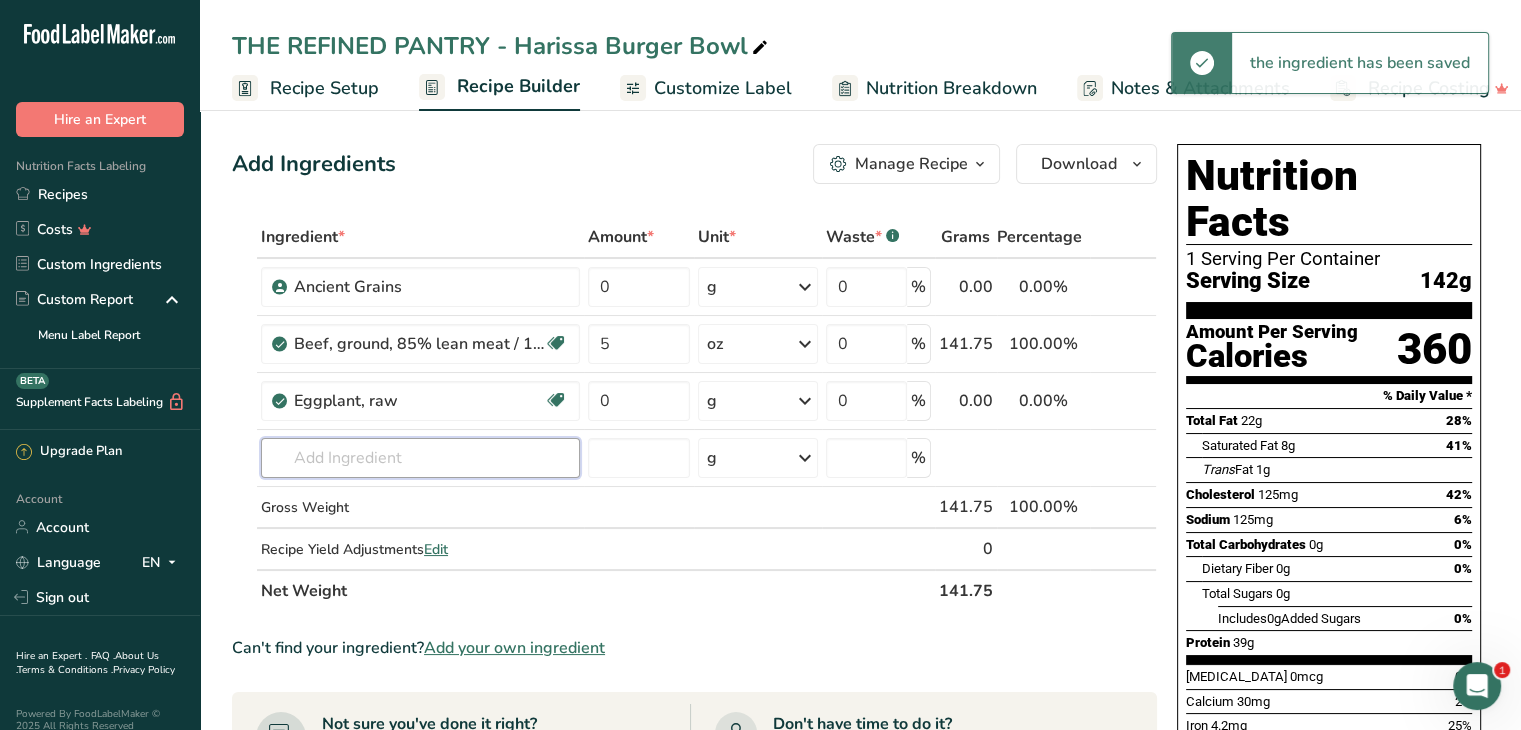 click at bounding box center (420, 458) 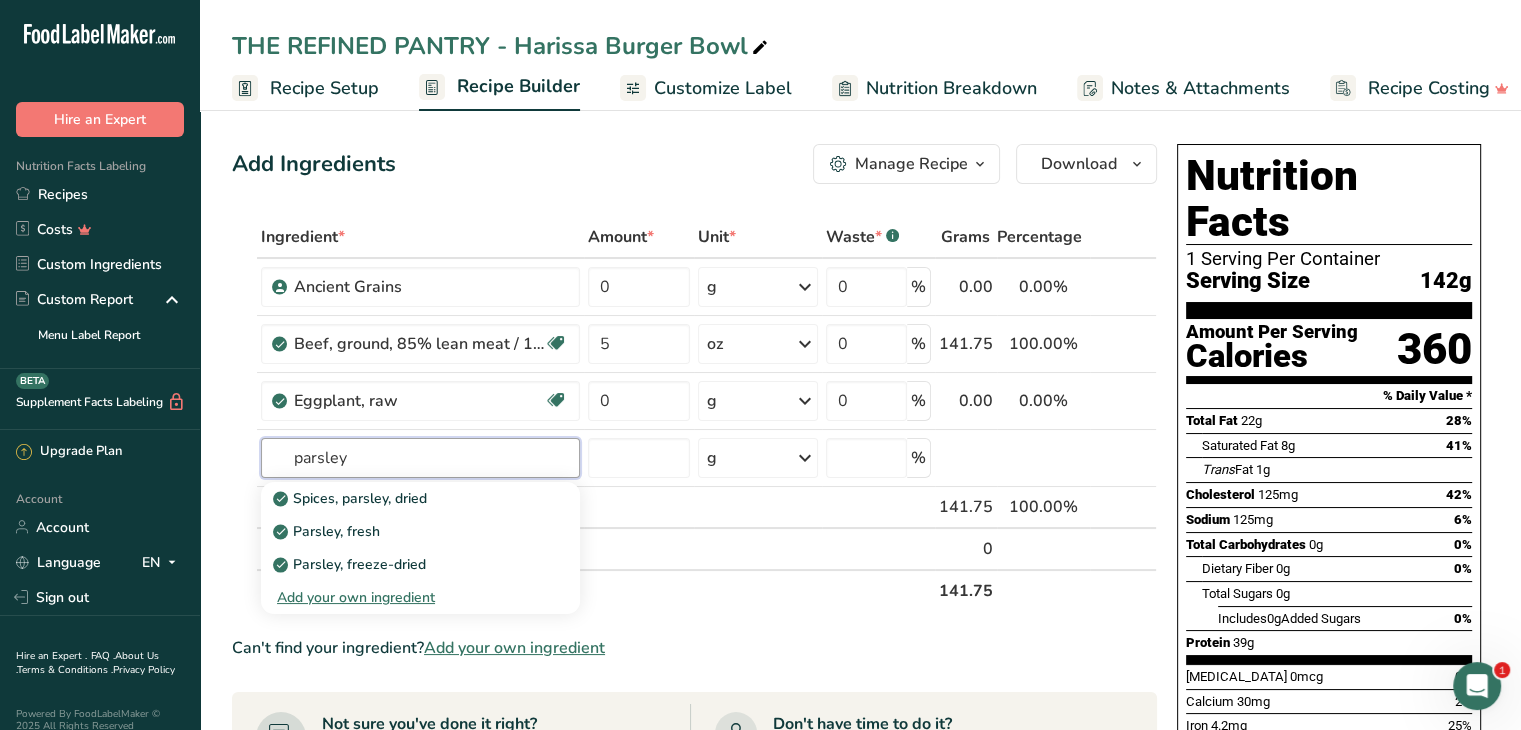 type on "parsley" 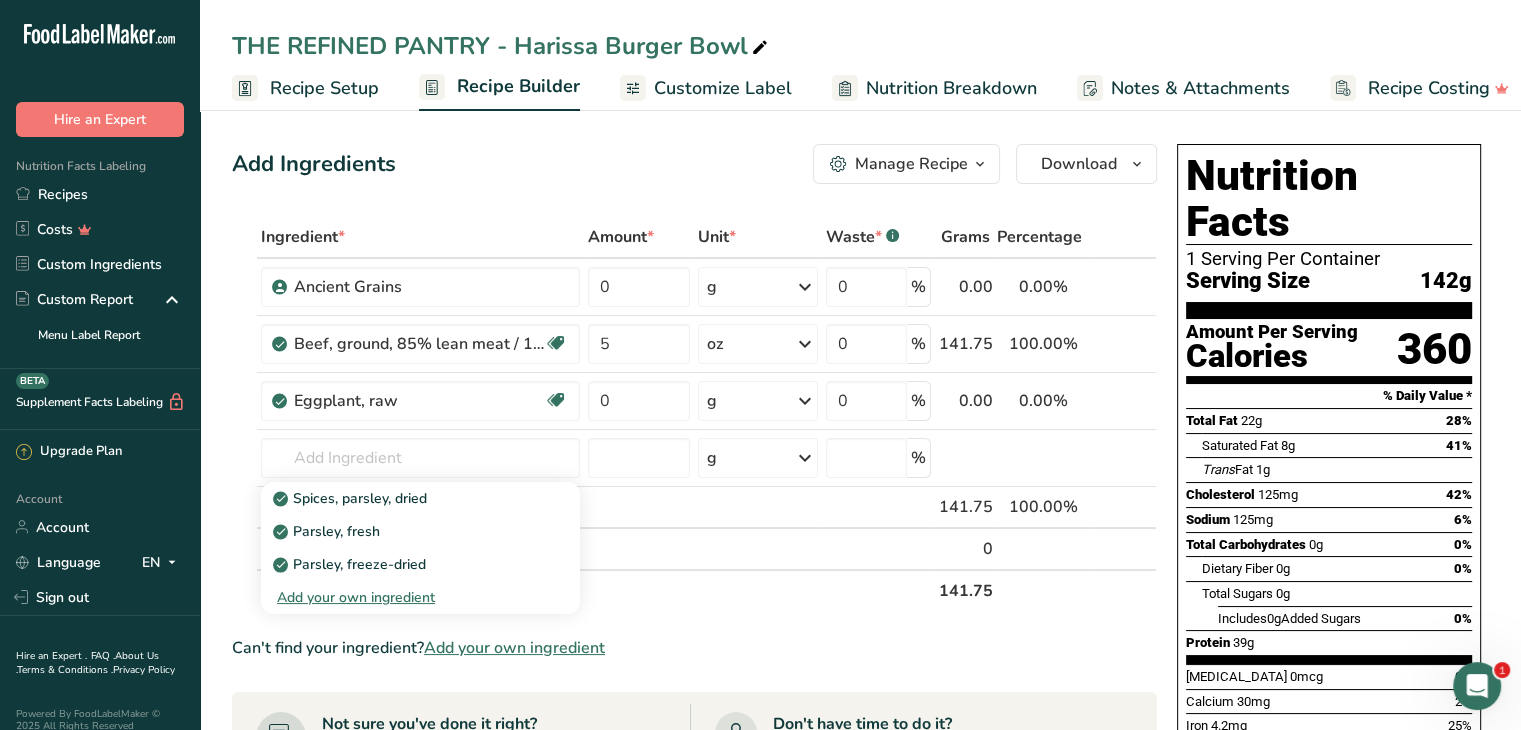 click on "Parsley, fresh" at bounding box center (328, 531) 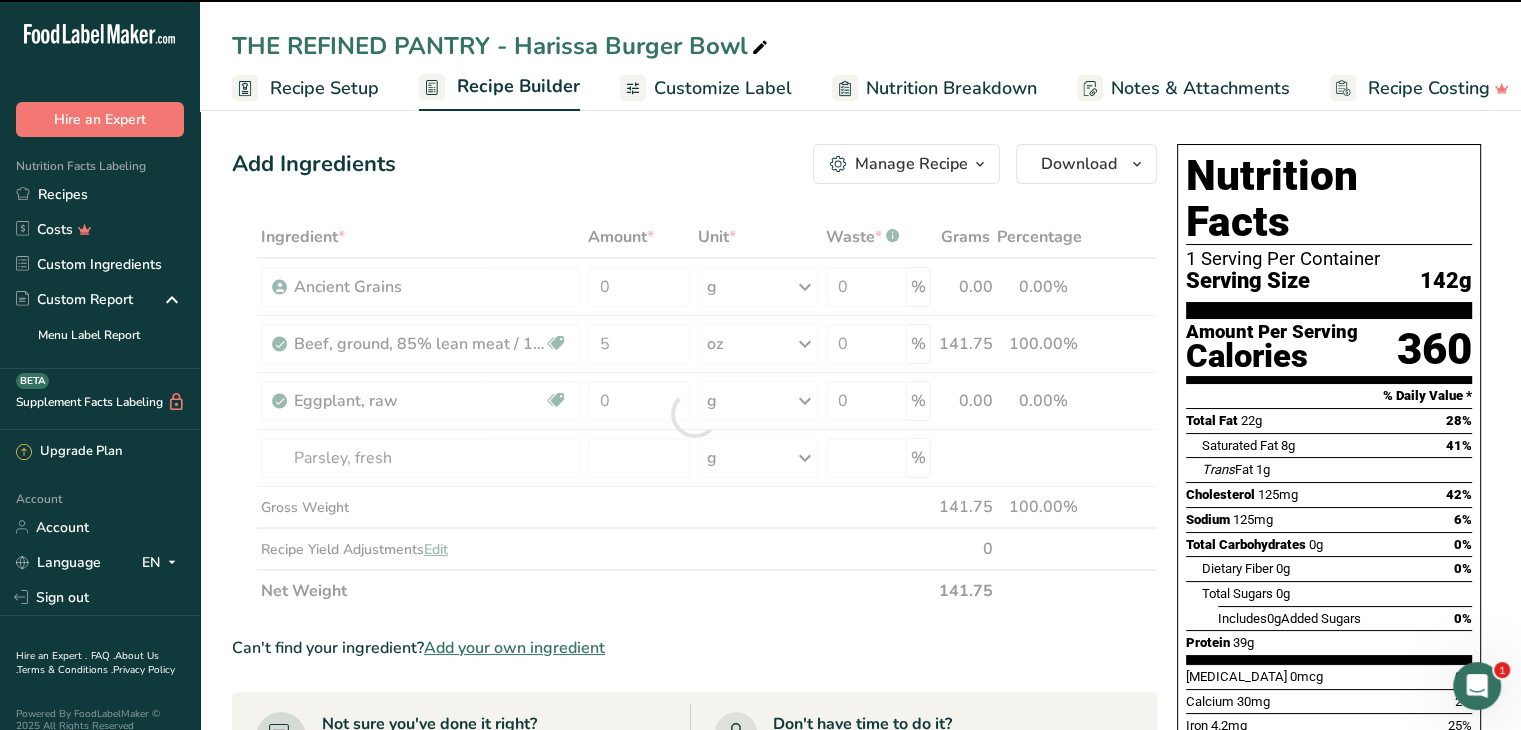 type on "0" 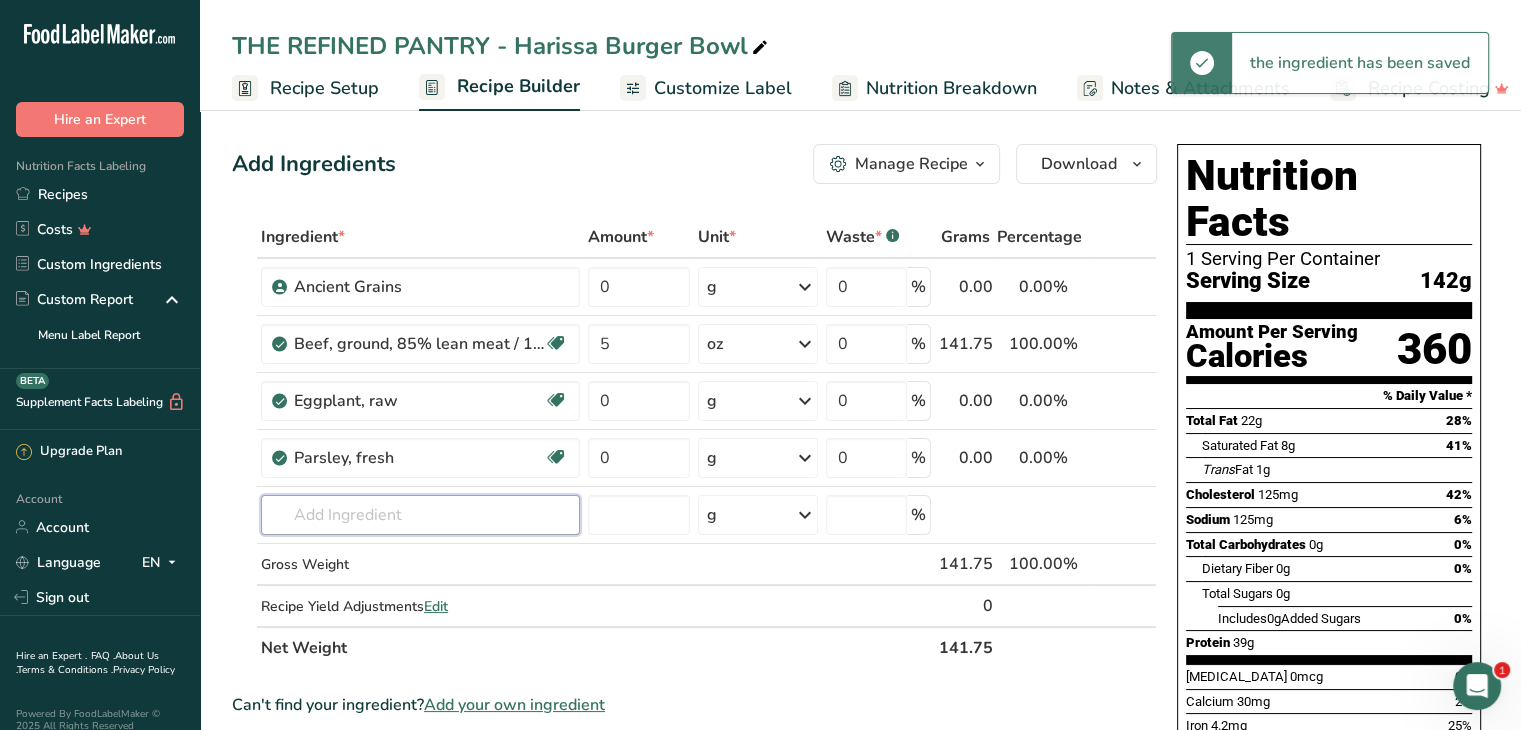 click at bounding box center [420, 515] 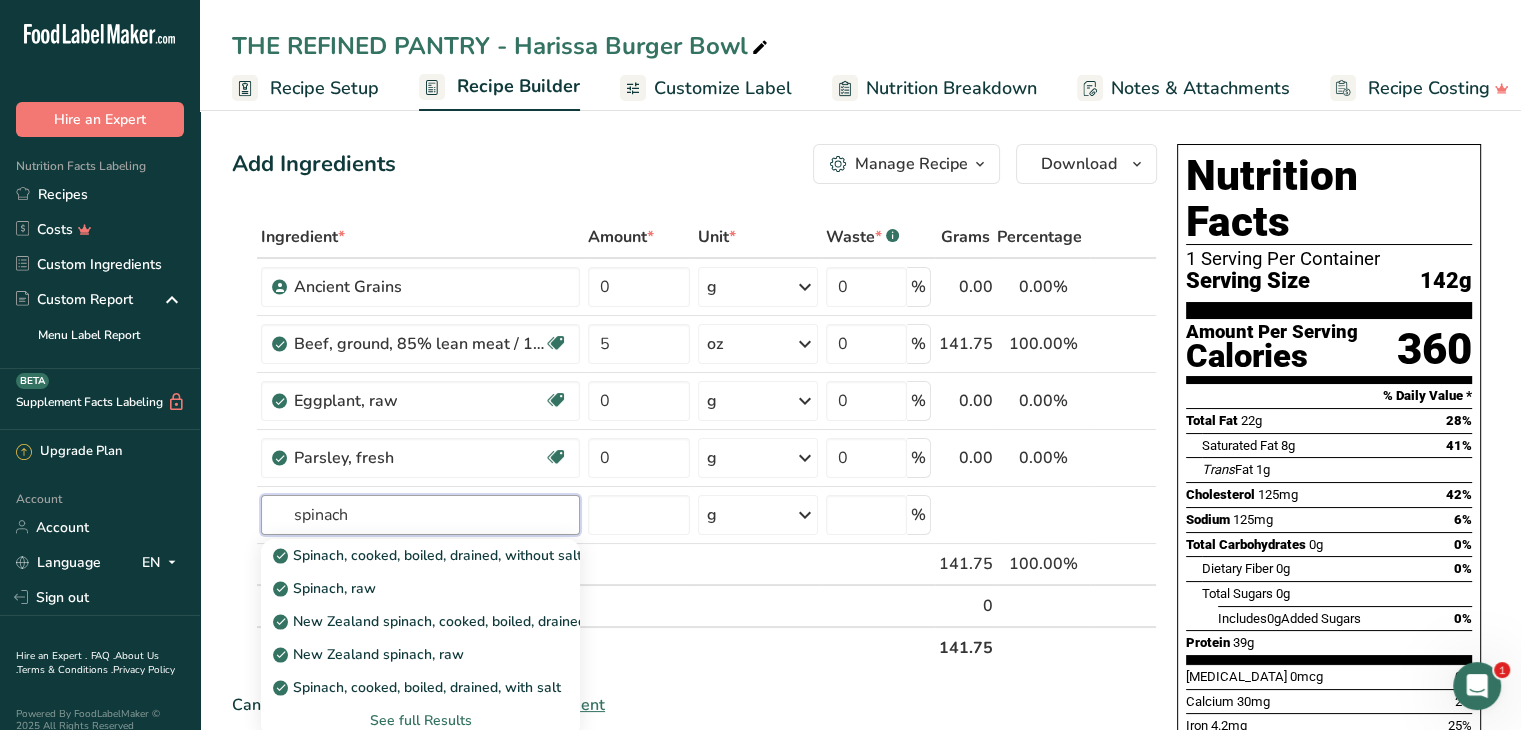 type on "spinach" 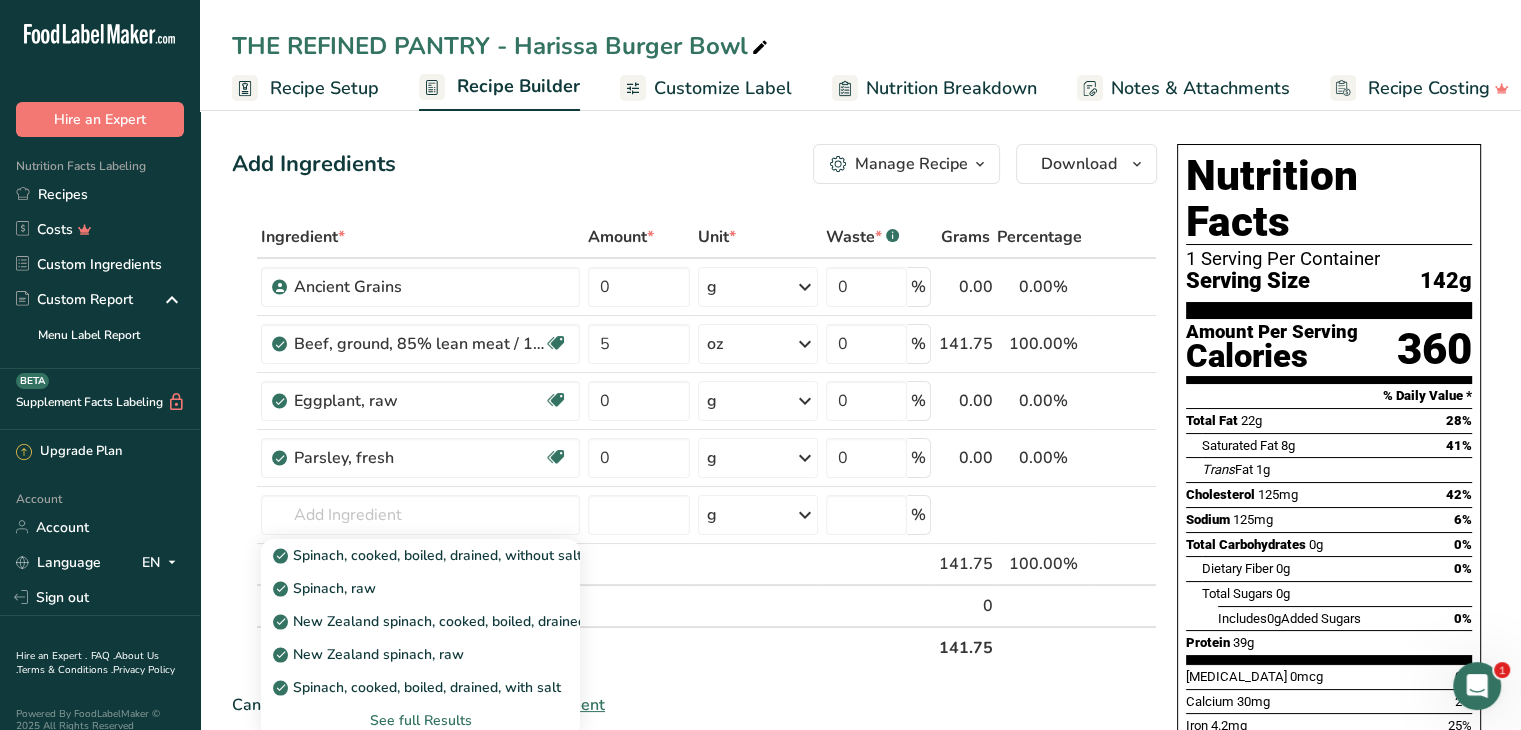 click on "Spinach, raw" at bounding box center (326, 588) 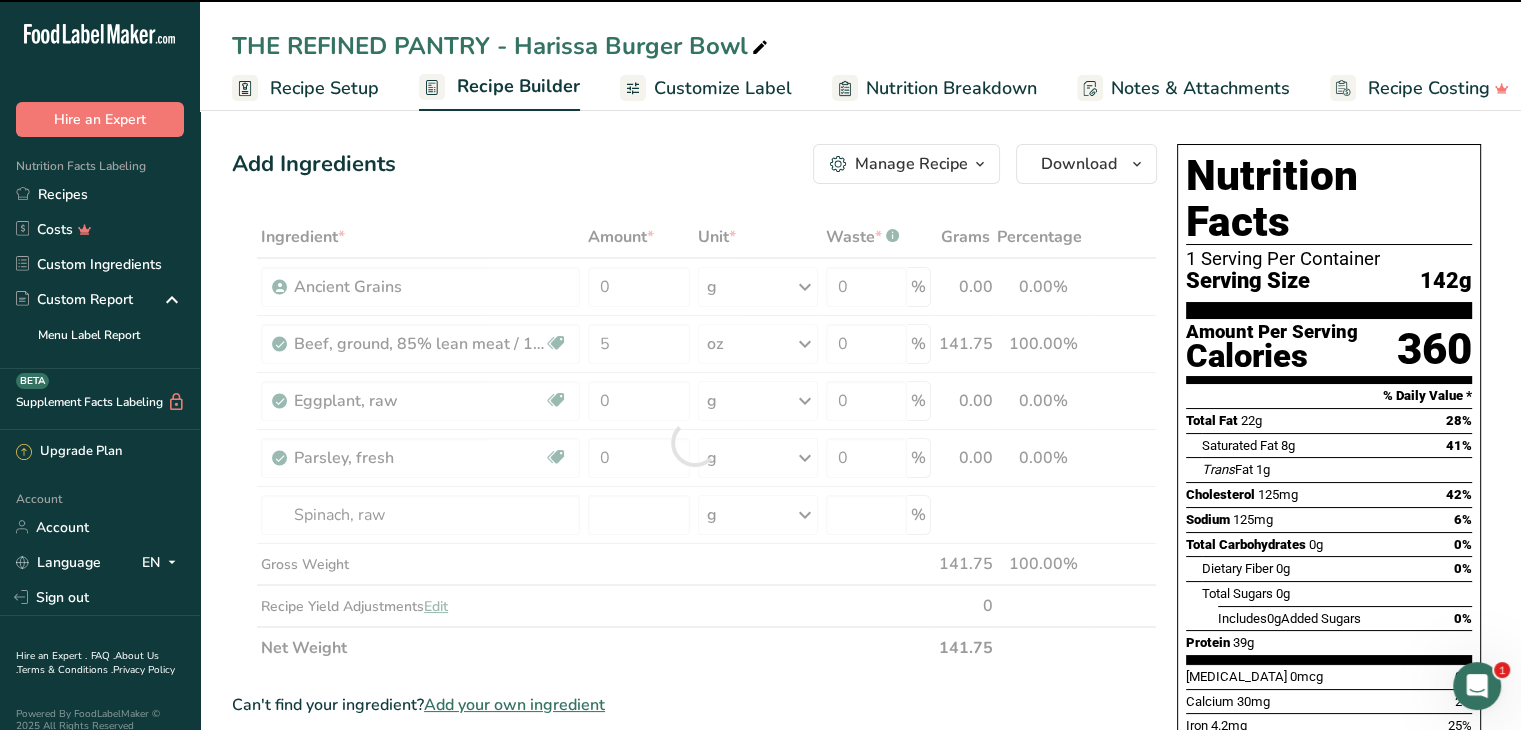 type on "0" 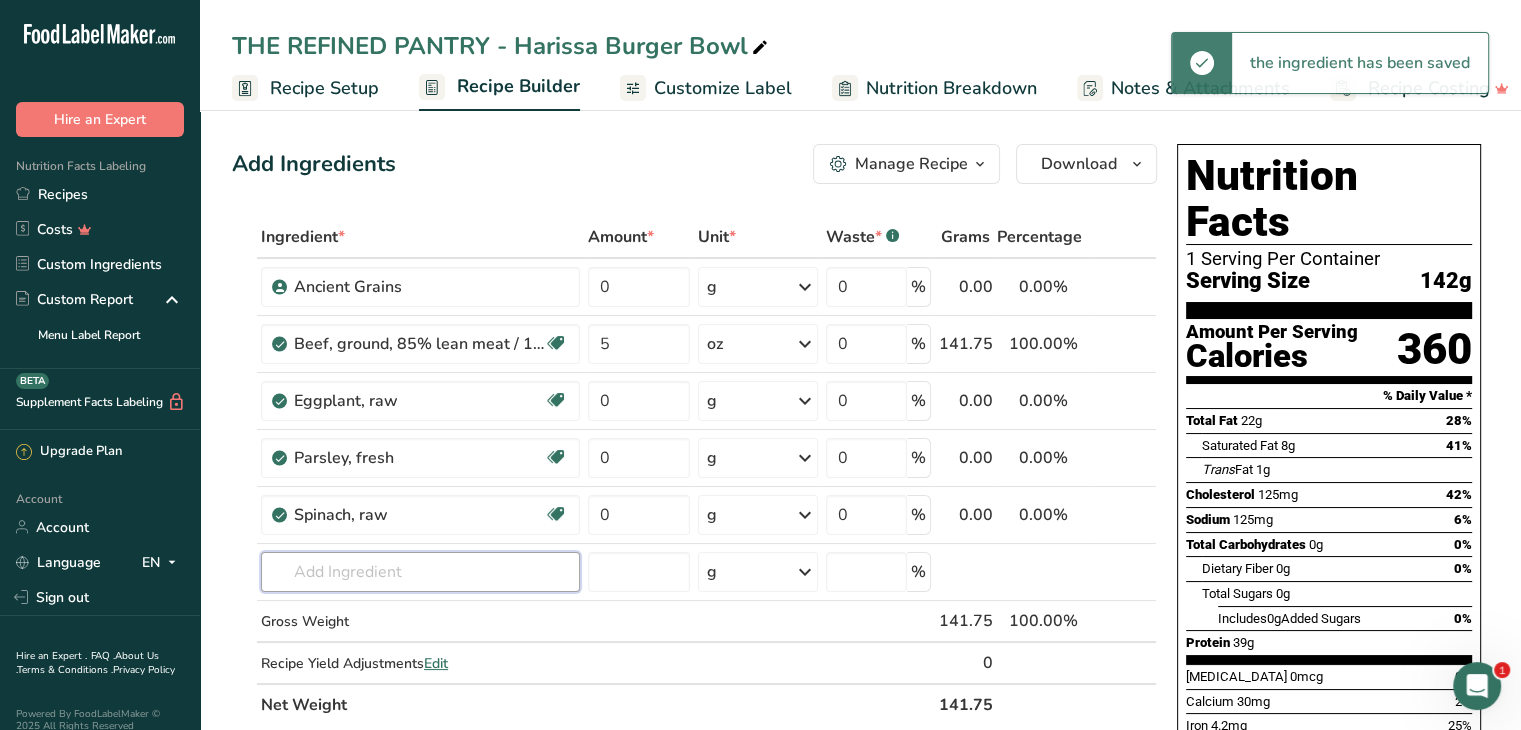 click at bounding box center [420, 572] 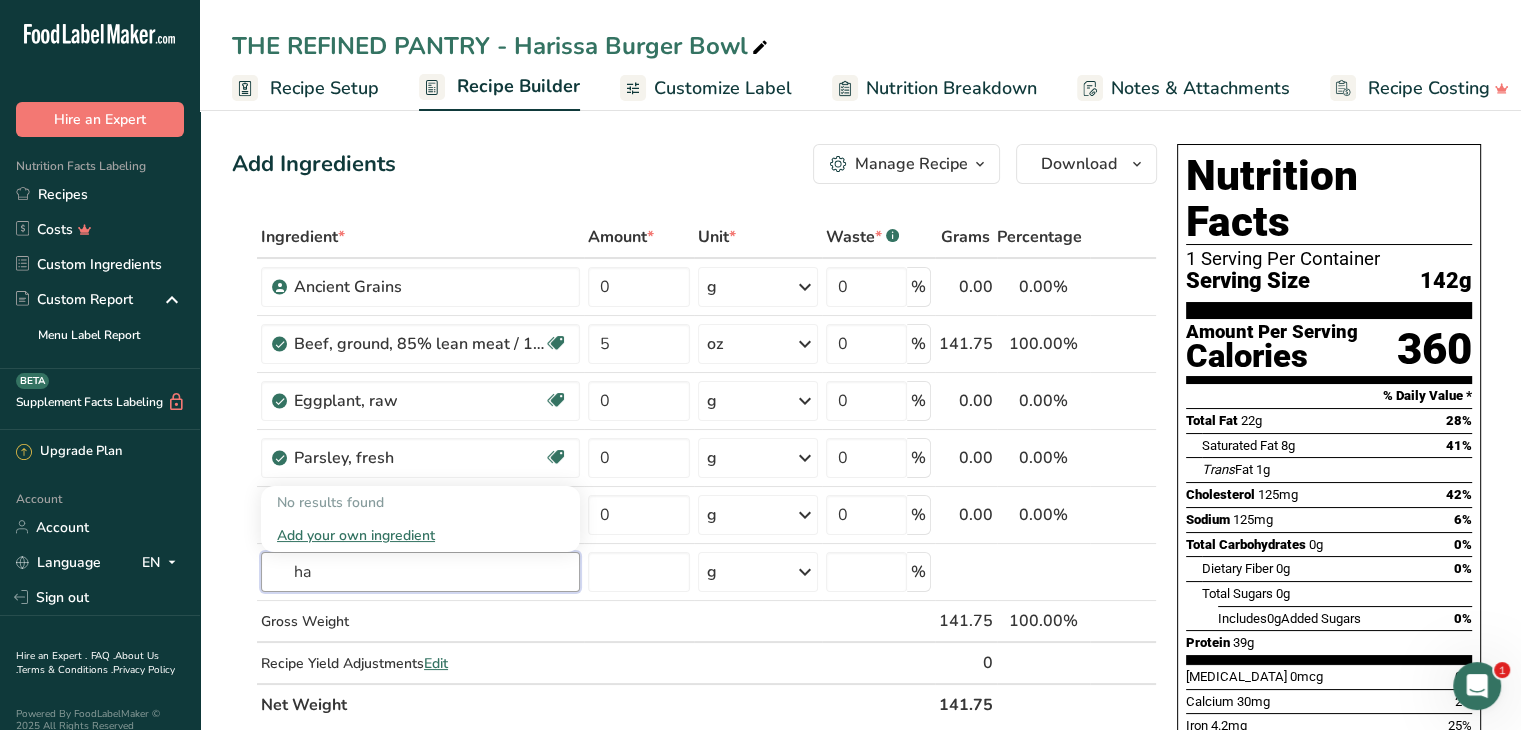 type on "h" 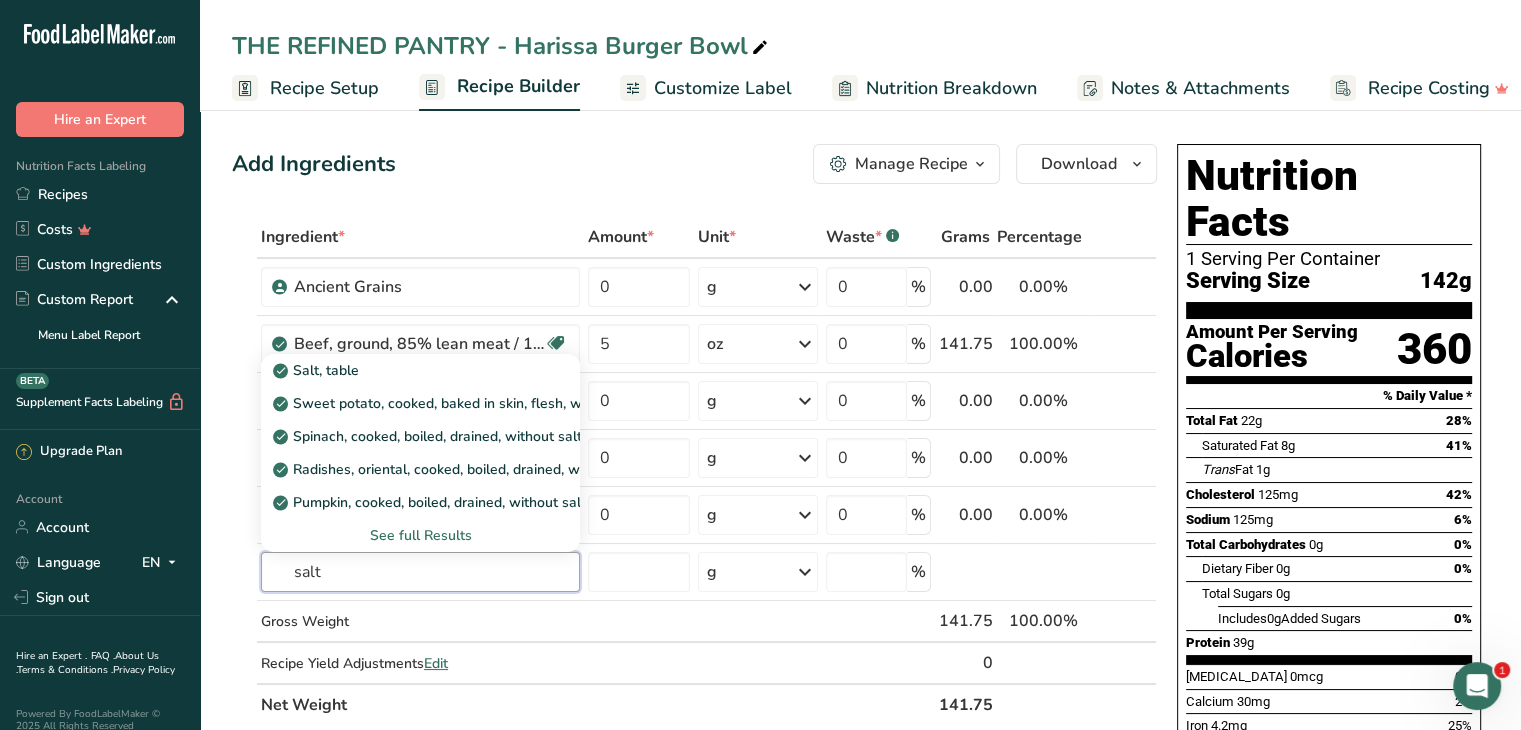 type on "salt" 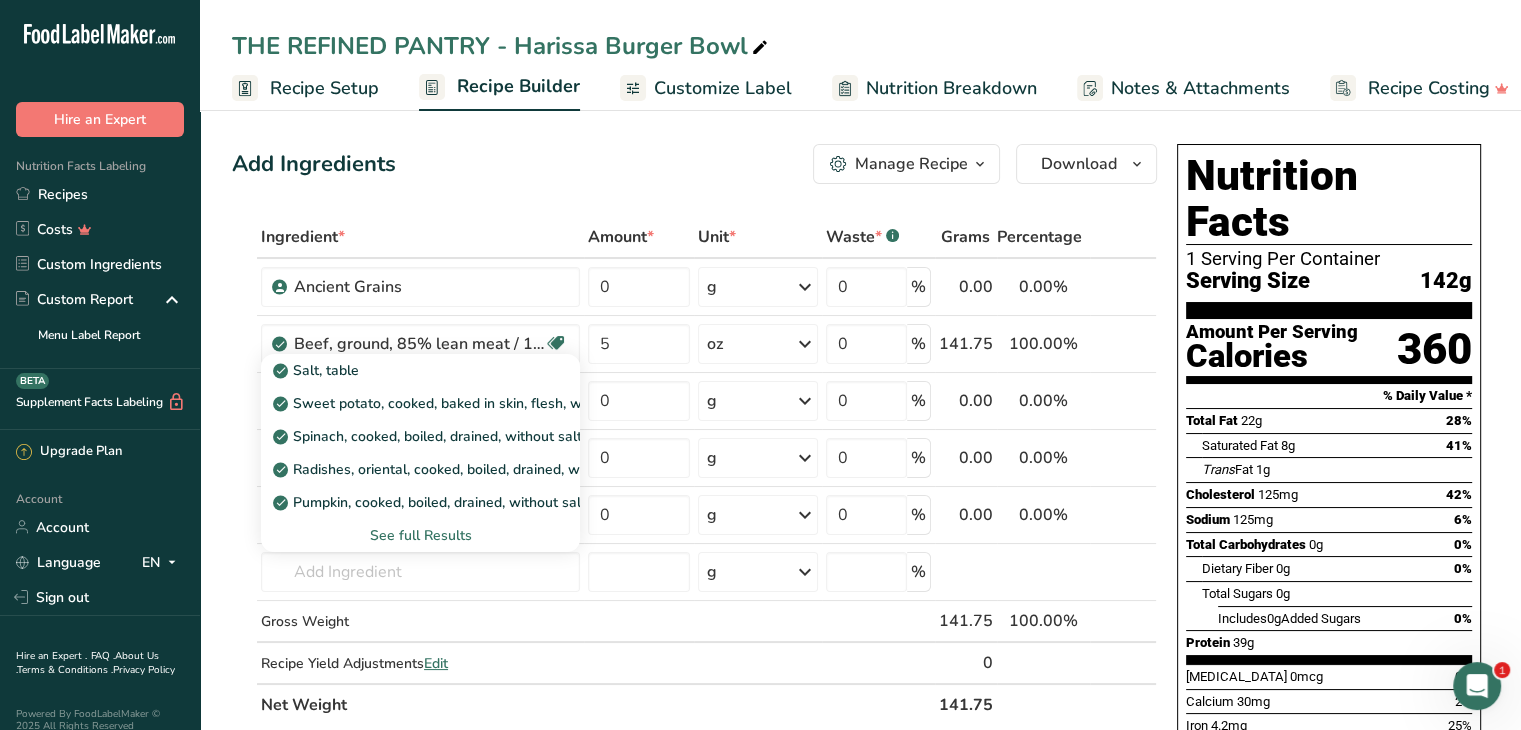 click on "Salt, table" at bounding box center (404, 370) 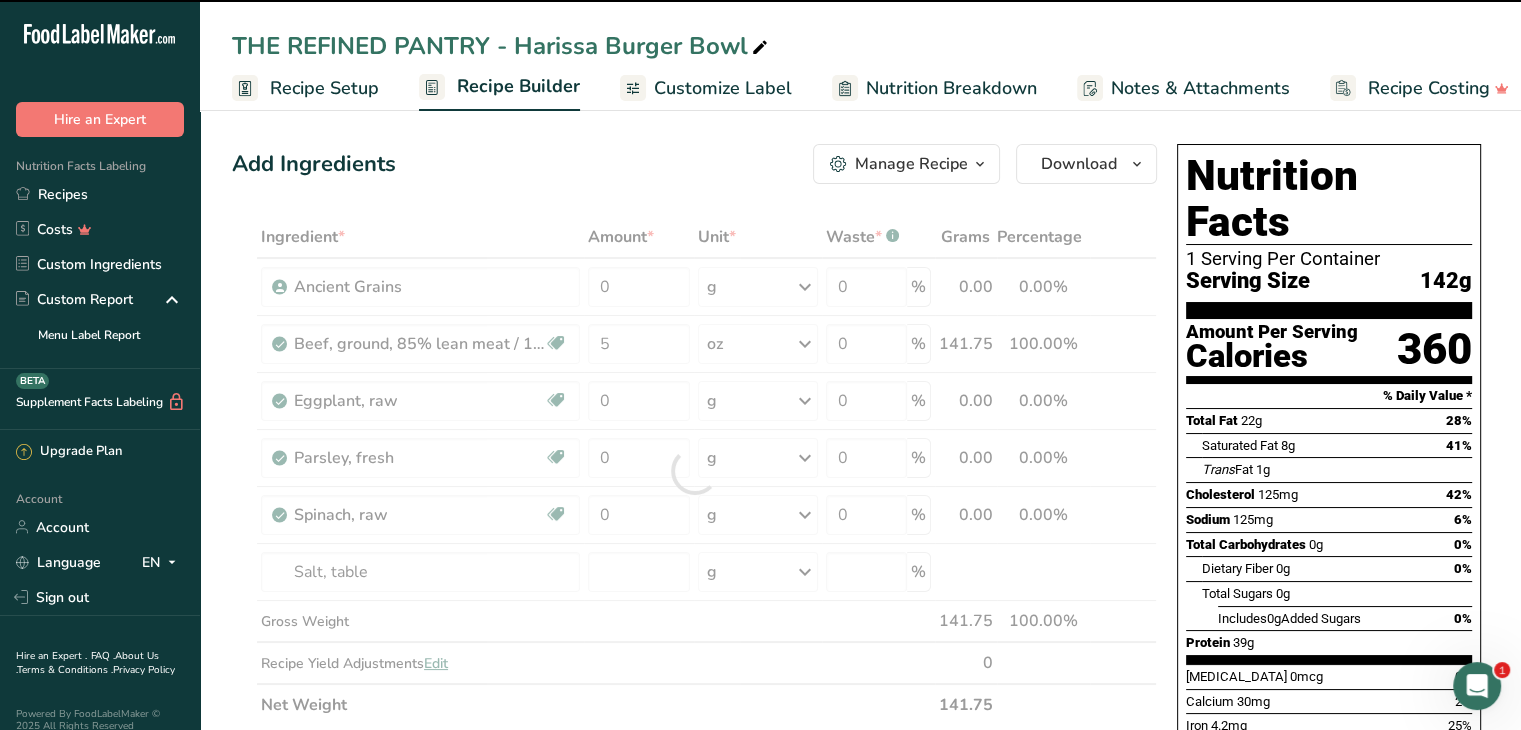 type on "0" 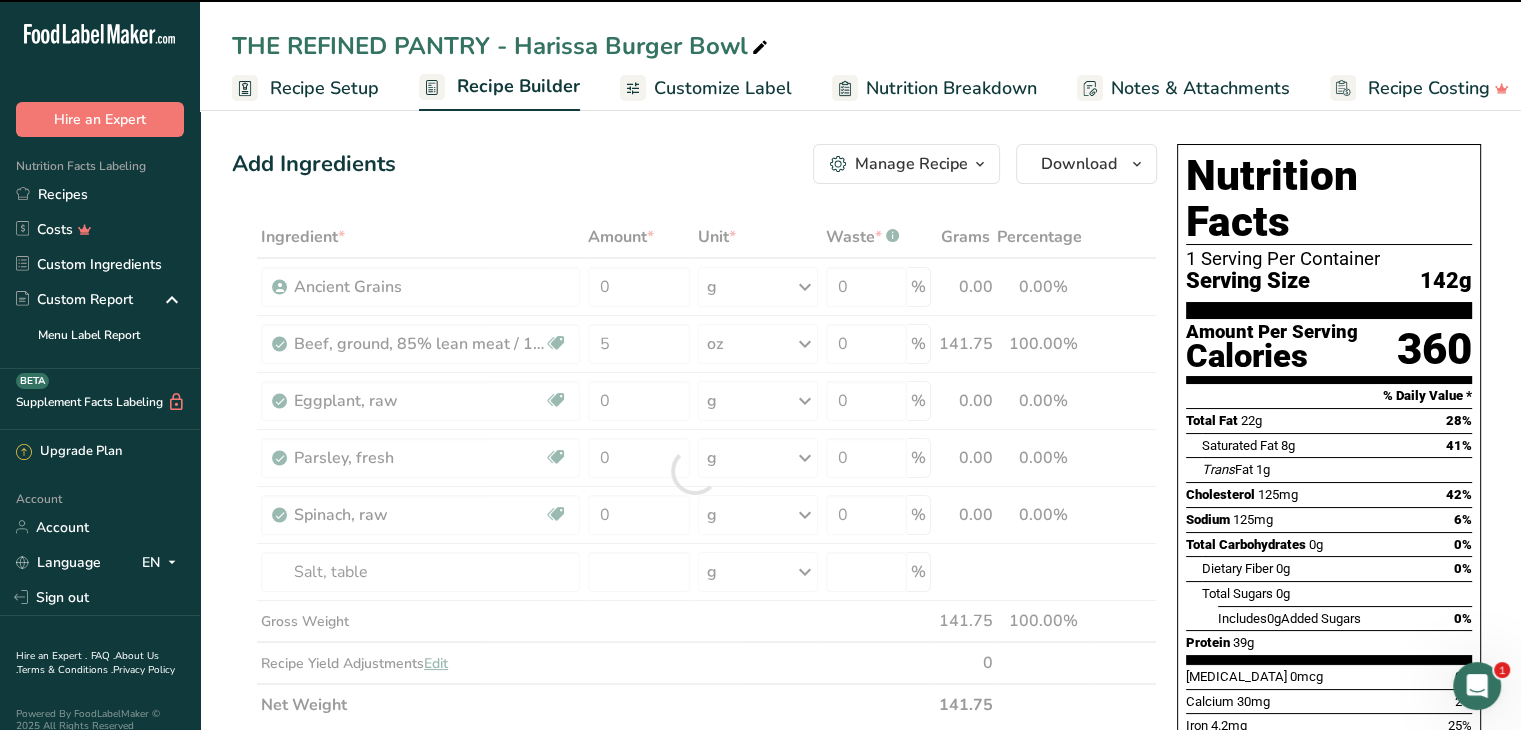 type on "0" 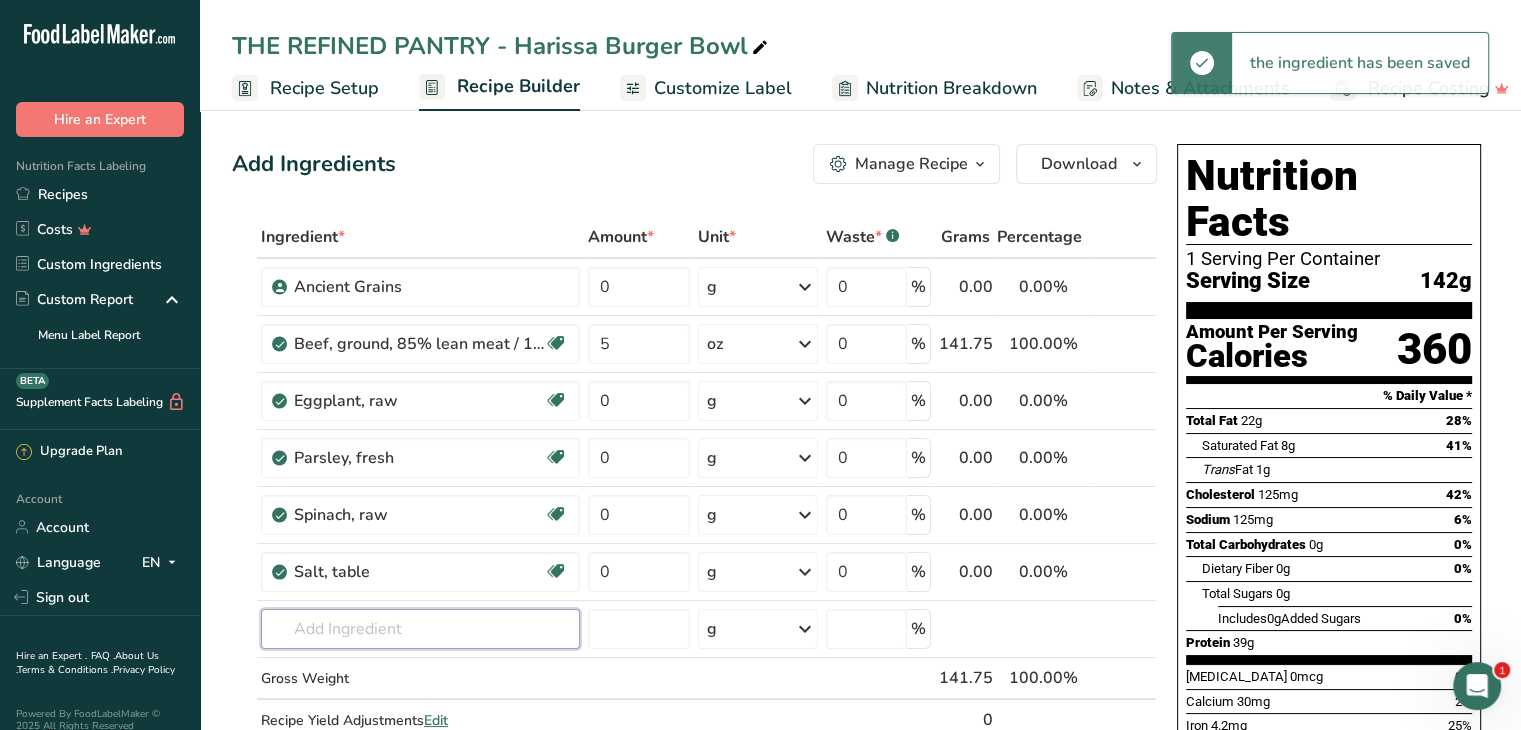click at bounding box center (420, 629) 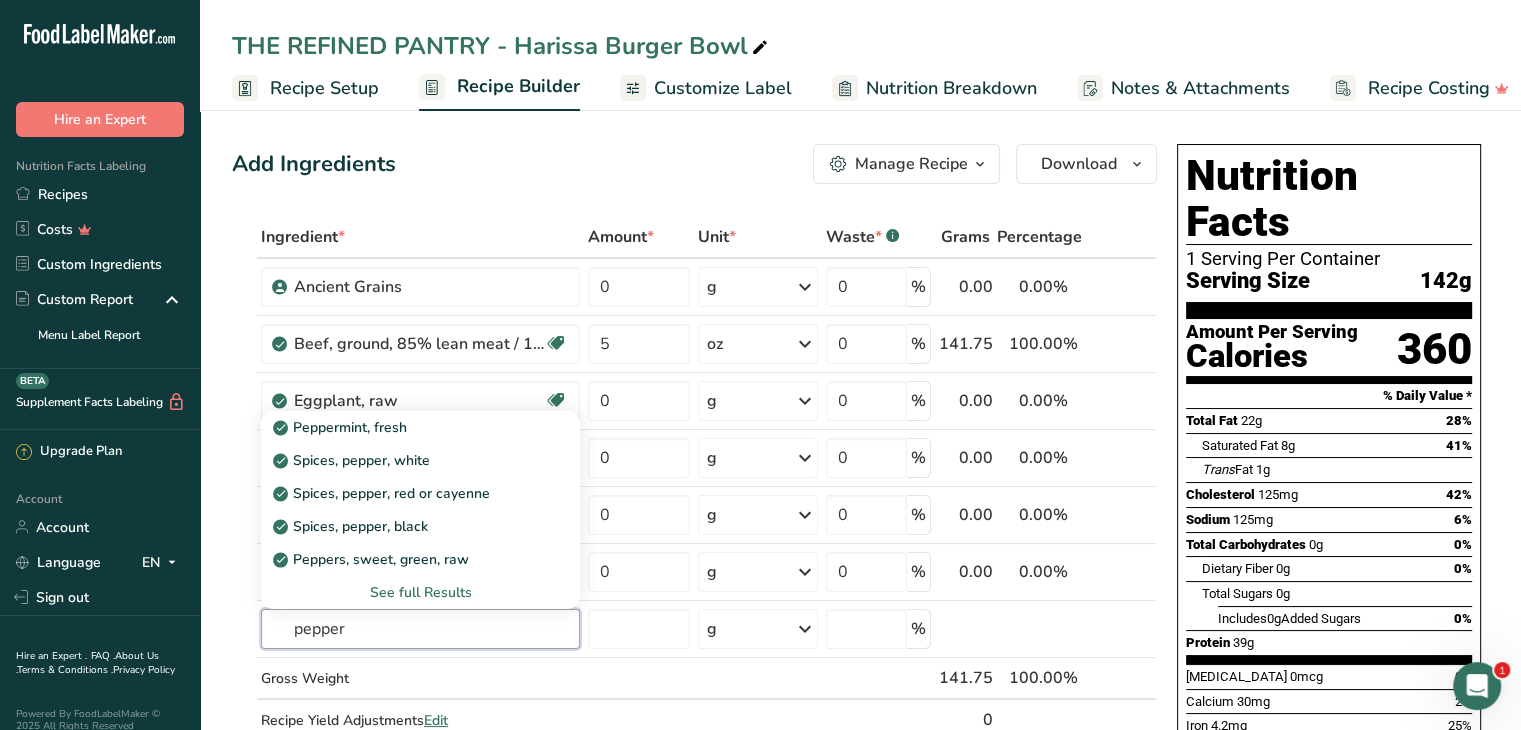 type on "pepper" 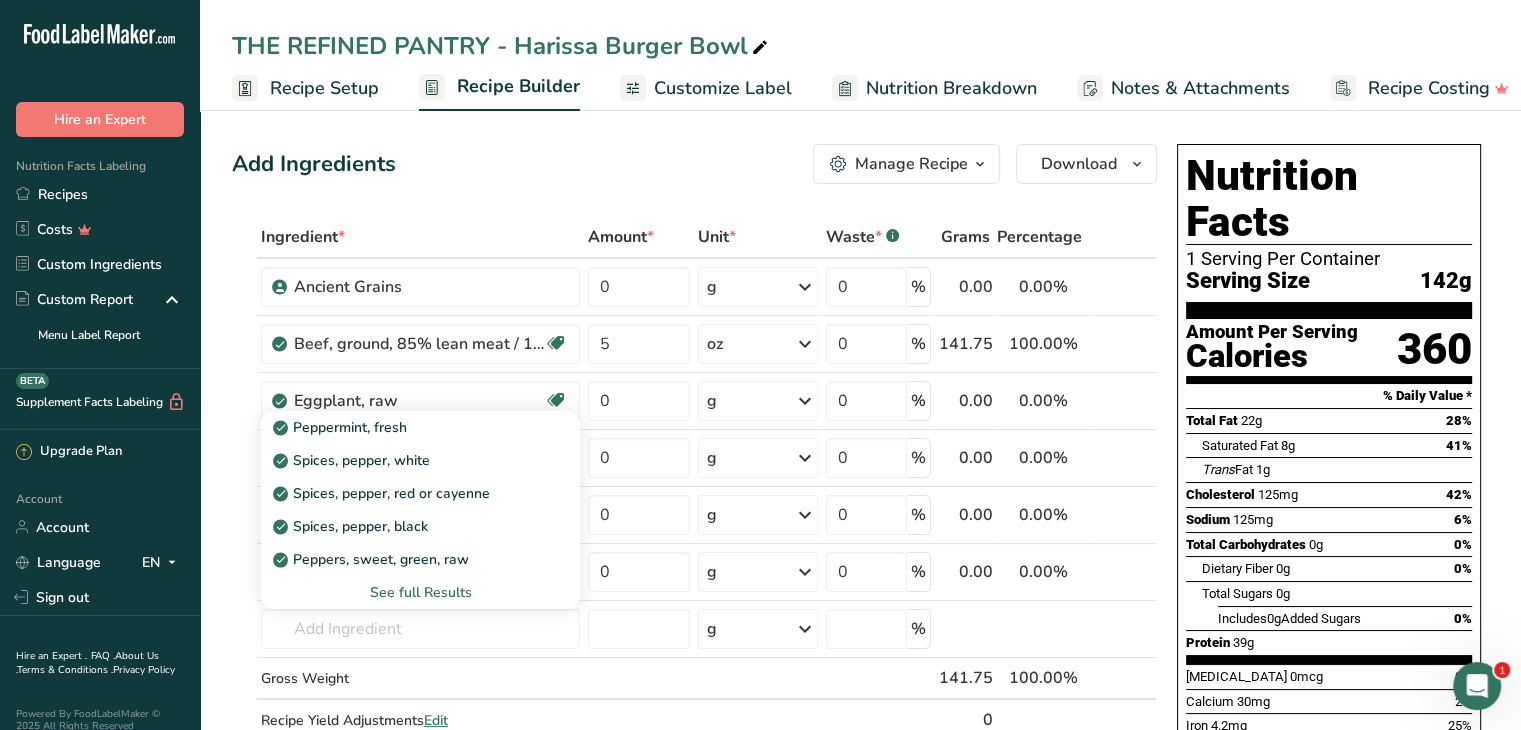 click on "Spices, pepper, black" at bounding box center [404, 526] 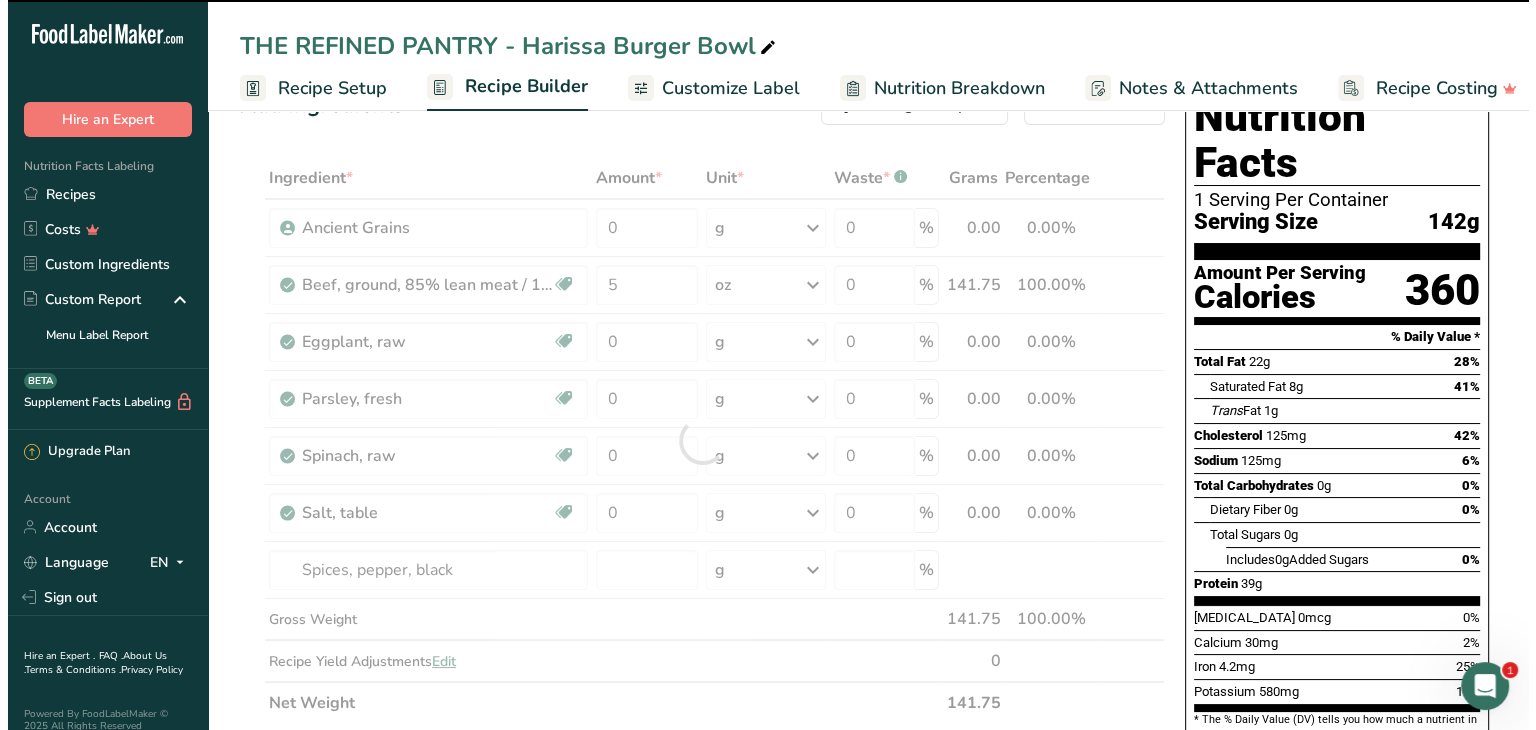 scroll, scrollTop: 74, scrollLeft: 0, axis: vertical 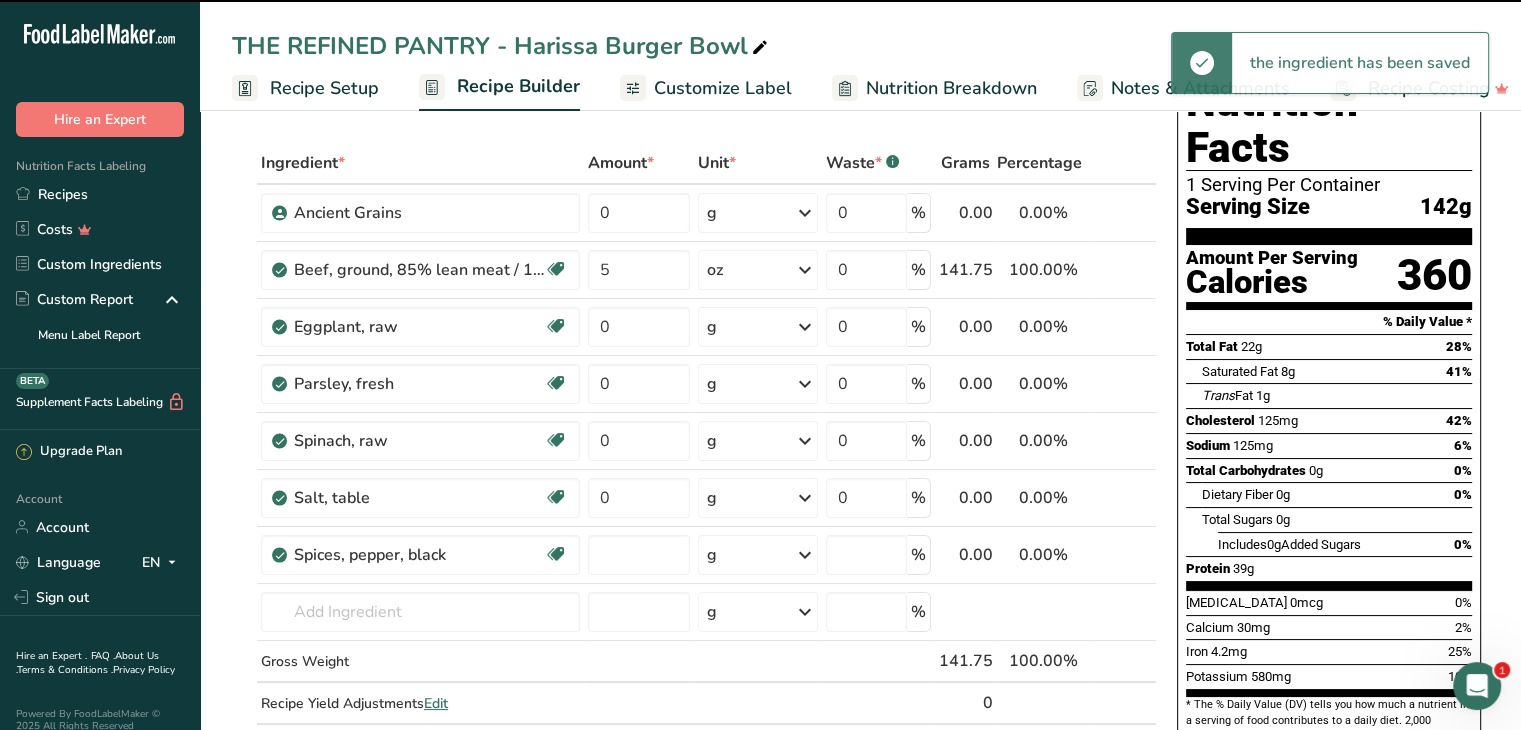 type on "0" 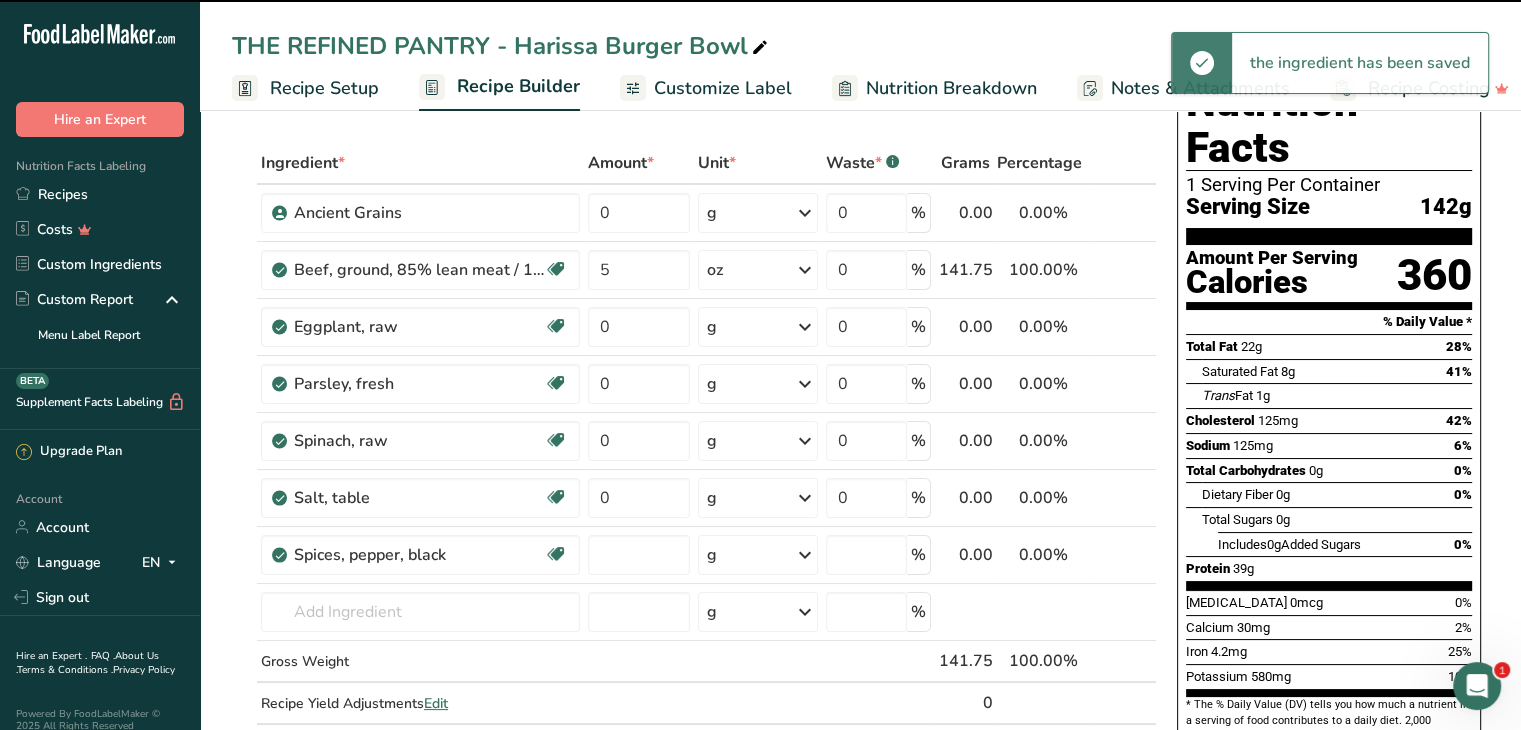 type on "0" 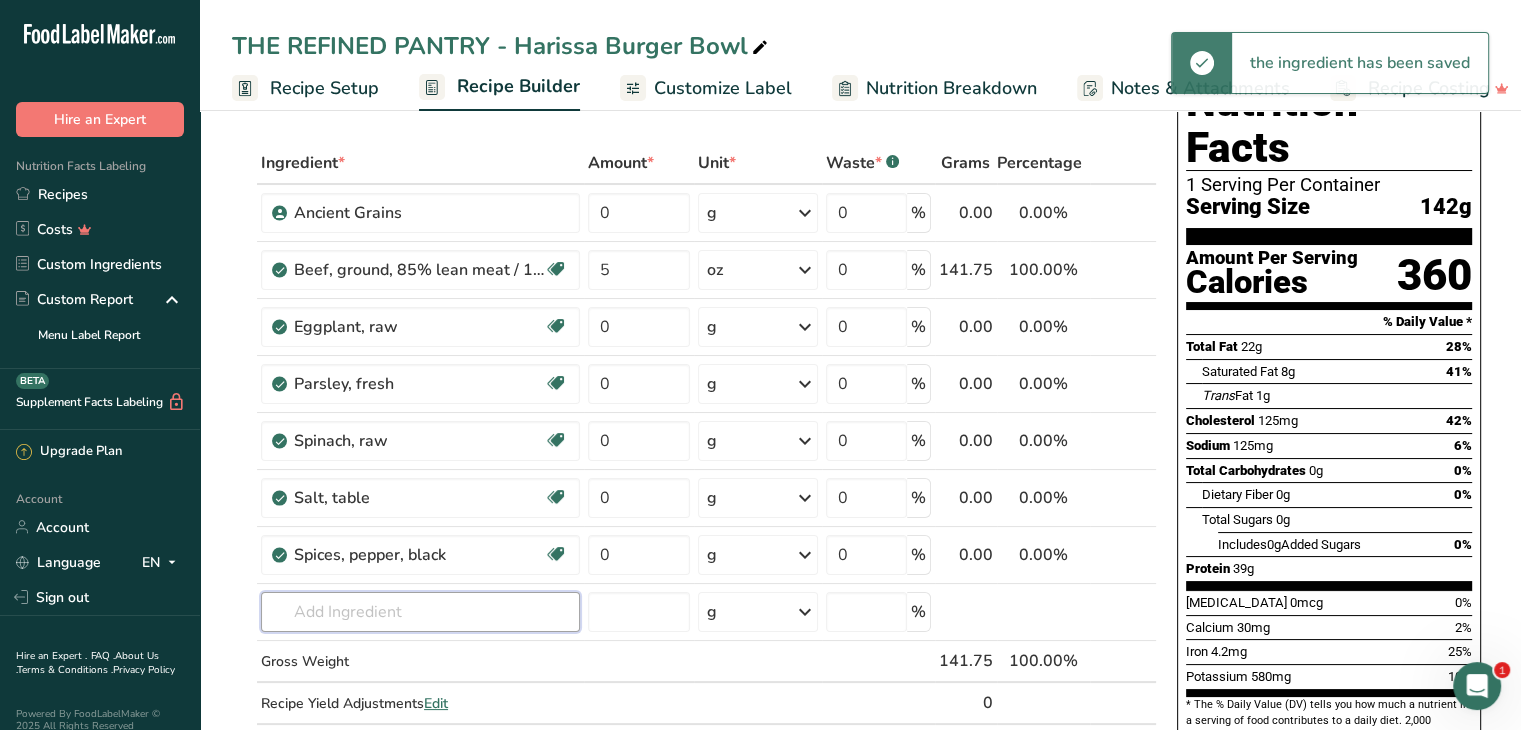 click at bounding box center [420, 612] 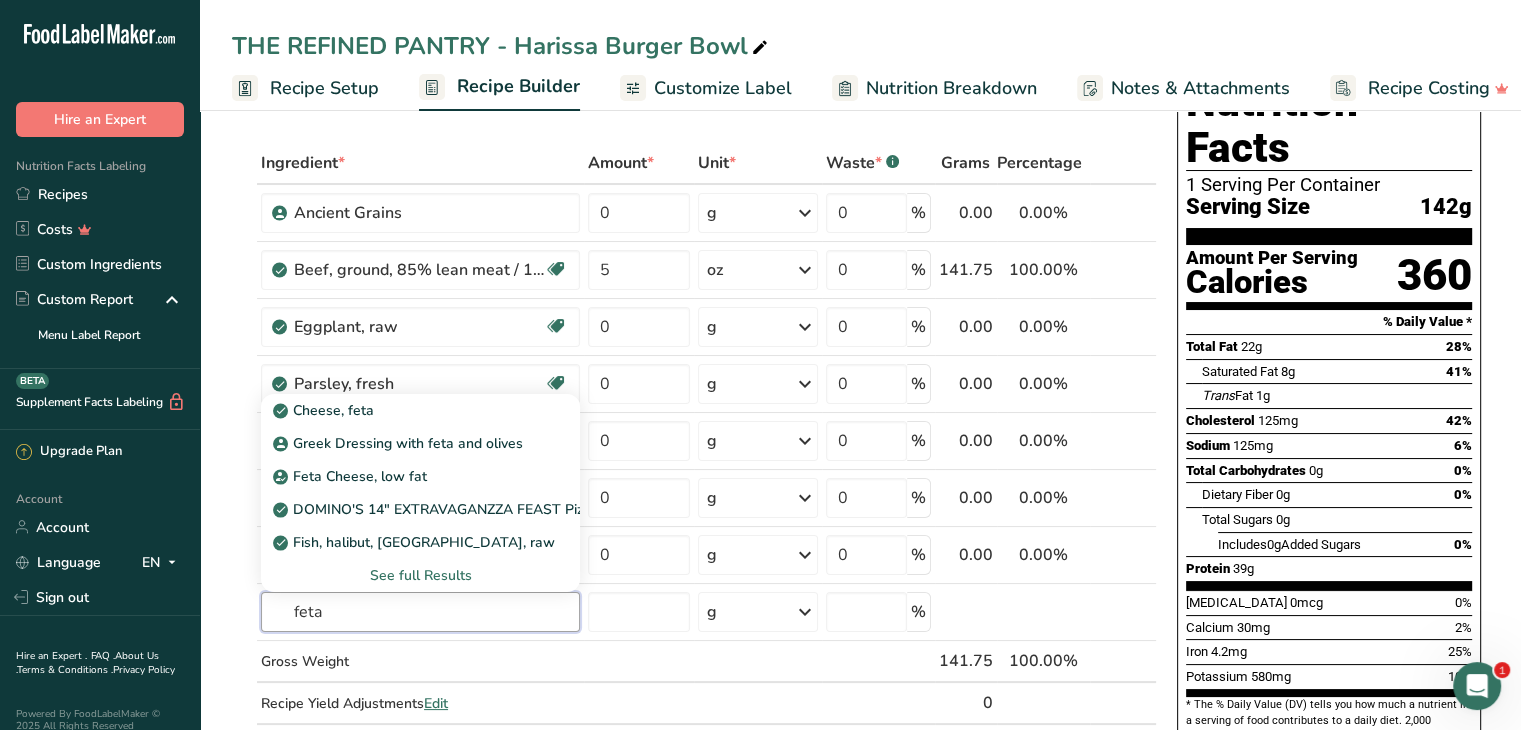 type on "feta" 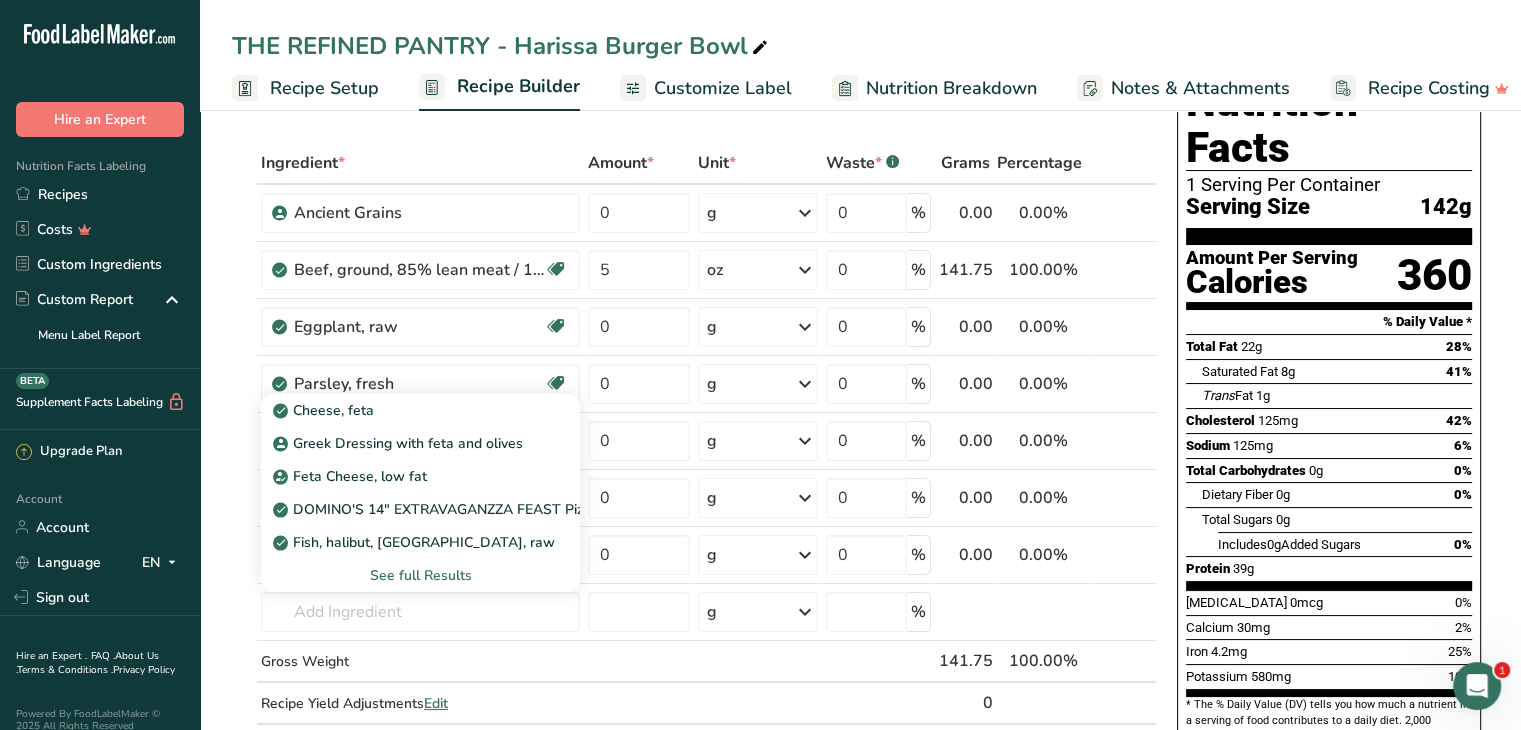click on "Cheese, feta" at bounding box center [404, 410] 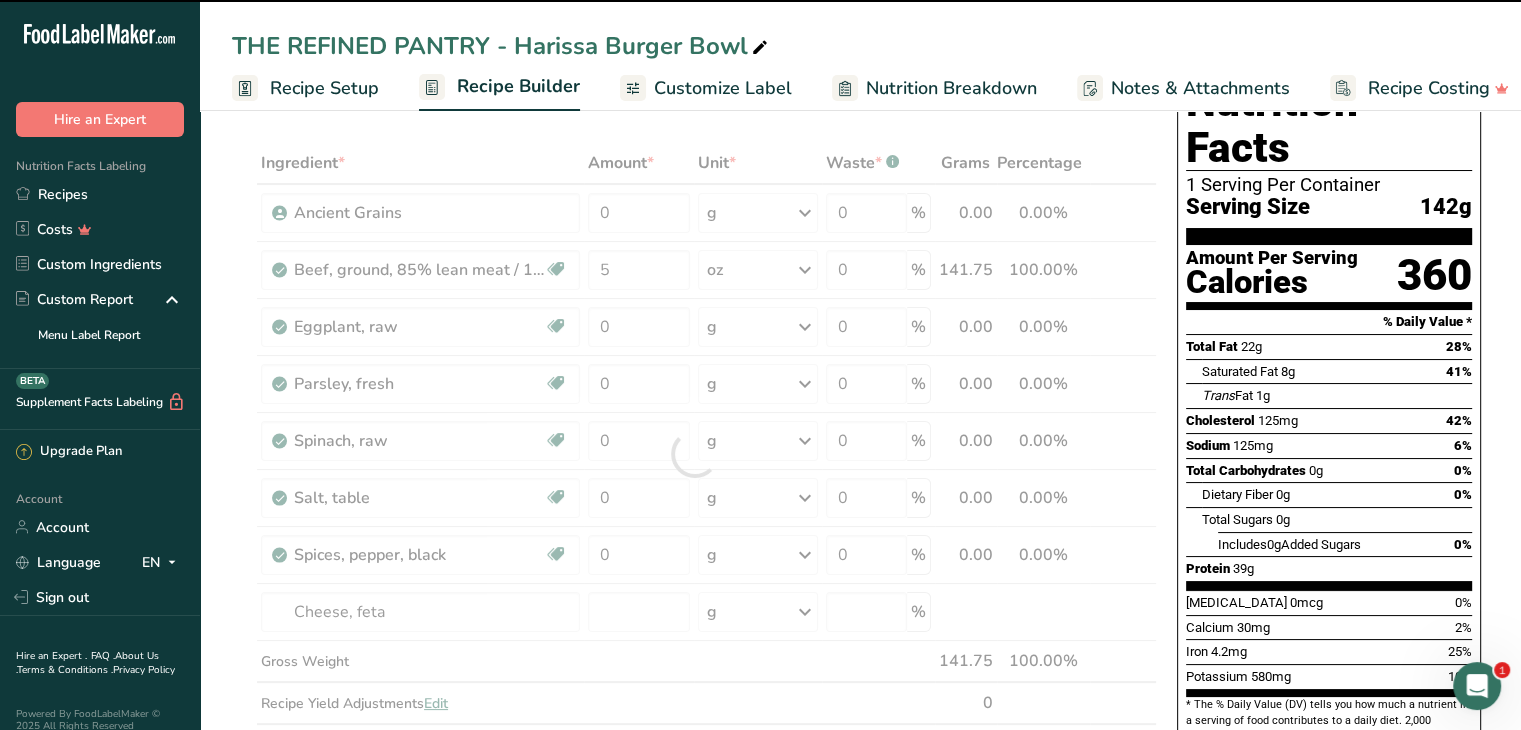 type on "0" 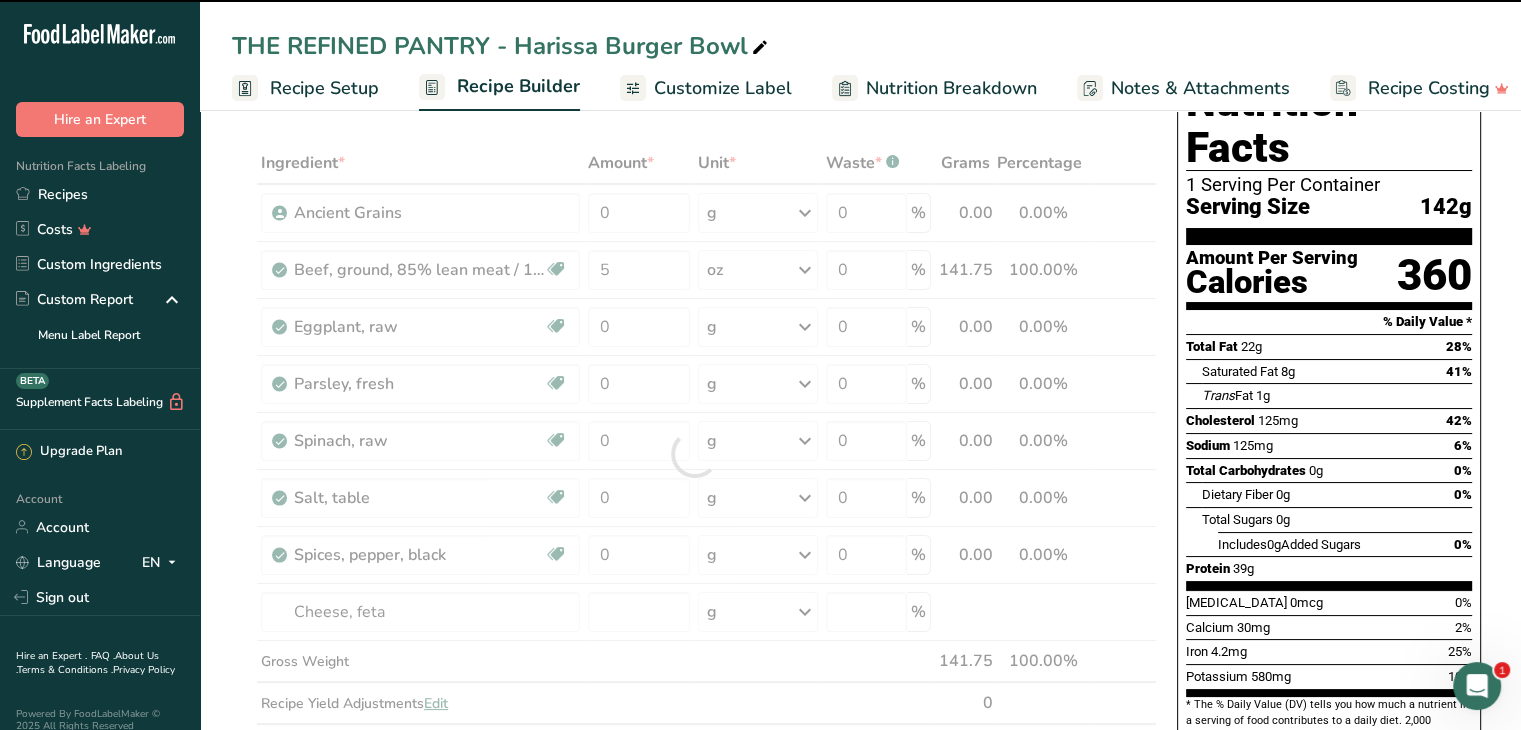 type on "0" 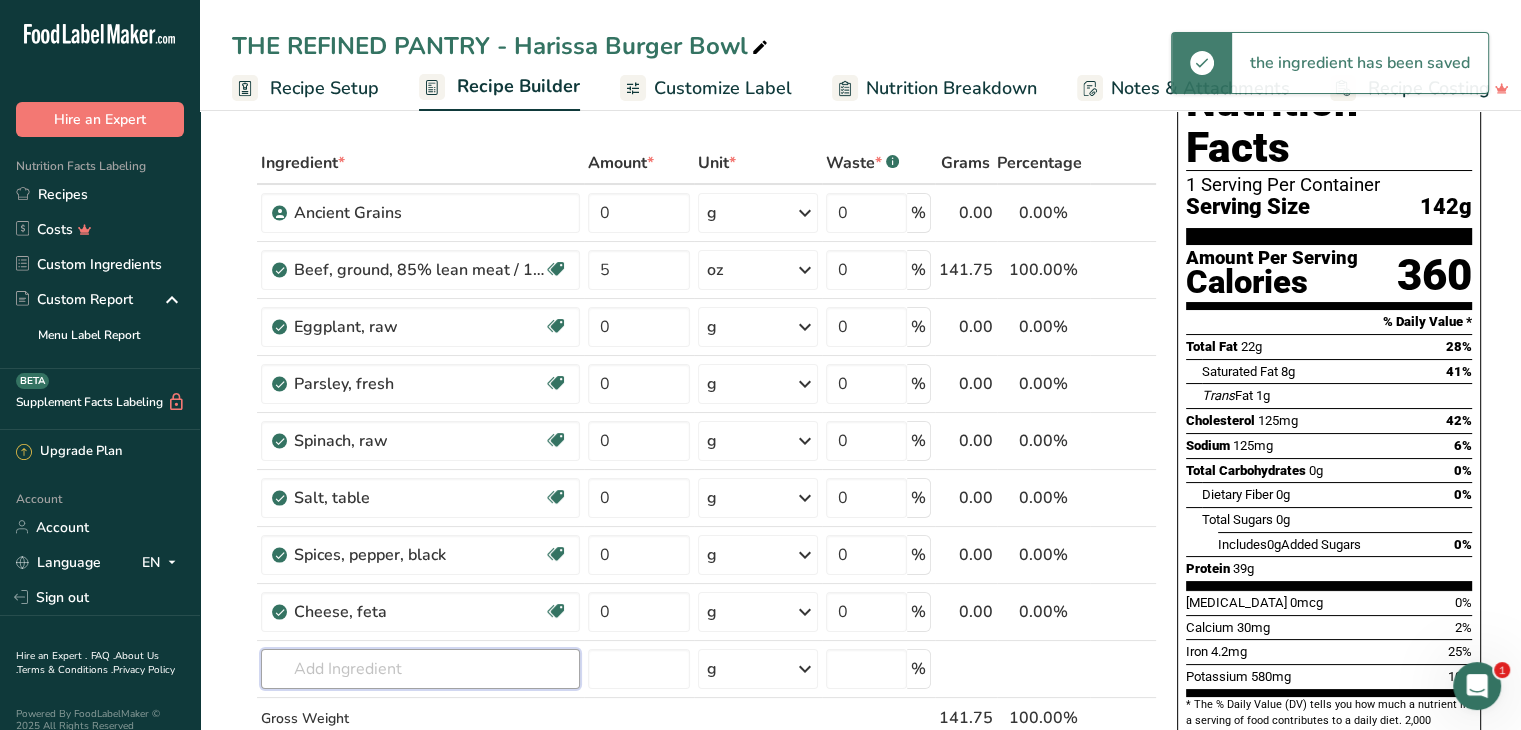 click at bounding box center (420, 669) 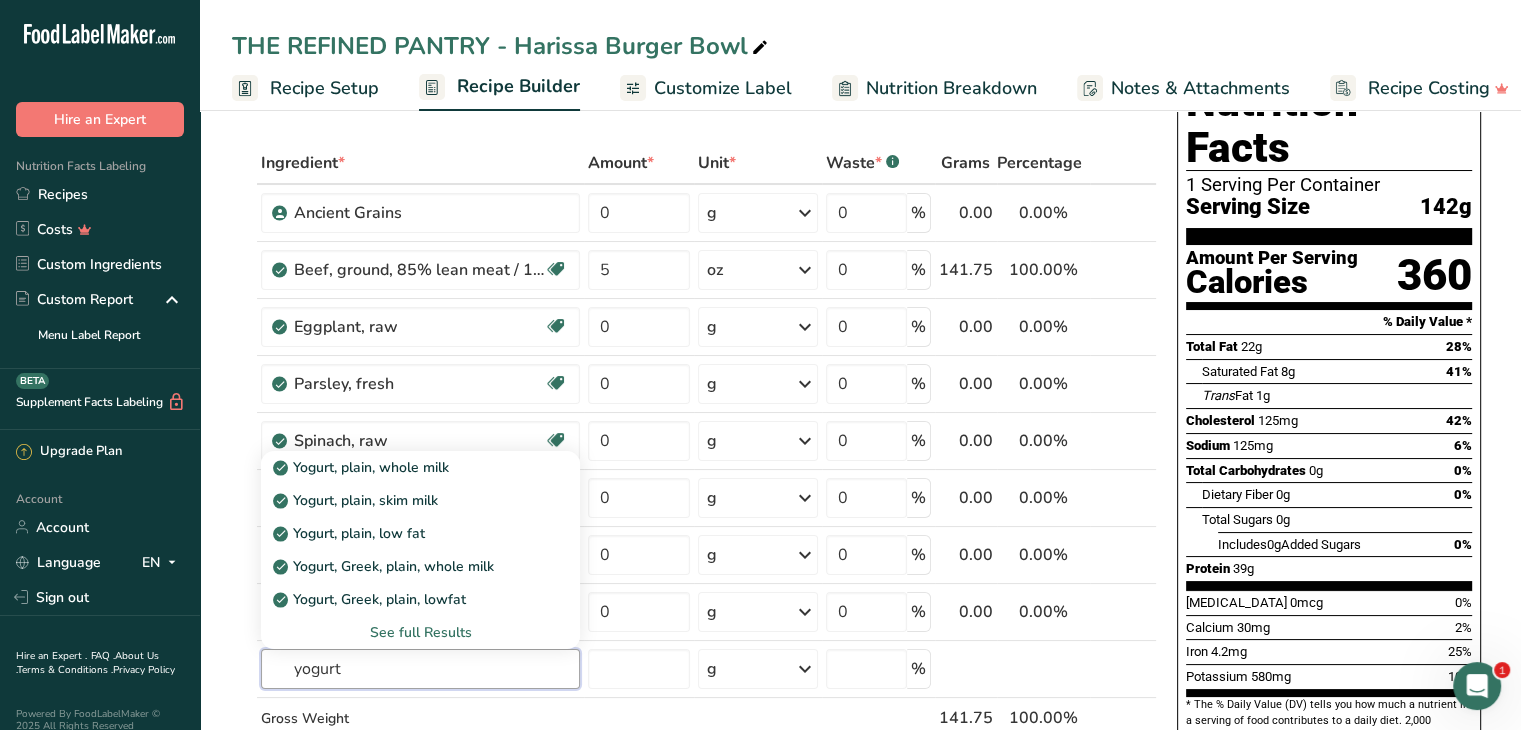 type on "yogurt" 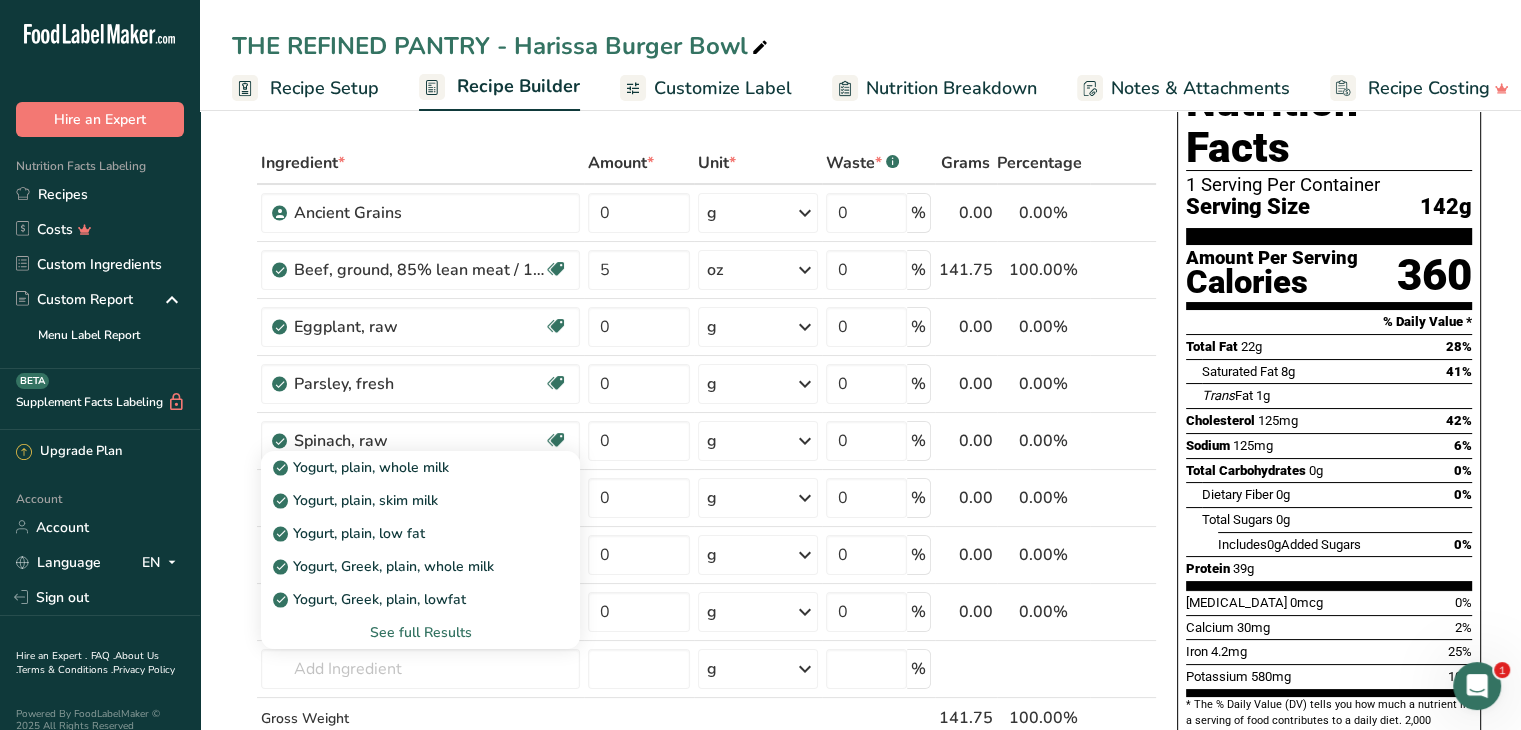 click on "Yogurt, plain, whole milk" at bounding box center [404, 467] 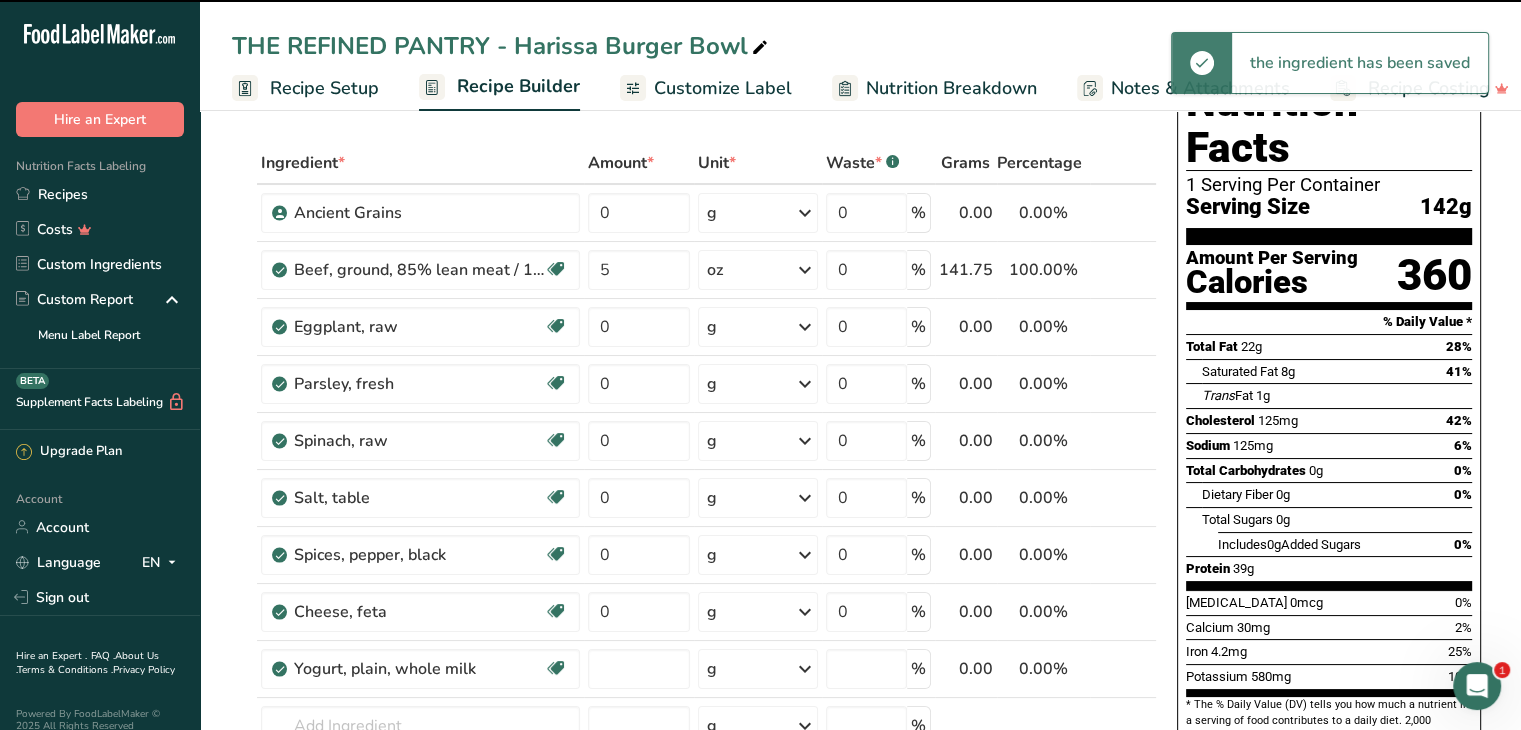type on "0" 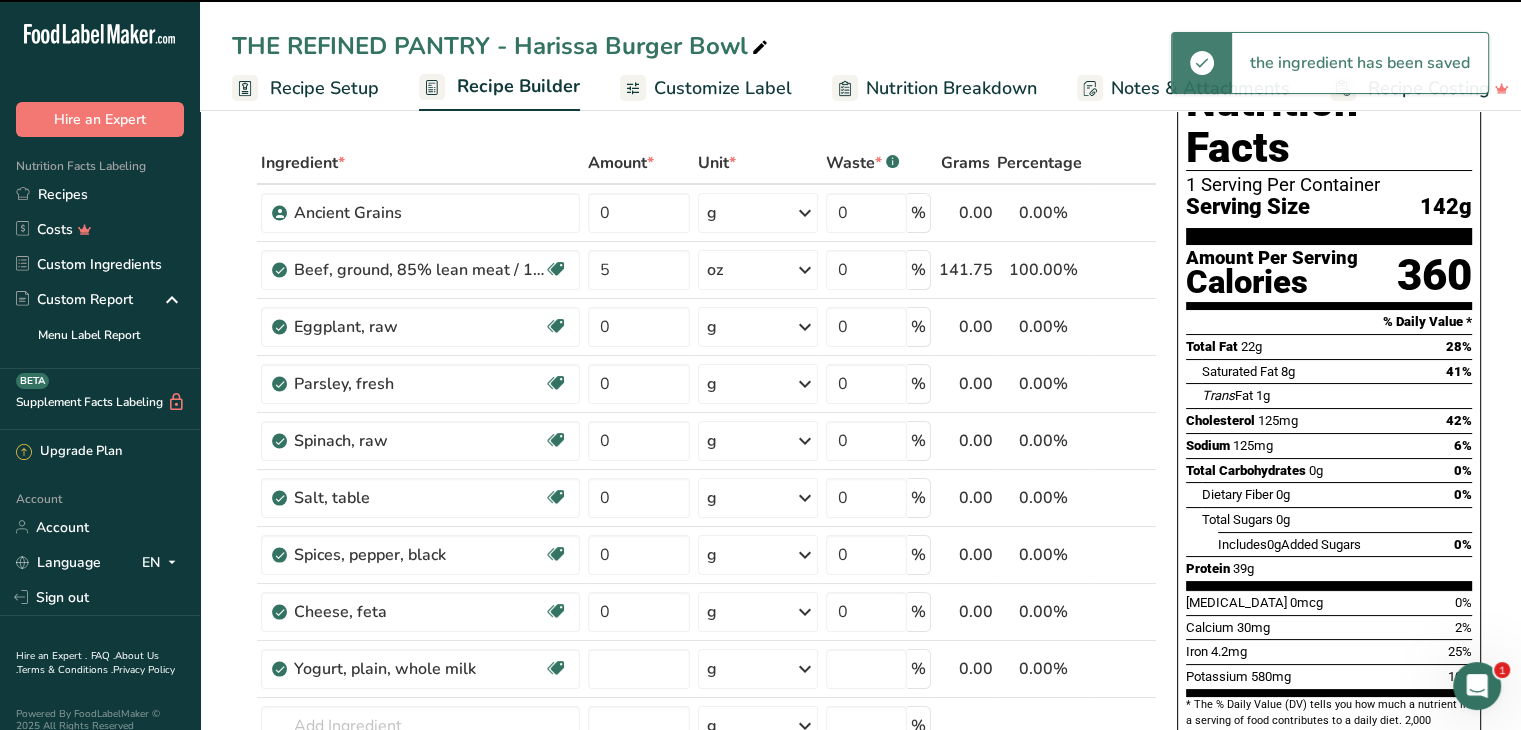 type on "0" 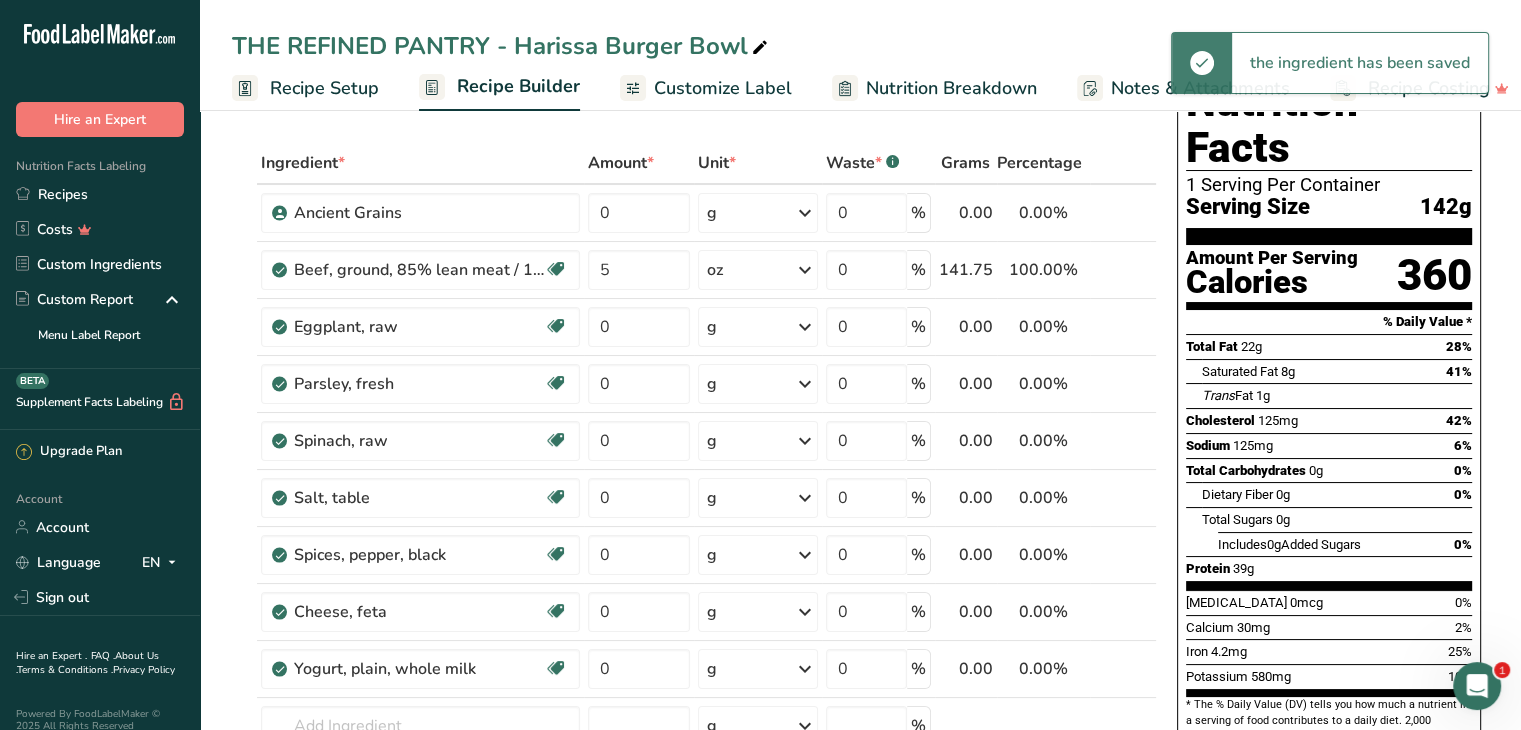 click at bounding box center [1139, 669] 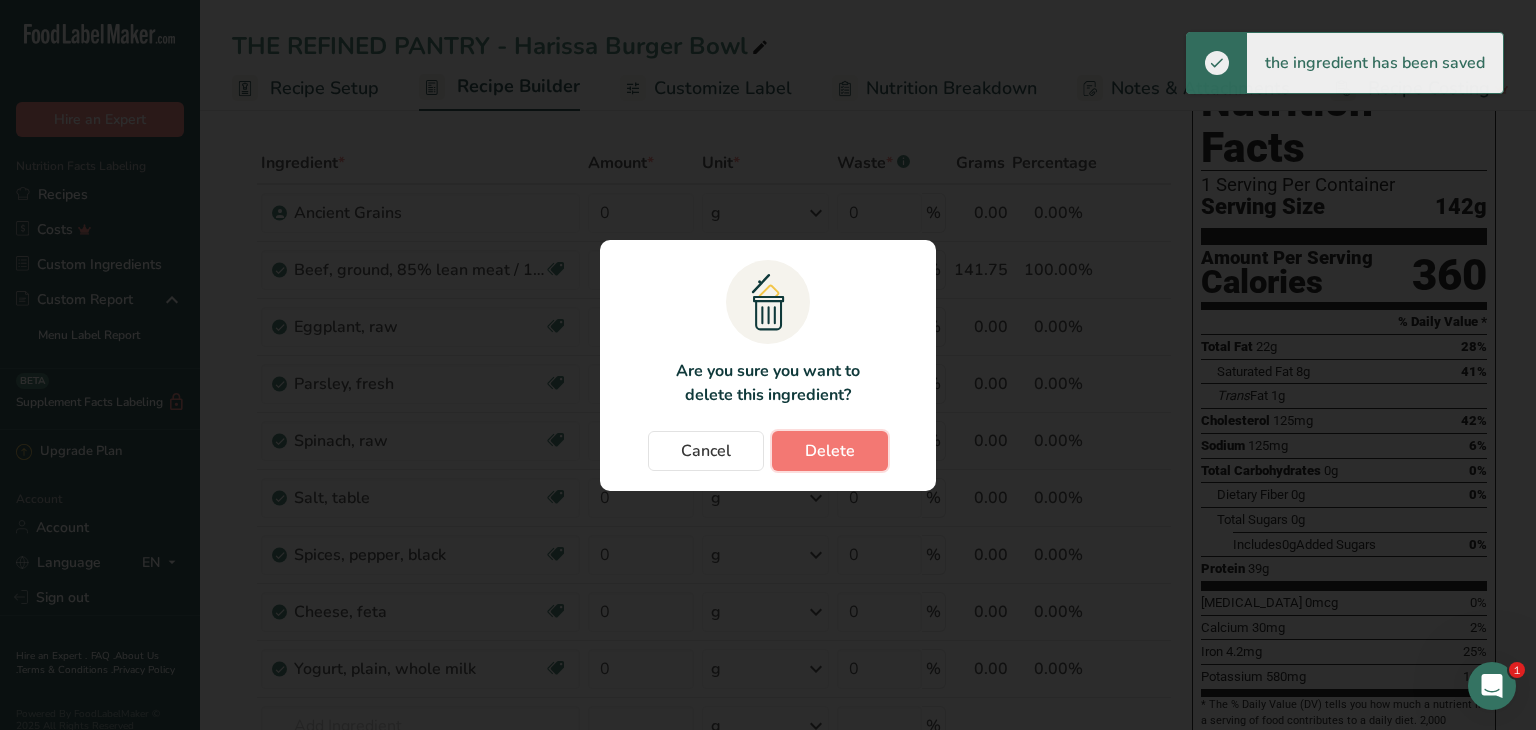 click on "Delete" at bounding box center [830, 451] 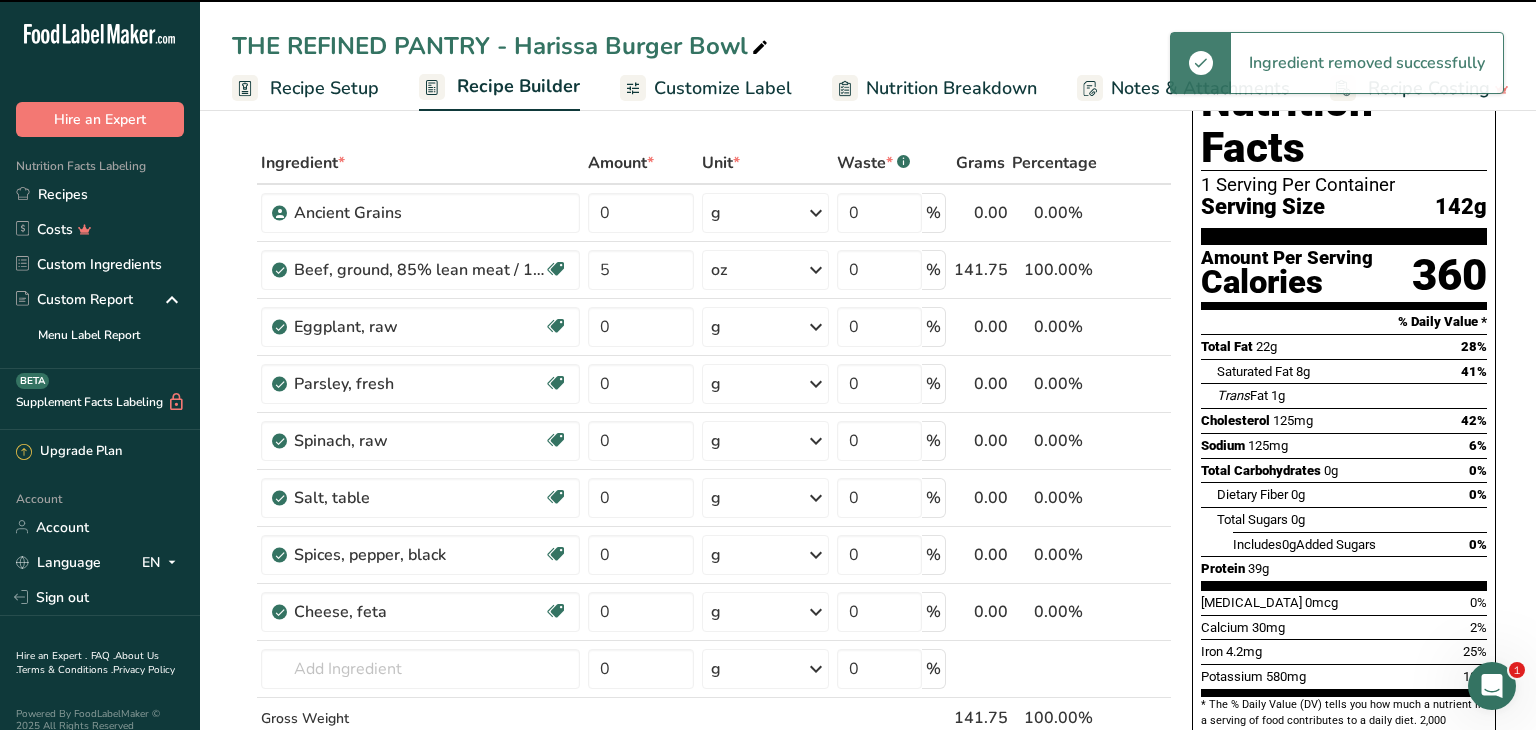 type 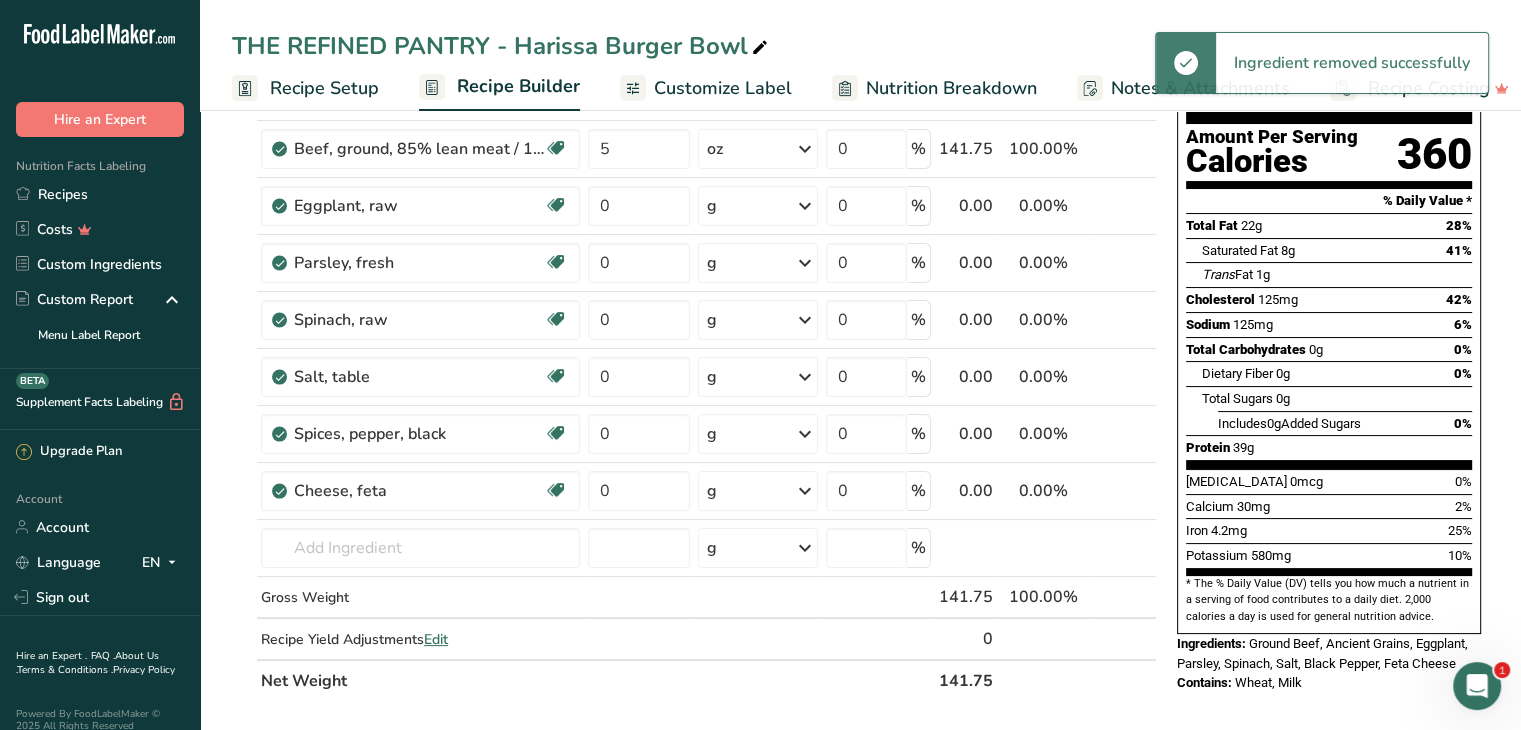 scroll, scrollTop: 200, scrollLeft: 0, axis: vertical 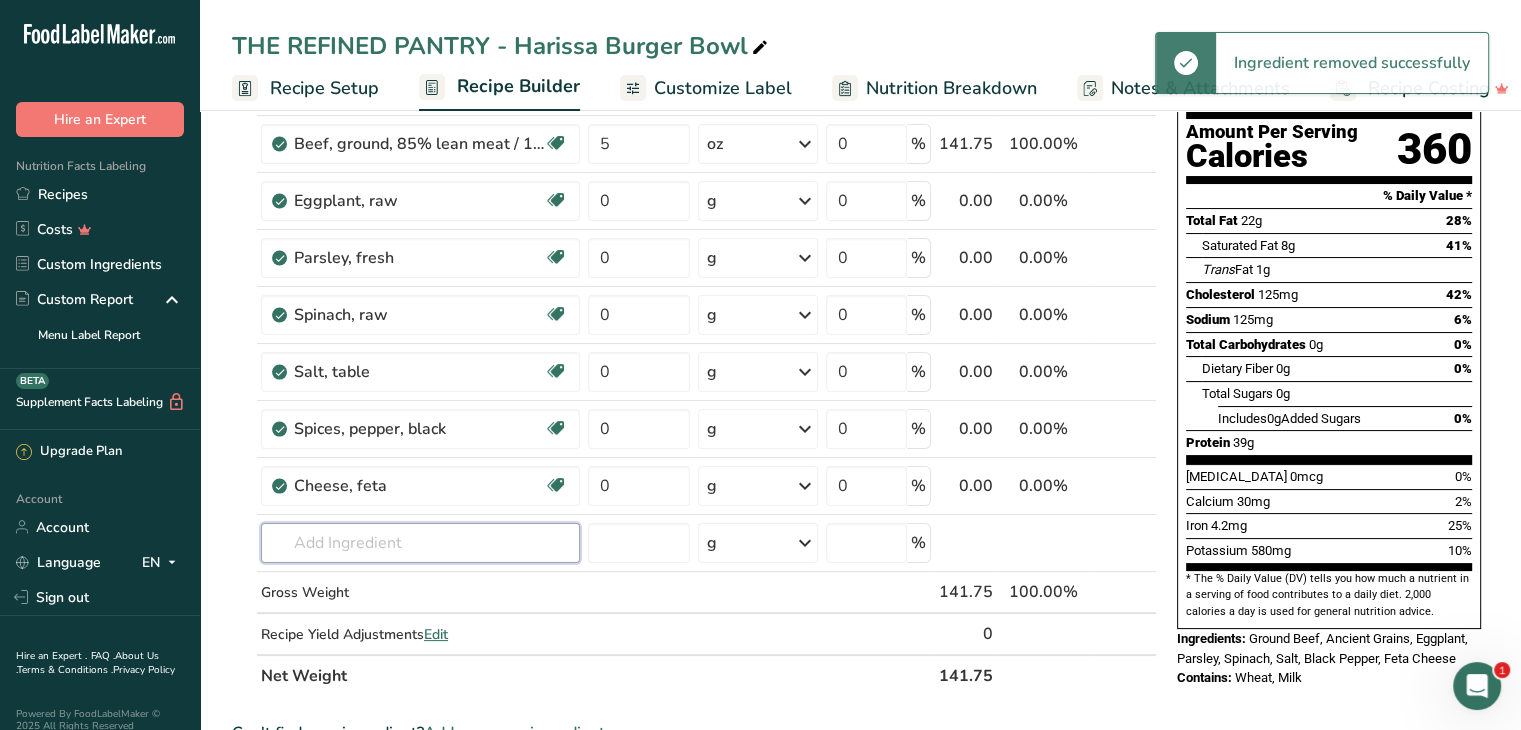 click at bounding box center [420, 543] 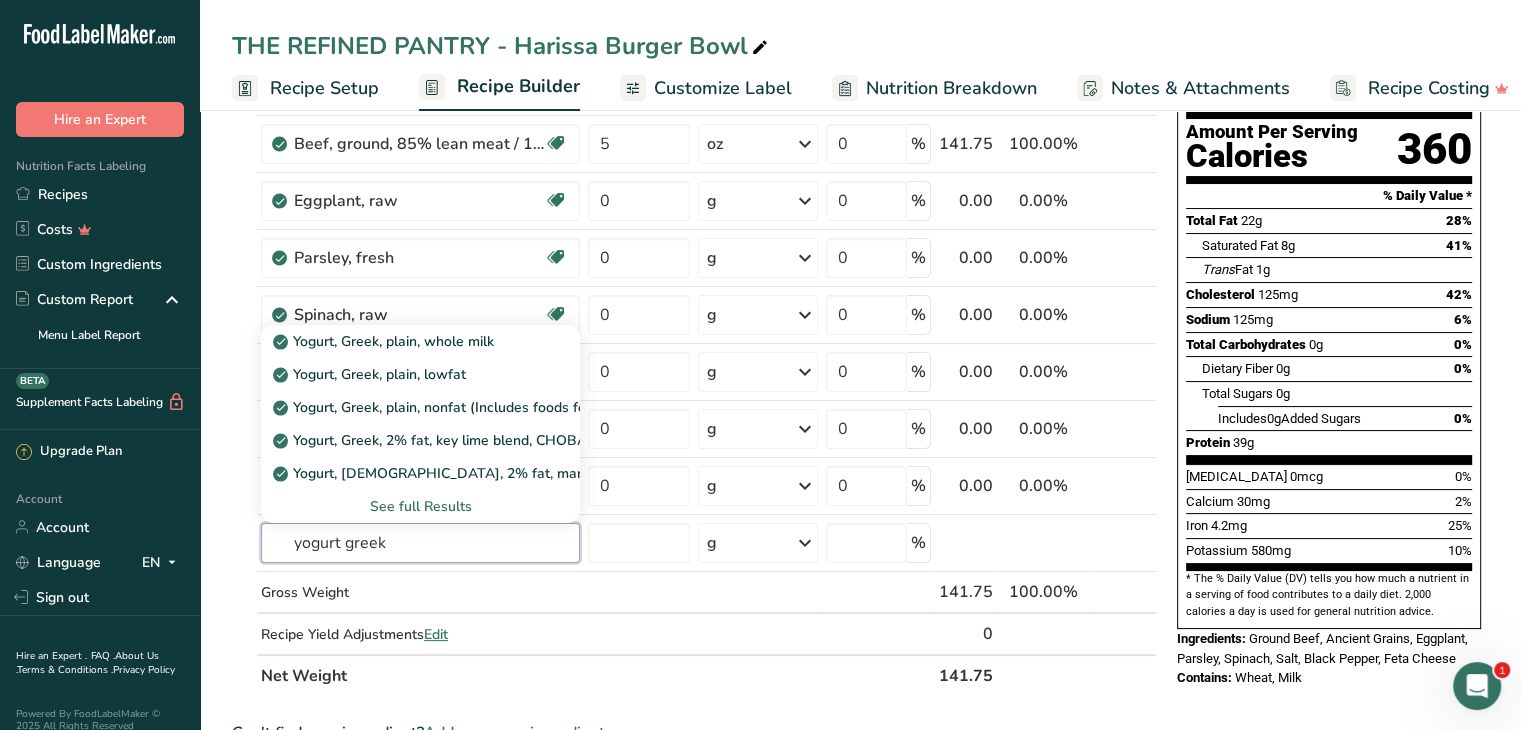 type on "yogurt greek" 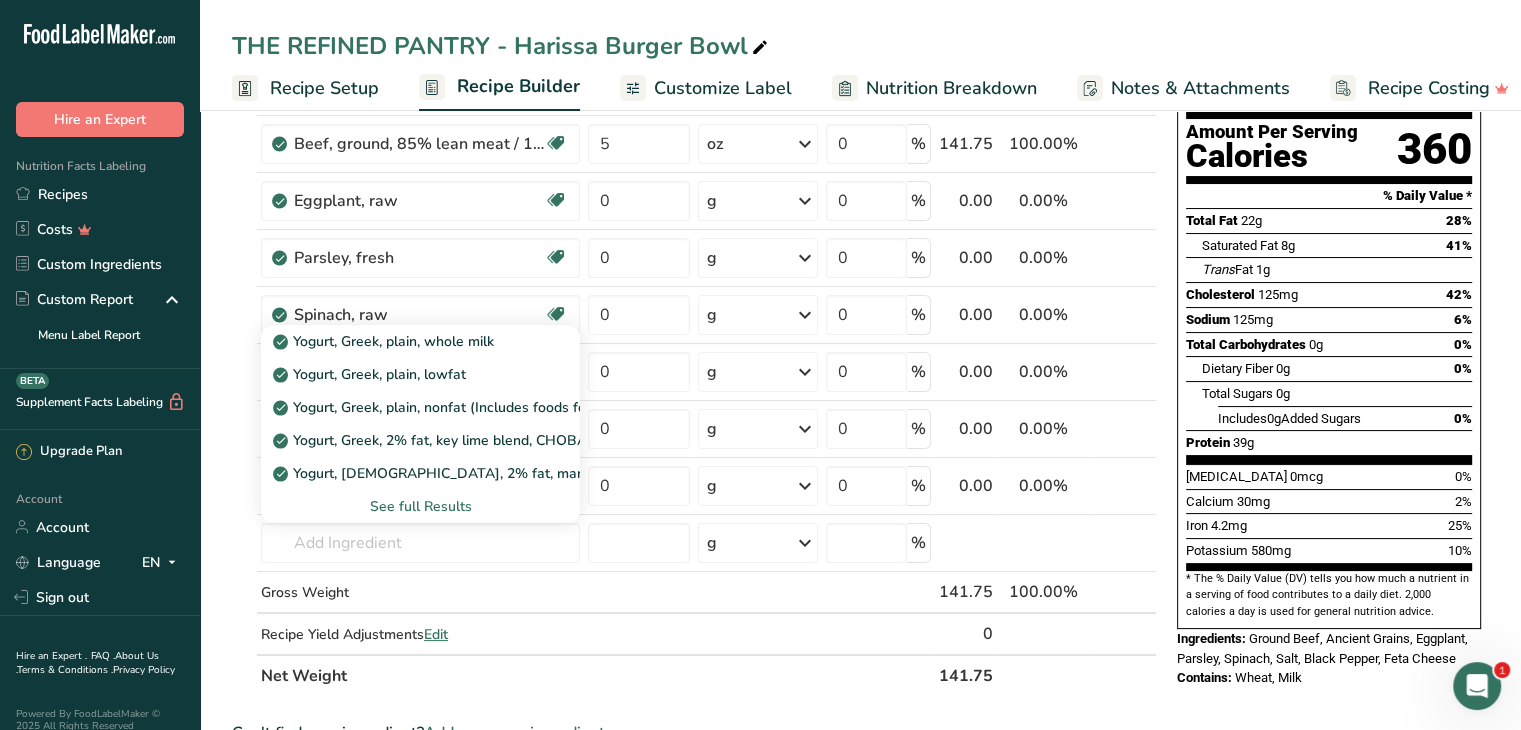 click on "Yogurt, Greek, plain, whole milk" at bounding box center [385, 341] 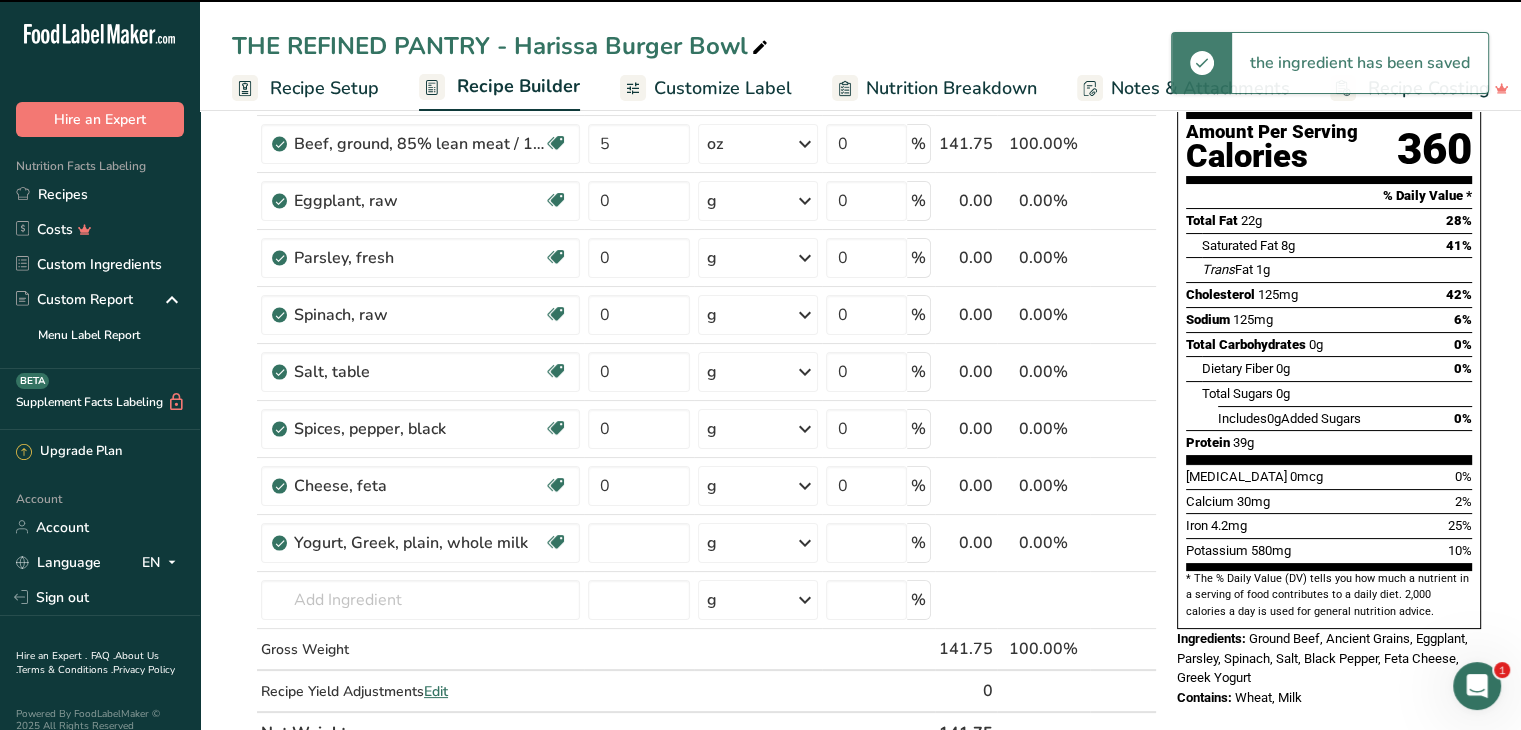 type on "0" 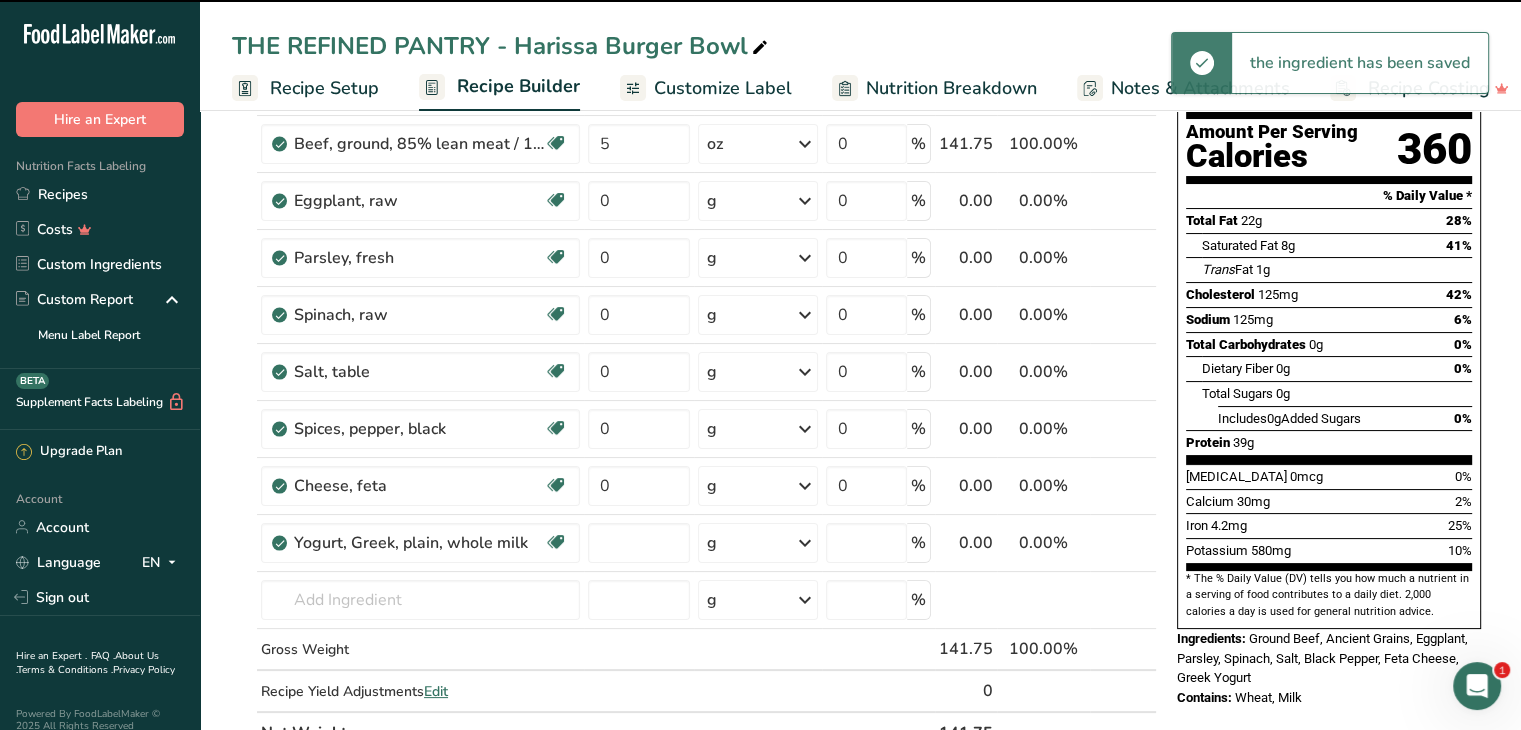 type on "0" 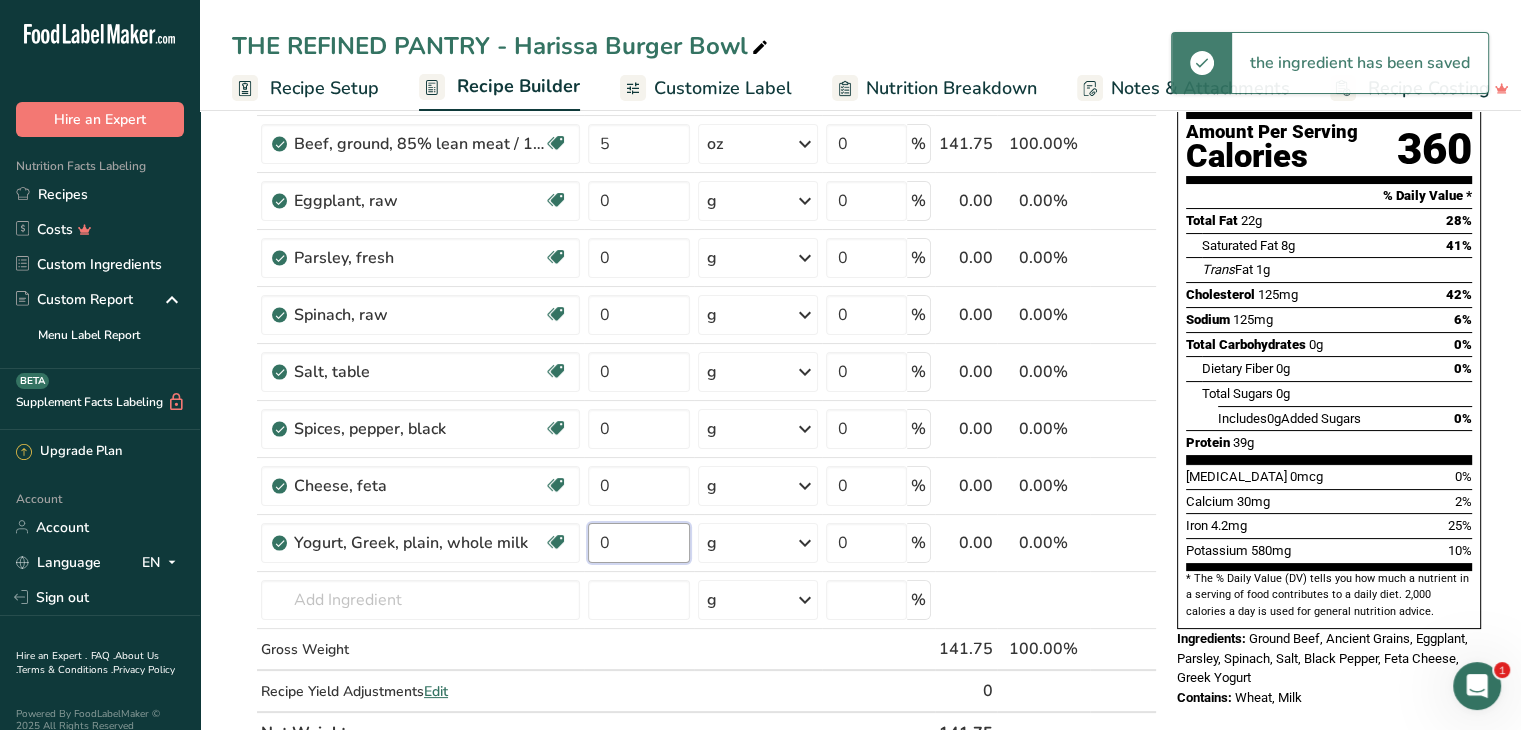 click on "0" at bounding box center [639, 543] 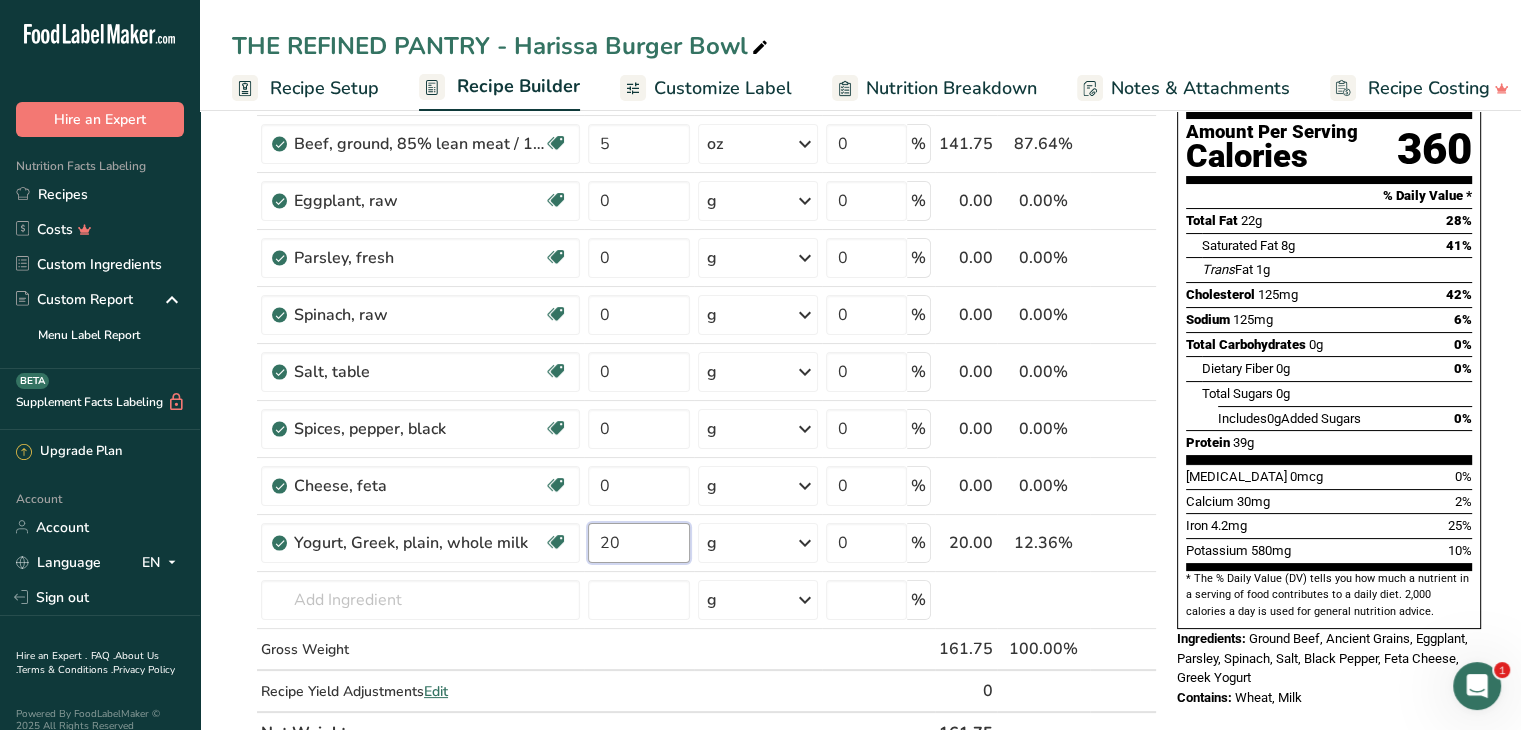 type on "20" 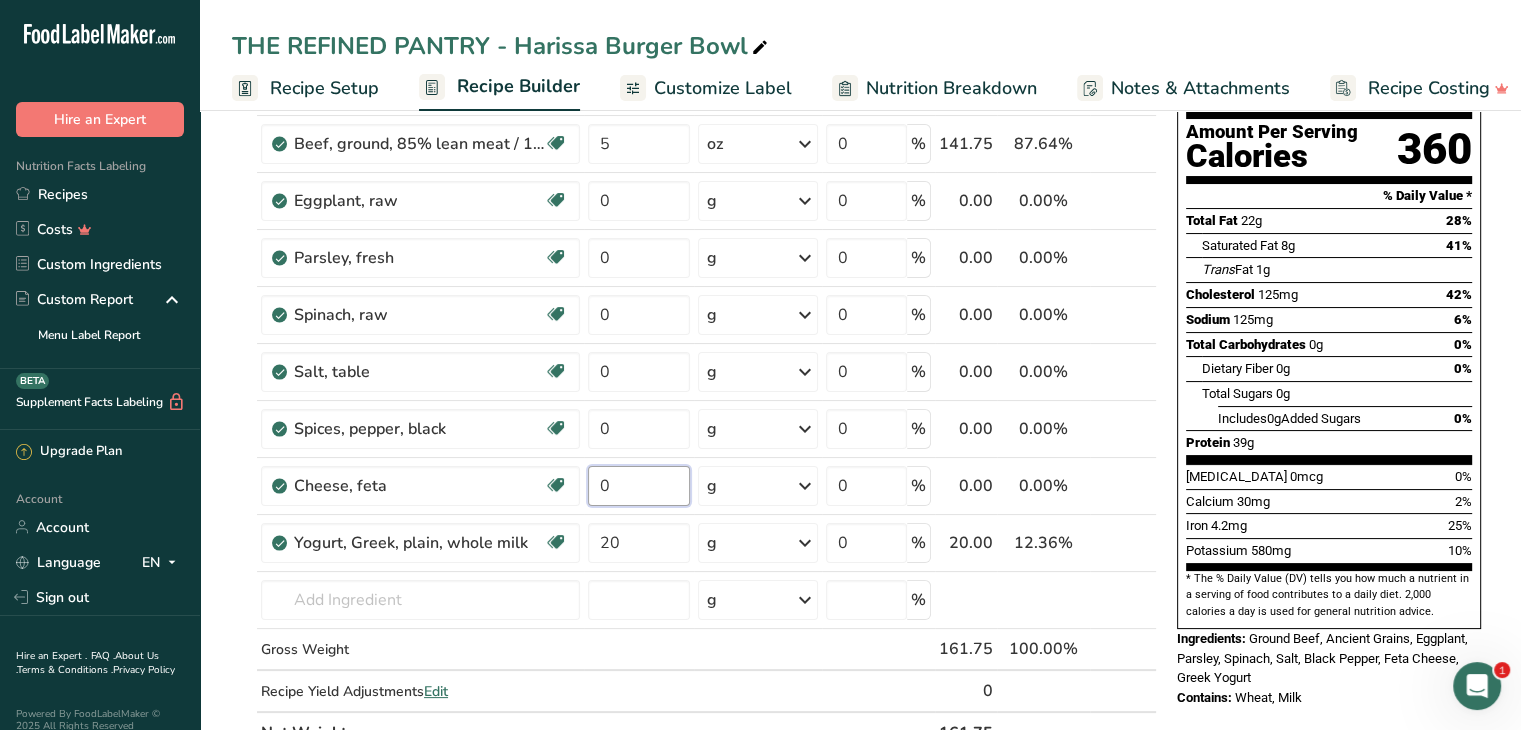 click on "Ingredient *
Amount *
Unit *
Waste *   .a-a{fill:#347362;}.b-a{fill:#fff;}          Grams
Percentage
Ancient Grains
0
g
Weight Units
g
kg
mg
See more
Volume Units
l
mL
fl oz
See more
0
%
0.00
0.00%
i
Beef, ground, 85% lean meat / 15% fat, crumbles, cooked, pan-browned
Dairy free
Gluten free
Soy free
5
oz
Portions
3 oz
Weight Units
g
kg
mg
mcg
lb
oz
See less
Volume Units" at bounding box center [694, 385] 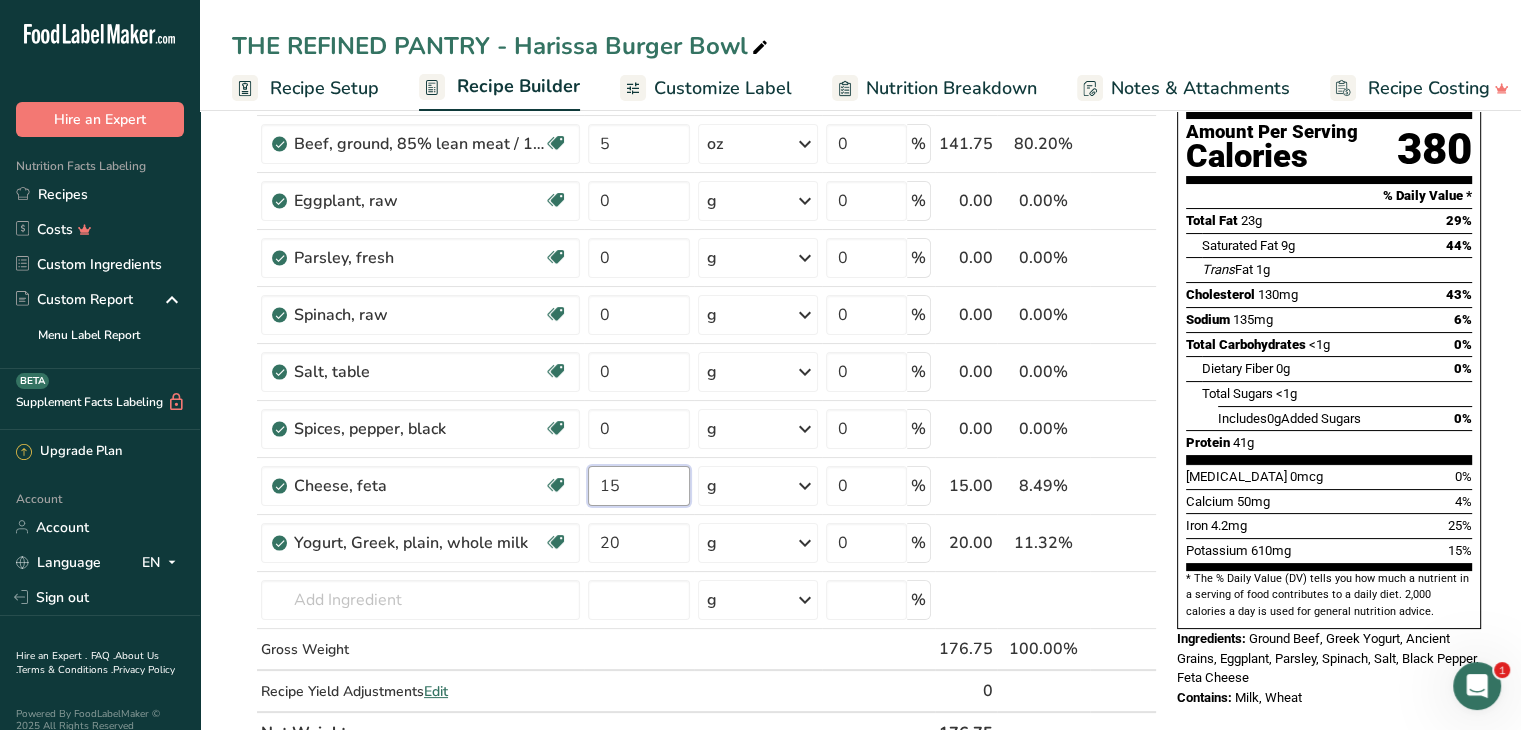 type on "15" 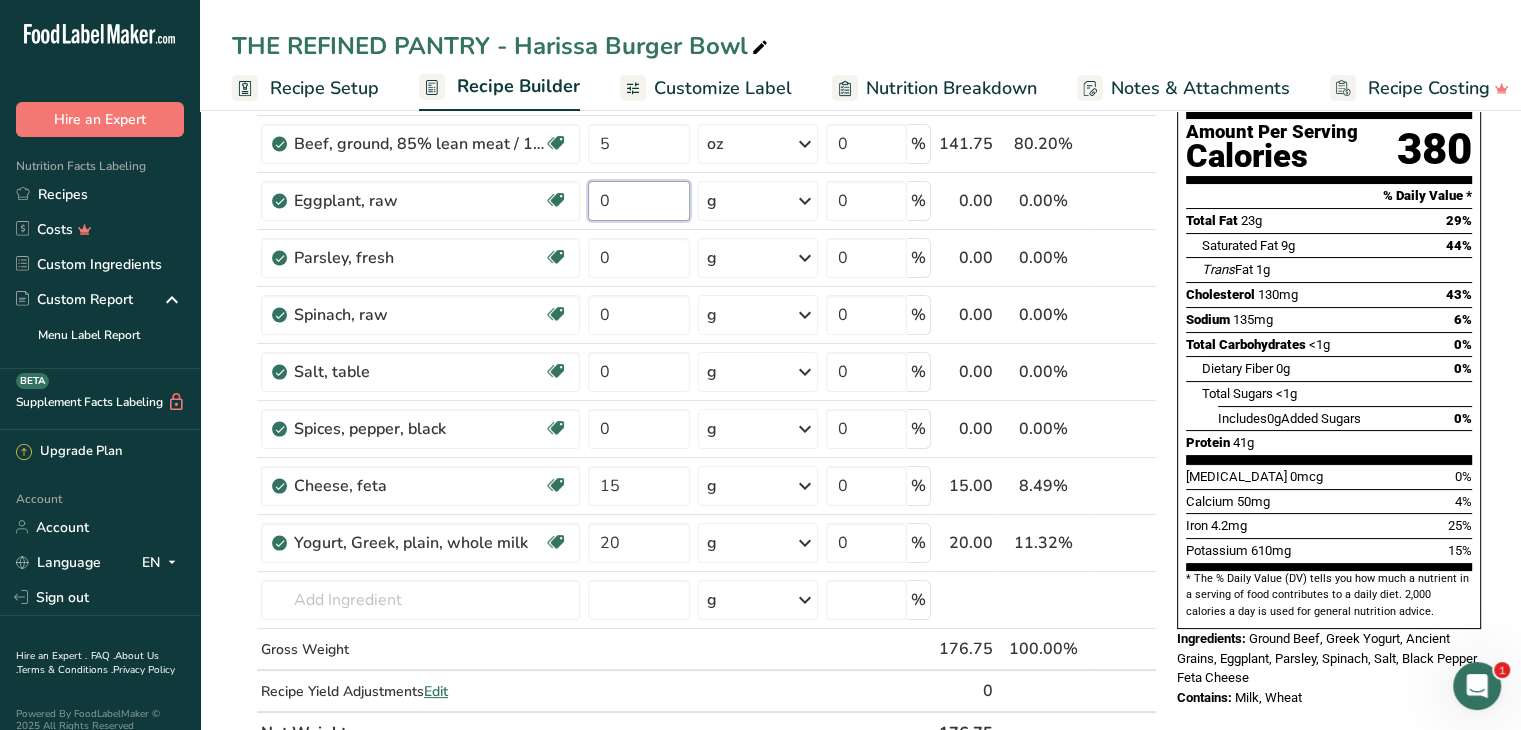 click on "Ingredient *
Amount *
Unit *
Waste *   .a-a{fill:#347362;}.b-a{fill:#fff;}          Grams
Percentage
Ancient Grains
0
g
Weight Units
g
kg
mg
See more
Volume Units
l
mL
fl oz
See more
0
%
0.00
0.00%
i
Beef, ground, 85% lean meat / 15% fat, crumbles, cooked, pan-browned
Dairy free
Gluten free
Soy free
5
oz
Portions
3 oz
Weight Units
g
kg
mg
mcg
lb
oz
See less
Volume Units" at bounding box center (694, 385) 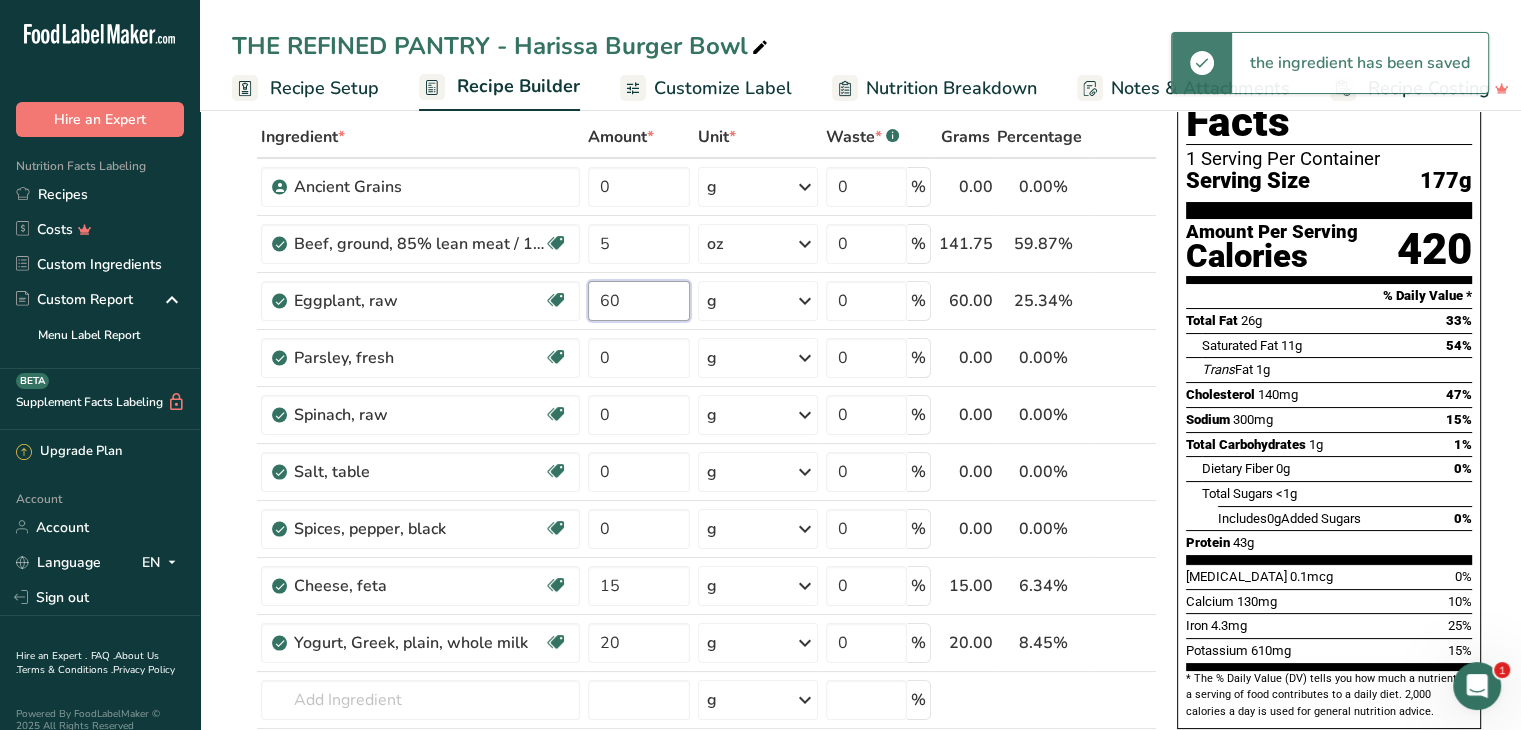 scroll, scrollTop: 38, scrollLeft: 0, axis: vertical 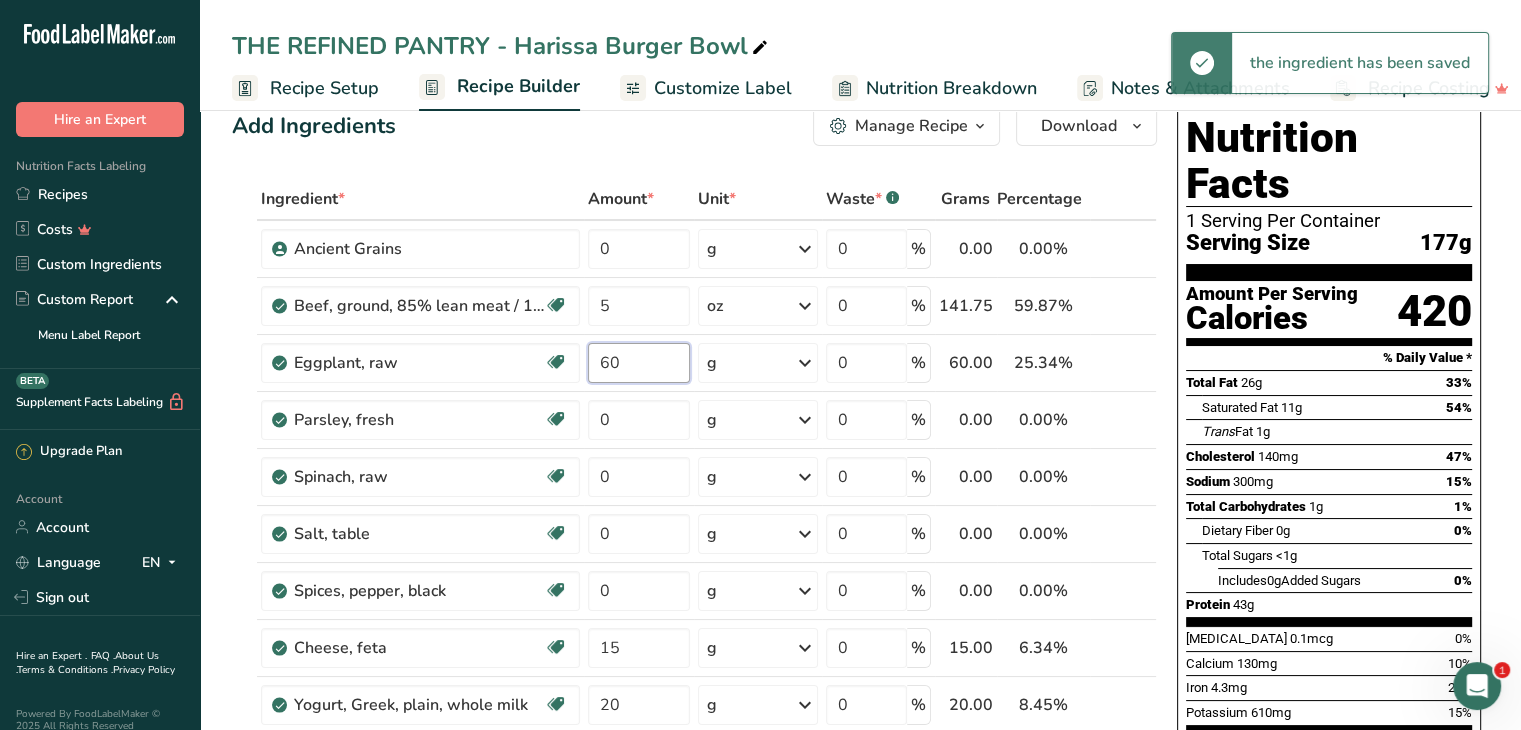 type on "60" 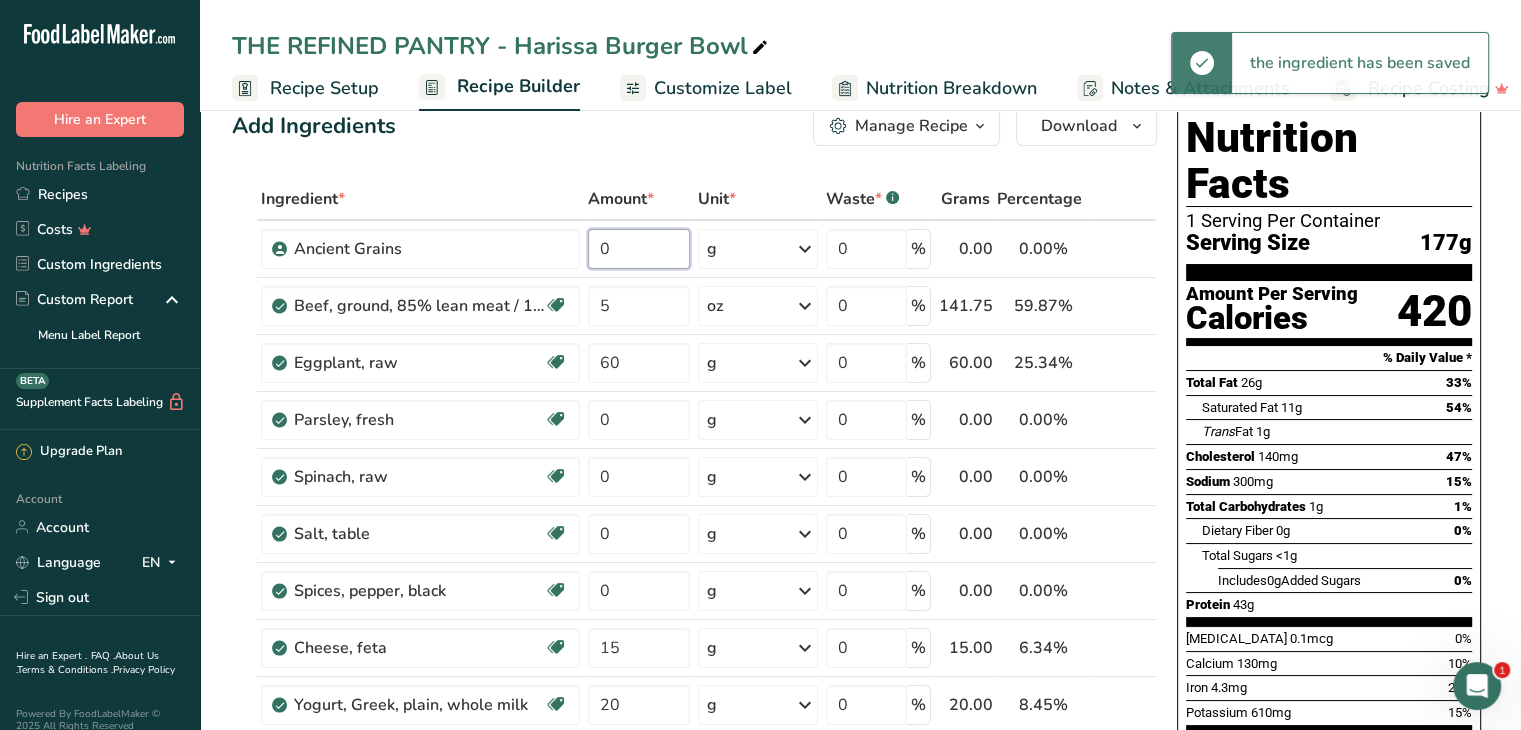 click on "Ingredient *
Amount *
Unit *
Waste *   .a-a{fill:#347362;}.b-a{fill:#fff;}          Grams
Percentage
Ancient Grains
0
g
Weight Units
g
kg
mg
See more
Volume Units
l
mL
fl oz
See more
0
%
0.00
0.00%
i
Beef, ground, 85% lean meat / 15% fat, crumbles, cooked, pan-browned
Dairy free
Gluten free
Soy free
5
oz
Portions
3 oz
Weight Units
g
kg
mg
mcg
lb
oz
See less
Volume Units" at bounding box center [694, 547] 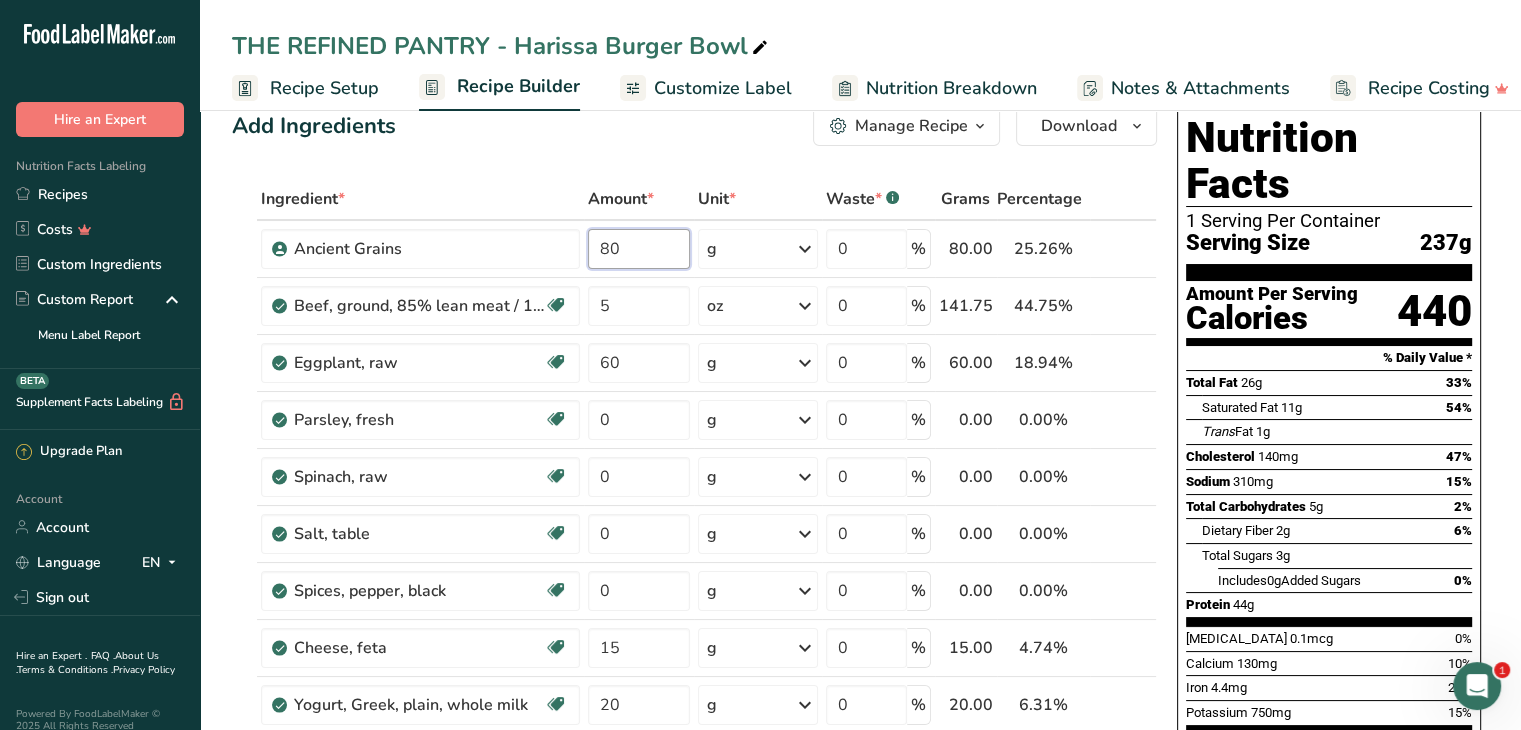 type on "80" 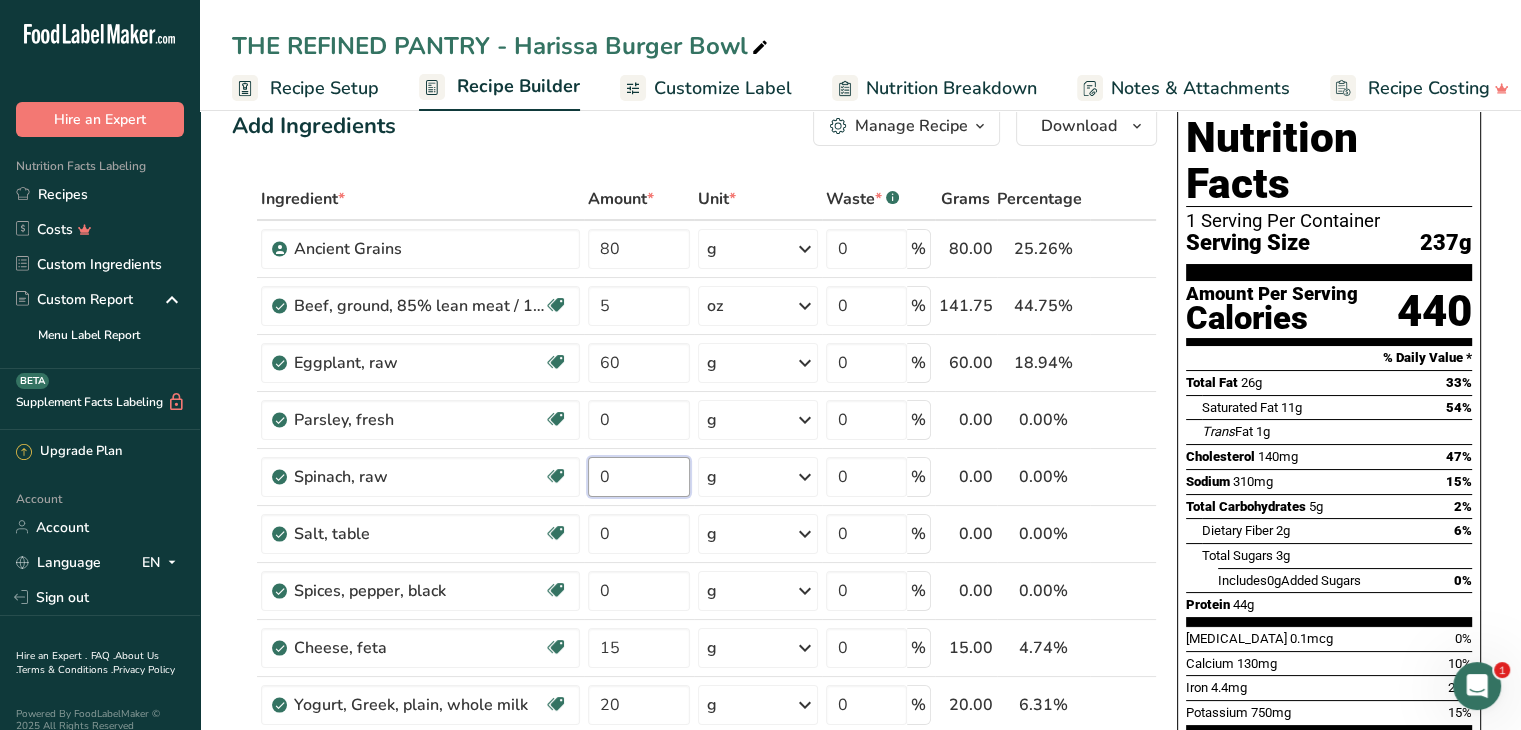 click on "Ingredient *
Amount *
Unit *
Waste *   .a-a{fill:#347362;}.b-a{fill:#fff;}          Grams
Percentage
Ancient Grains
80
g
Weight Units
g
kg
mg
See more
Volume Units
l
mL
fl oz
See more
0
%
80.00
25.26%
i
Beef, ground, 85% lean meat / 15% fat, crumbles, cooked, pan-browned
Dairy free
Gluten free
Soy free
5
oz
Portions
3 oz
Weight Units
g
kg
mg
mcg
lb
oz
See less
Volume Units" at bounding box center [694, 547] 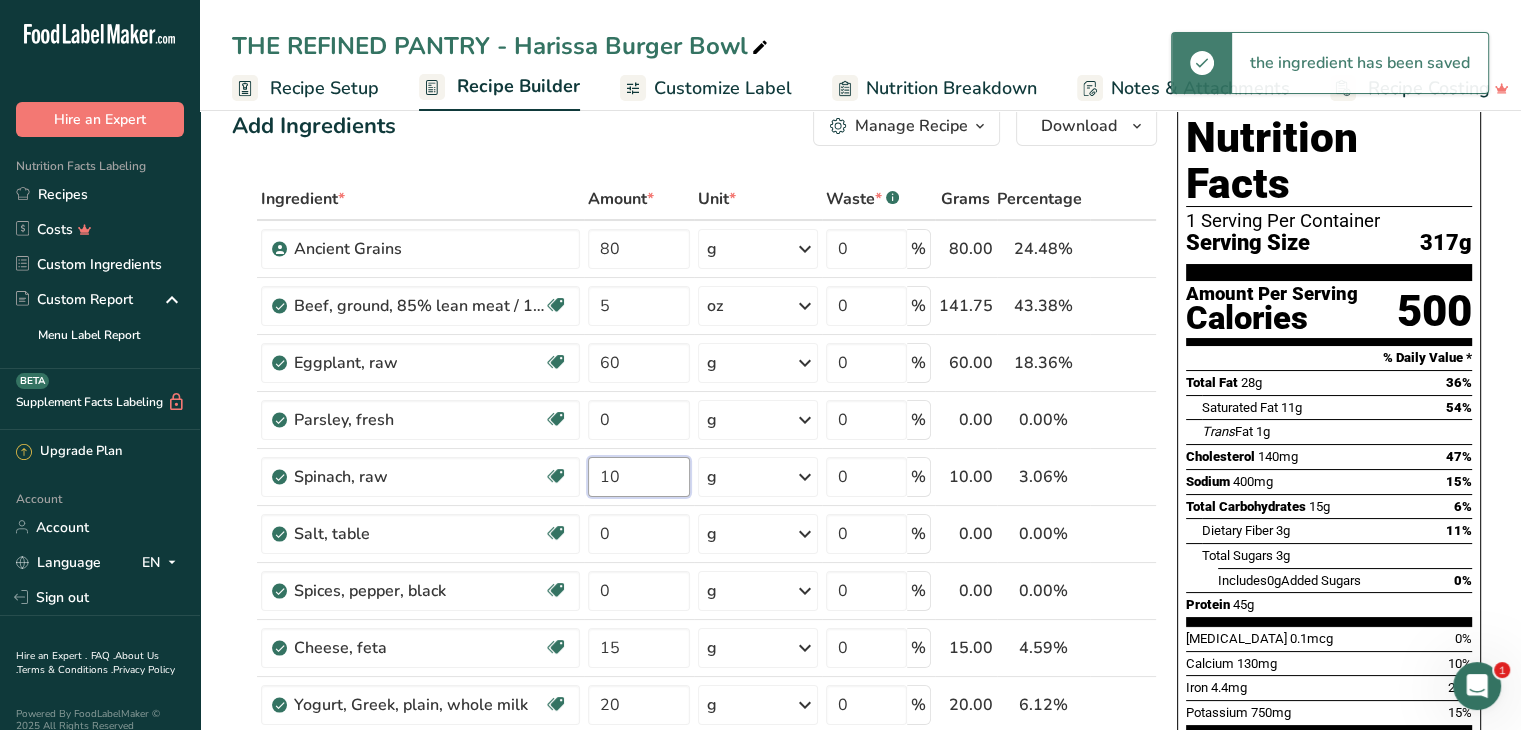 type on "10" 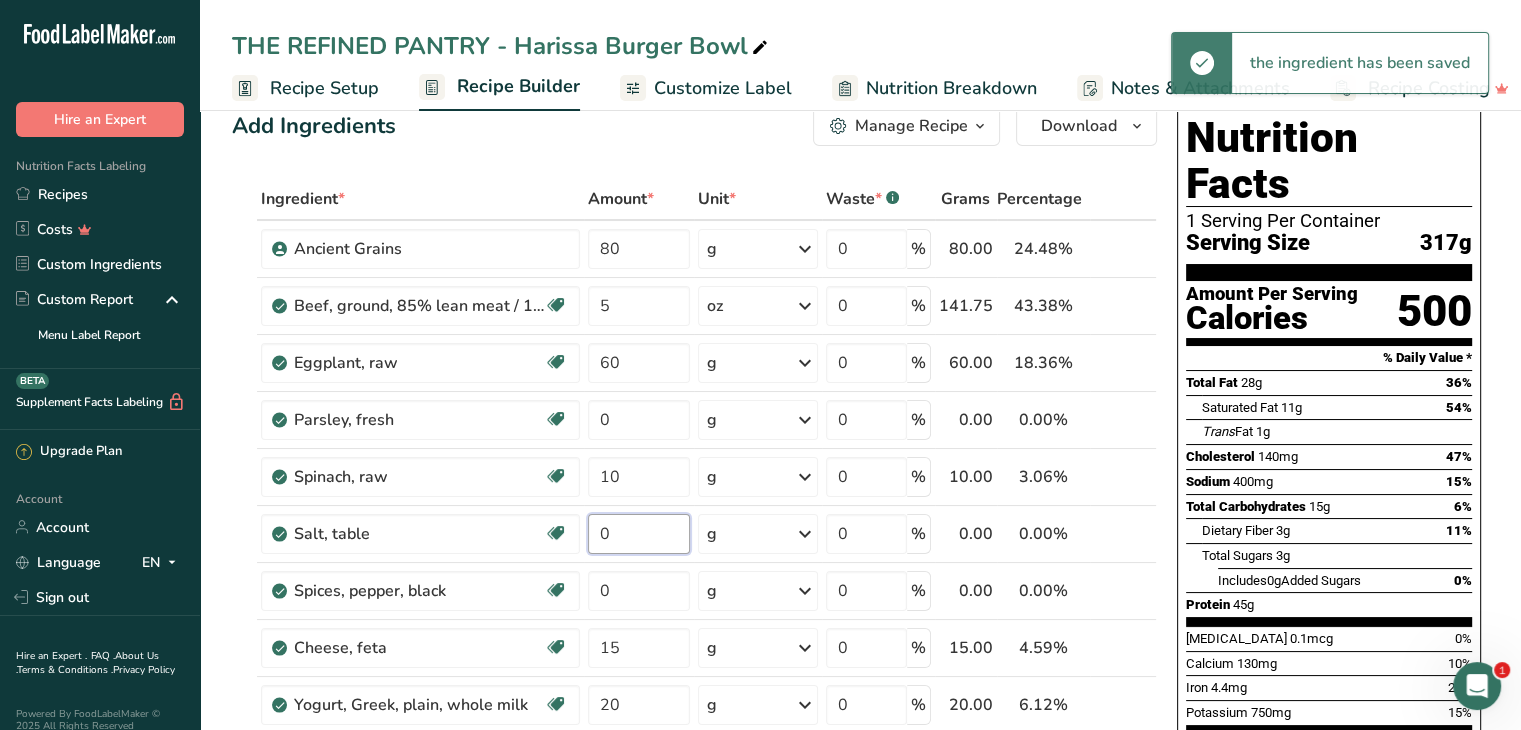 click on "Ingredient *
Amount *
Unit *
Waste *   .a-a{fill:#347362;}.b-a{fill:#fff;}          Grams
Percentage
Ancient Grains
80
g
Weight Units
g
kg
mg
See more
Volume Units
l
mL
fl oz
See more
0
%
80.00
24.48%
i
Beef, ground, 85% lean meat / 15% fat, crumbles, cooked, pan-browned
Dairy free
Gluten free
Soy free
5
oz
Portions
3 oz
Weight Units
g
kg
mg
mcg
lb
oz
See less
Volume Units" at bounding box center [694, 547] 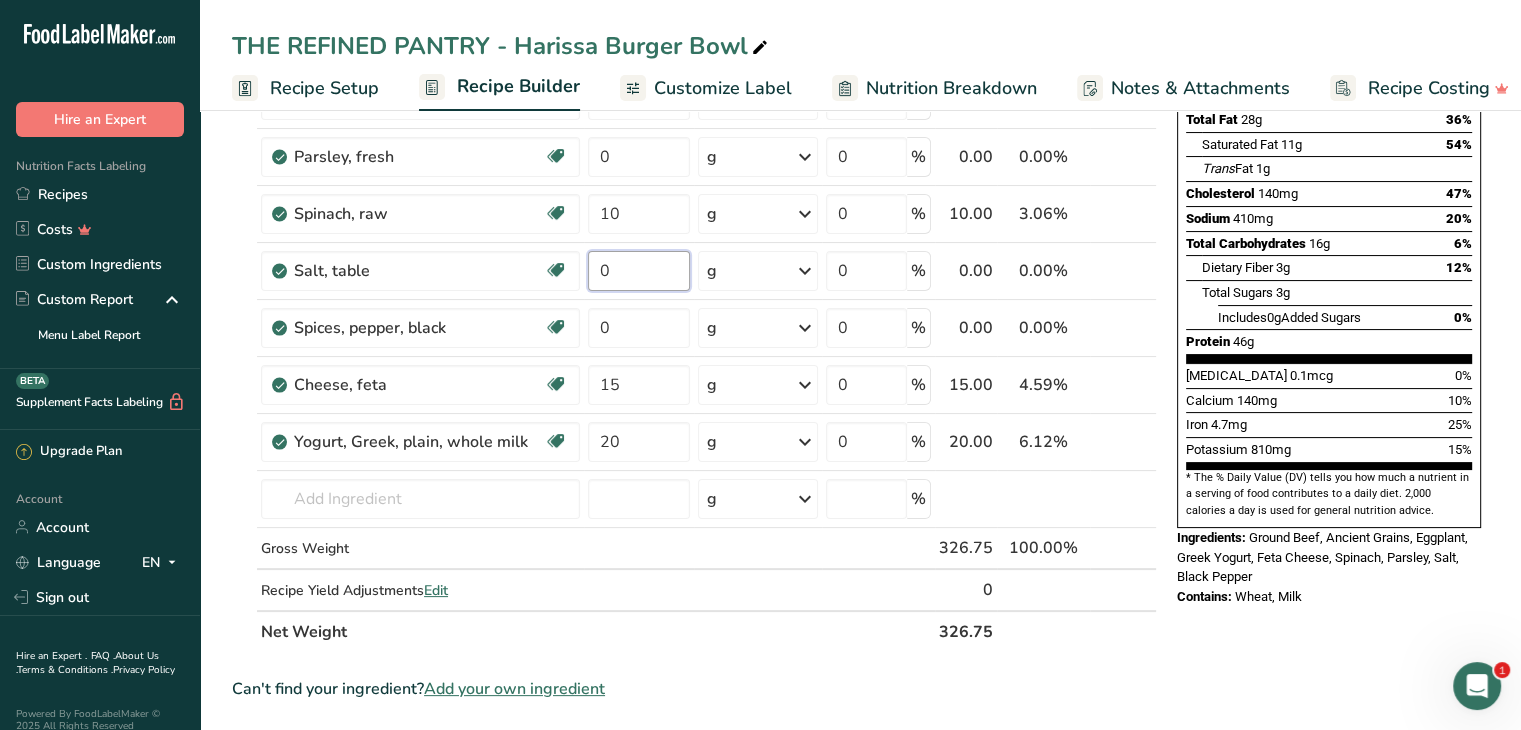 scroll, scrollTop: 308, scrollLeft: 0, axis: vertical 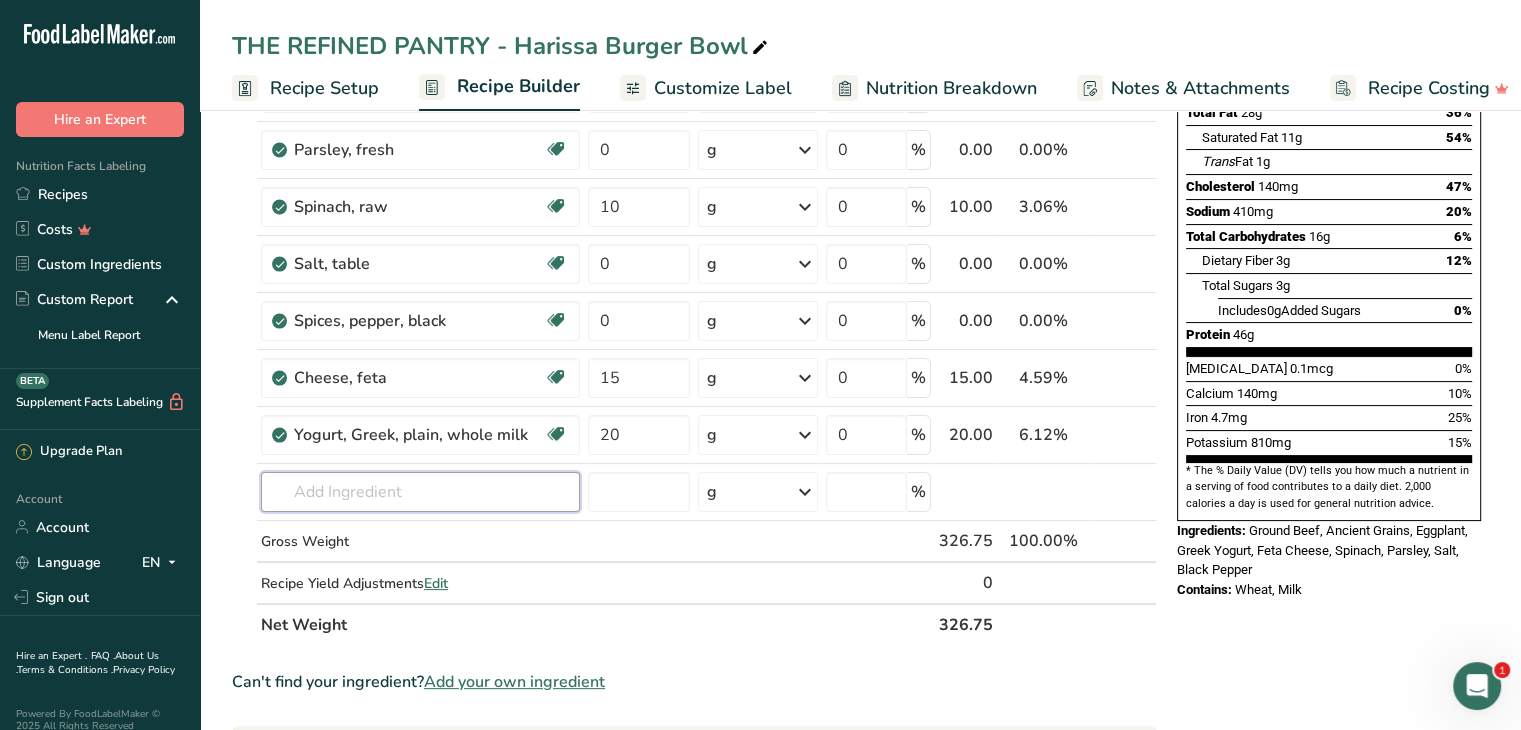 click on "Ingredient *
Amount *
Unit *
Waste *   .a-a{fill:#347362;}.b-a{fill:#fff;}          Grams
Percentage
Ancient Grains
80
g
Weight Units
g
kg
mg
See more
Volume Units
l
mL
fl oz
See more
0
%
80.00
24.48%
i
Beef, ground, 85% lean meat / 15% fat, crumbles, cooked, pan-browned
Dairy free
Gluten free
Soy free
5
oz
Portions
3 oz
Weight Units
g
kg
mg
mcg
lb
oz
See less
Volume Units" at bounding box center [694, 277] 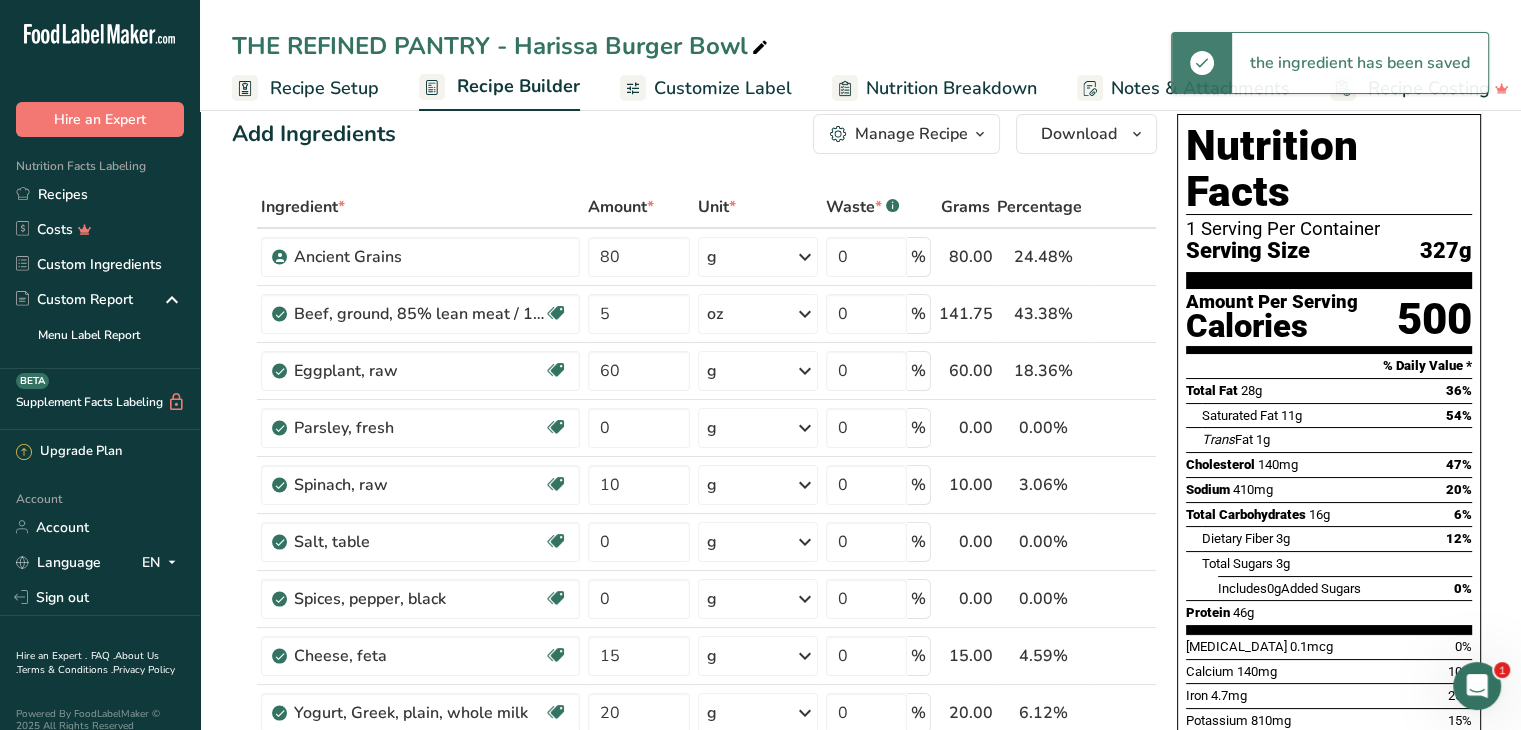 scroll, scrollTop: 0, scrollLeft: 0, axis: both 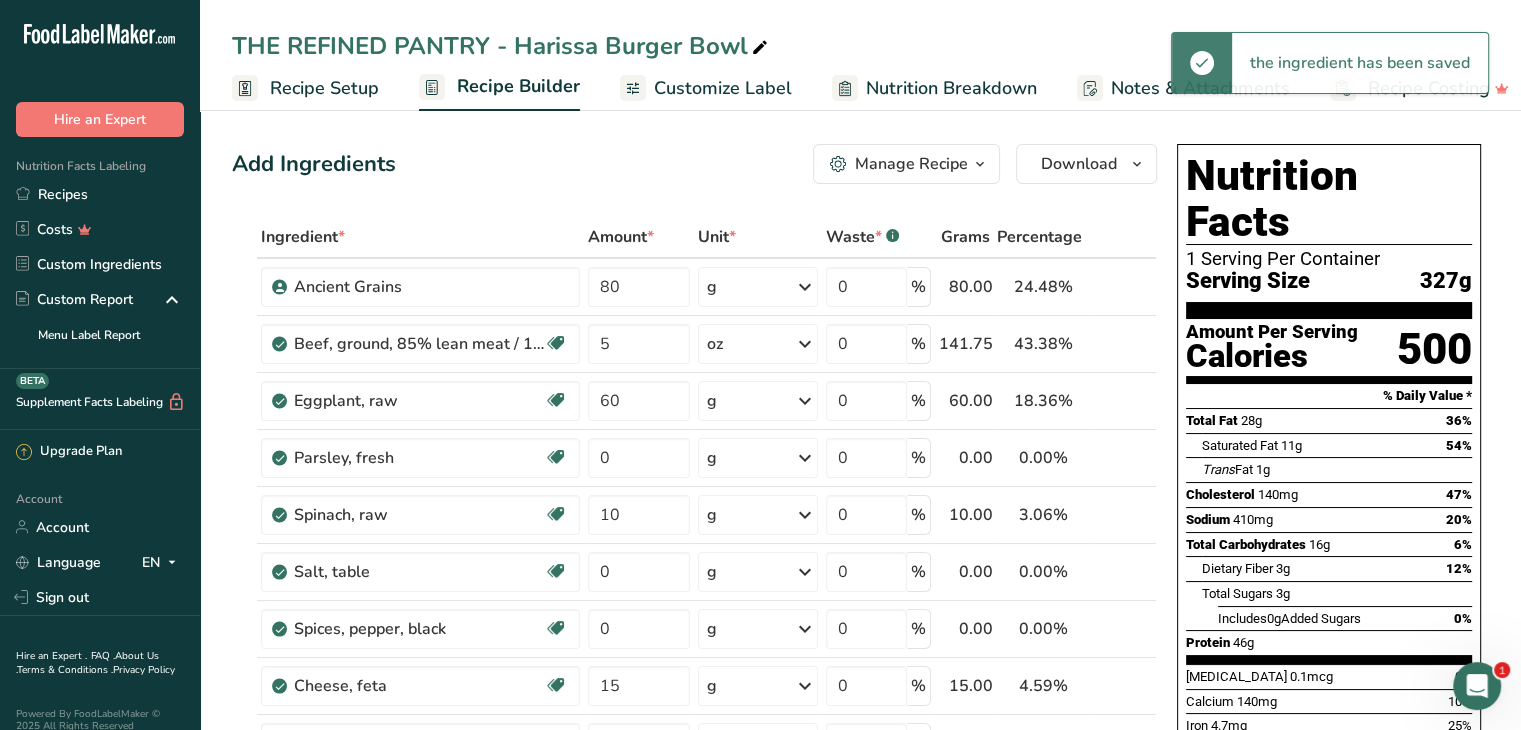 click on "Customize Label" at bounding box center [723, 88] 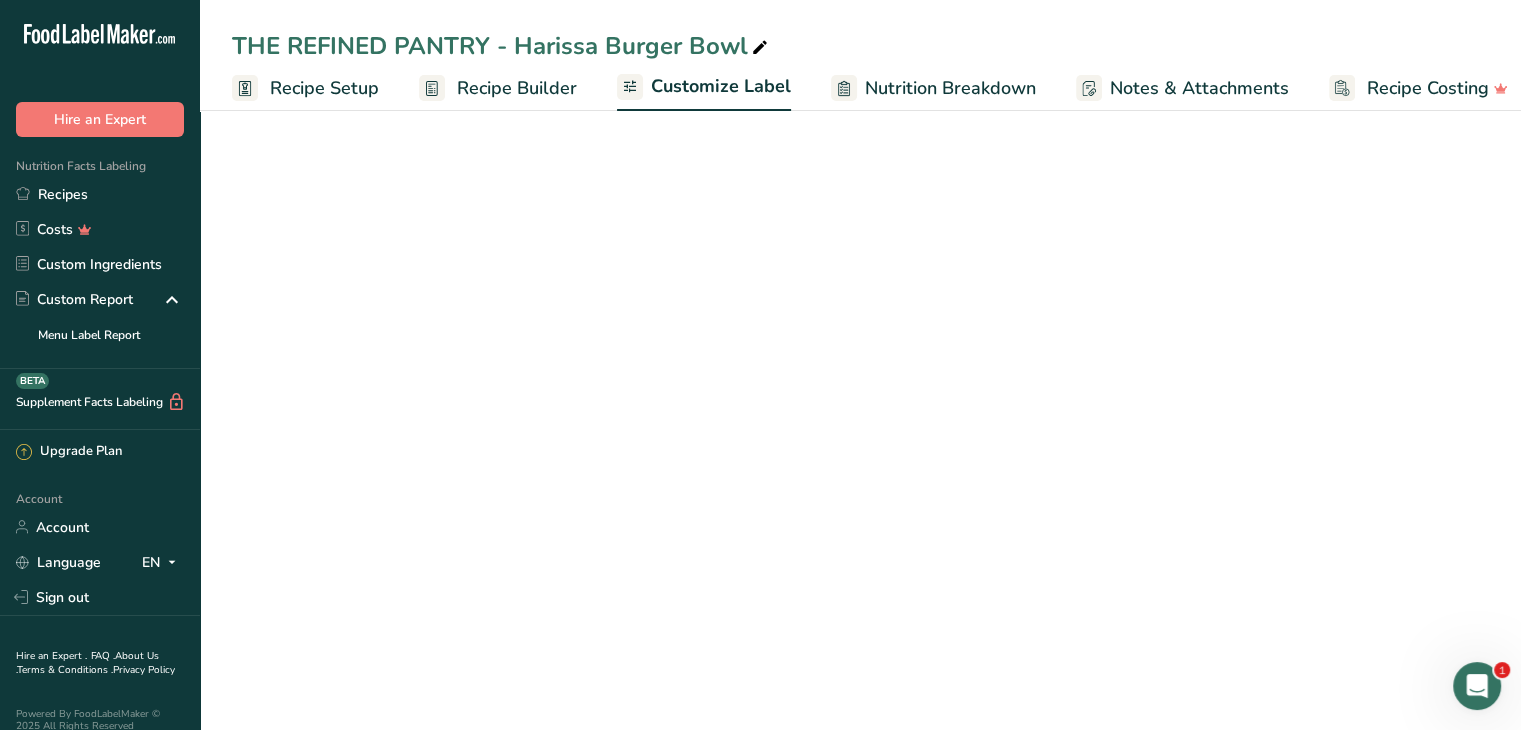 scroll, scrollTop: 0, scrollLeft: 19, axis: horizontal 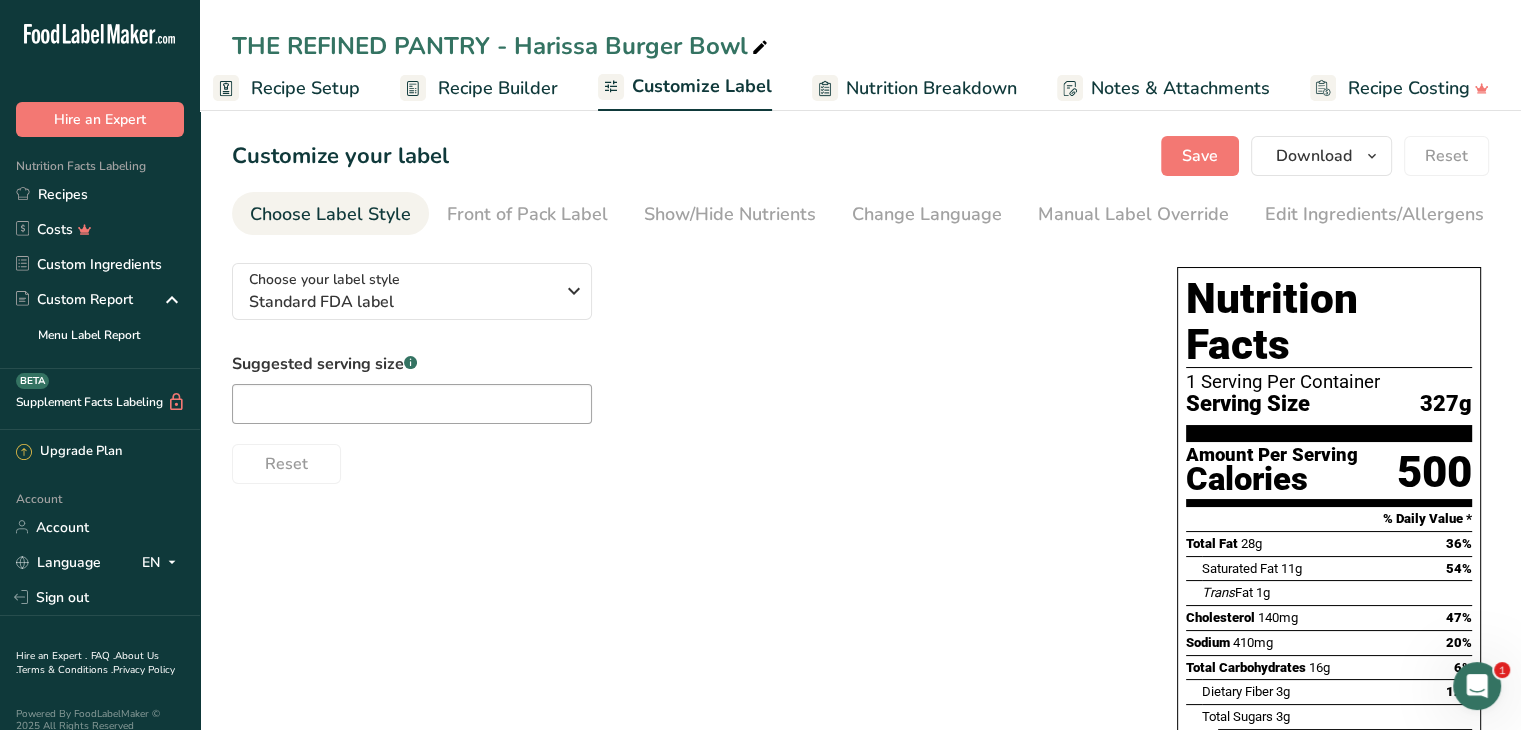 click on "Show/Hide Nutrients" at bounding box center [730, 214] 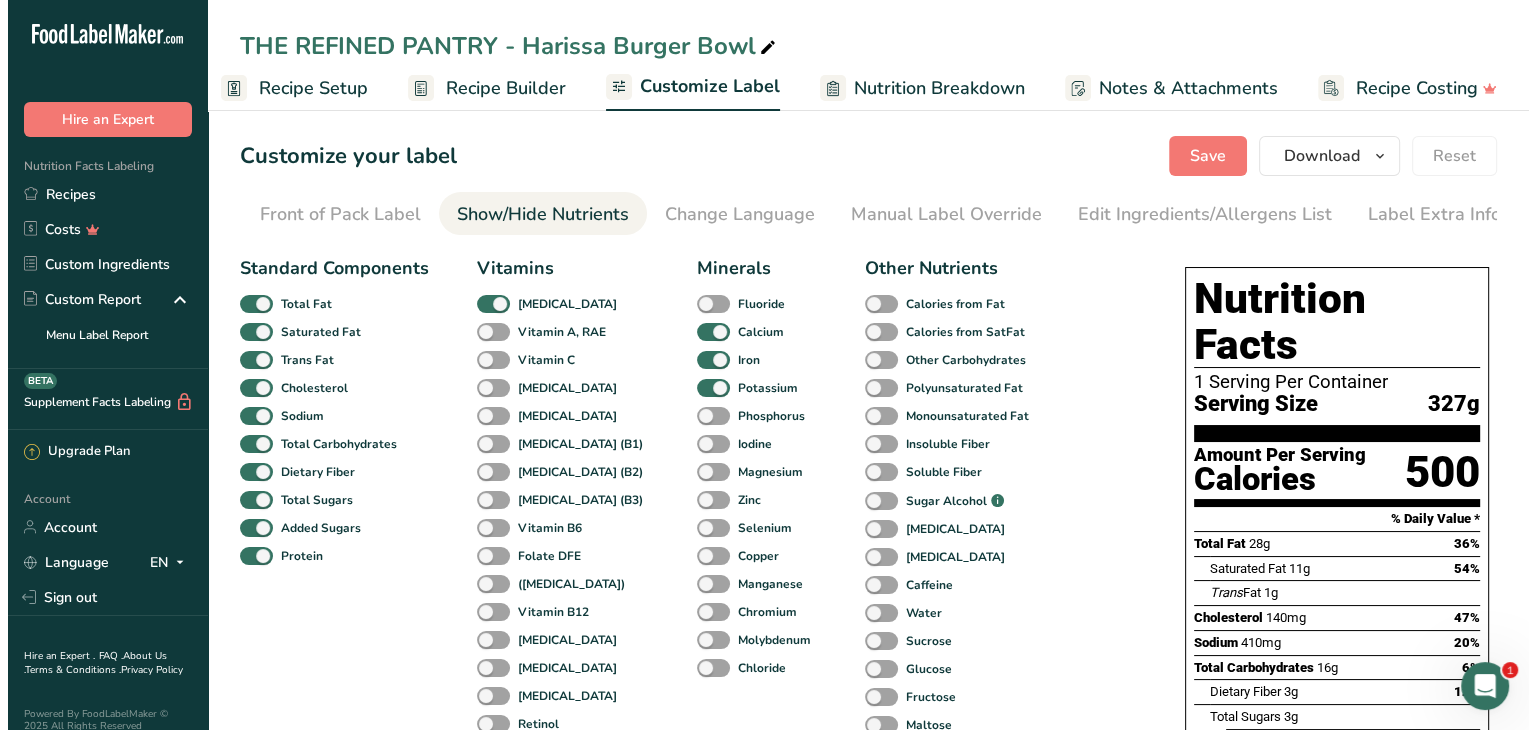 scroll, scrollTop: 0, scrollLeft: 196, axis: horizontal 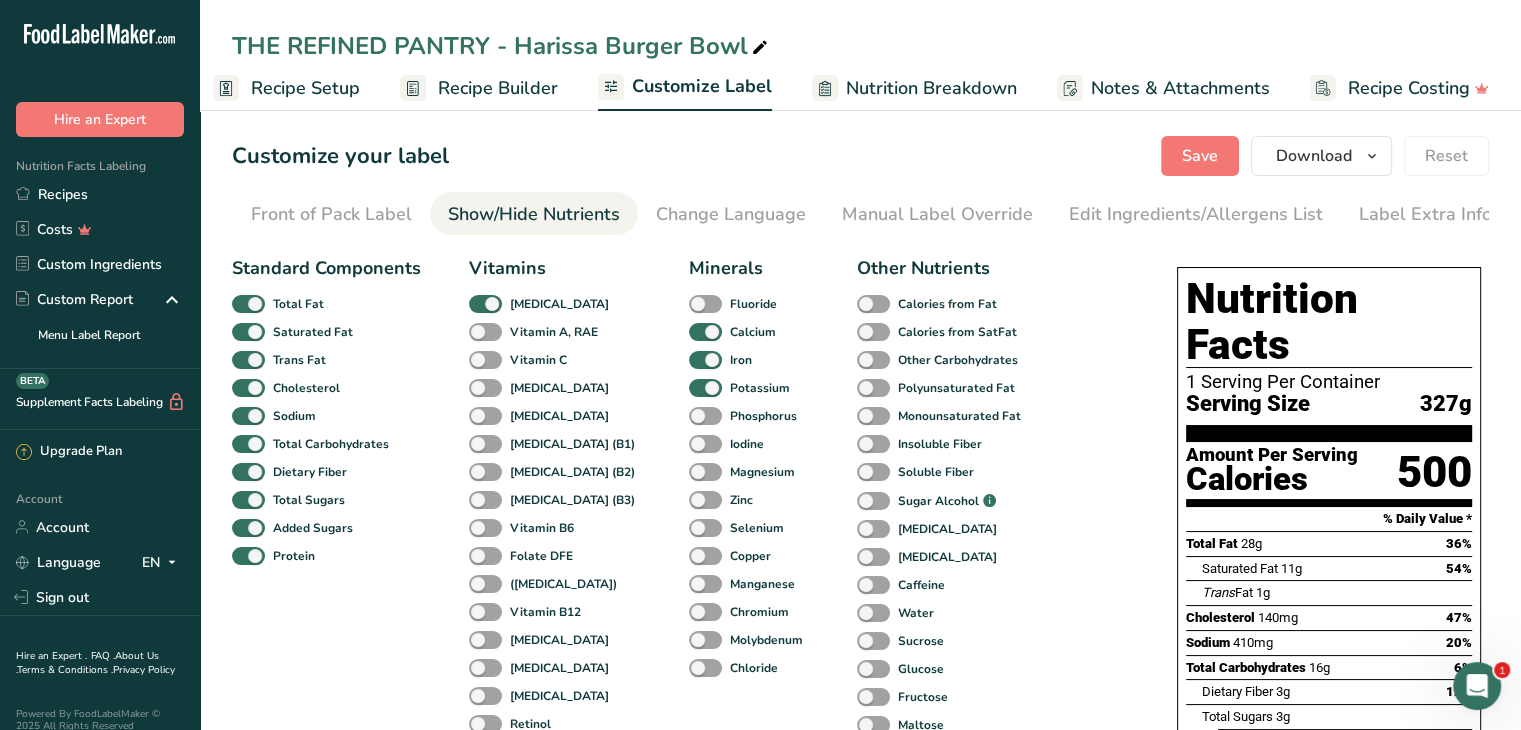 click at bounding box center [248, 332] 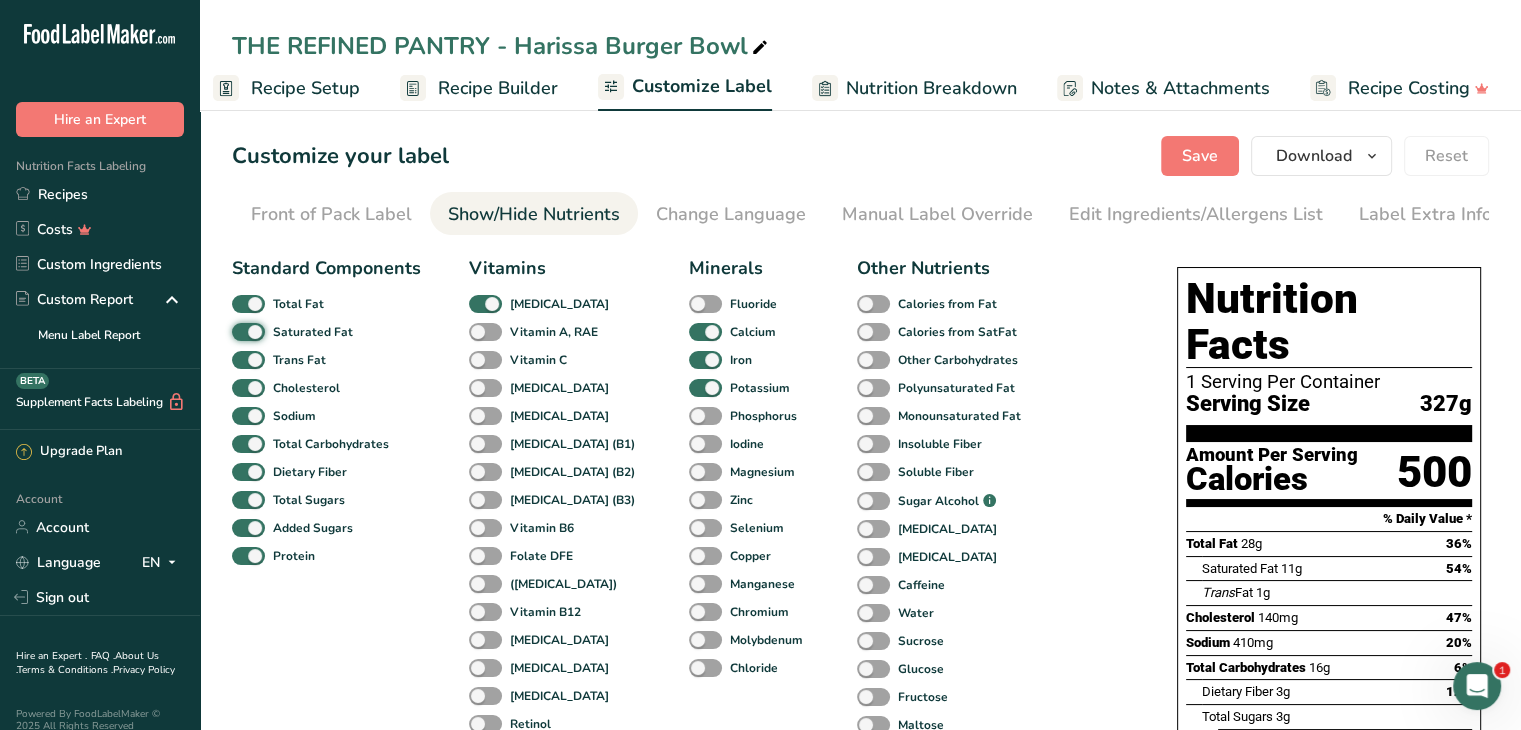 click on "Saturated Fat" at bounding box center [238, 331] 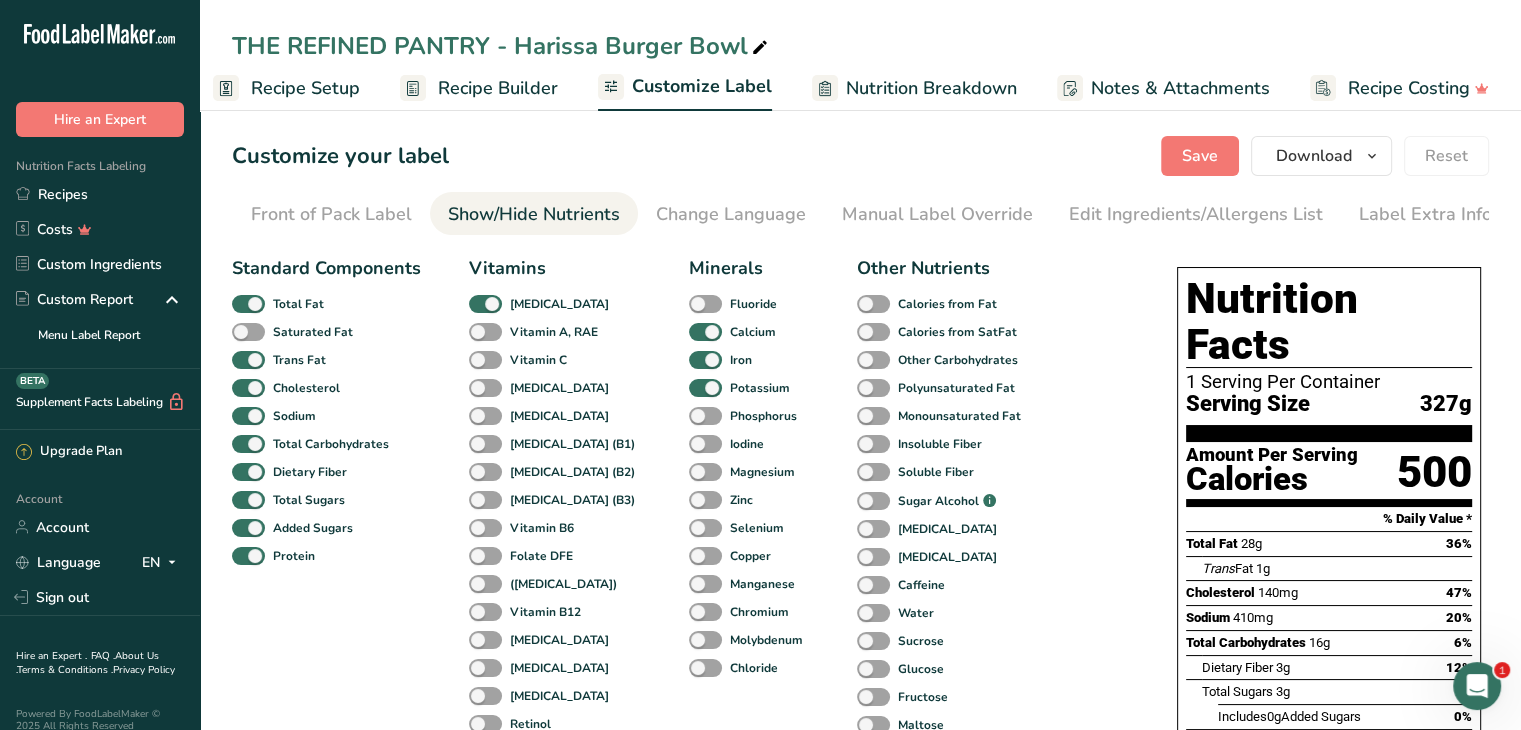 click at bounding box center (248, 360) 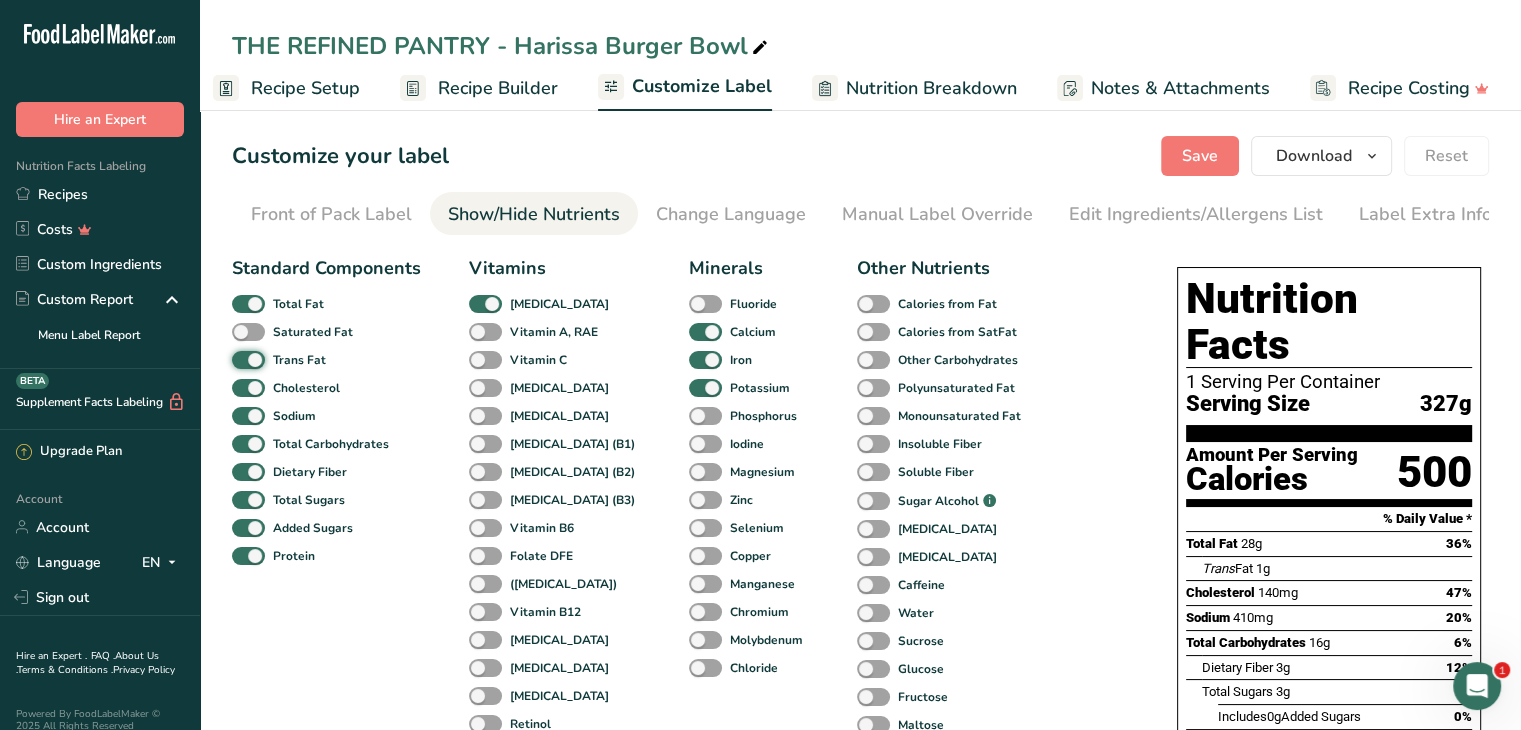 click on "Trans Fat" at bounding box center [238, 359] 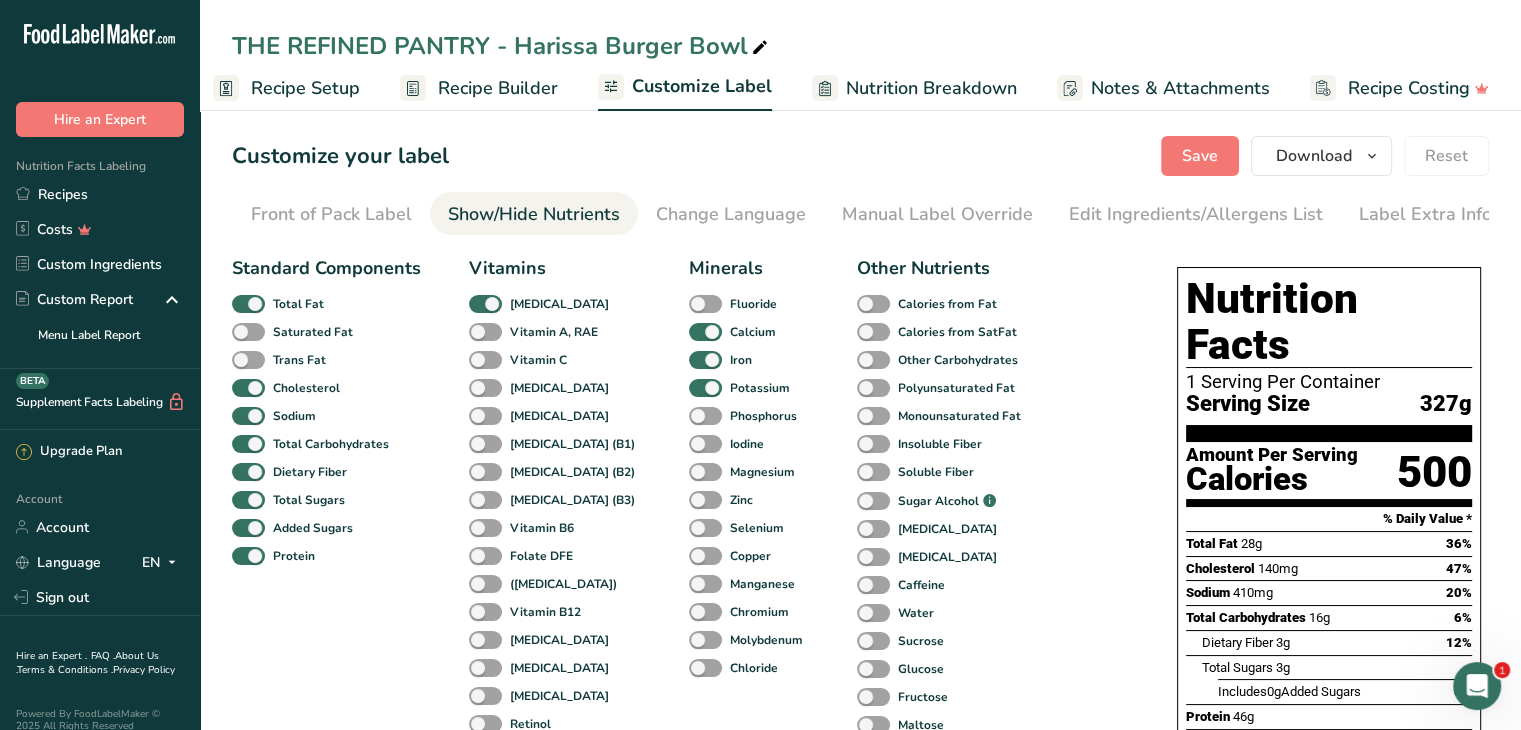 click at bounding box center [248, 388] 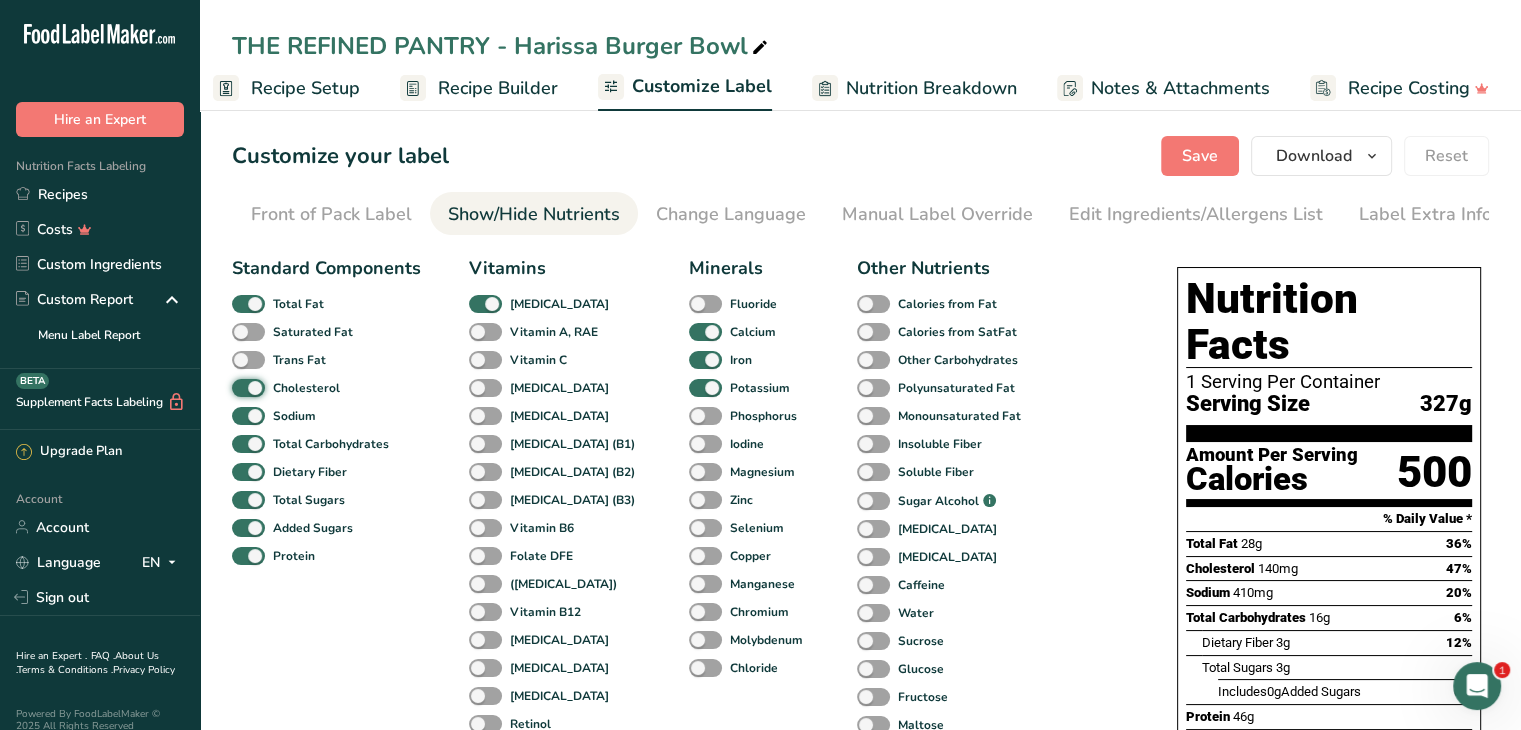 click on "Cholesterol" at bounding box center (238, 387) 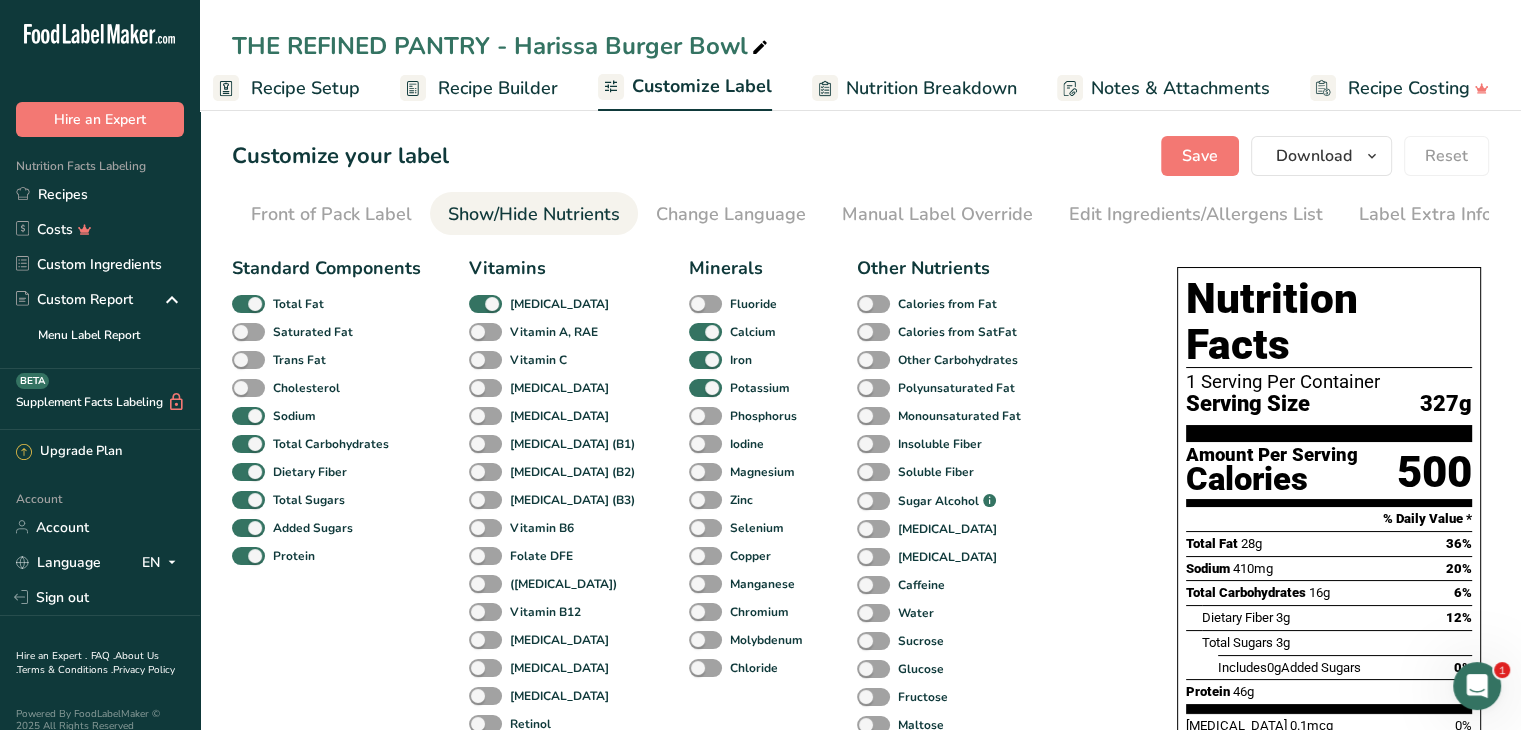 click at bounding box center [248, 416] 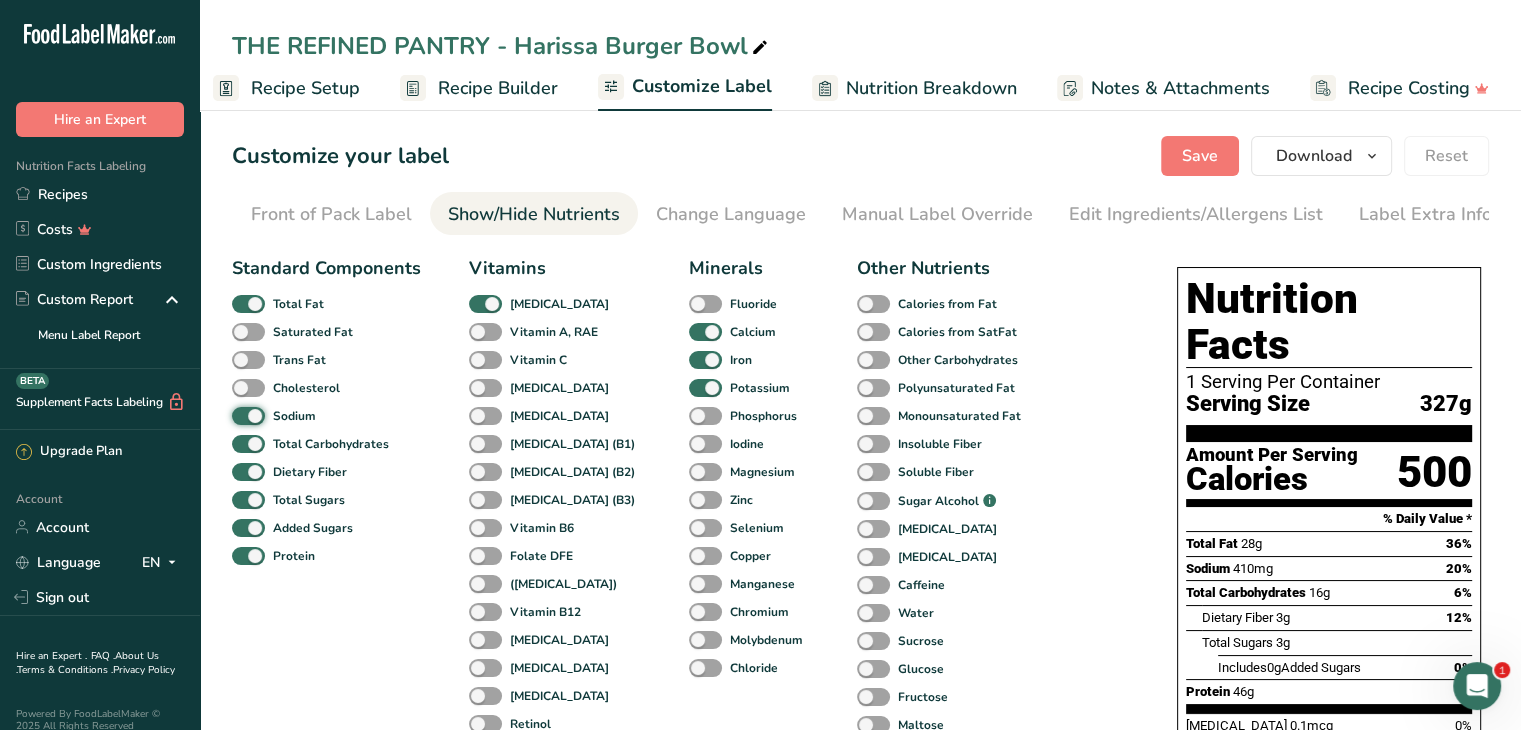 click on "Sodium" at bounding box center (238, 415) 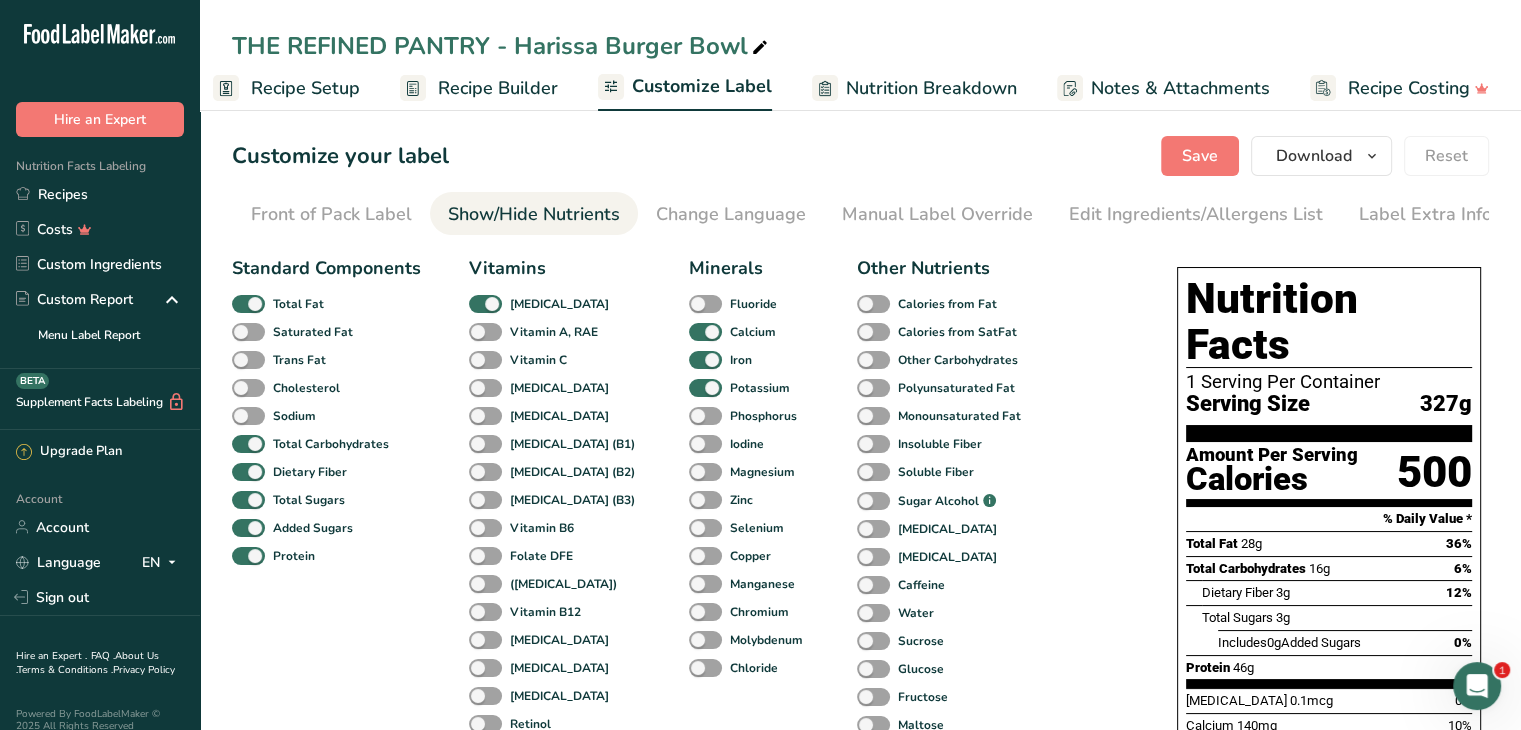 click at bounding box center (248, 500) 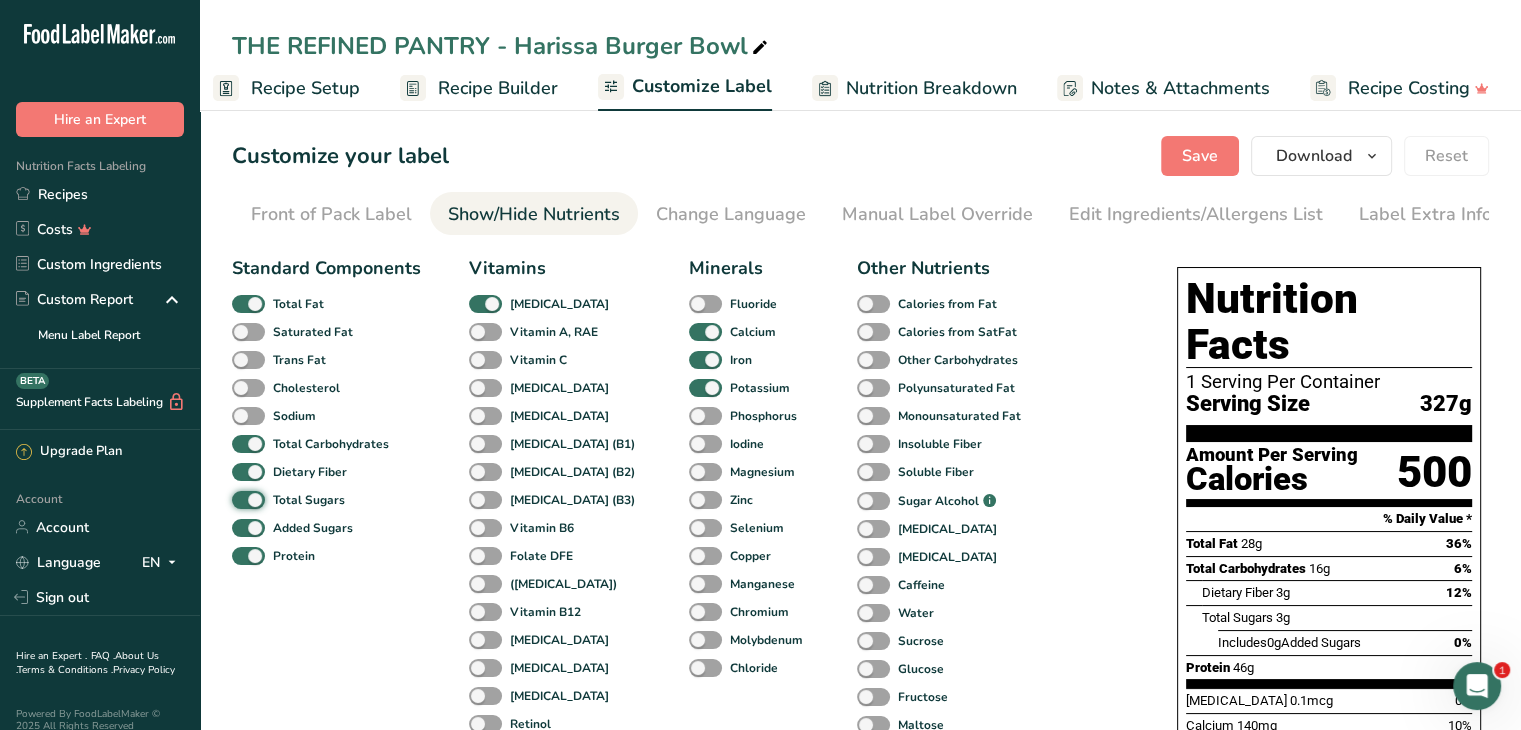 click on "Total Sugars" at bounding box center (238, 499) 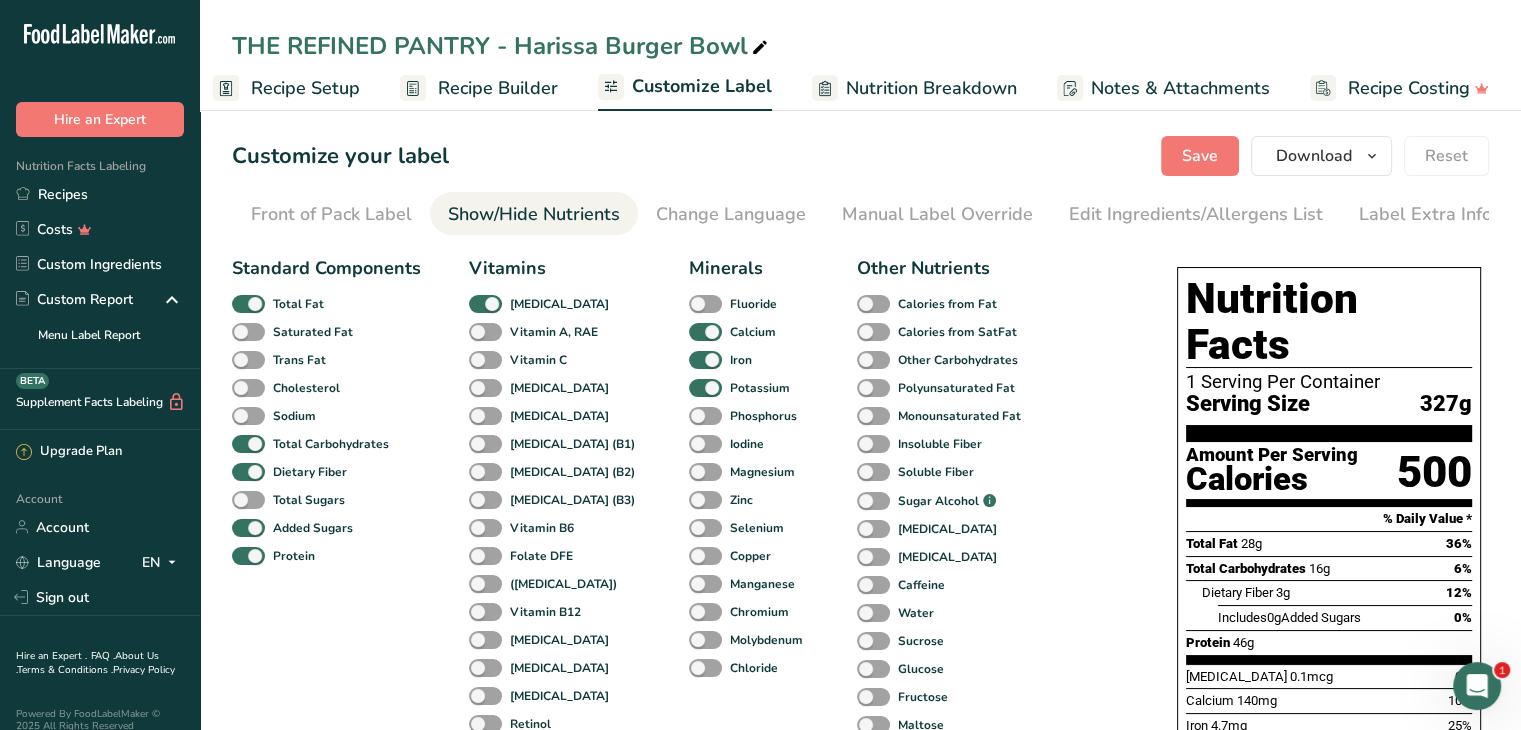 click at bounding box center [248, 528] 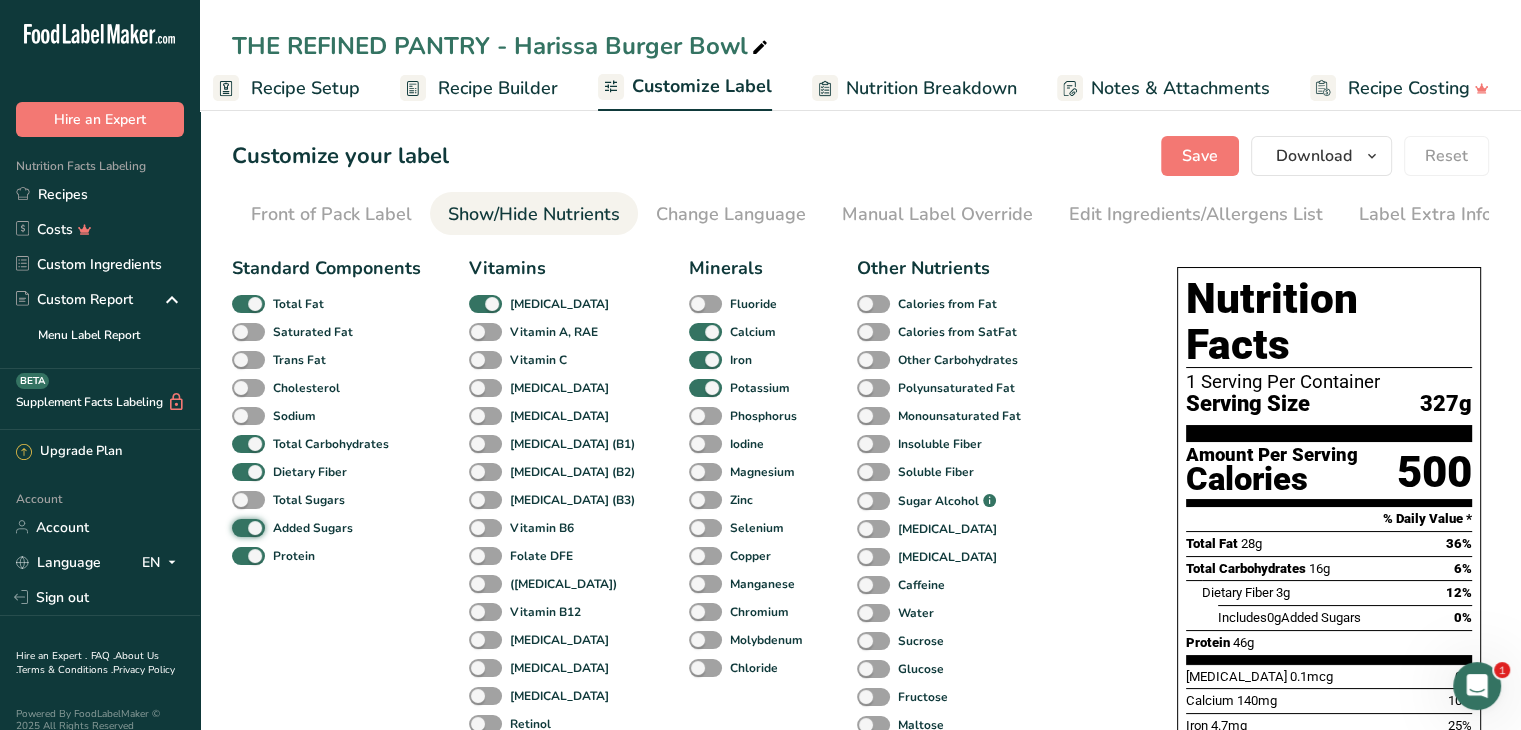 click on "Added Sugars" at bounding box center [238, 527] 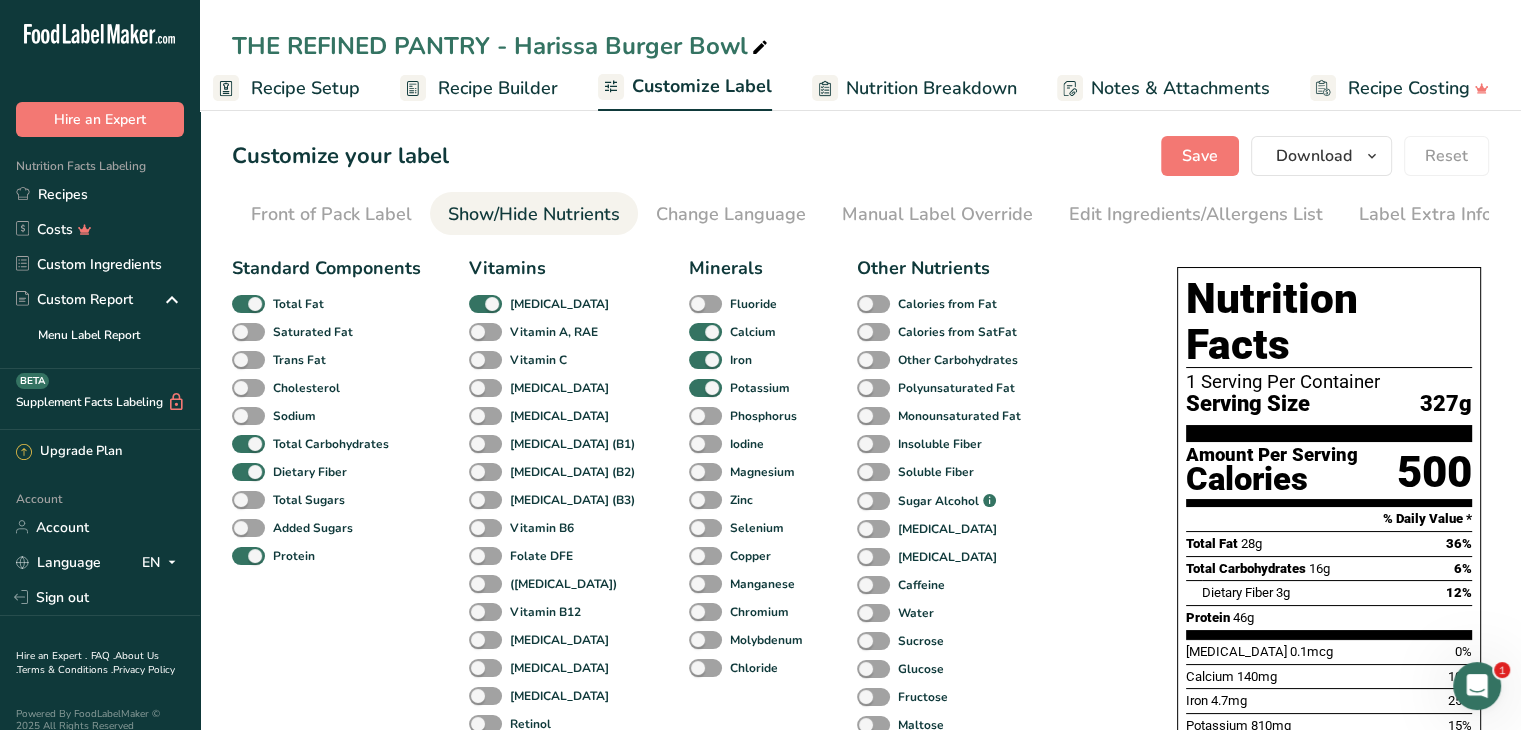 click at bounding box center (485, 304) 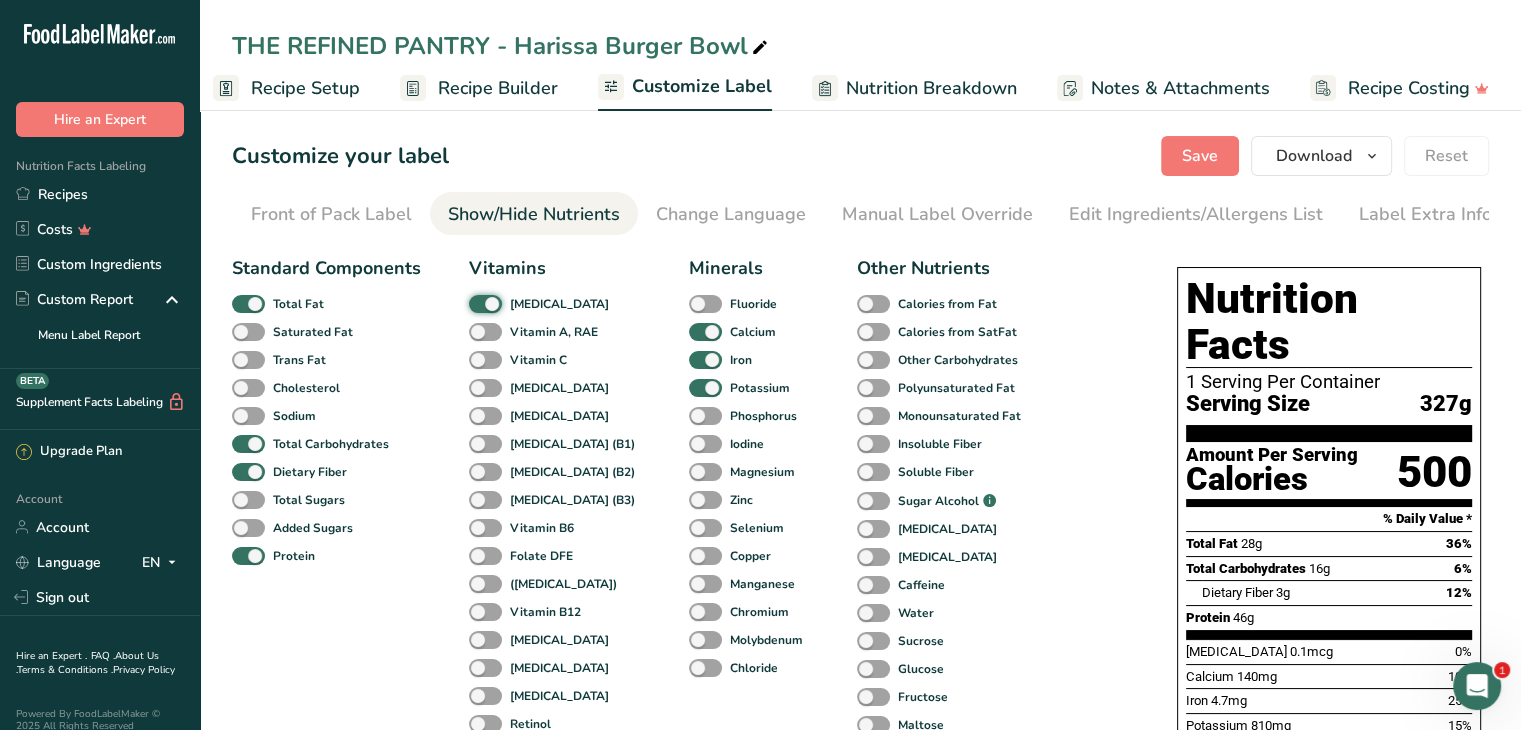 click on "[MEDICAL_DATA]" at bounding box center [475, 303] 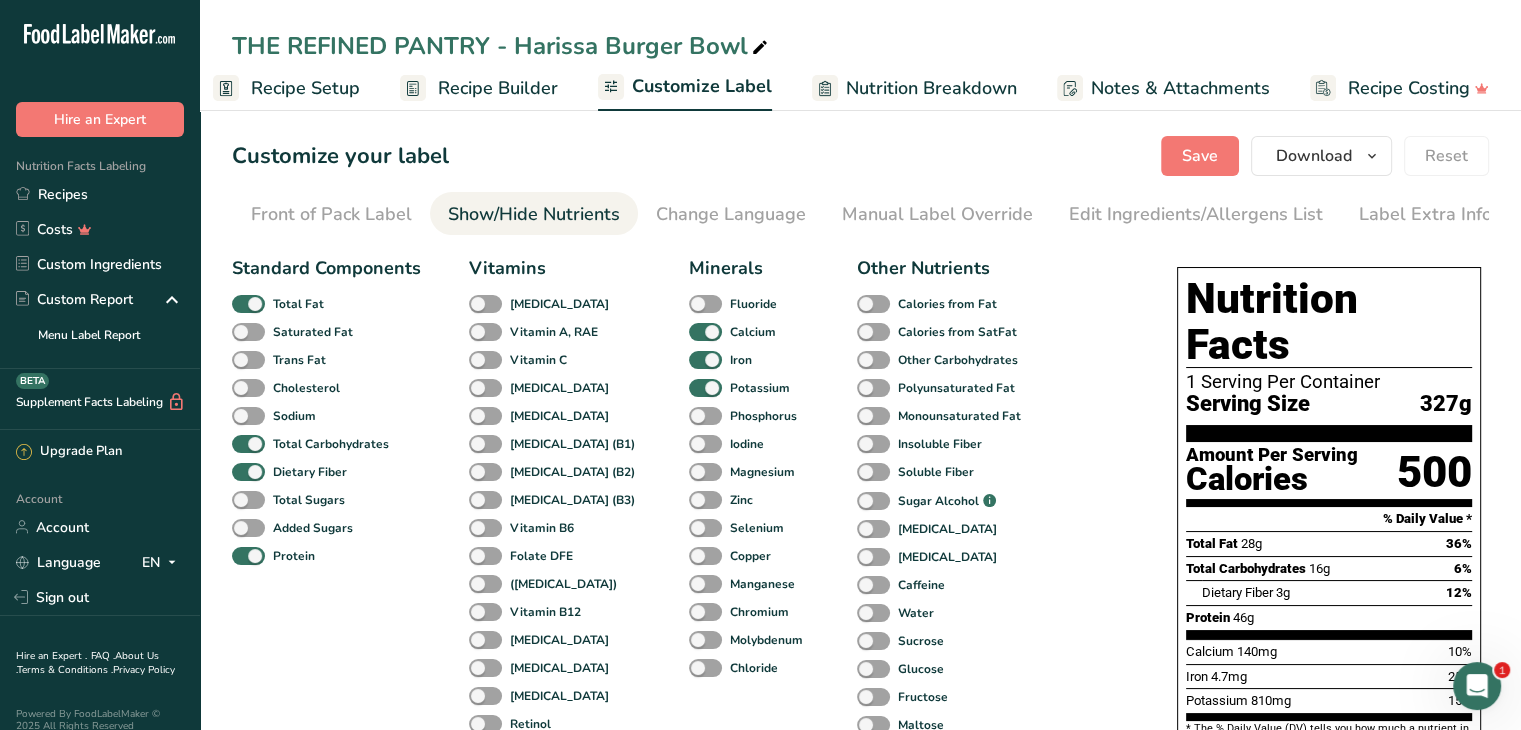 click at bounding box center [705, 332] 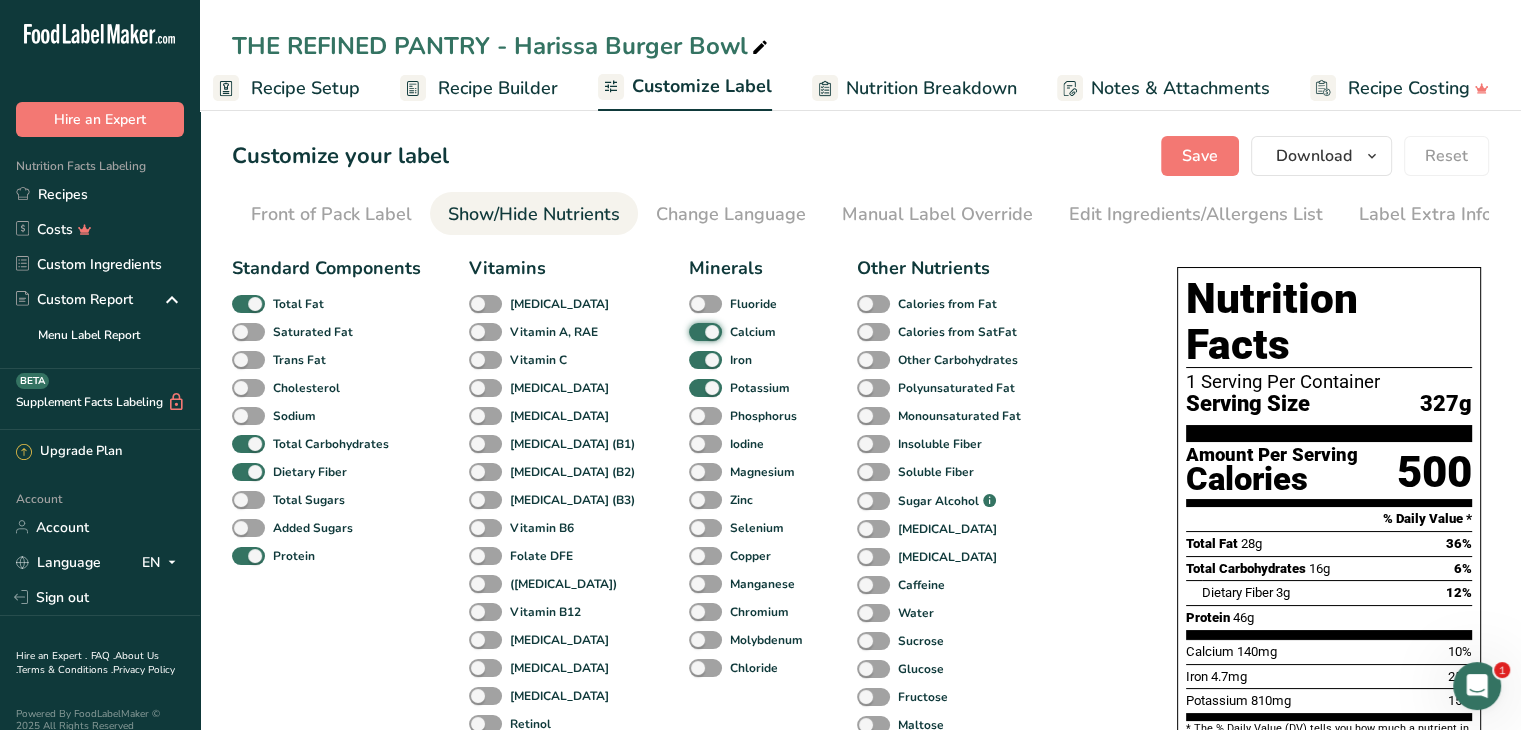 click on "Calcium" at bounding box center [695, 331] 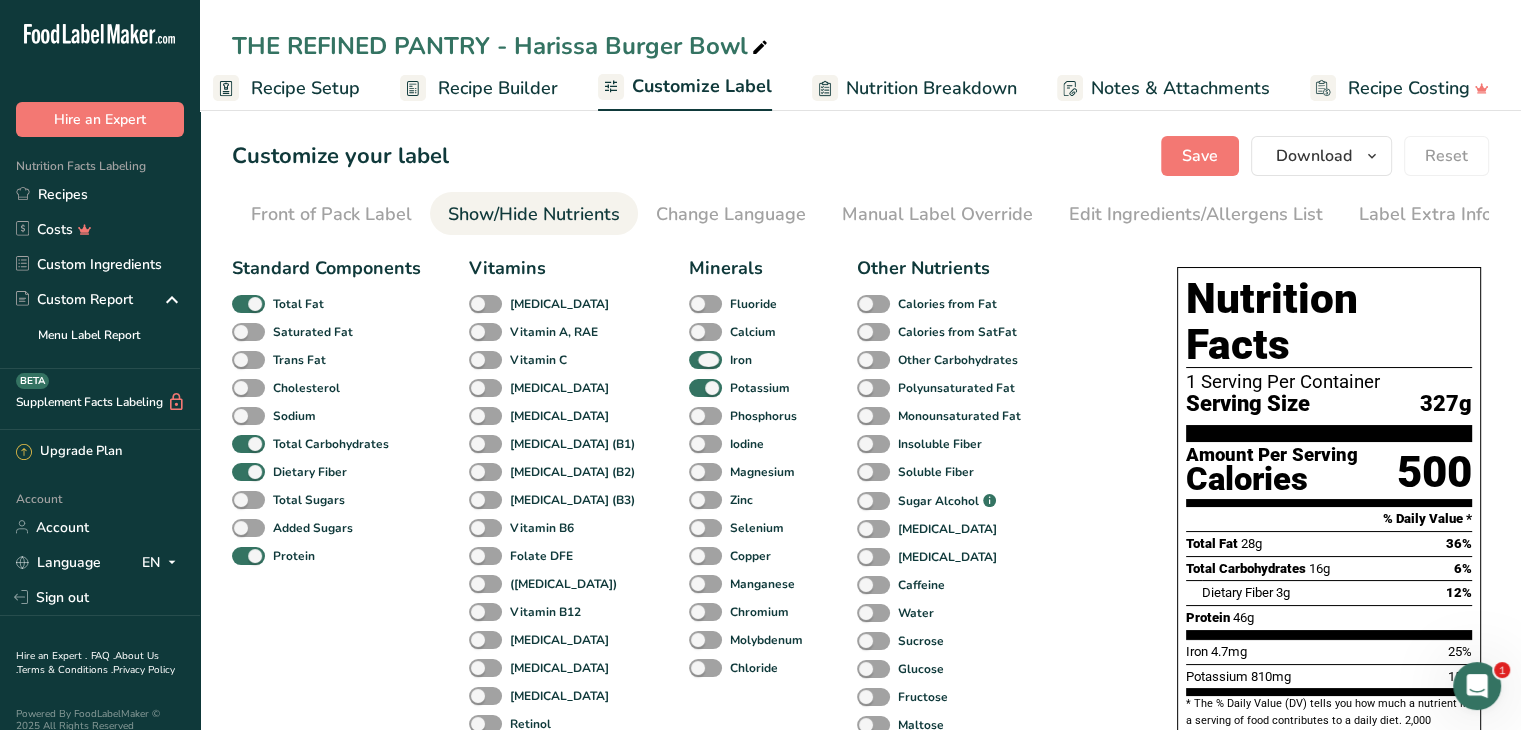 click at bounding box center (705, 360) 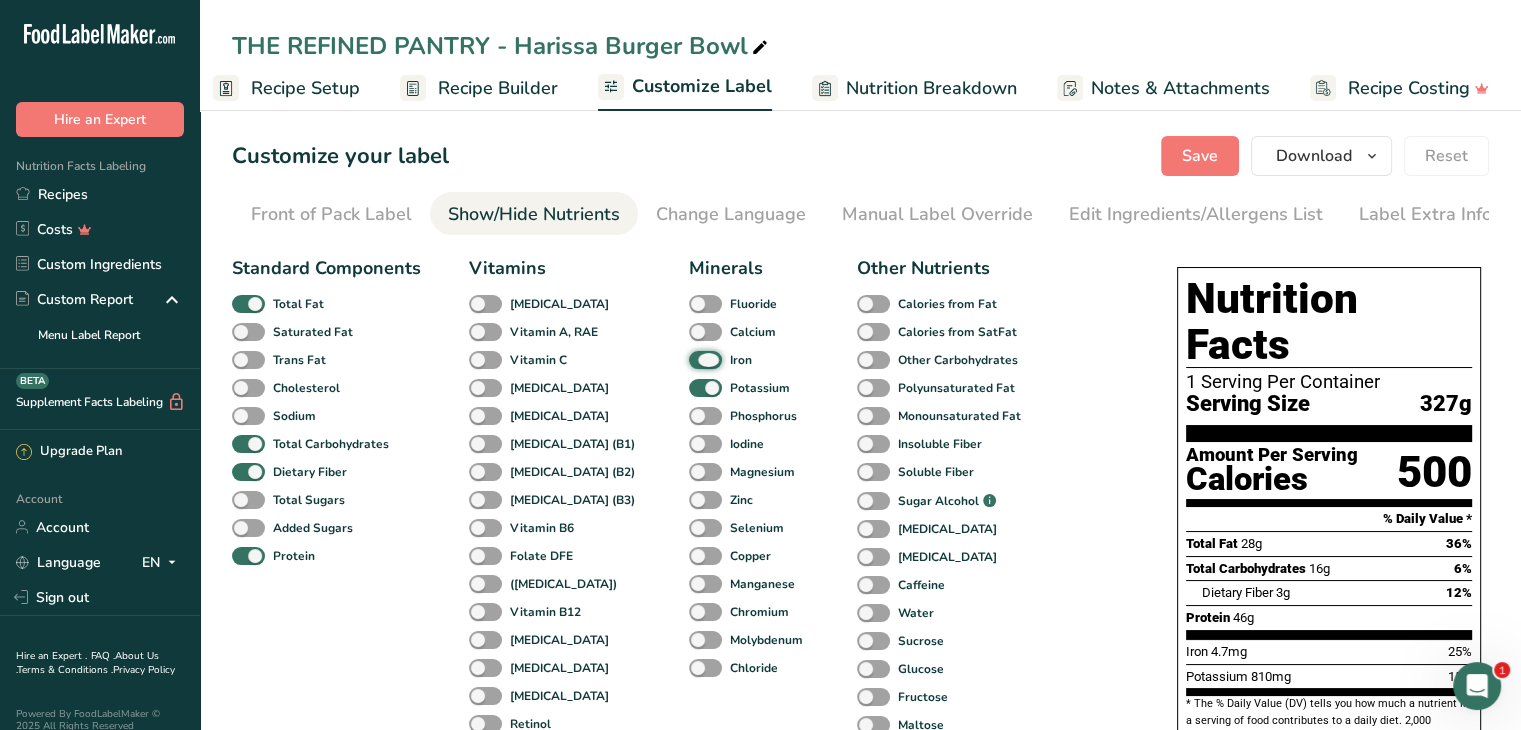 click on "Iron" at bounding box center [695, 359] 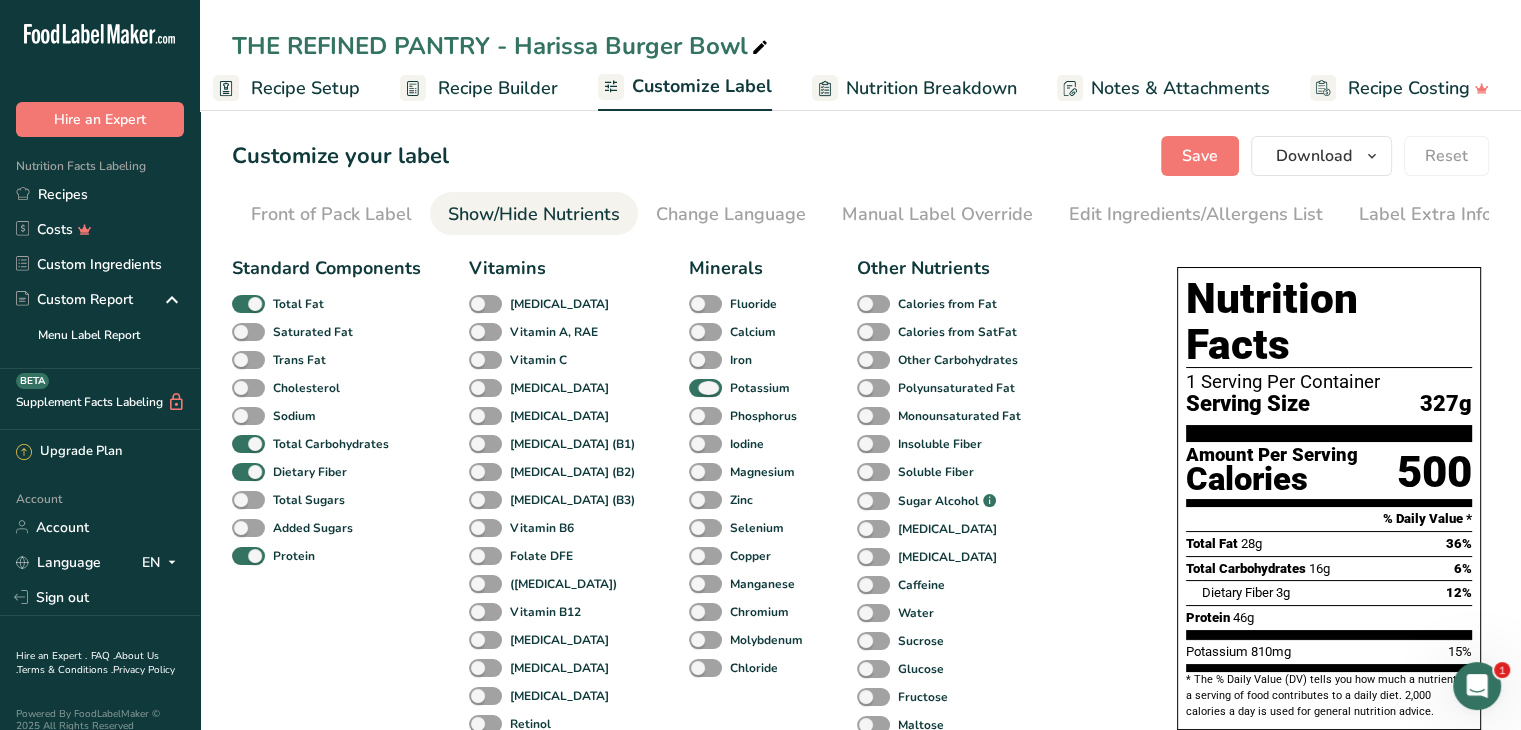 click at bounding box center [705, 388] 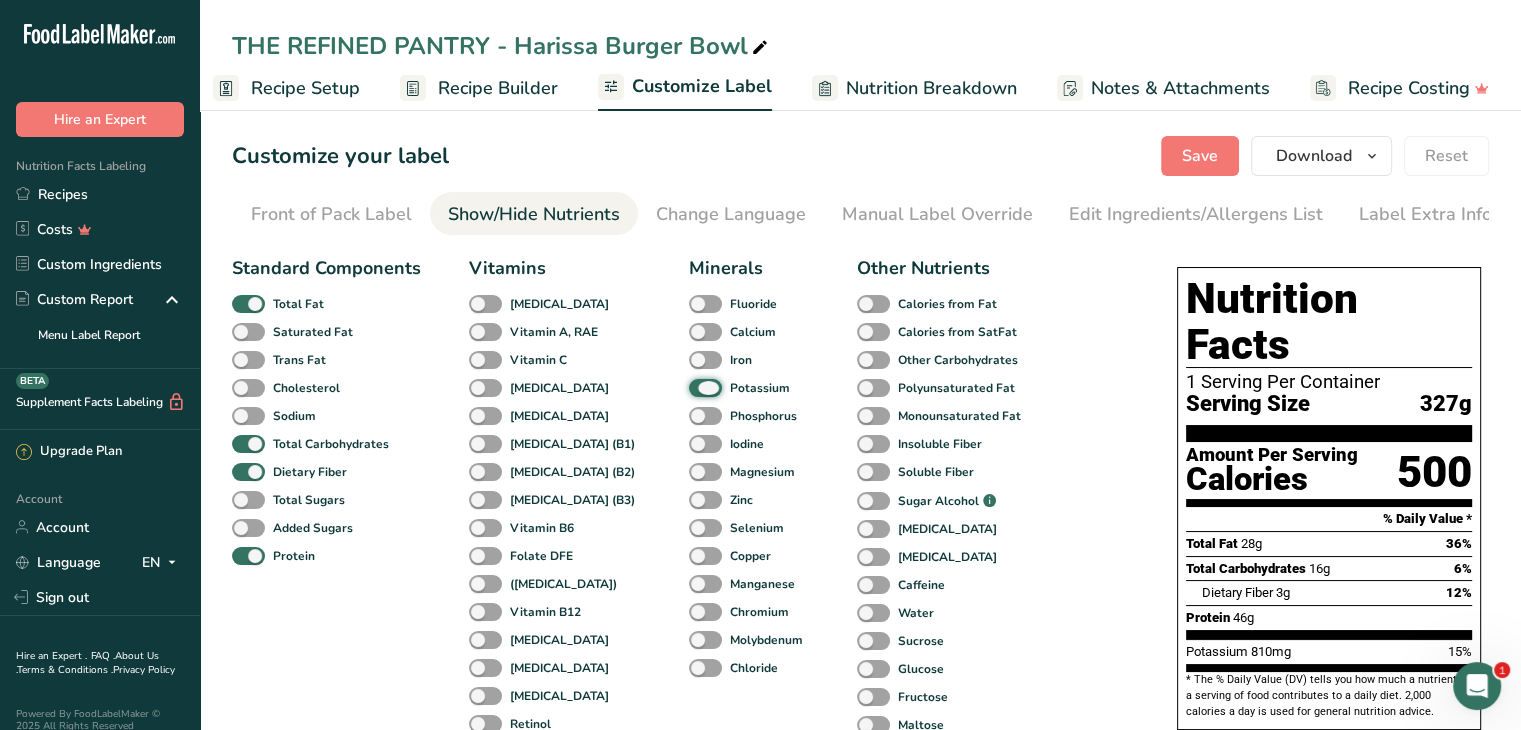 click on "Potassium" at bounding box center [695, 387] 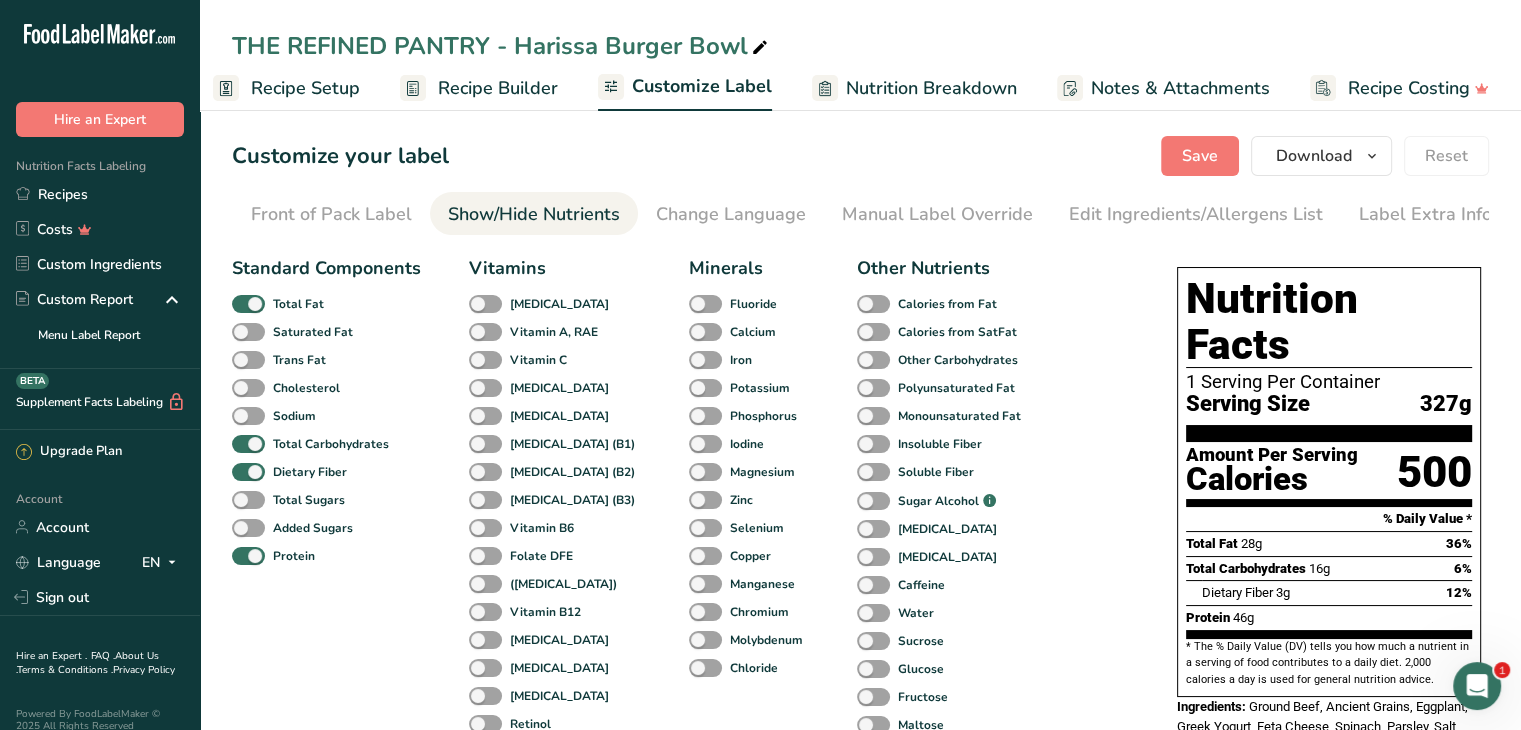 click on "Edit Ingredients/Allergens List" at bounding box center [1196, 214] 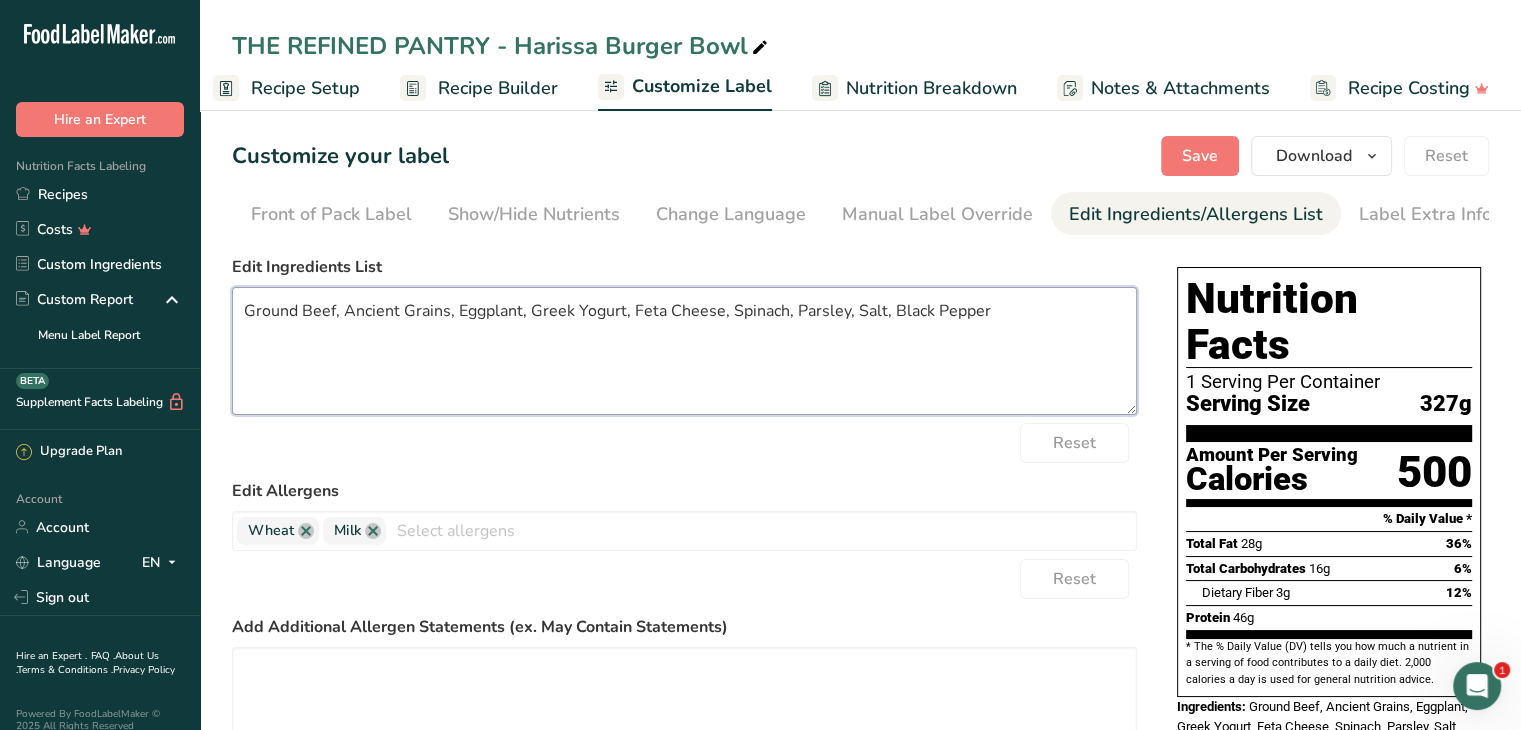 click on "Ground Beef, Ancient Grains, Eggplant, Greek Yogurt, Feta Cheese, Spinach, Parsley, Salt, Black Pepper" at bounding box center (684, 351) 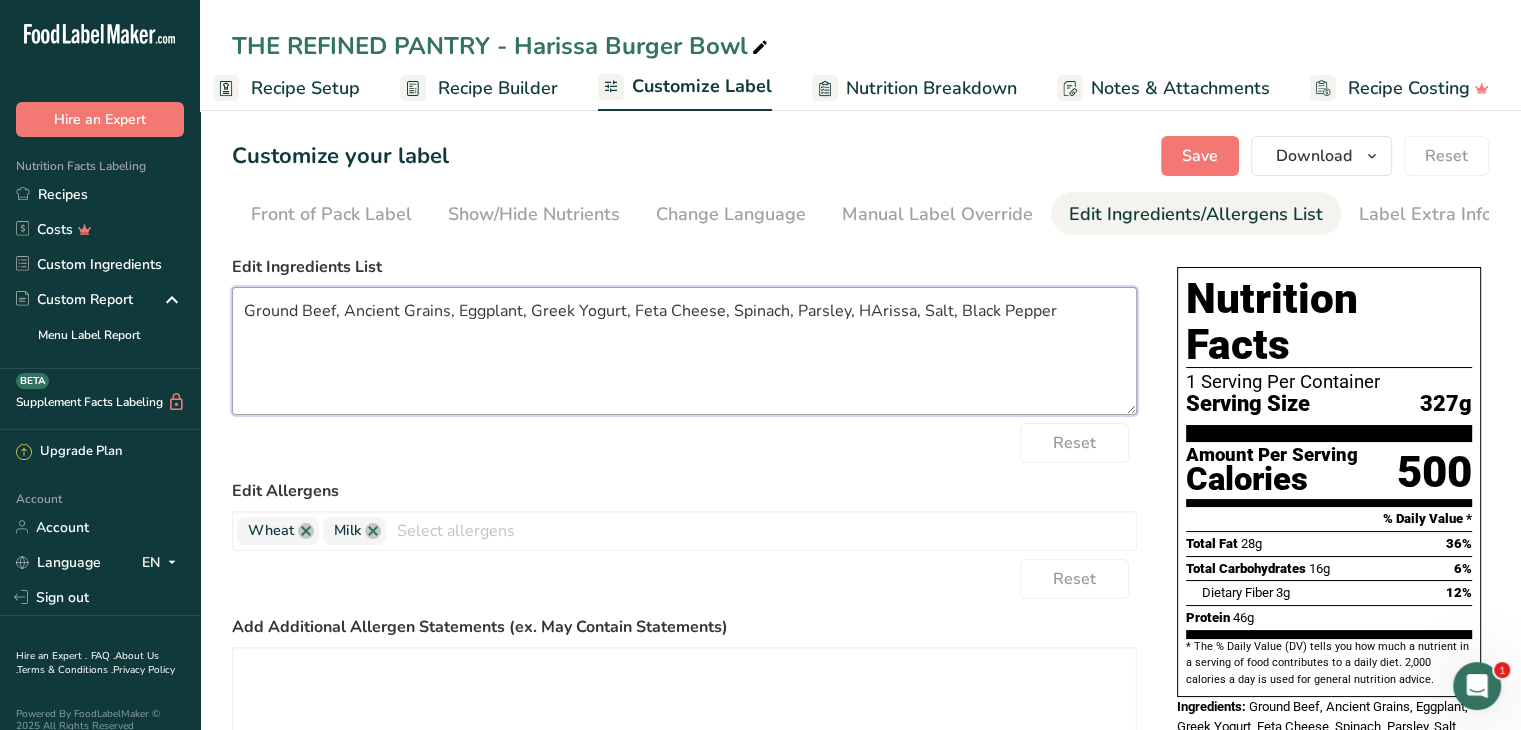 click on "Ground Beef, Ancient Grains, Eggplant, Greek Yogurt, Feta Cheese, Spinach, Parsley, HArissa, Salt, Black Pepper" at bounding box center (684, 351) 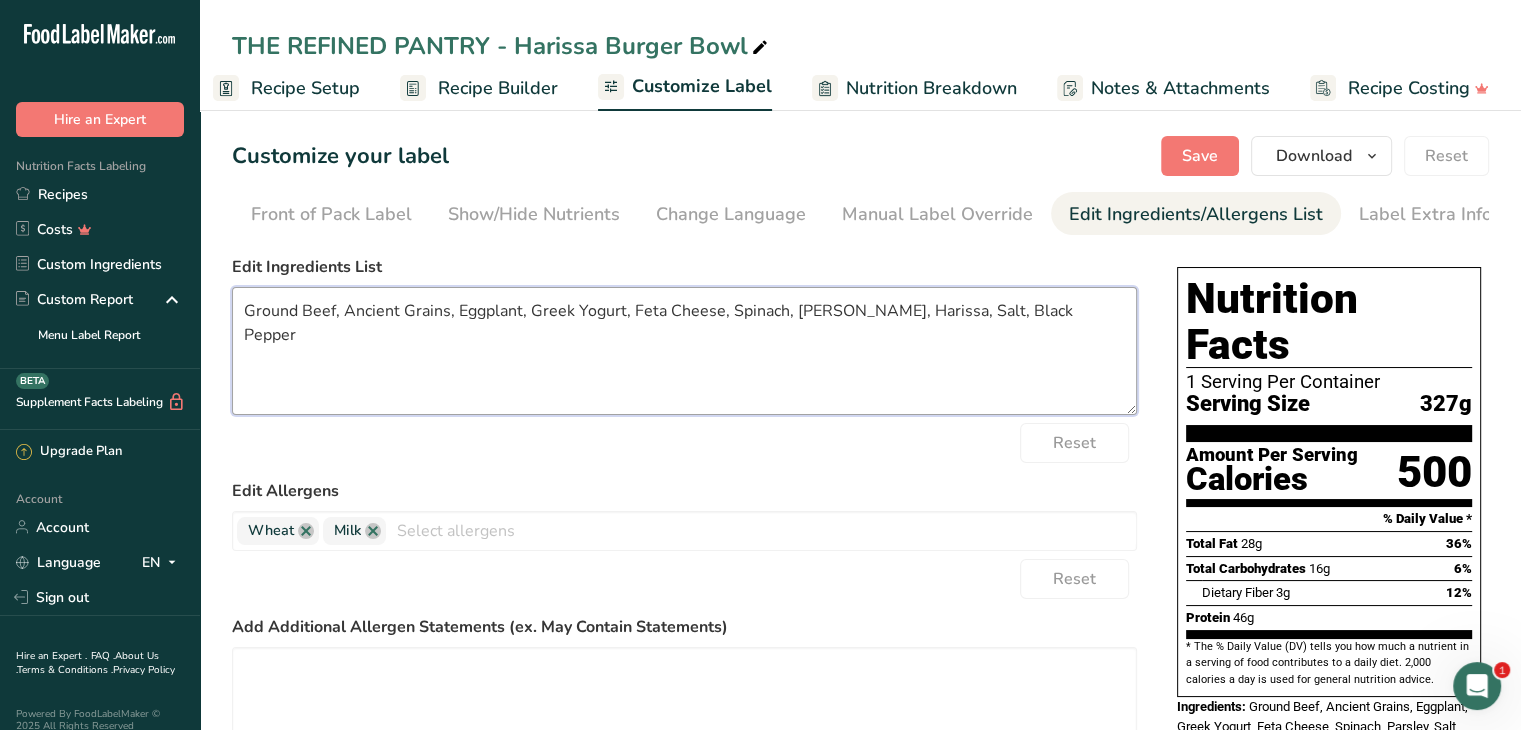 click on "Ground Beef, Ancient Grains, Eggplant, Greek Yogurt, Feta Cheese, Spinach, [PERSON_NAME], Harissa, Salt, Black Pepper" at bounding box center [684, 351] 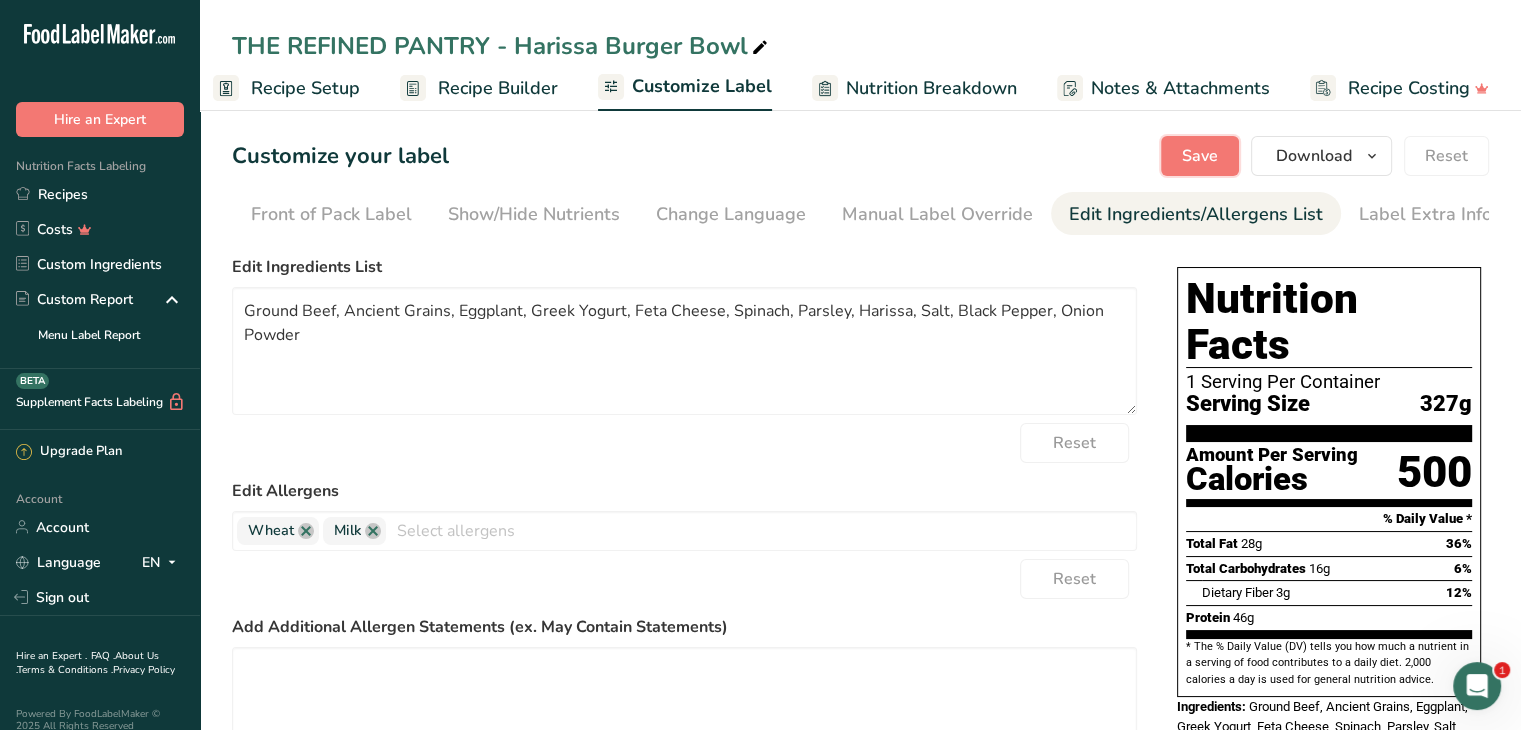 click on "Save" at bounding box center (1200, 156) 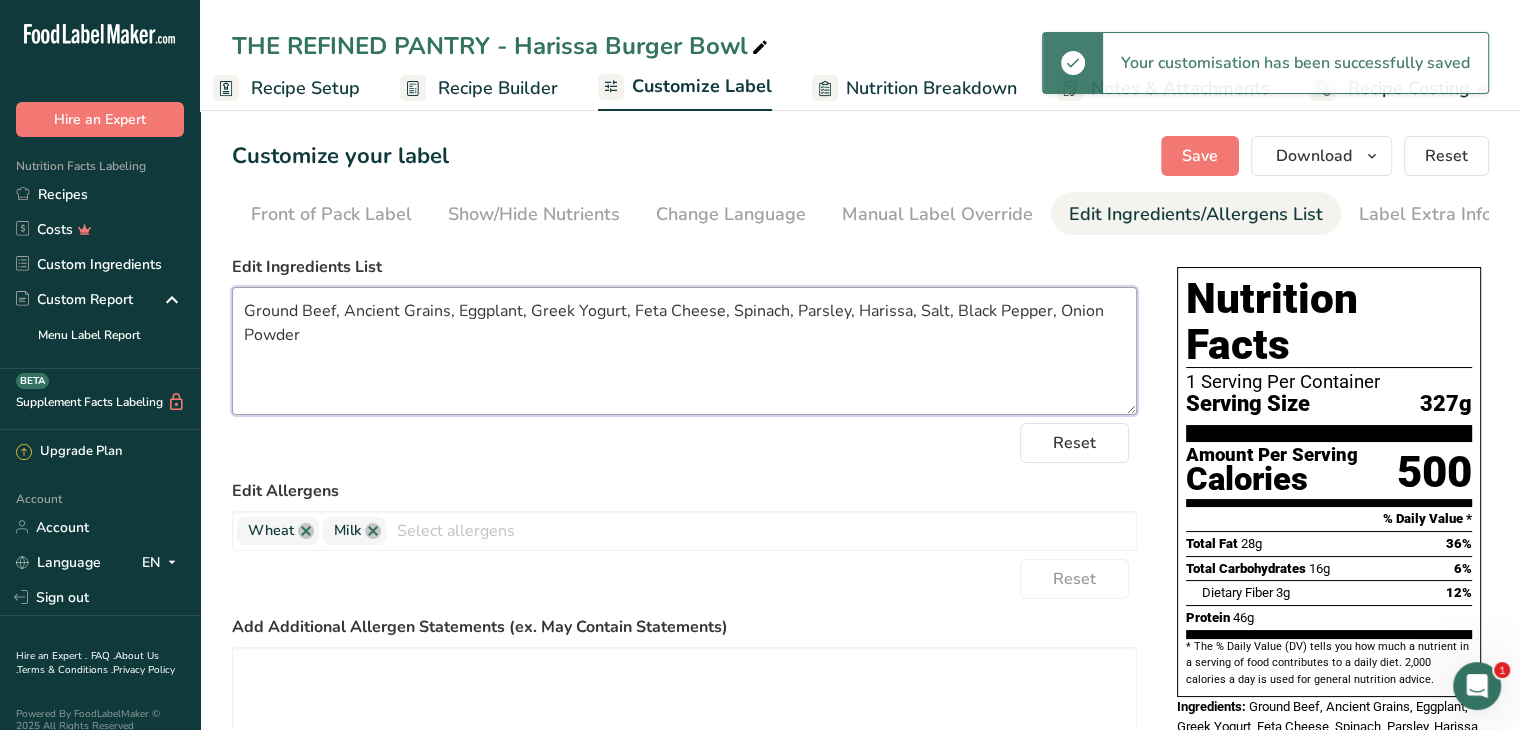 click on "Ground Beef, Ancient Grains, Eggplant, Greek Yogurt, Feta Cheese, Spinach, Parsley, Harissa, Salt, Black Pepper, Onion Powder" at bounding box center (684, 351) 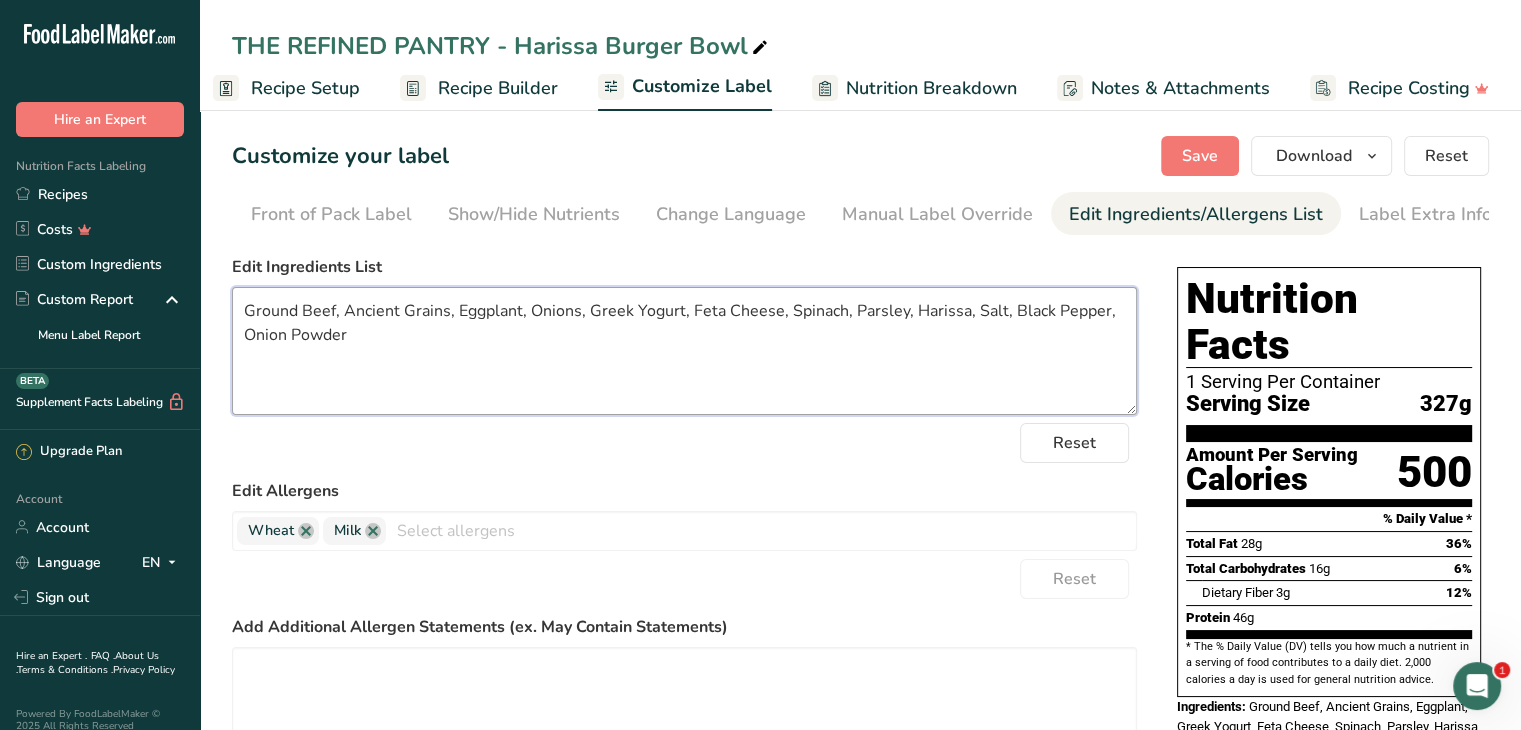 drag, startPoint x: 546, startPoint y: 335, endPoint x: 245, endPoint y: 323, distance: 301.2391 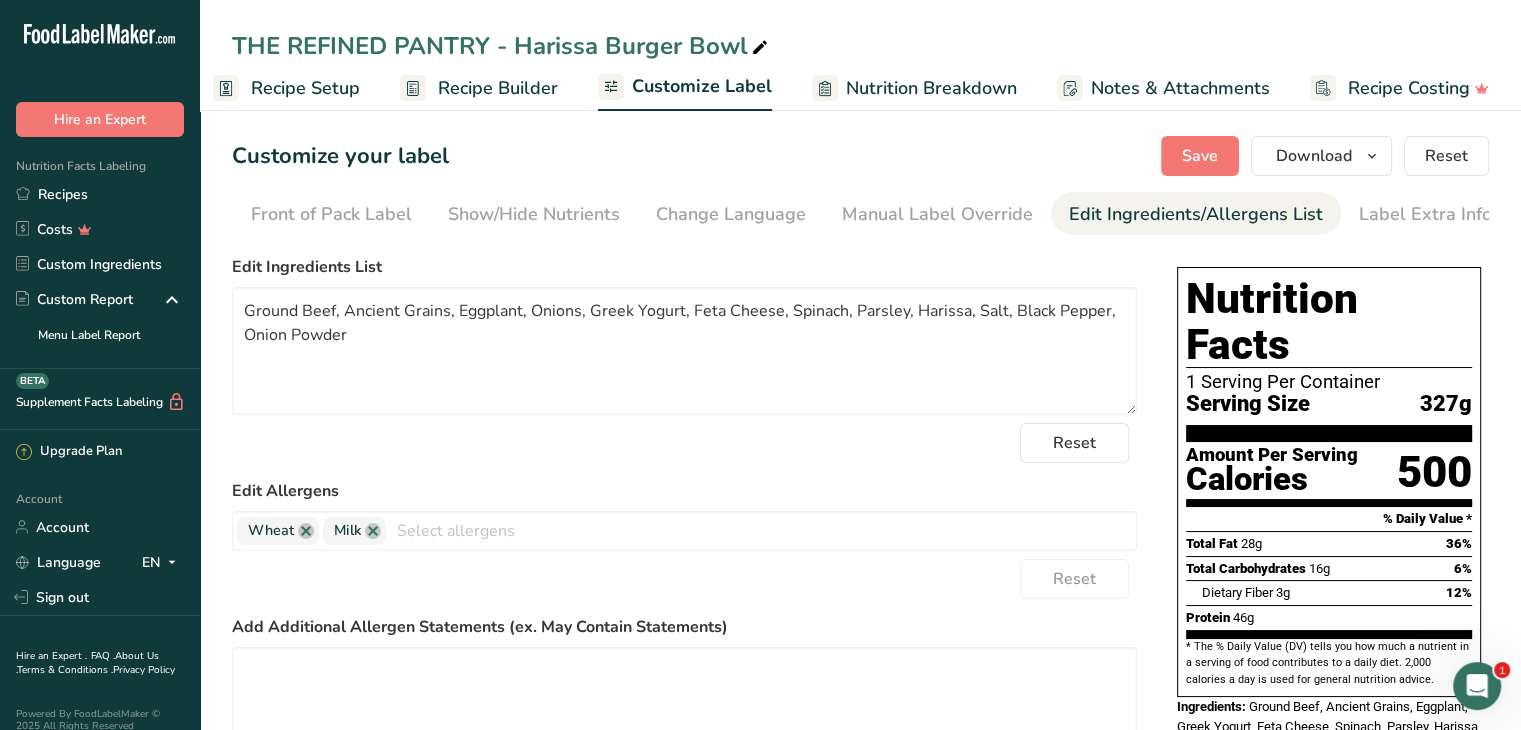 click on "Recipe Builder" at bounding box center (498, 88) 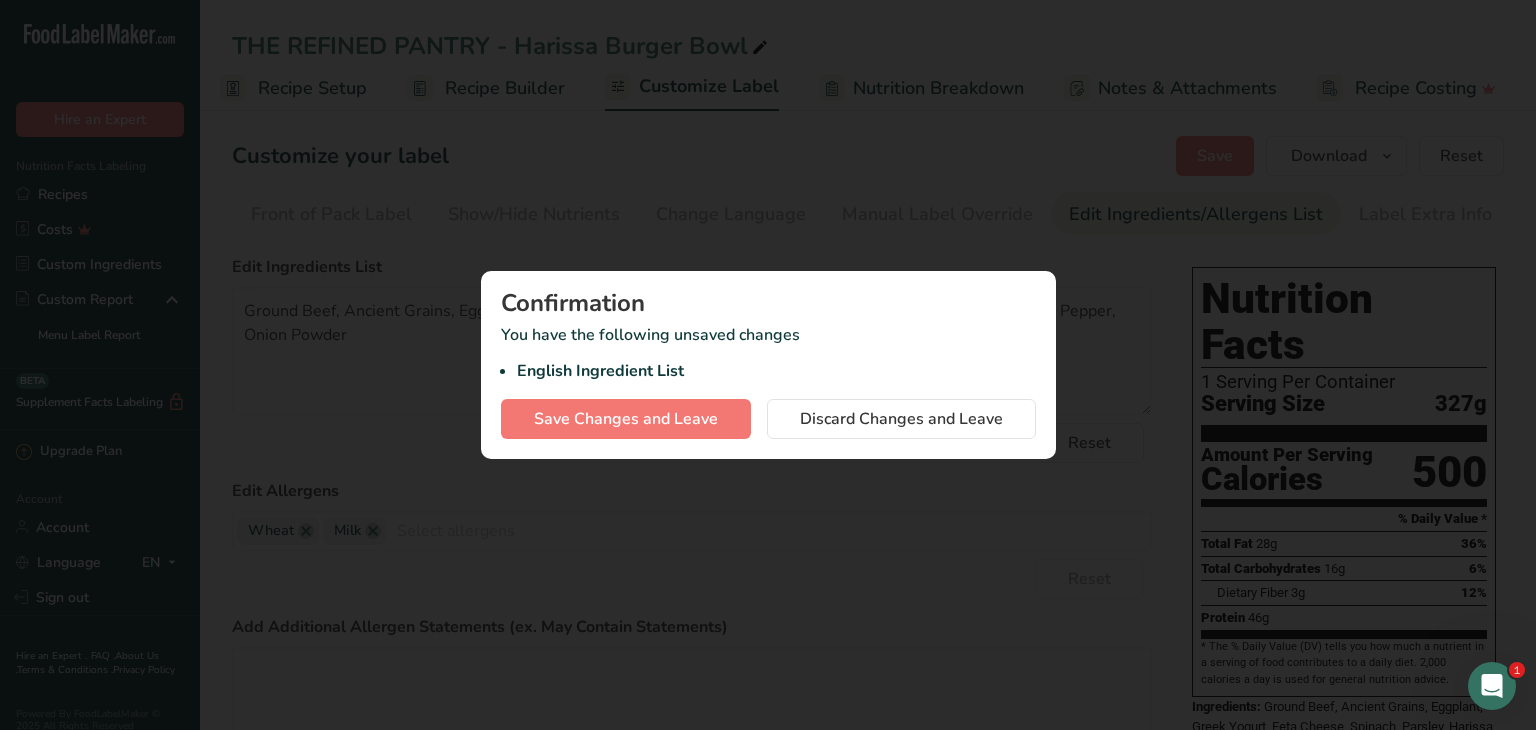 scroll, scrollTop: 0, scrollLeft: 180, axis: horizontal 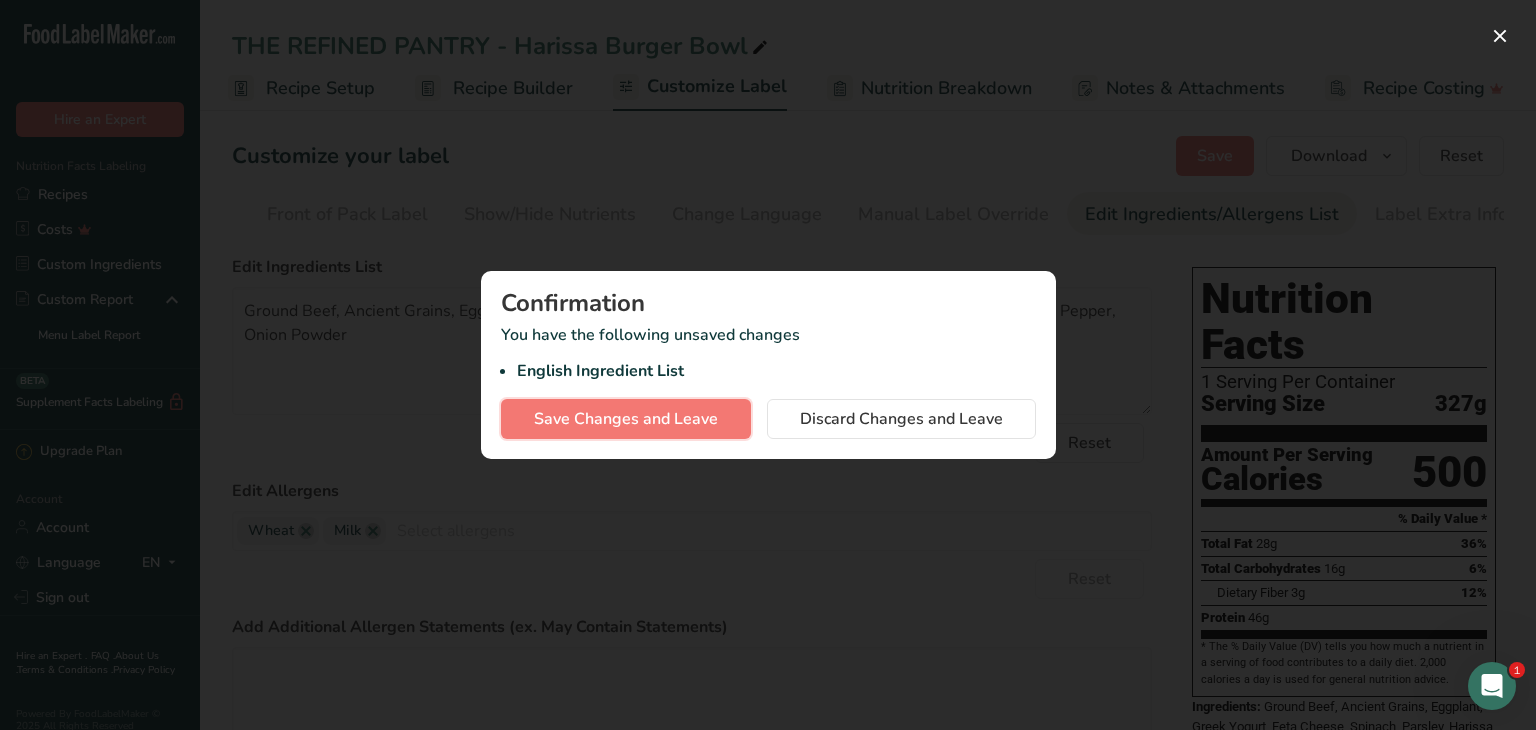 click on "Save Changes and Leave" at bounding box center (626, 419) 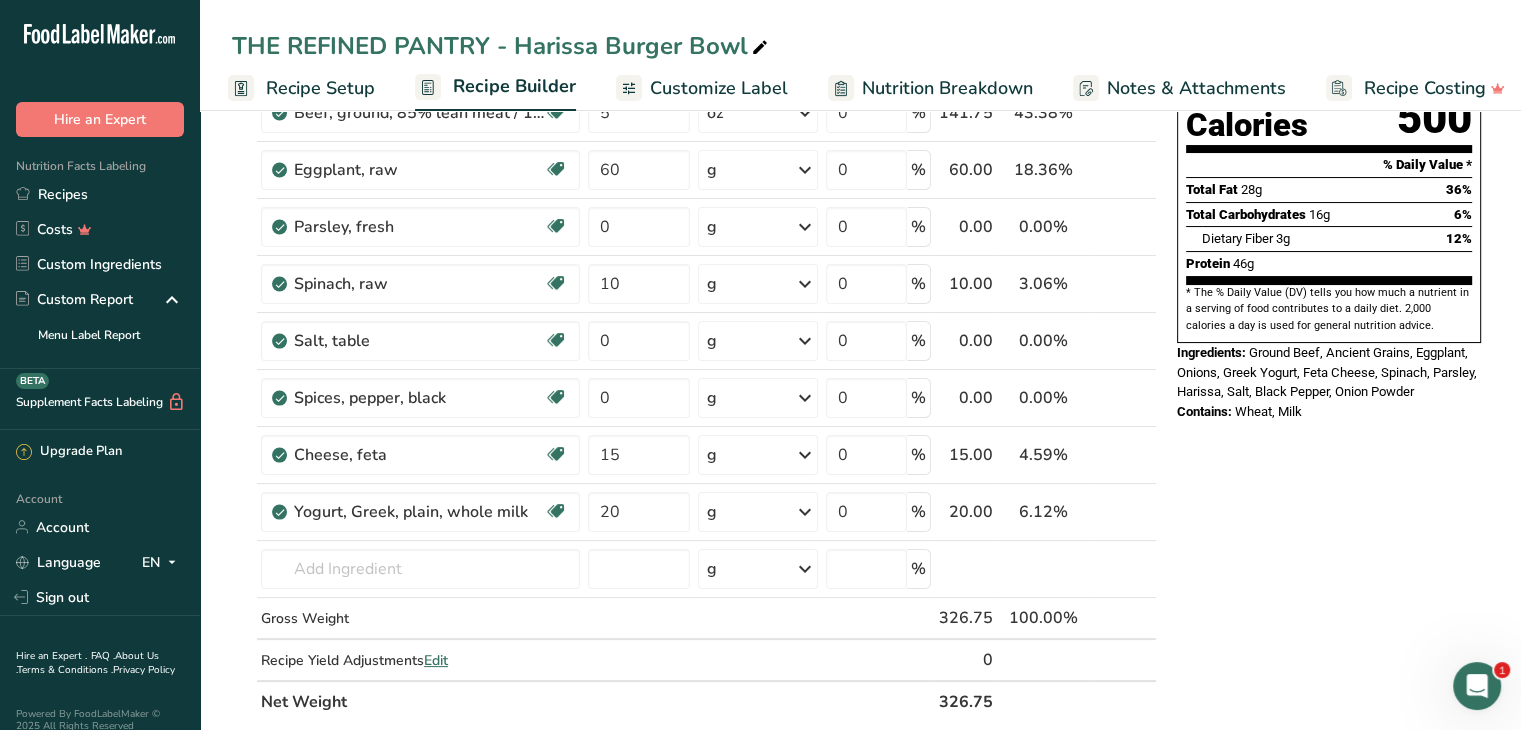 scroll, scrollTop: 236, scrollLeft: 0, axis: vertical 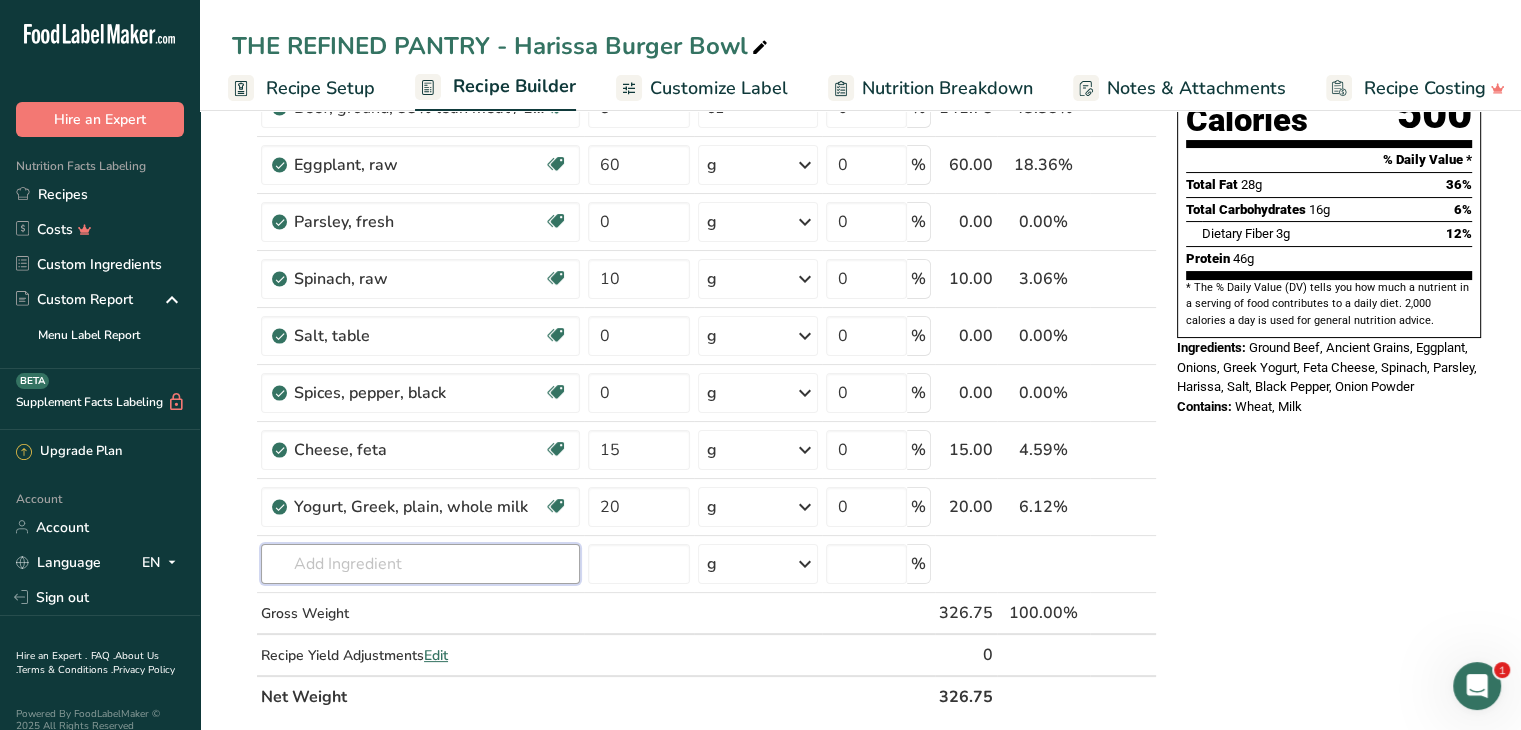 click at bounding box center [420, 564] 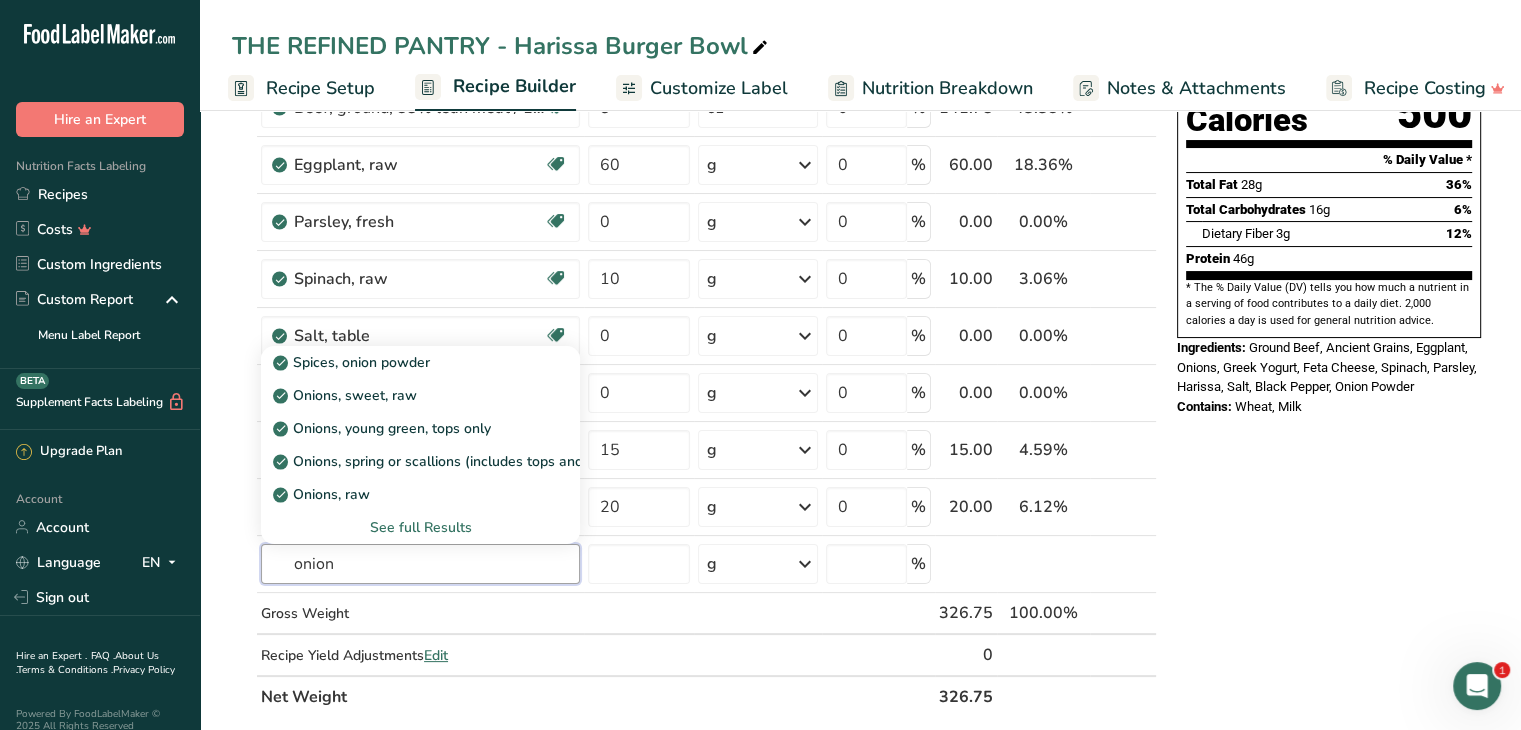 type on "onion" 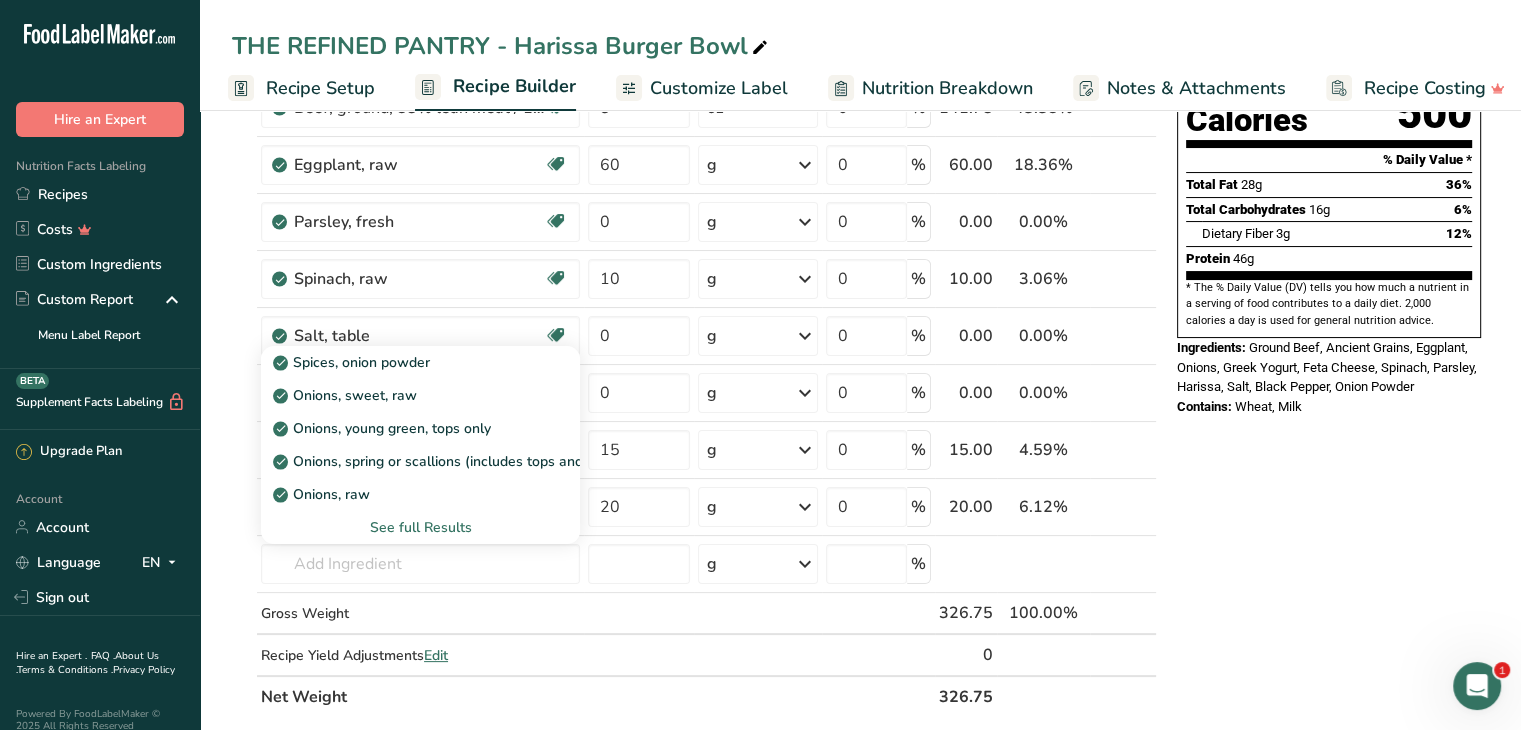 click on "Onions, sweet, raw" at bounding box center [347, 395] 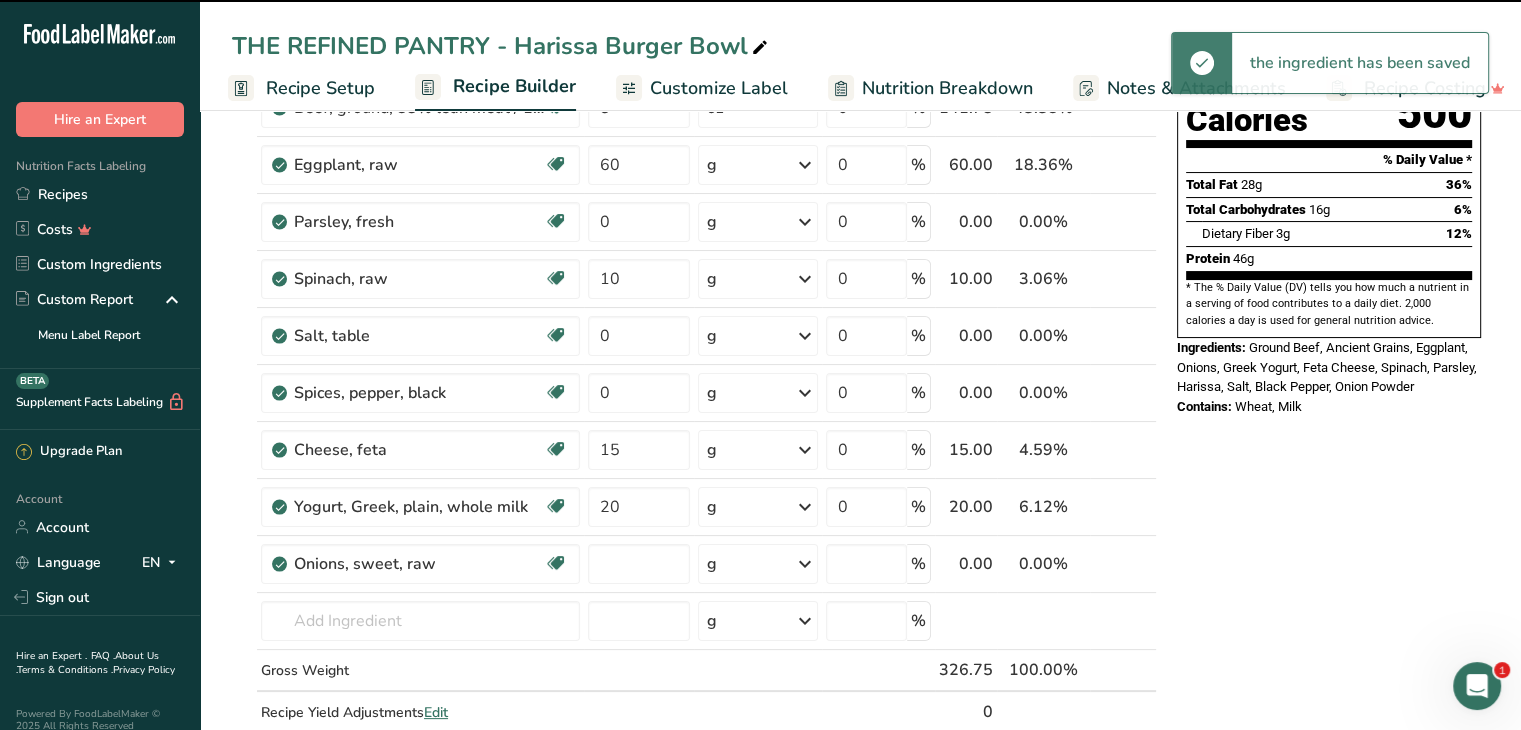 type on "0" 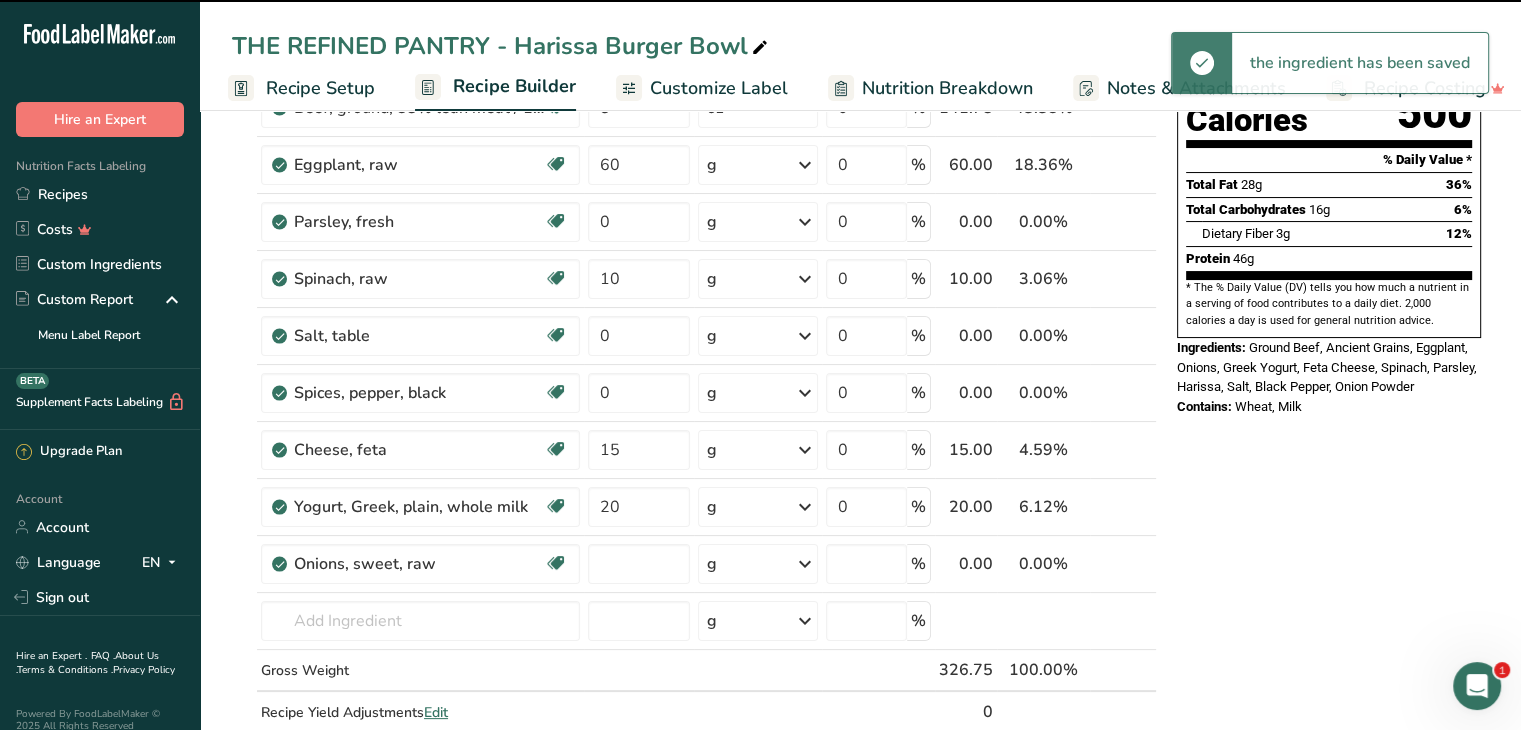 type on "0" 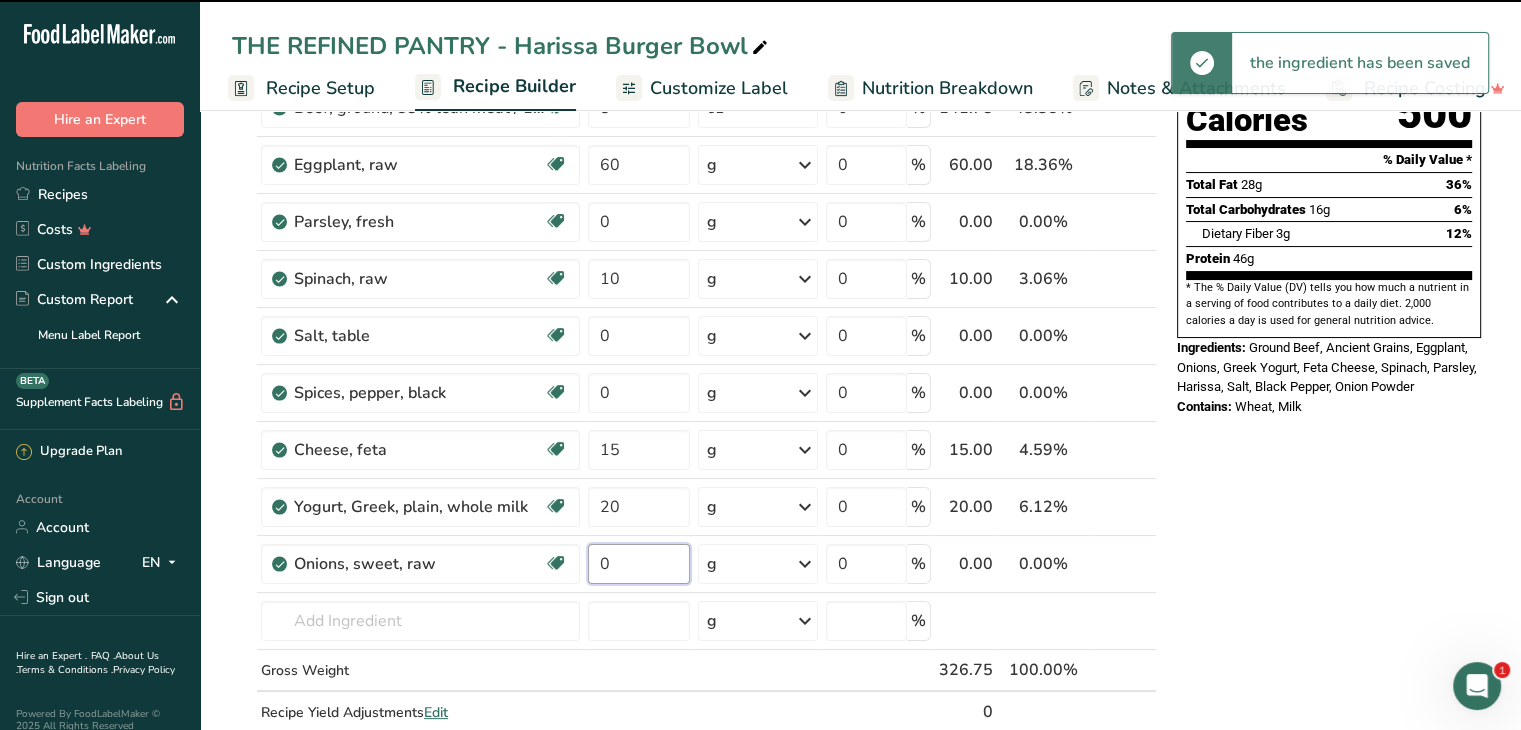 click on "0" at bounding box center [639, 564] 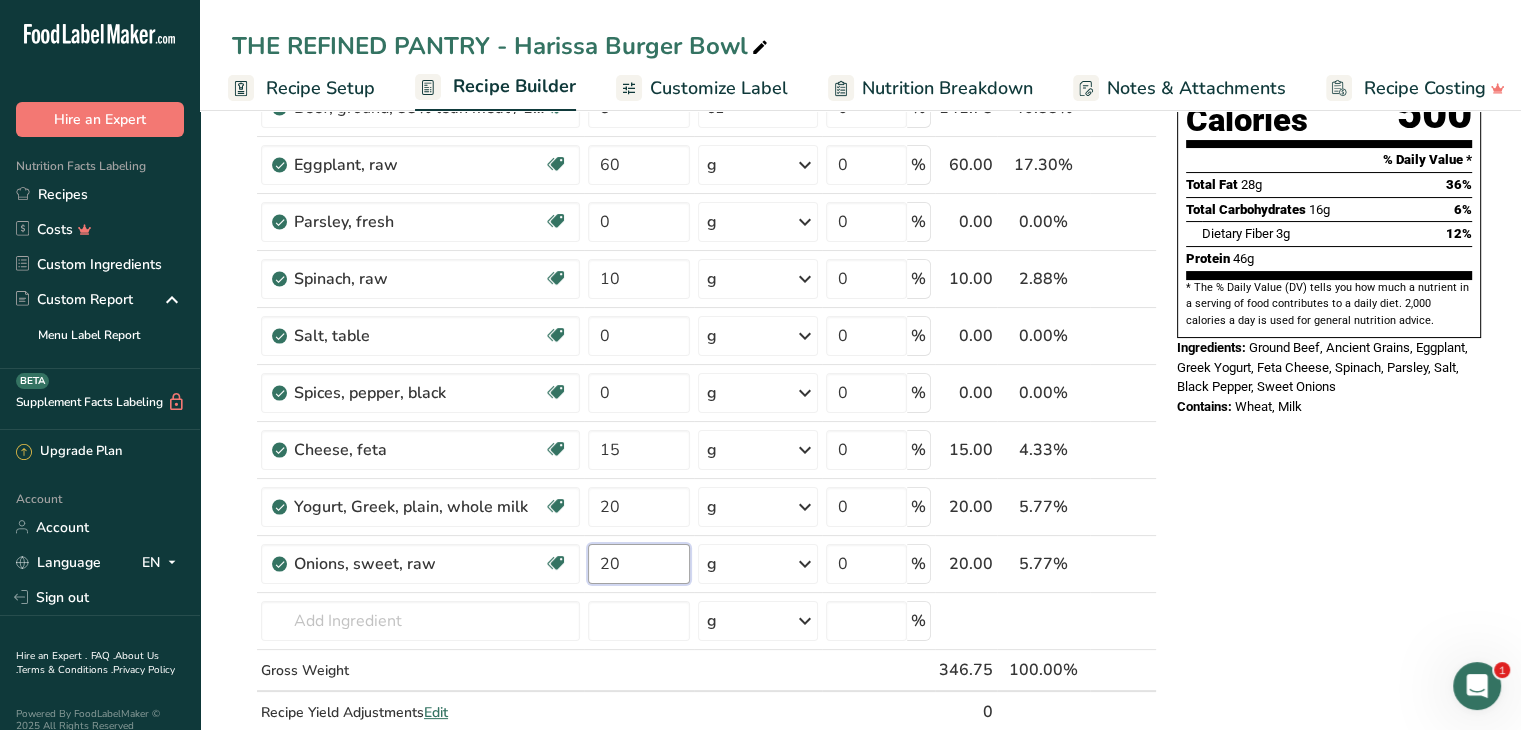 scroll, scrollTop: 0, scrollLeft: 0, axis: both 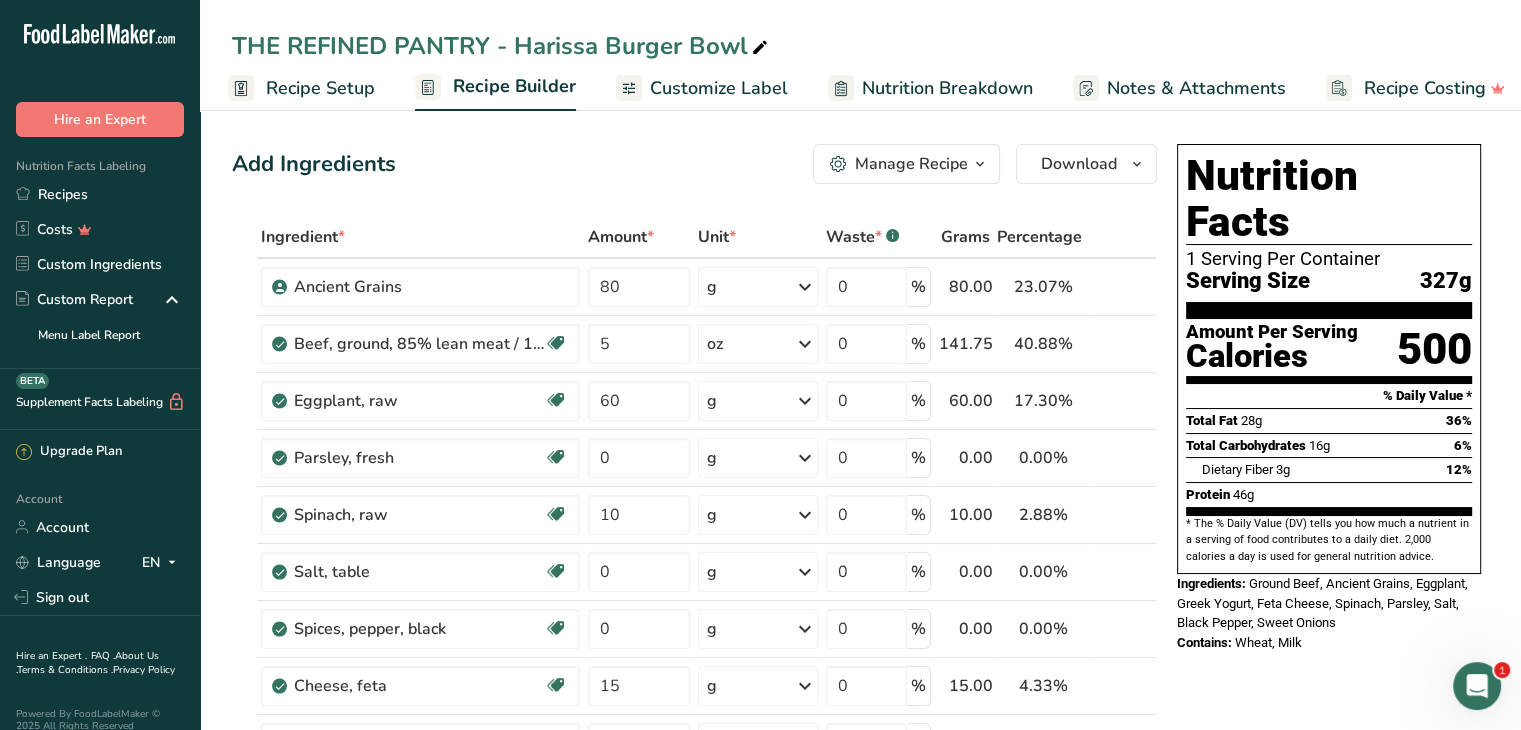 type on "20" 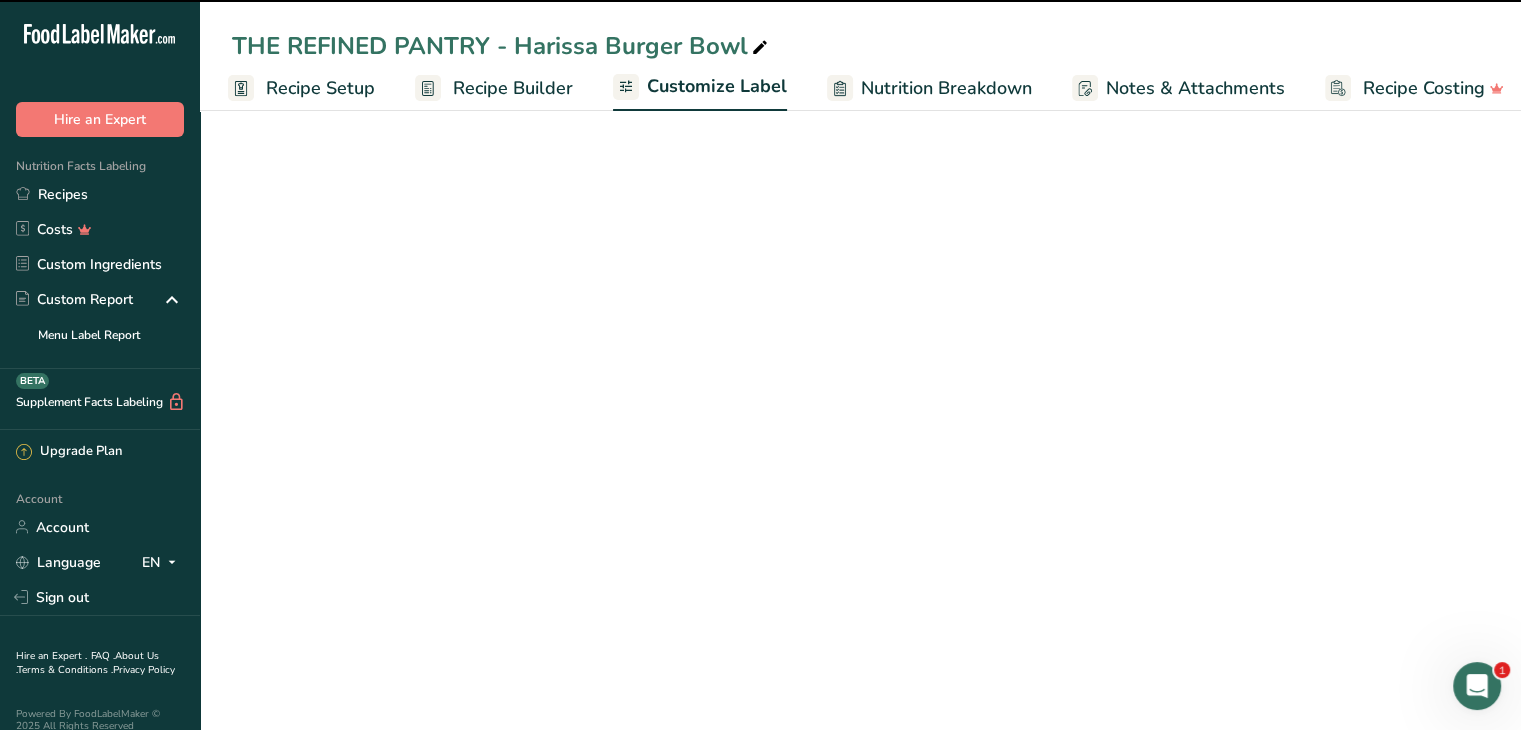 scroll, scrollTop: 0, scrollLeft: 19, axis: horizontal 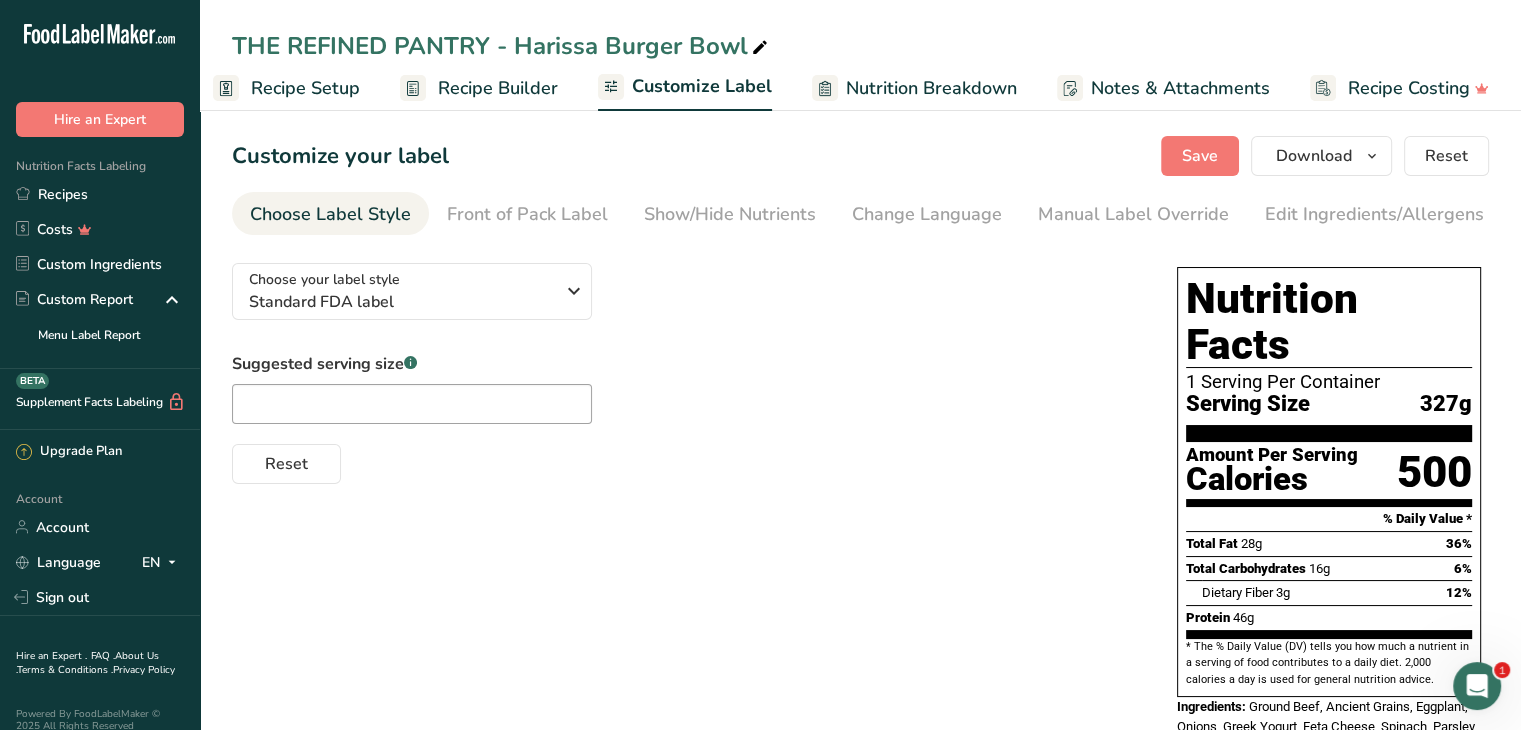click on "Edit Ingredients/Allergens List" at bounding box center [1392, 214] 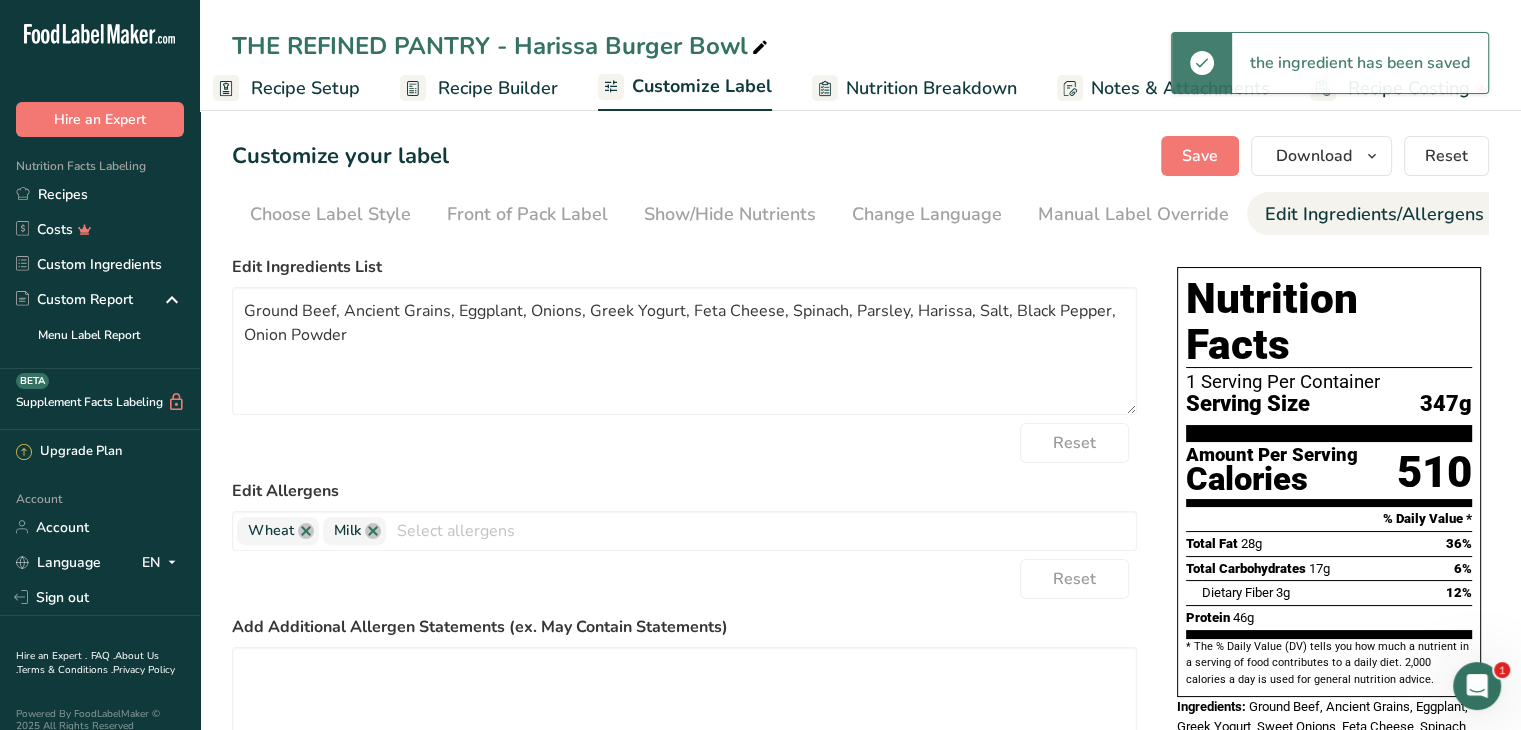 type on "Ground Beef, Ancient Grains, Eggplant, Greek Yogurt, Sweet Onions, Feta Cheese, Spinach, Parsley, Salt, Black Pepper" 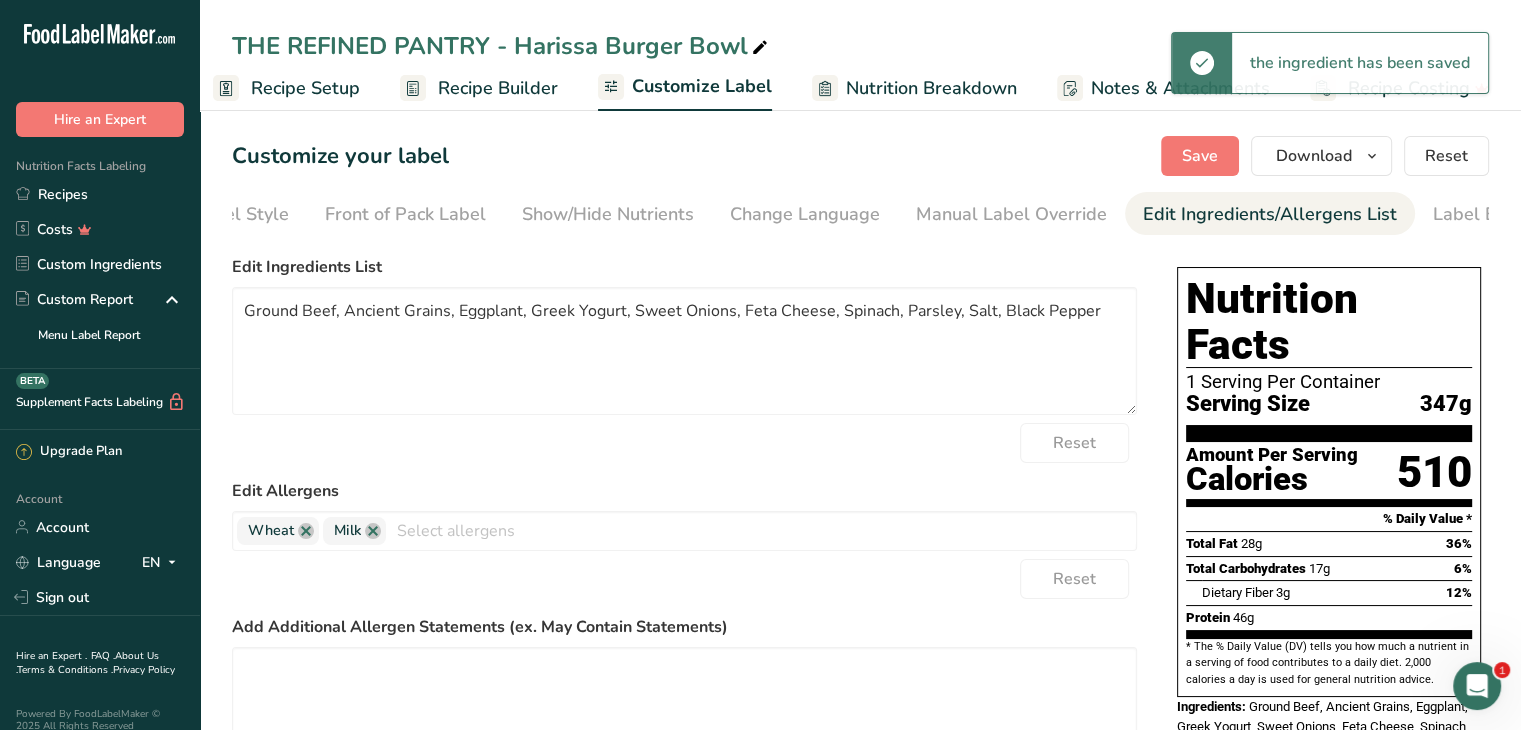 scroll, scrollTop: 0, scrollLeft: 196, axis: horizontal 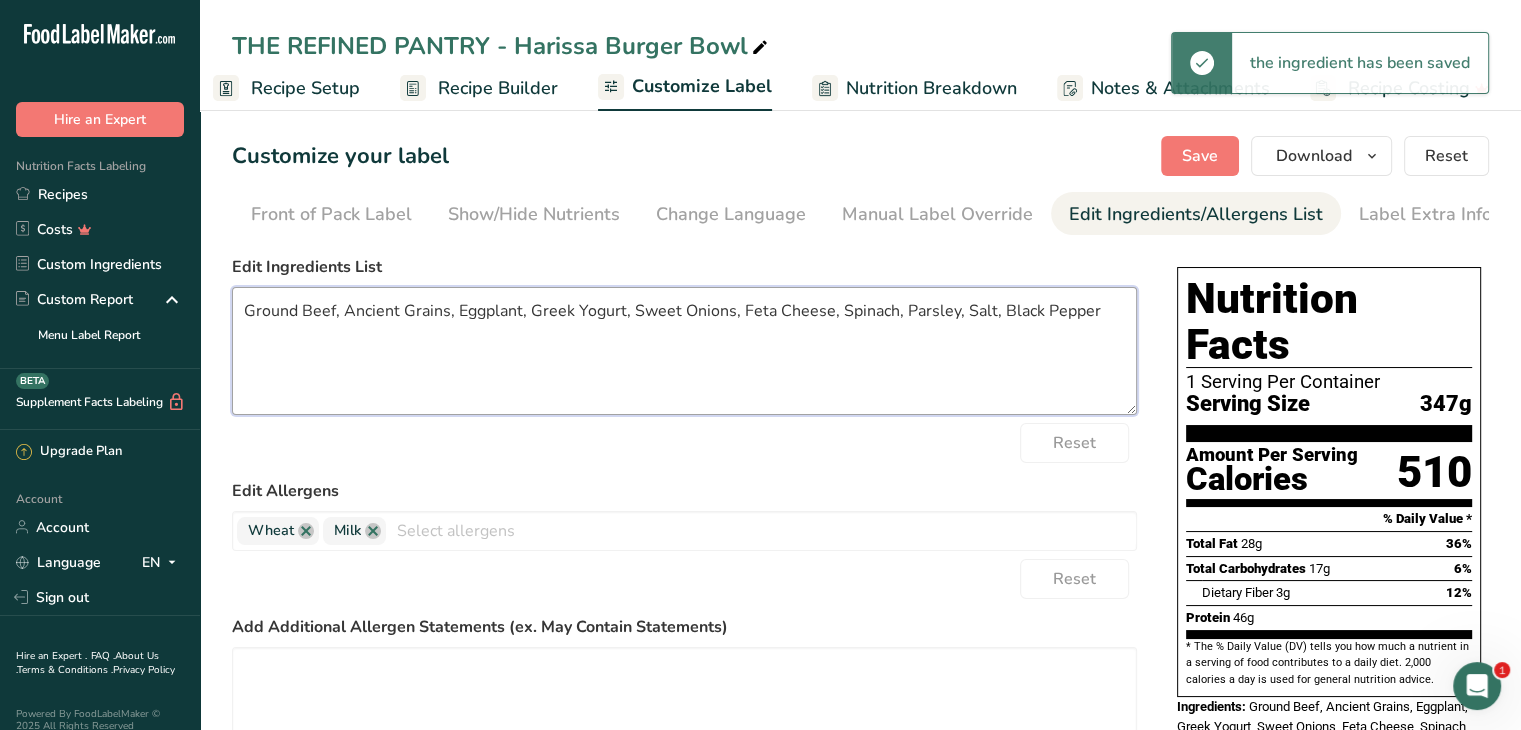 drag, startPoint x: 1099, startPoint y: 317, endPoint x: 77, endPoint y: 343, distance: 1022.3307 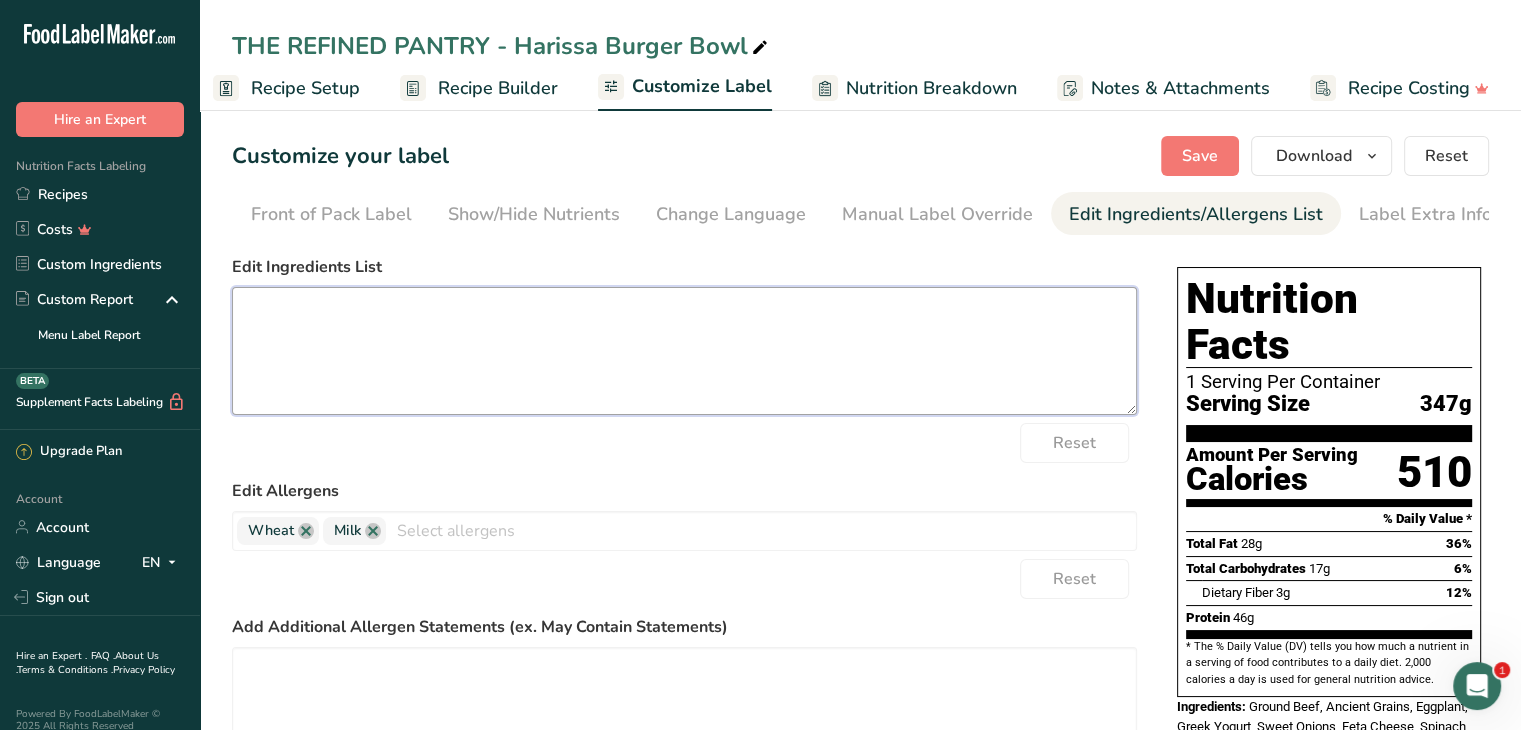 paste on "Ground Beef, Ancient Grains, Eggplant, Onions, Greek Yogurt, Feta Cheese, Spinach, Parsley, Harissa, Salt, Black Pepper, Onion Powder" 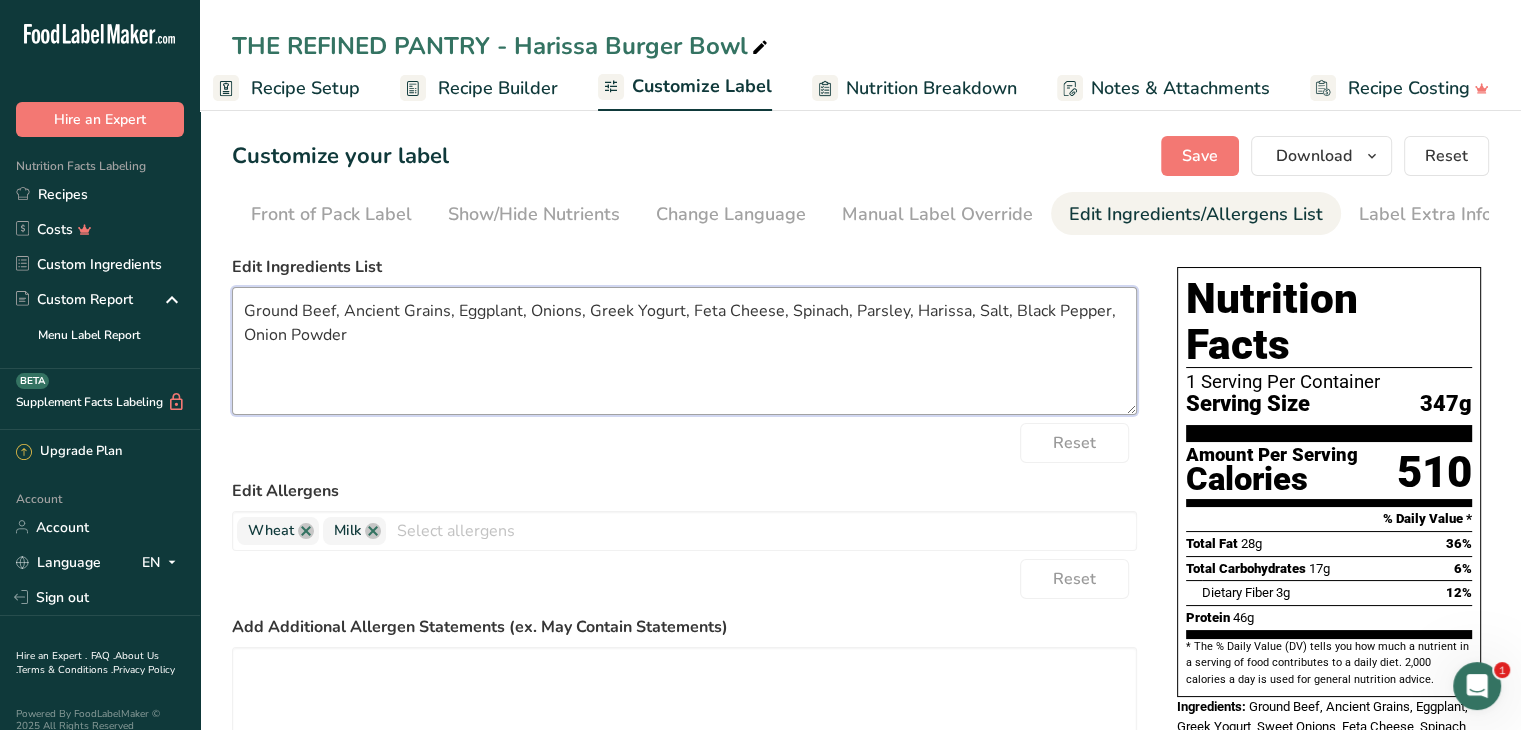 type on "Ground Beef, Ancient Grains, Eggplant, Onions, Greek Yogurt, Feta Cheese, Spinach, Parsley, Harissa, Salt, Black Pepper, Onion Powder" 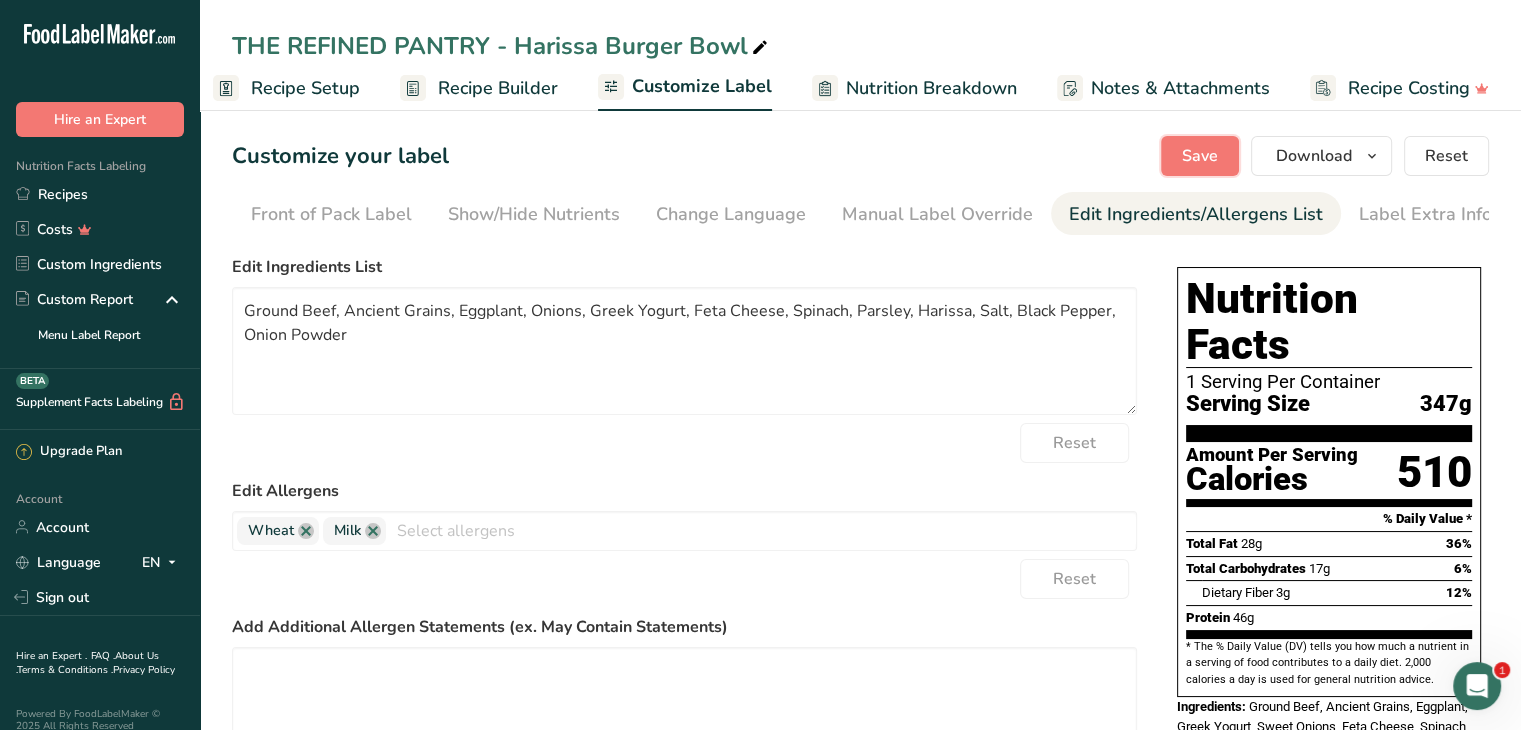 click on "Save" at bounding box center [1200, 156] 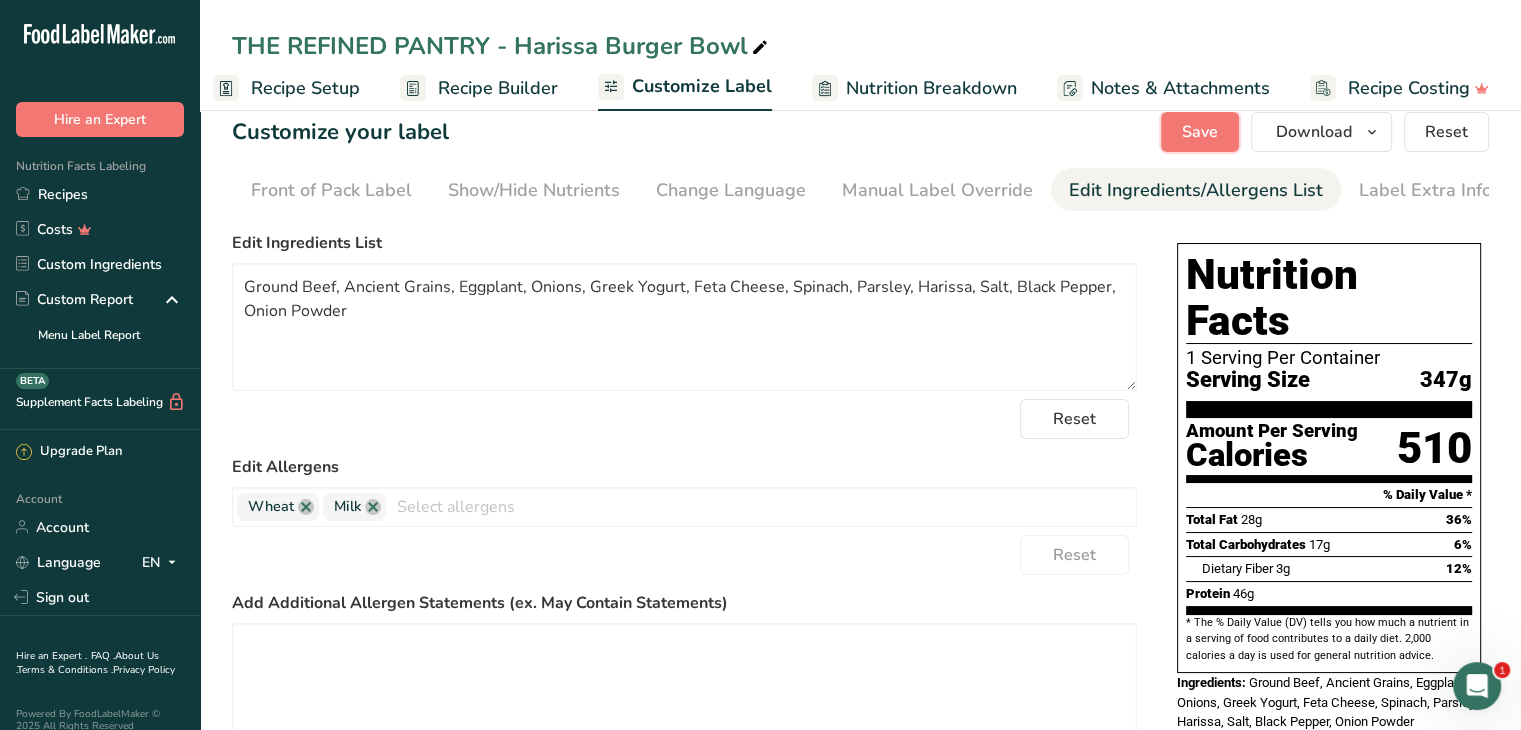 scroll, scrollTop: 0, scrollLeft: 0, axis: both 